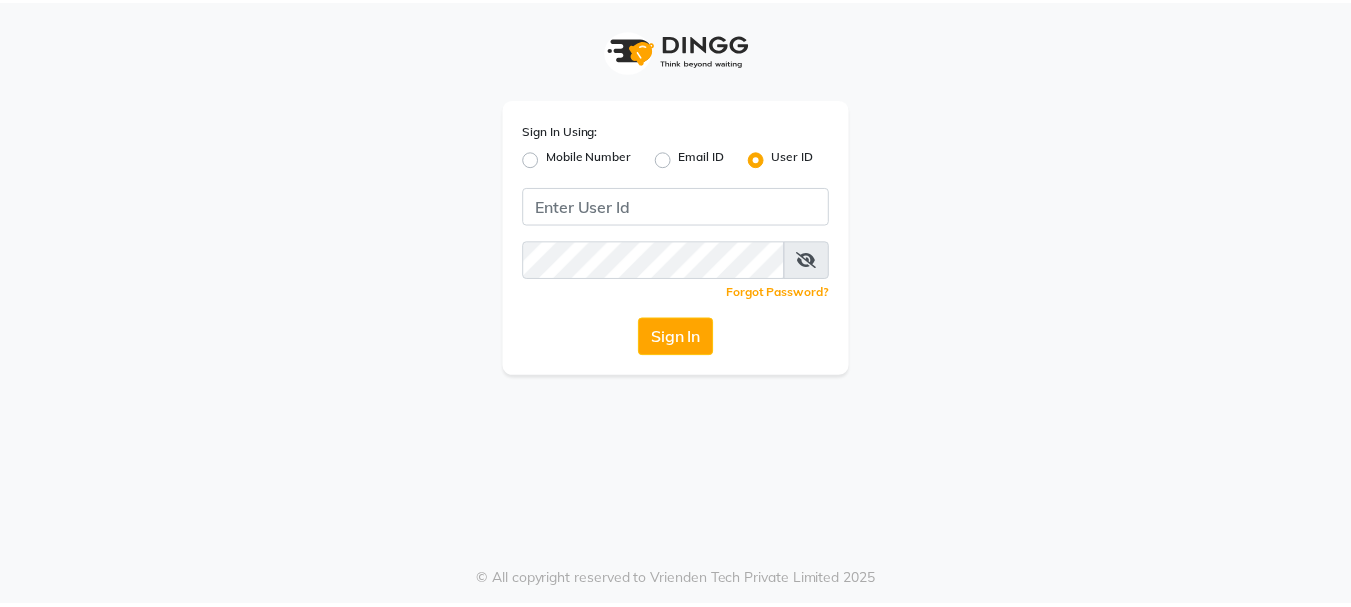scroll, scrollTop: 0, scrollLeft: 0, axis: both 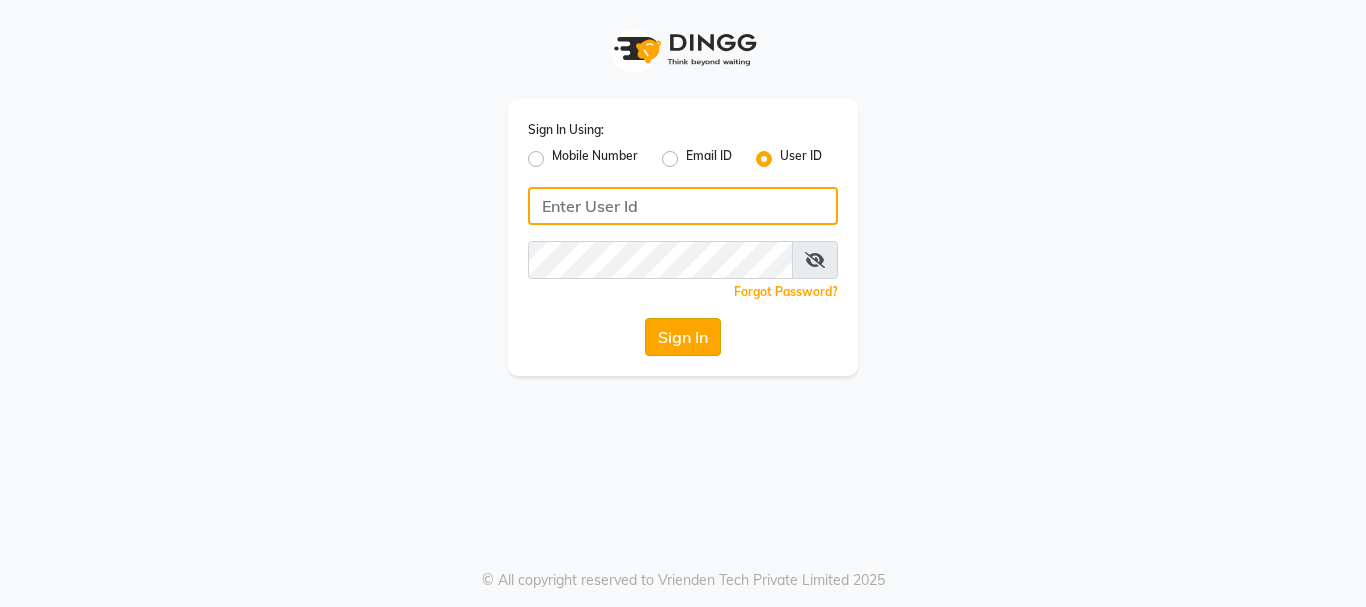 type on "makeoverkorner" 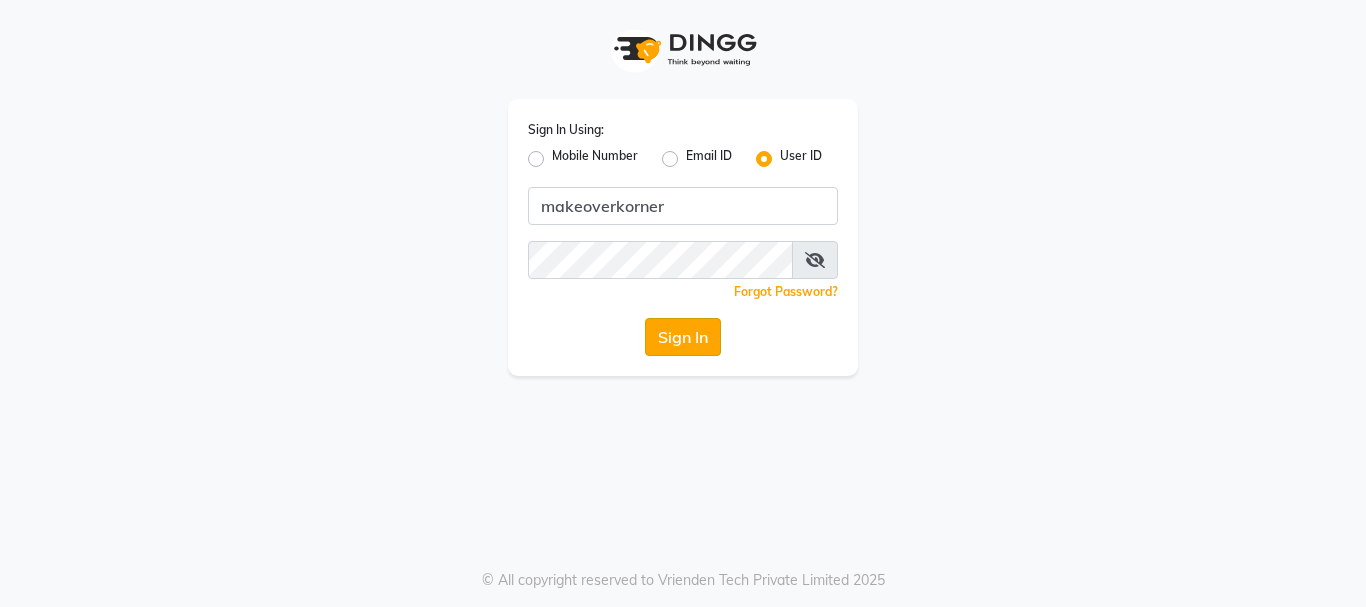 click on "Sign In" 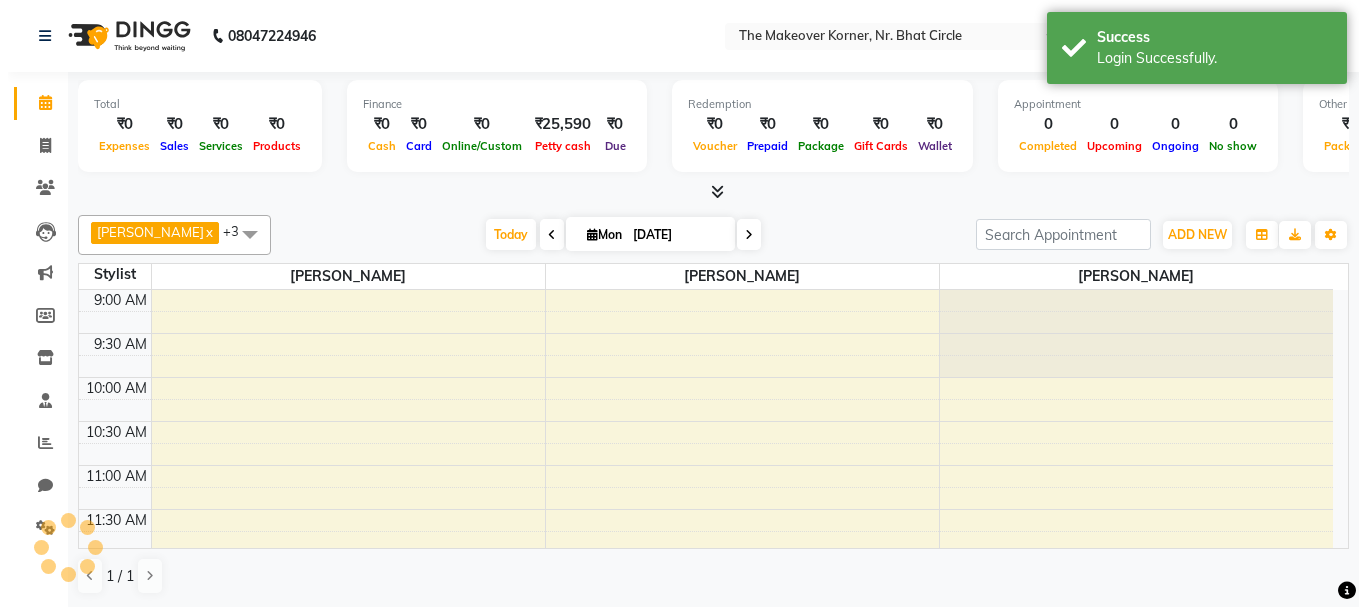 scroll, scrollTop: 0, scrollLeft: 0, axis: both 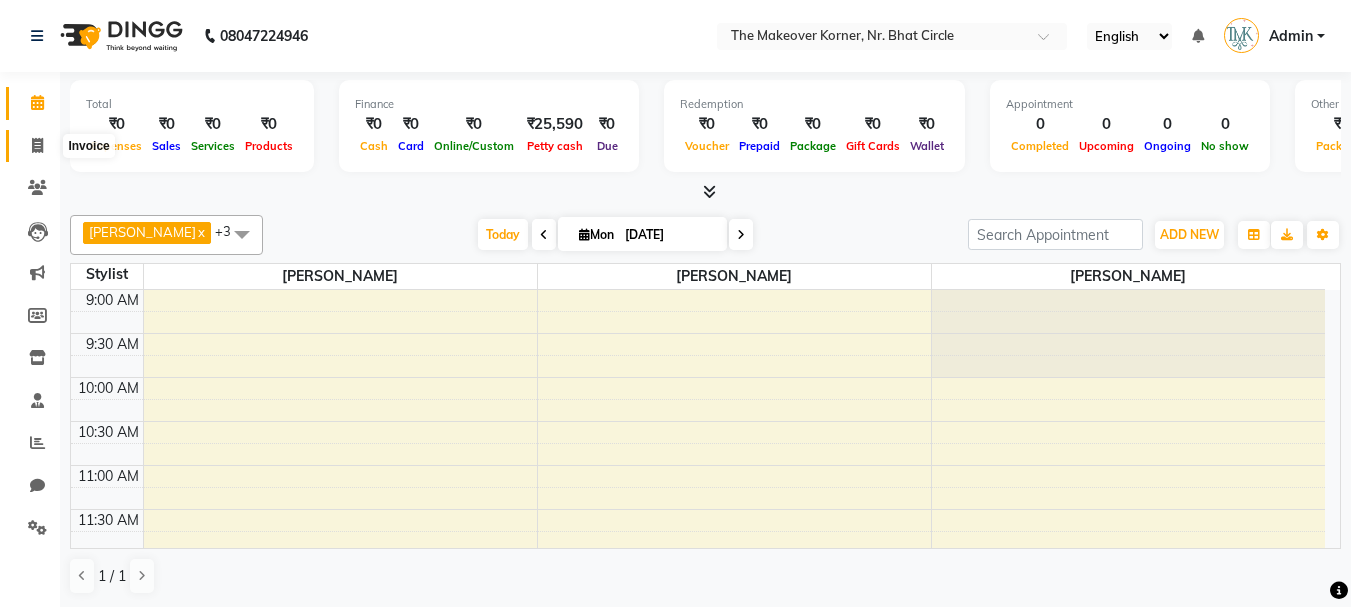 click 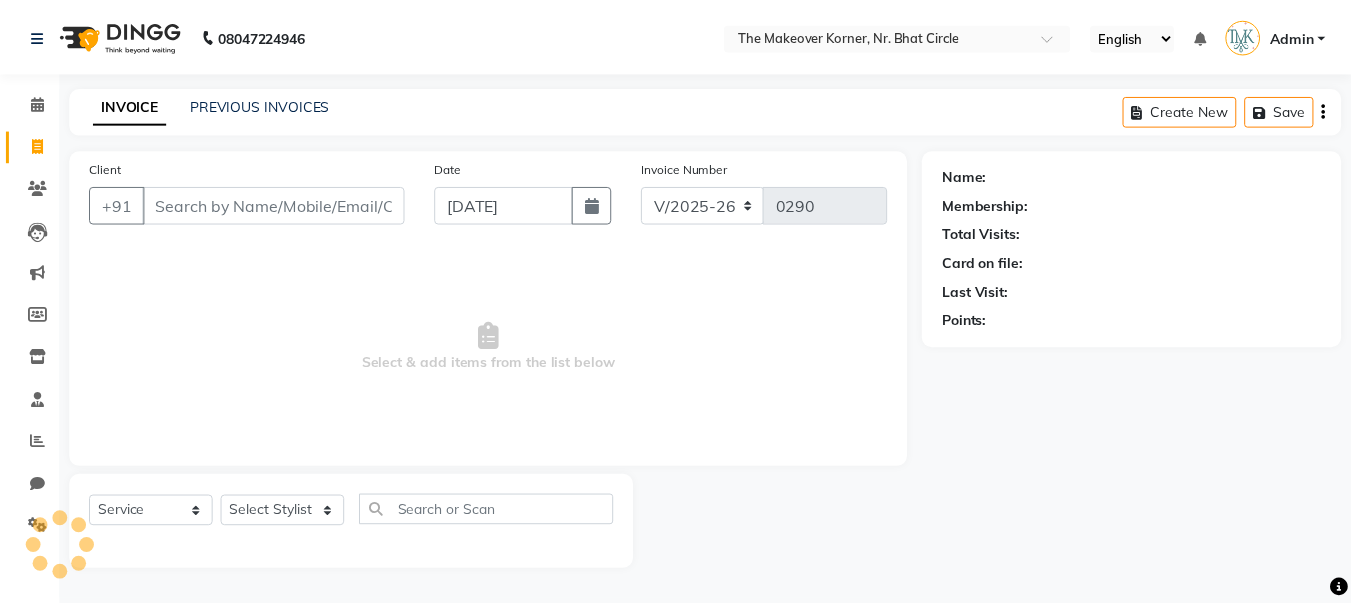 scroll, scrollTop: 0, scrollLeft: 0, axis: both 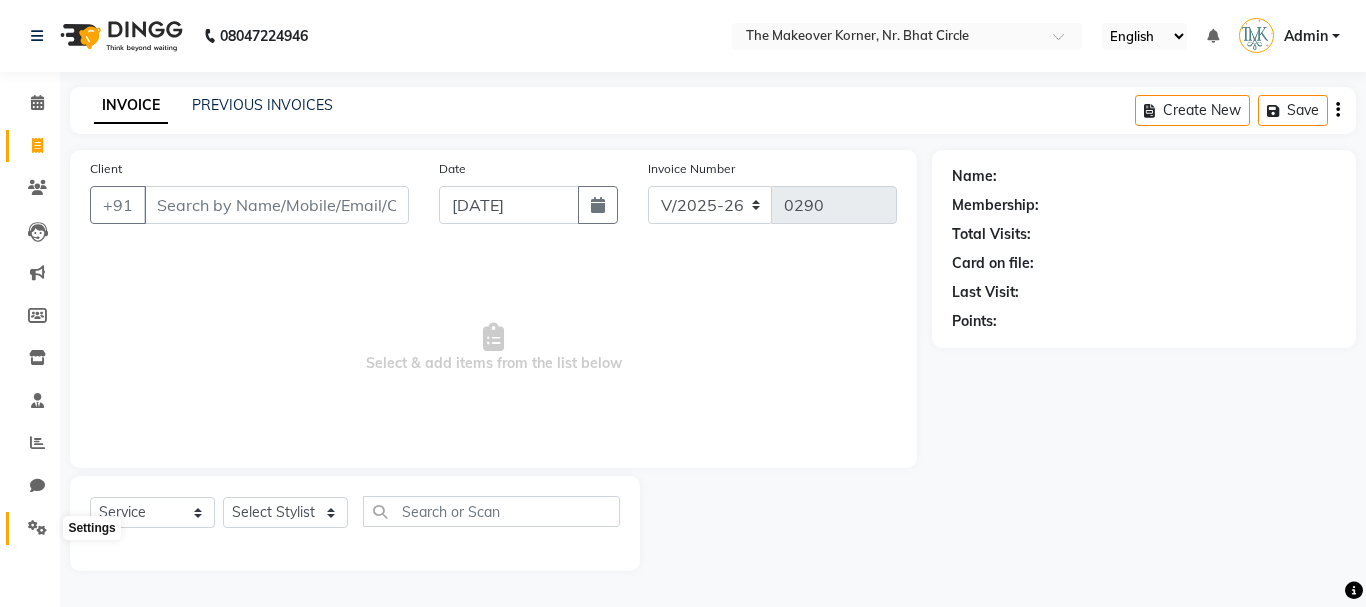 click 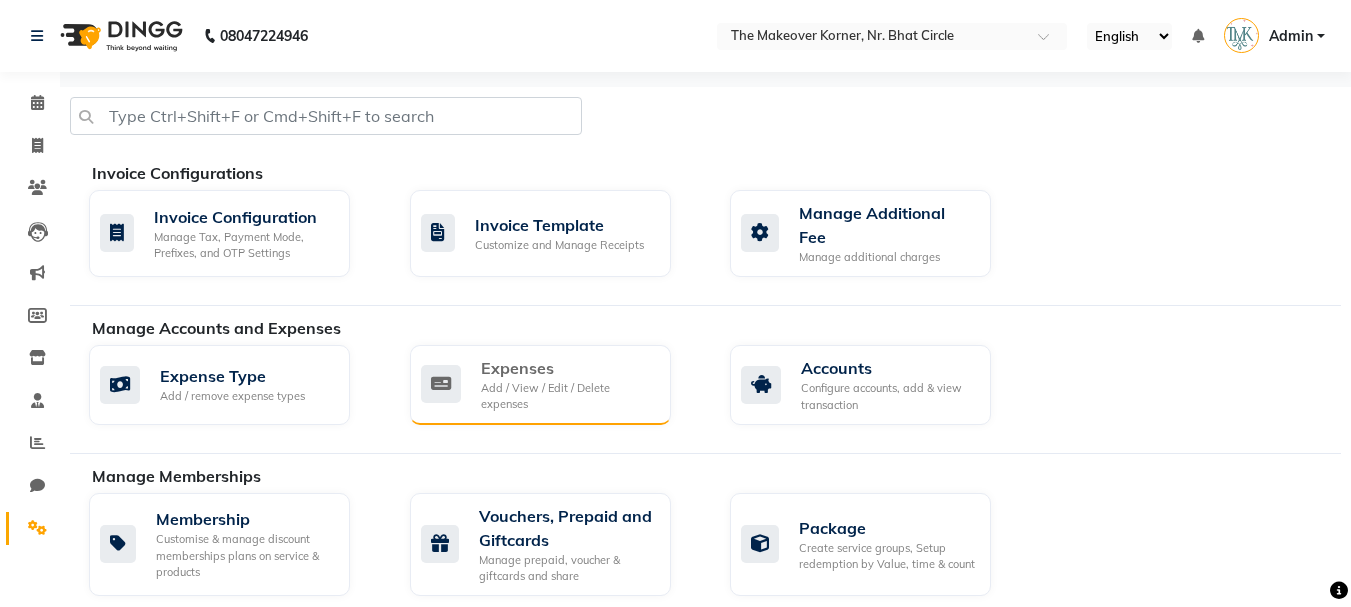 click on "Expenses" 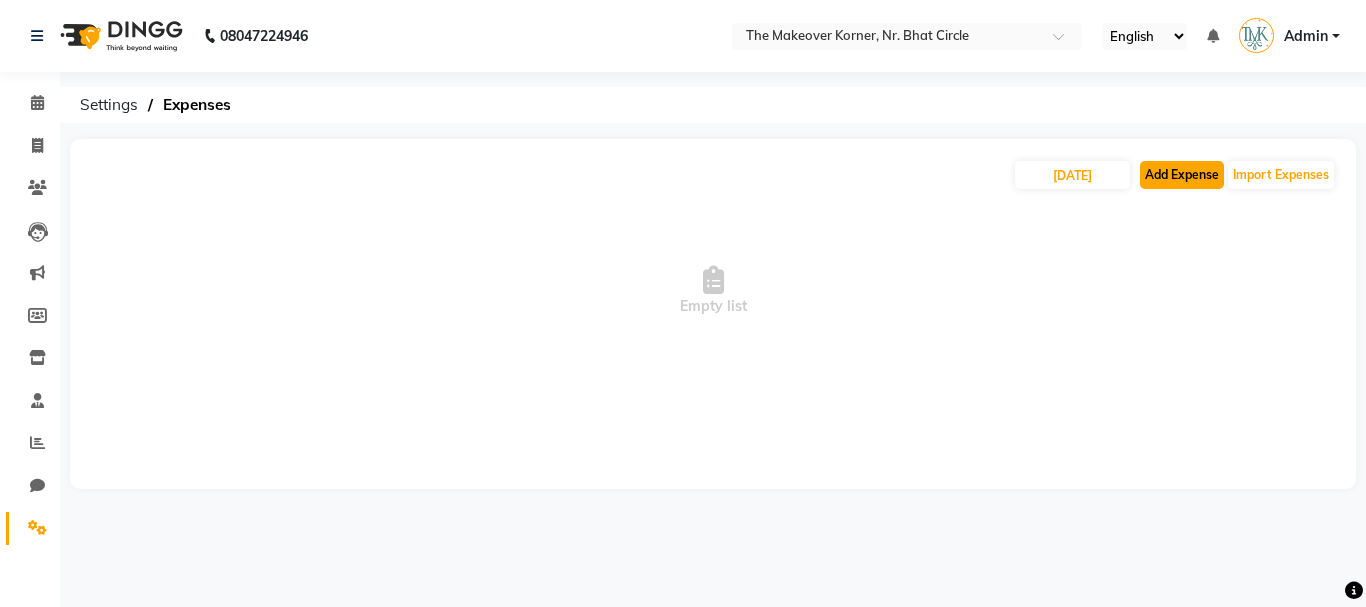 click on "Add Expense" 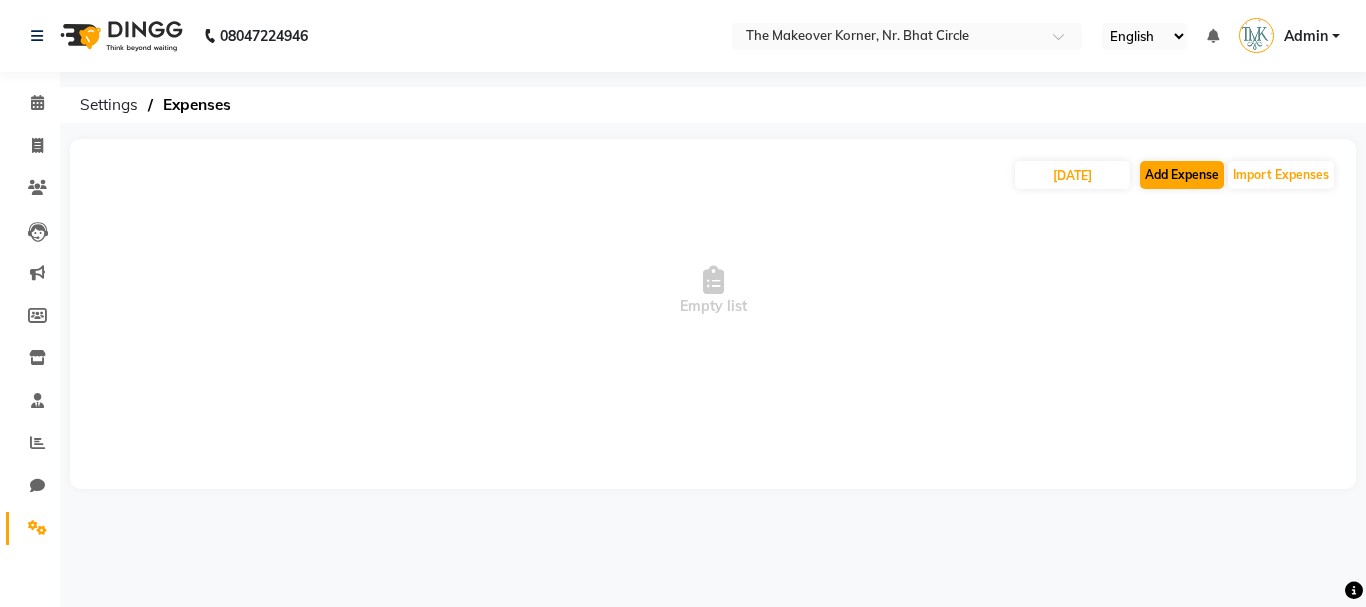 select on "1" 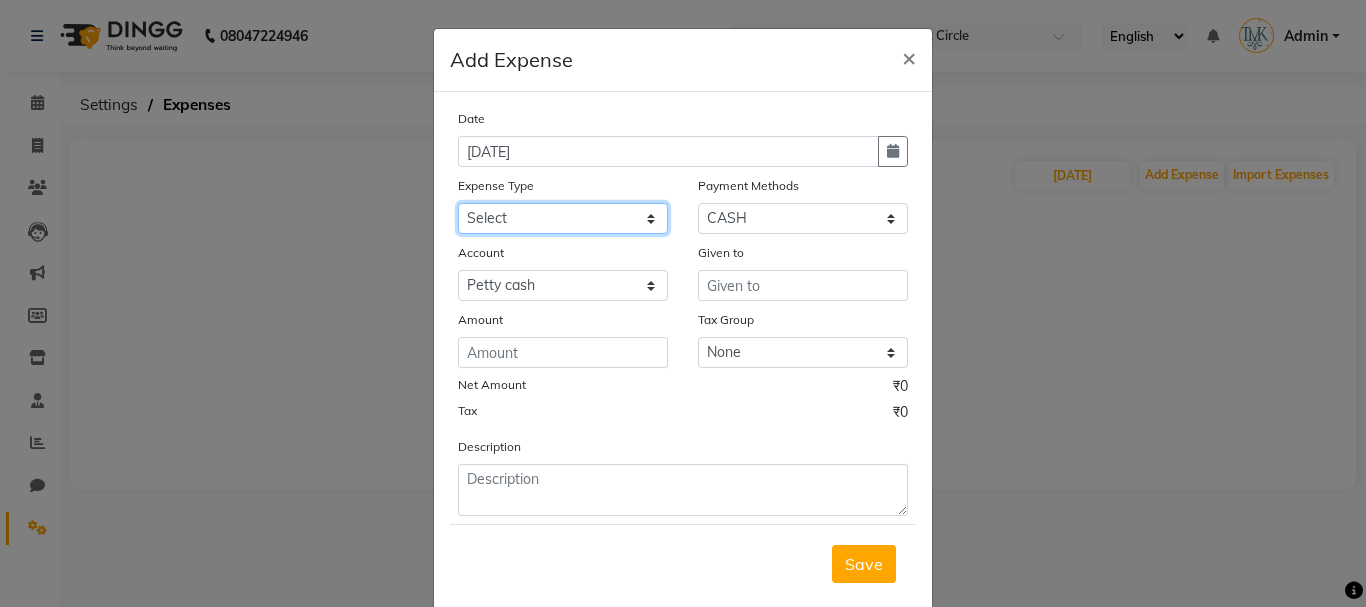 click on "Select Advance Salary Bank charges Car maintenance  Cash transfer to bank Cash transfer to hub Client Snacks Clinical charges Equipment Fuel Govt fee Incentive Insurance International purchase Loan Repayment Maintenance Marketing Miscellaneous MRA Other Pantry Product Rent Salary Staff Snacks Tax Tea & Refreshment Utilities" 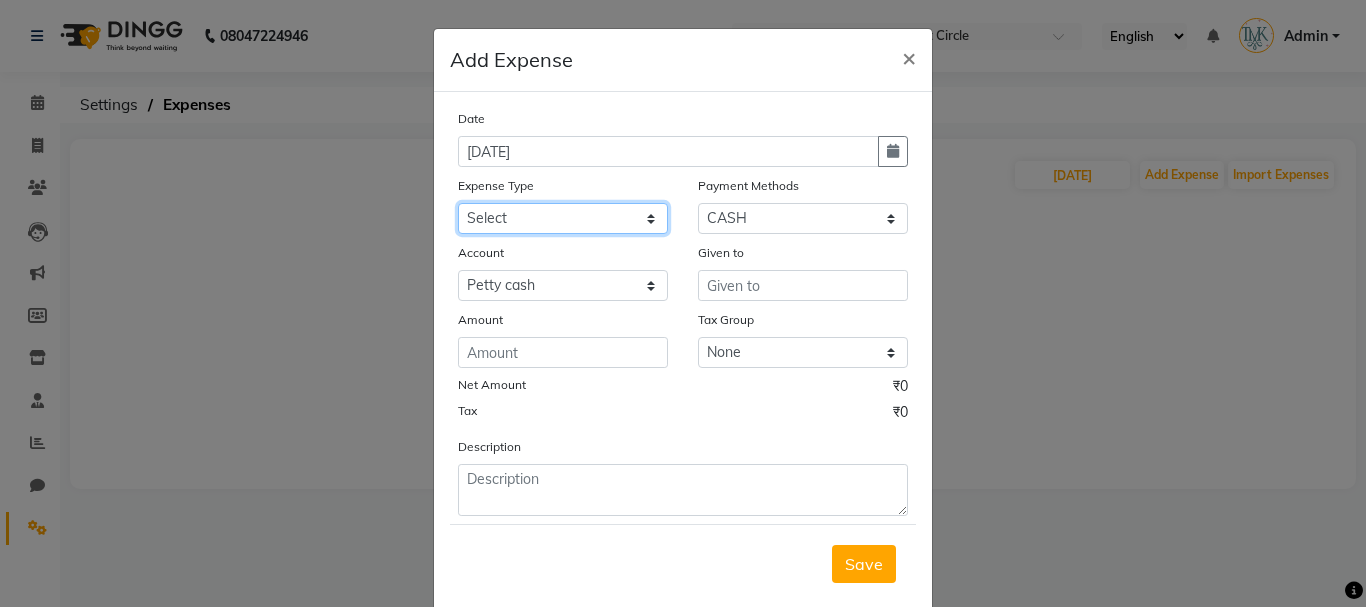 select on "2" 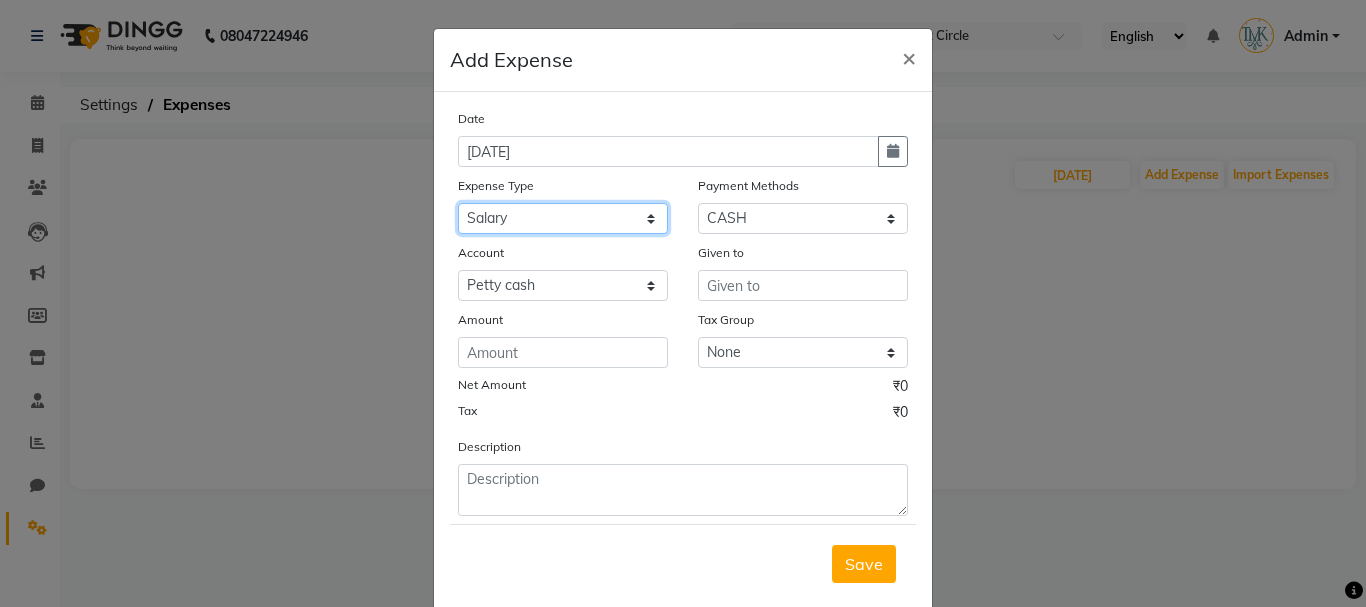 click on "Select Advance Salary Bank charges Car maintenance  Cash transfer to bank Cash transfer to hub Client Snacks Clinical charges Equipment Fuel Govt fee Incentive Insurance International purchase Loan Repayment Maintenance Marketing Miscellaneous MRA Other Pantry Product Rent Salary Staff Snacks Tax Tea & Refreshment Utilities" 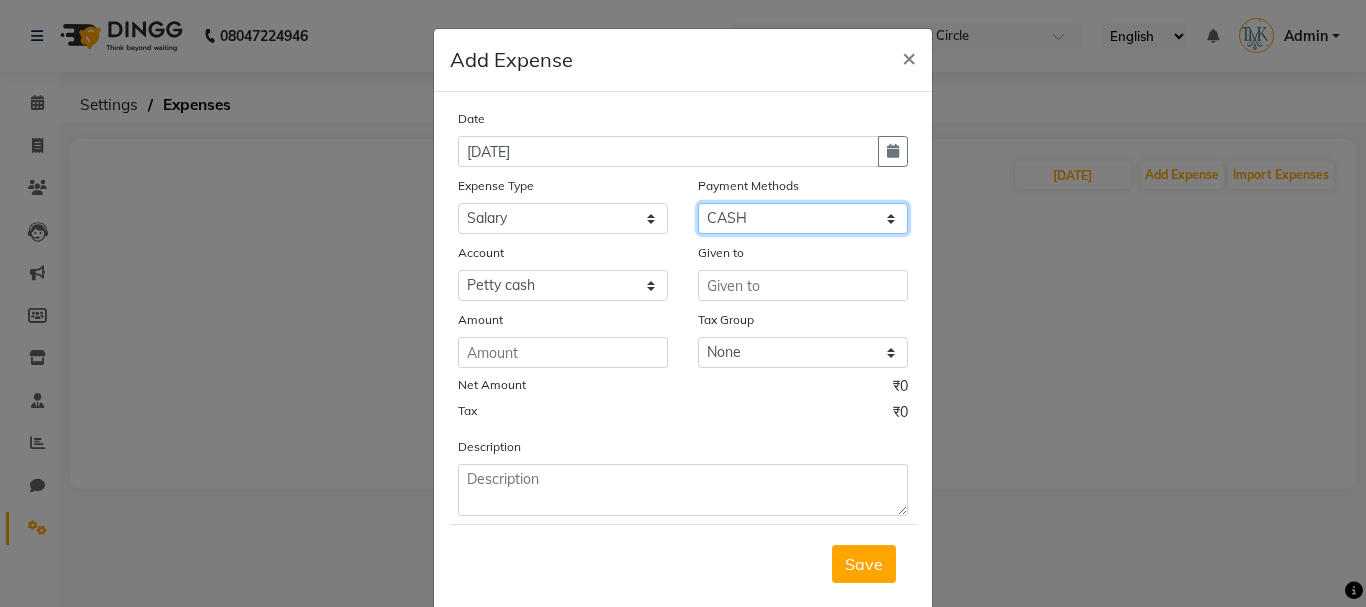 drag, startPoint x: 759, startPoint y: 213, endPoint x: 761, endPoint y: 224, distance: 11.18034 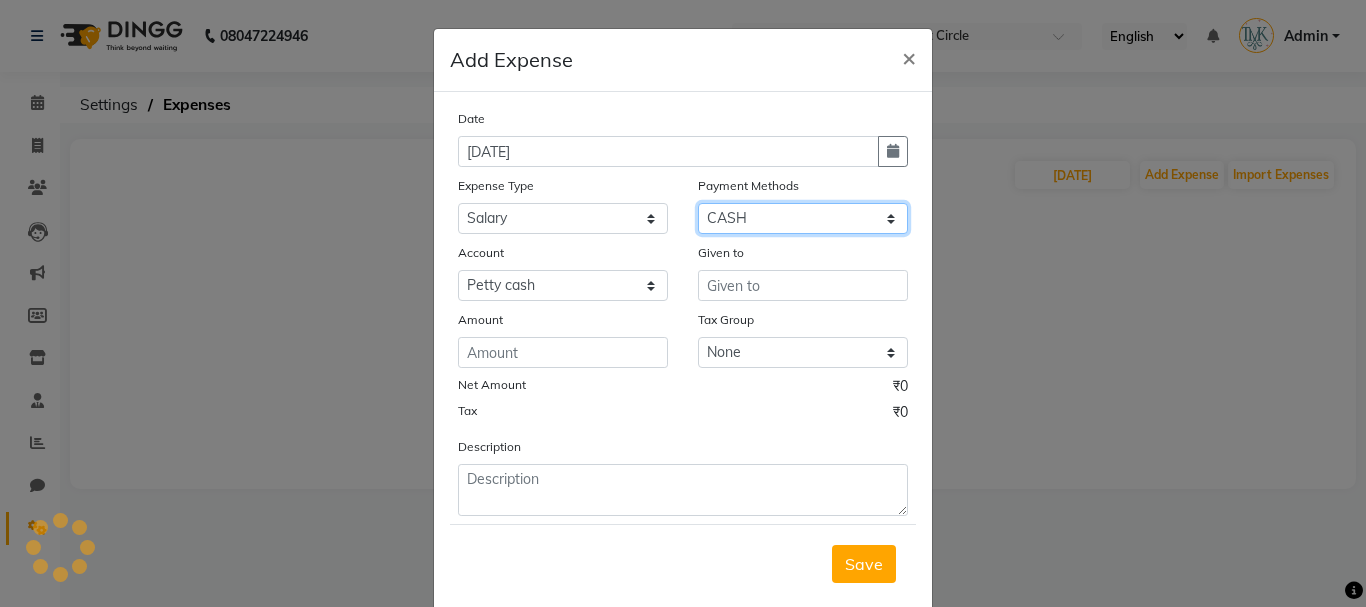 select 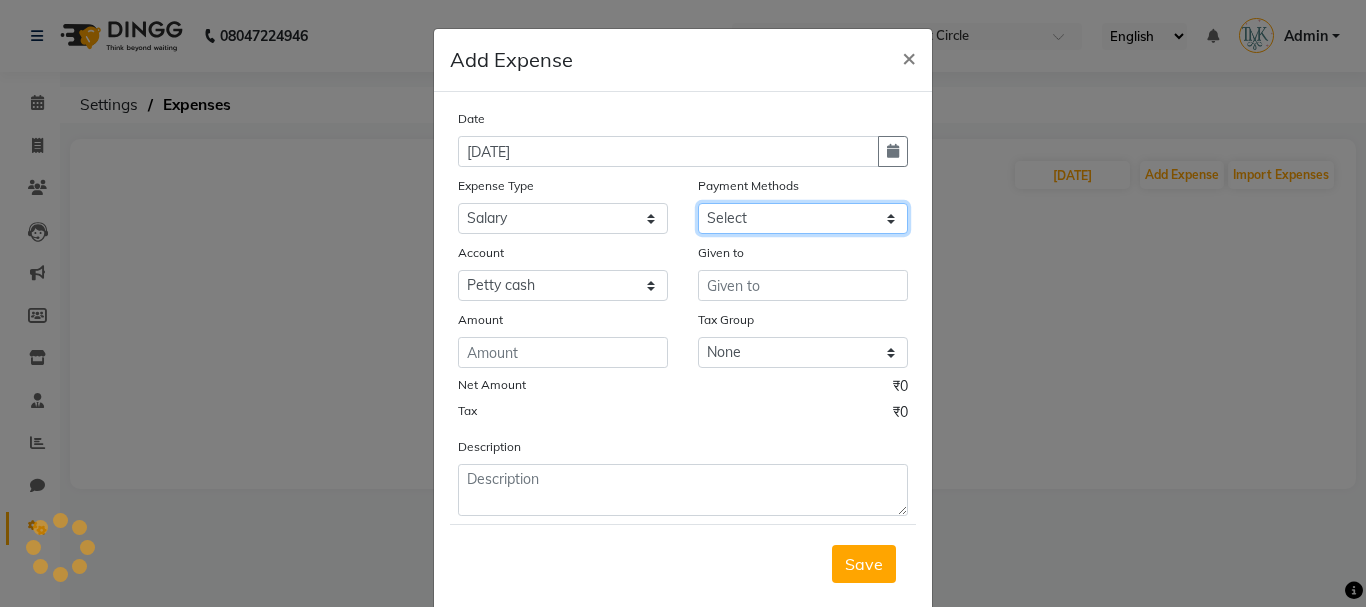 click on "Select GPay UPI PayTM Voucher CASH PhonePe Package Gift Card ONLINE Points Bank Wallet" 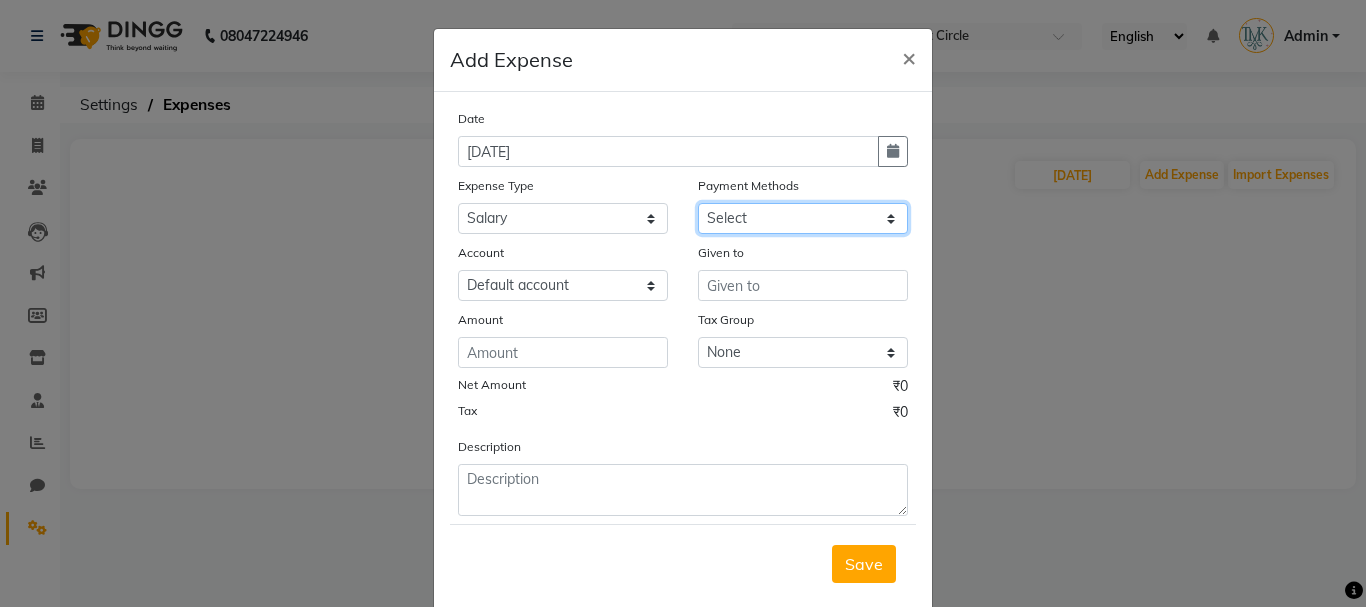 click on "Select GPay UPI PayTM Voucher CASH PhonePe Package Gift Card ONLINE Points Bank Wallet" 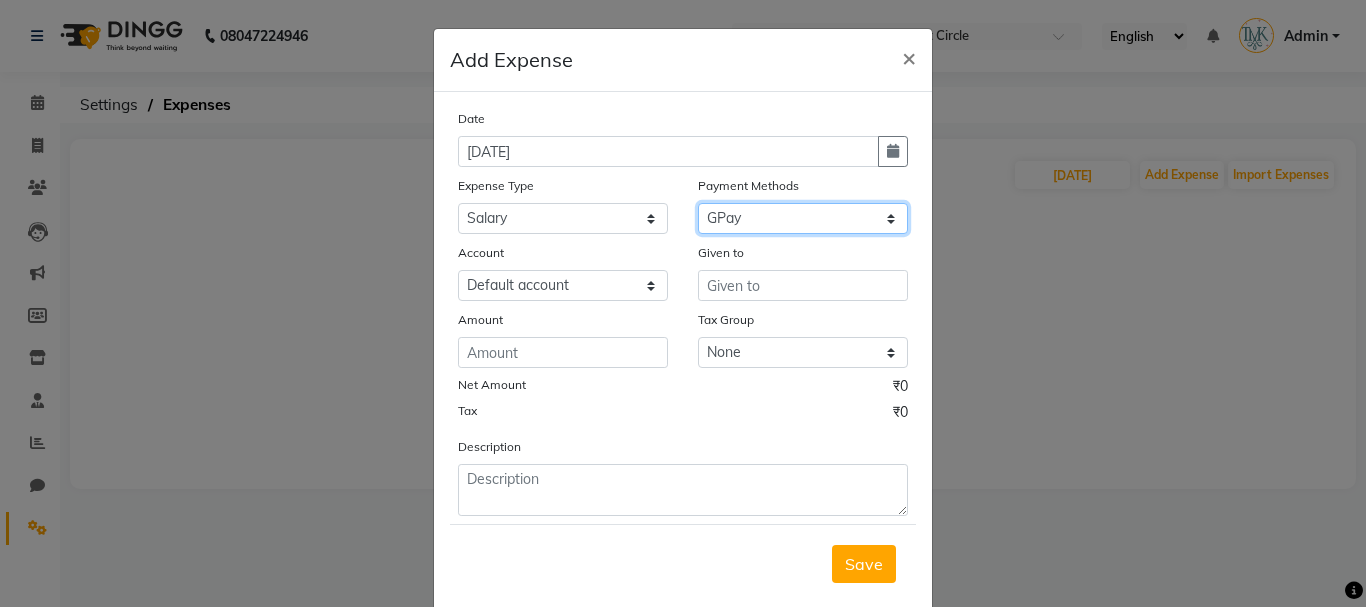 click on "Select GPay UPI PayTM Voucher CASH PhonePe Package Gift Card ONLINE Points Bank Wallet" 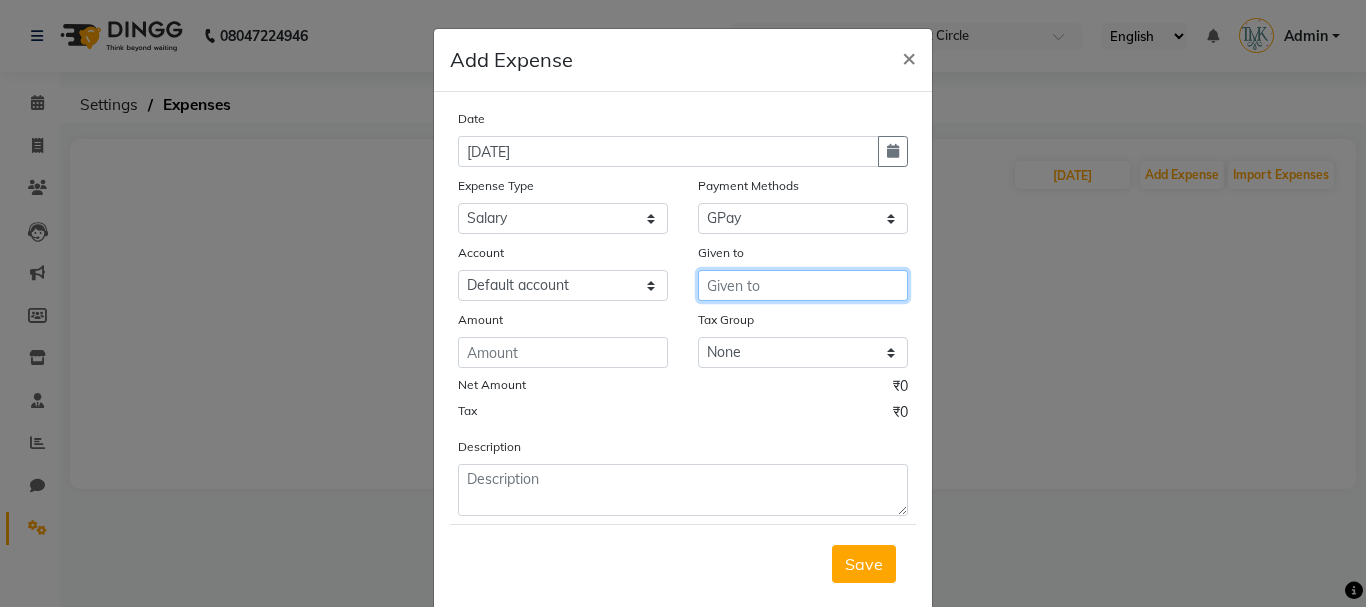 click at bounding box center [803, 285] 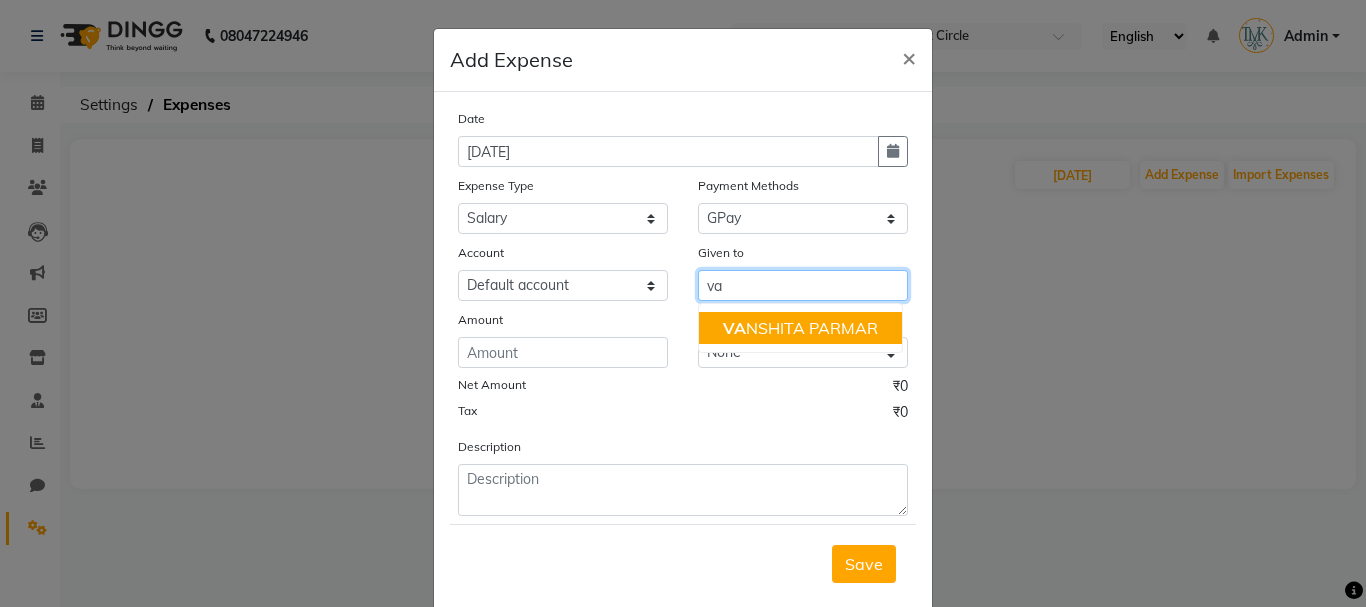 click on "VA NSHITA PARMAR" at bounding box center [800, 328] 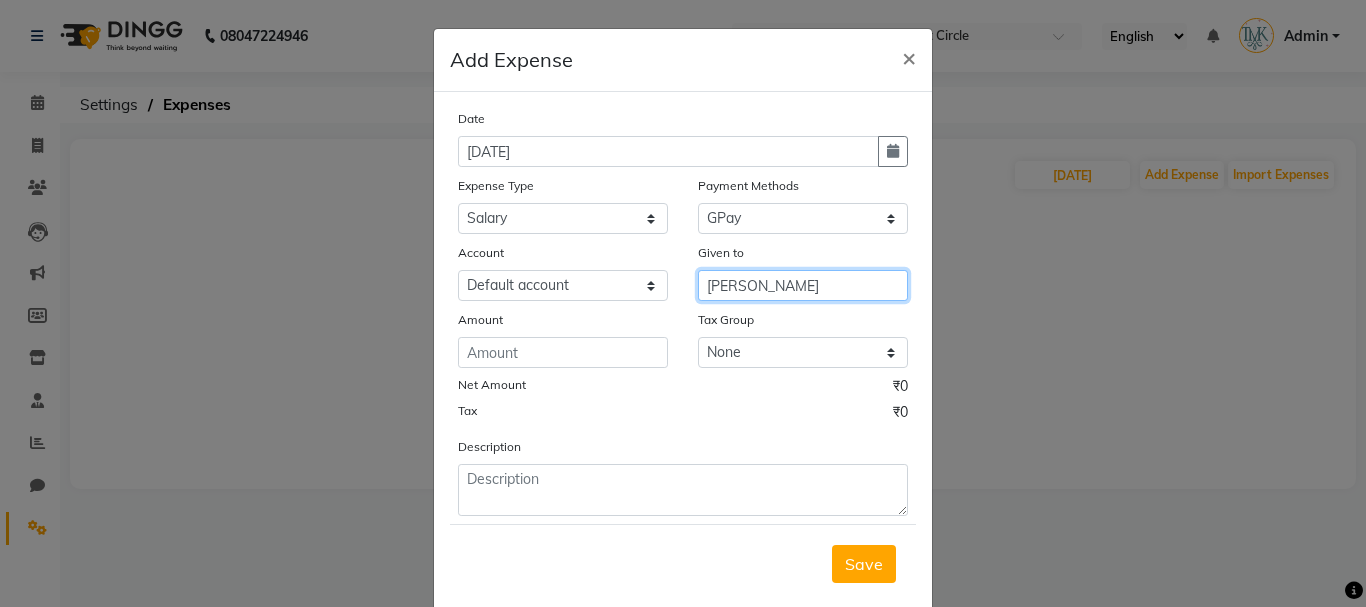 type on "[PERSON_NAME]" 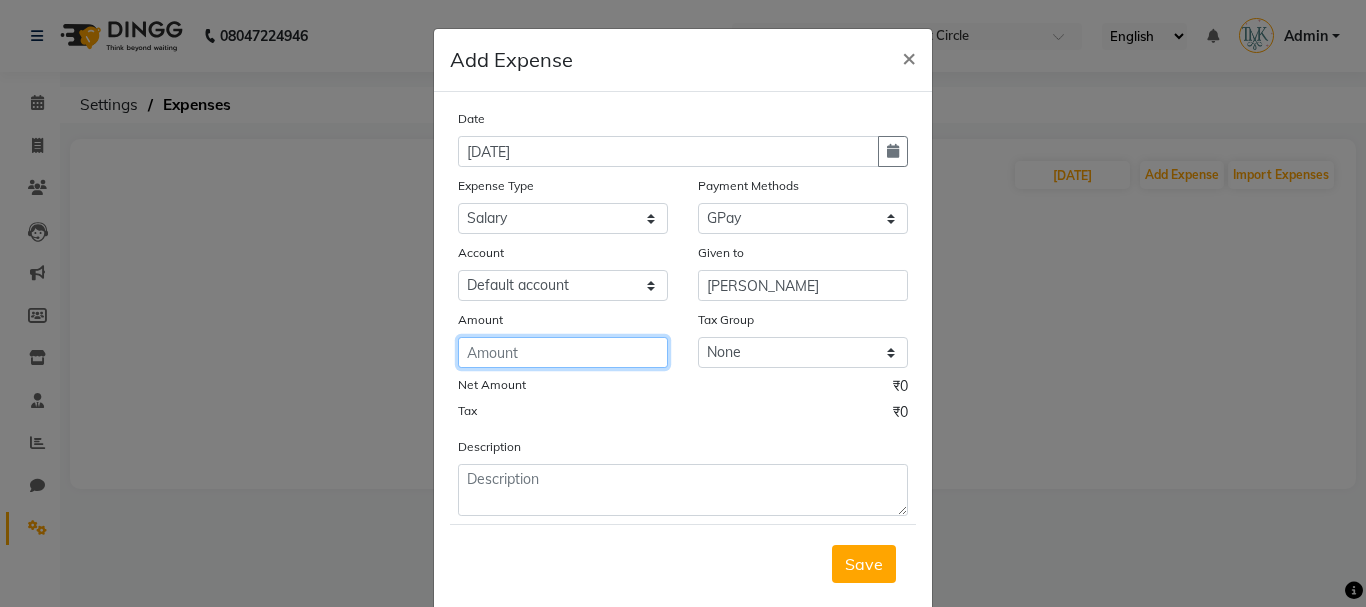 click 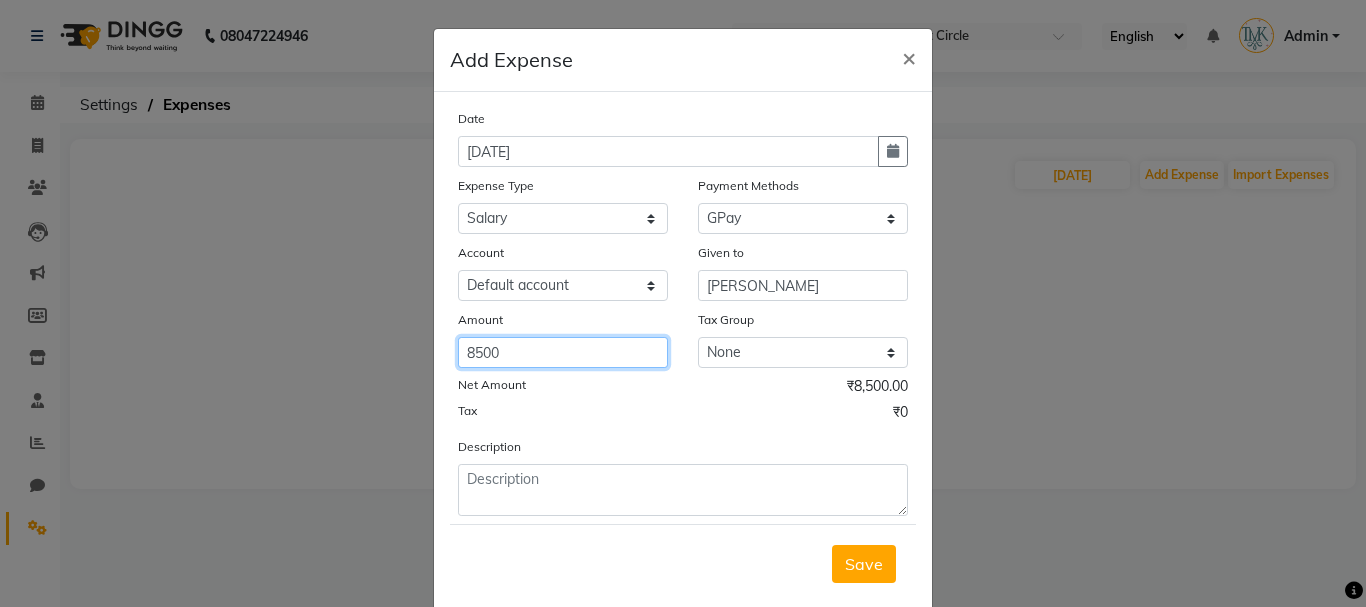 type on "8500" 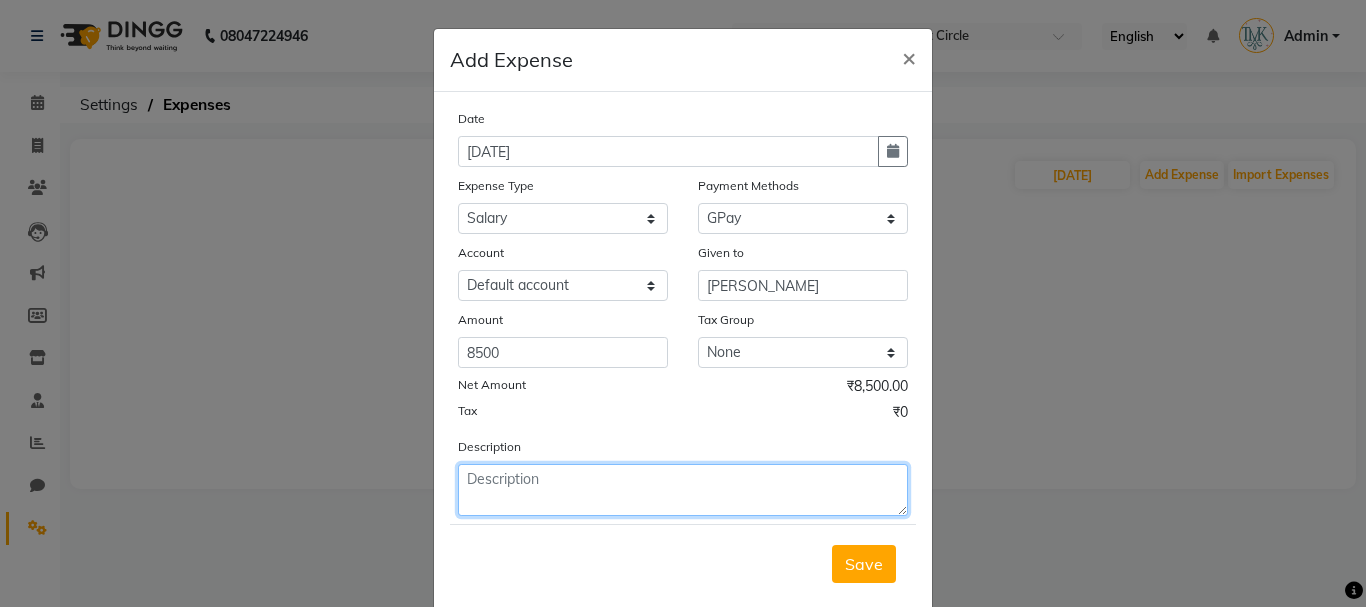 click 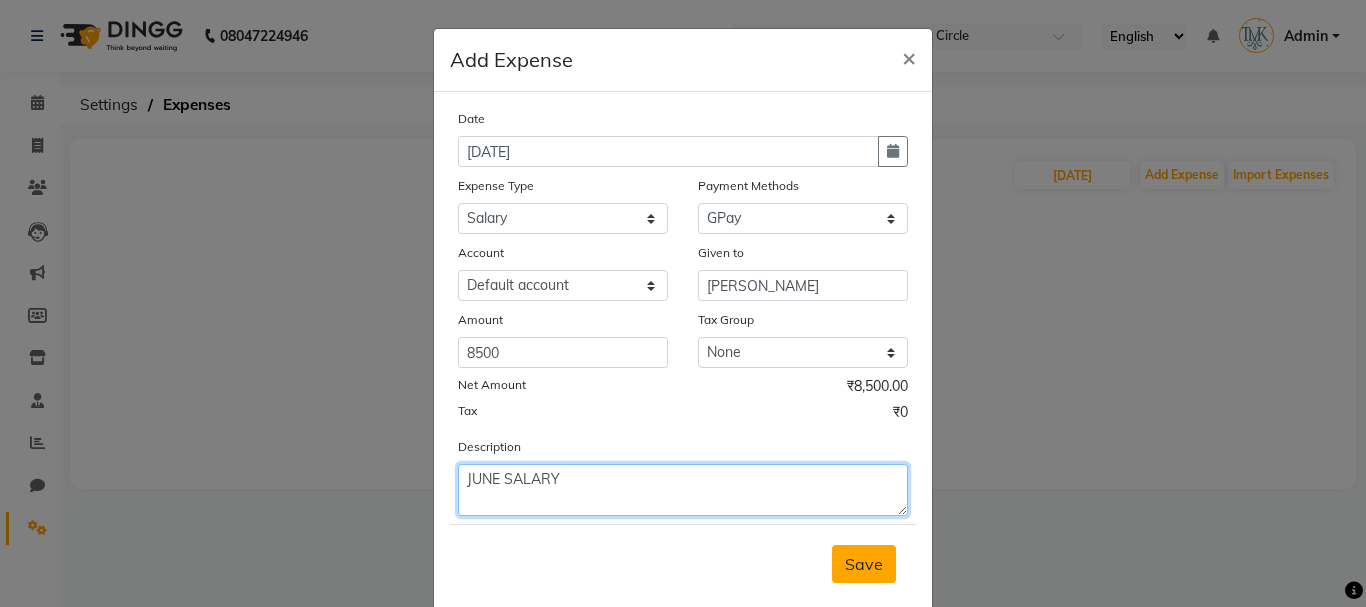 type on "JUNE SALARY" 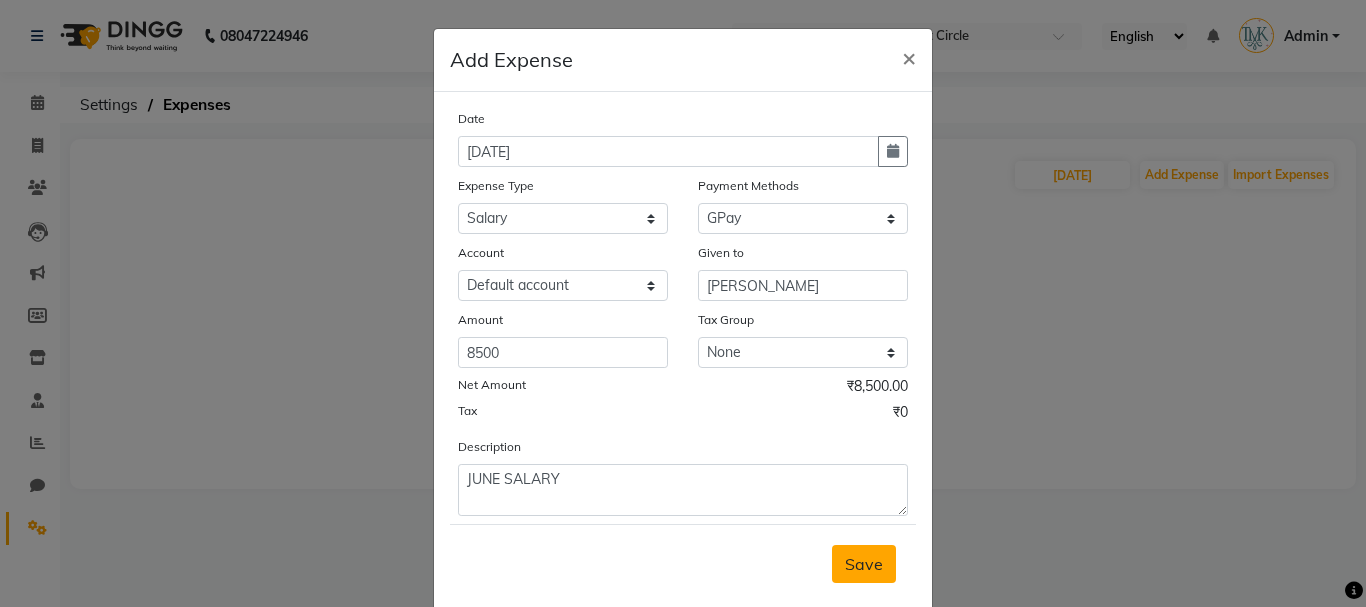 click on "Save" at bounding box center [864, 564] 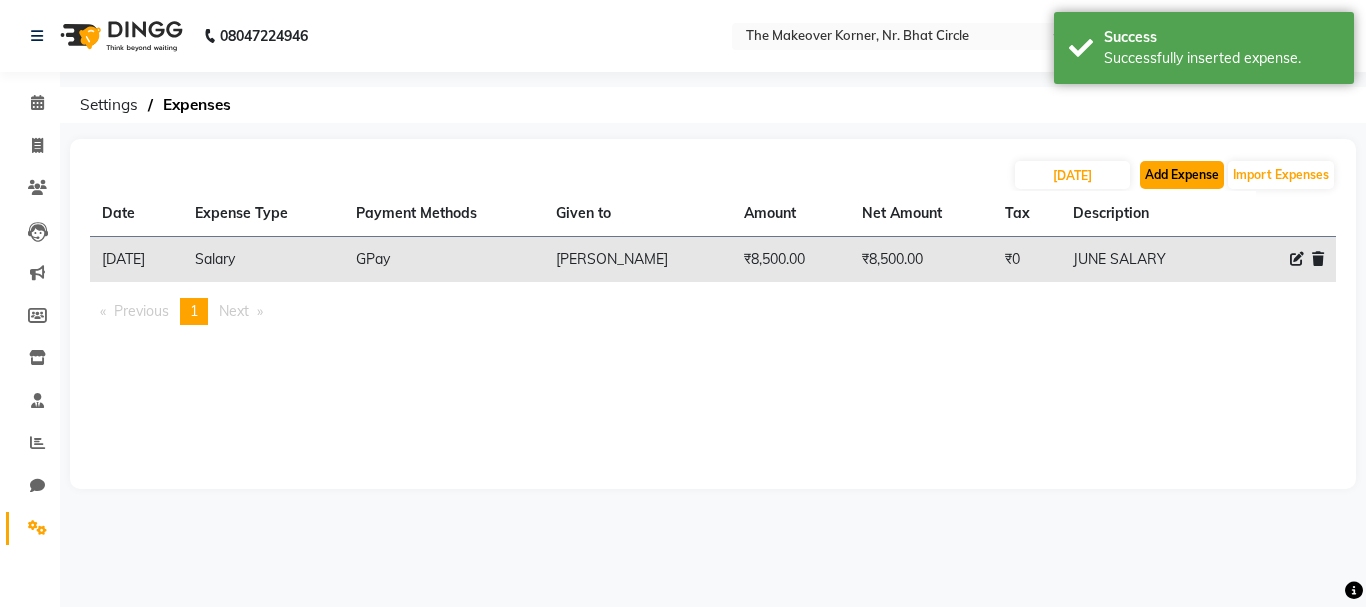 click on "Add Expense" 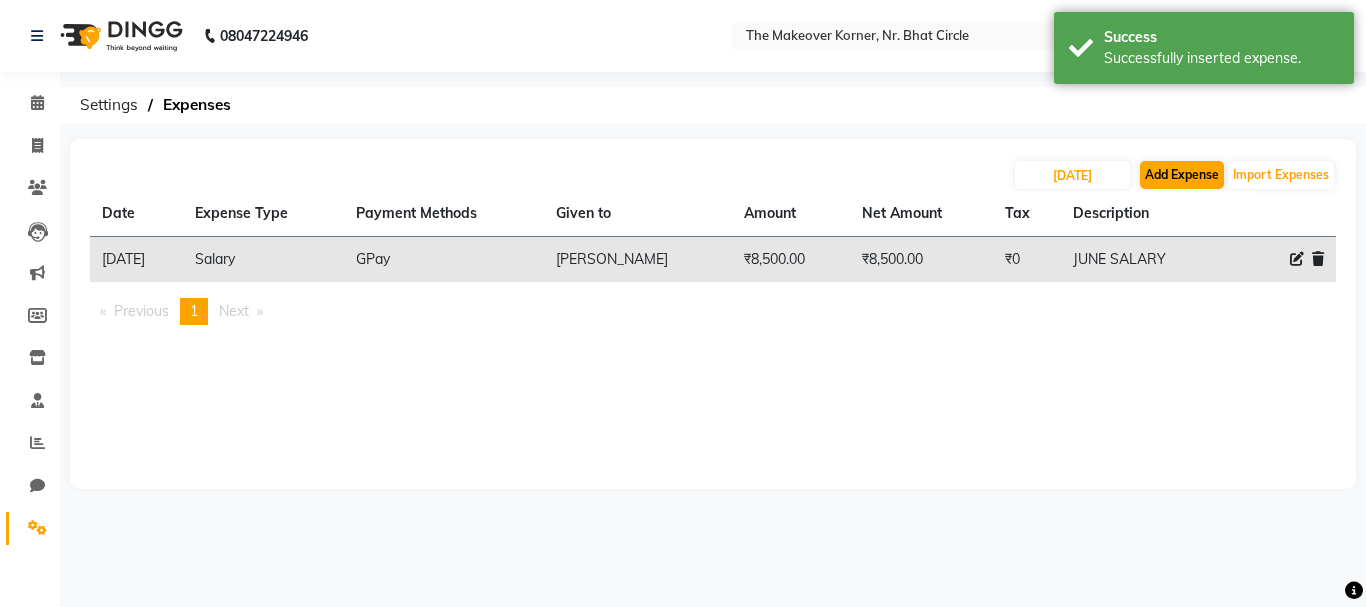 select on "1" 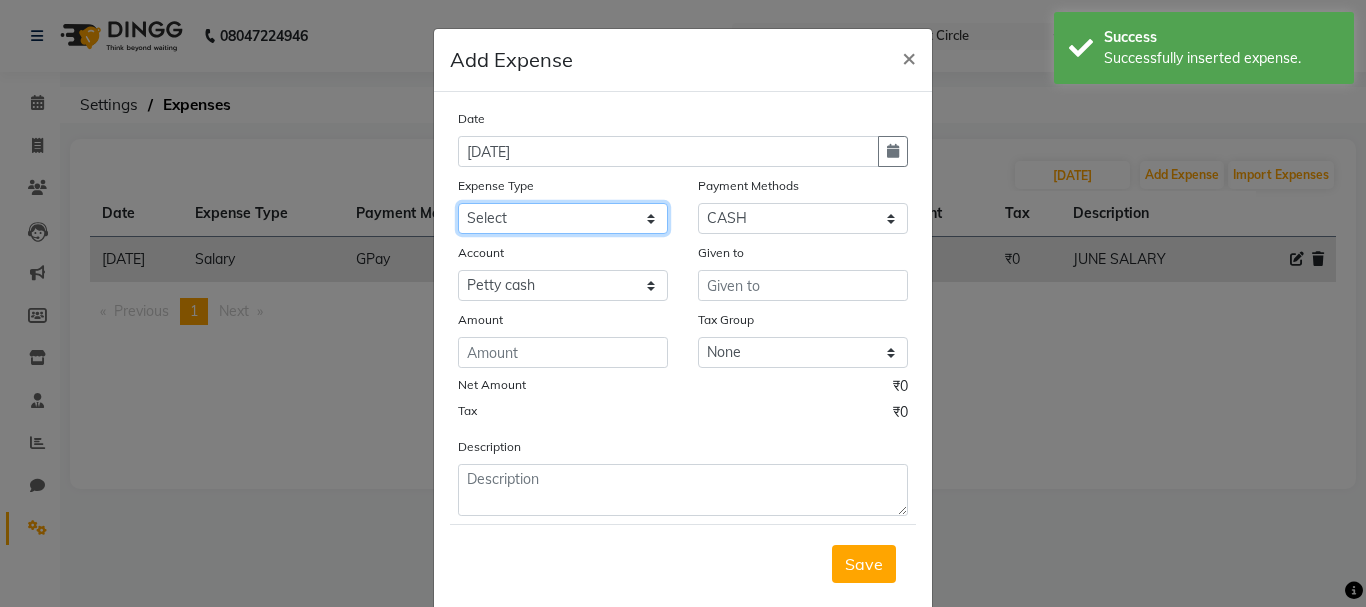 click on "Select Advance Salary Bank charges Car maintenance  Cash transfer to bank Cash transfer to hub Client Snacks Clinical charges Equipment Fuel Govt fee Incentive Insurance International purchase Loan Repayment Maintenance Marketing Miscellaneous MRA Other Pantry Product Rent Salary Staff Snacks Tax Tea & Refreshment Utilities" 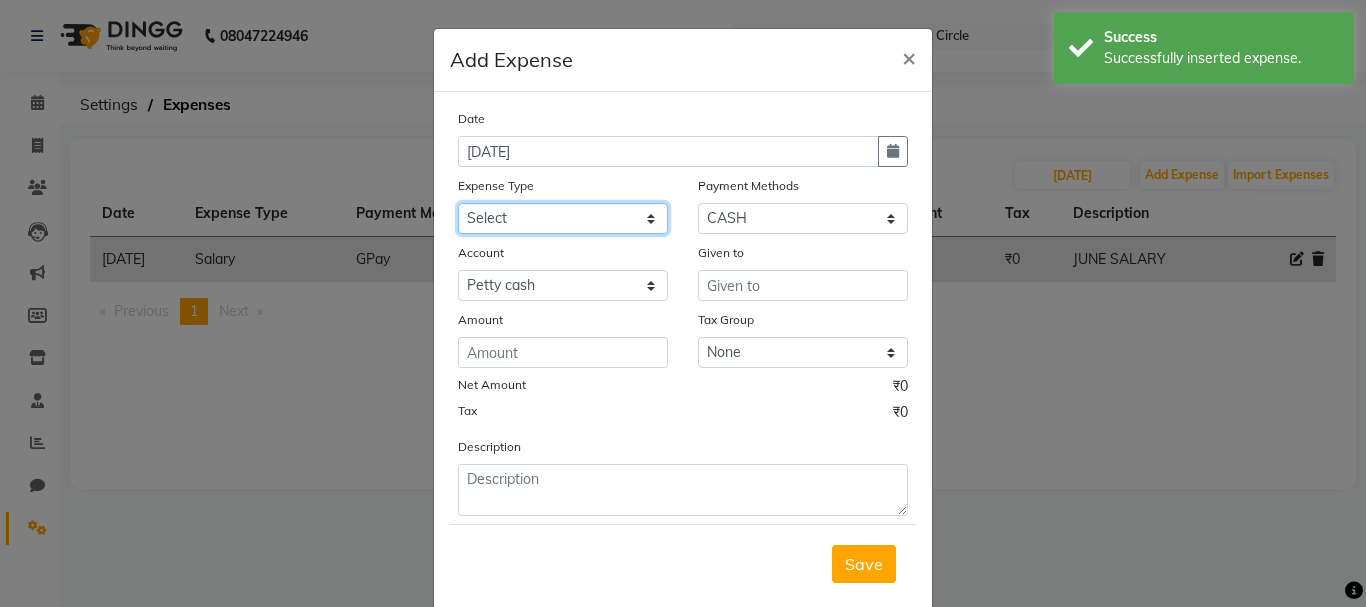select on "2" 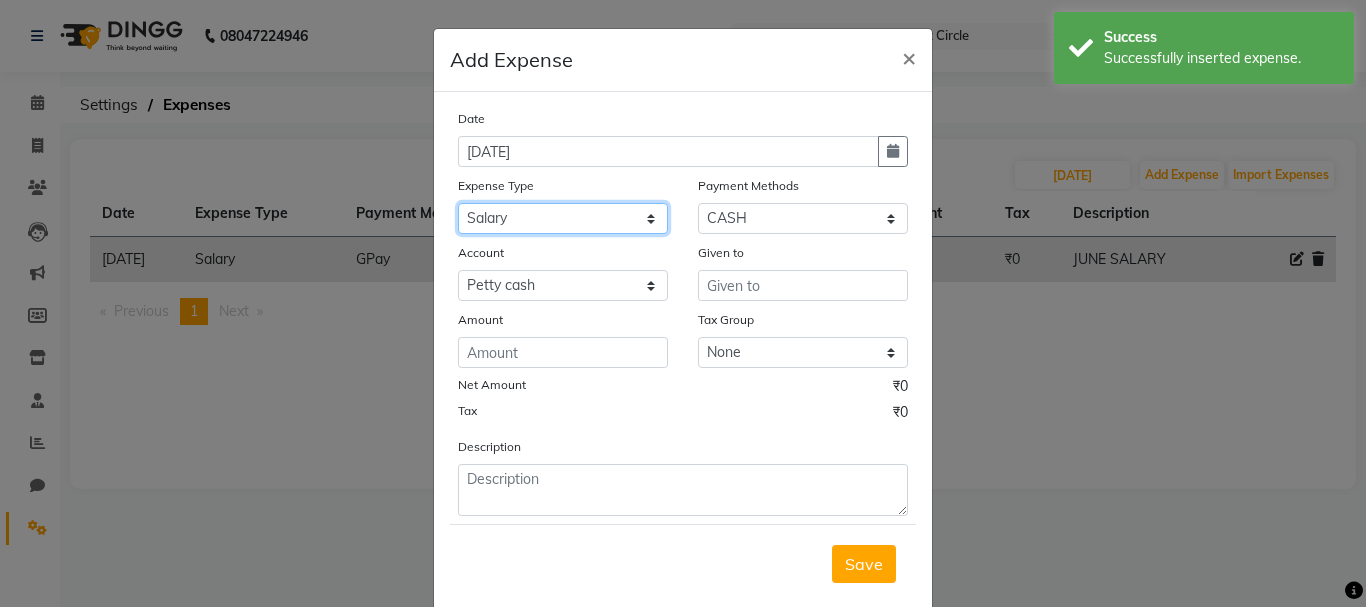 click on "Select Advance Salary Bank charges Car maintenance  Cash transfer to bank Cash transfer to hub Client Snacks Clinical charges Equipment Fuel Govt fee Incentive Insurance International purchase Loan Repayment Maintenance Marketing Miscellaneous MRA Other Pantry Product Rent Salary Staff Snacks Tax Tea & Refreshment Utilities" 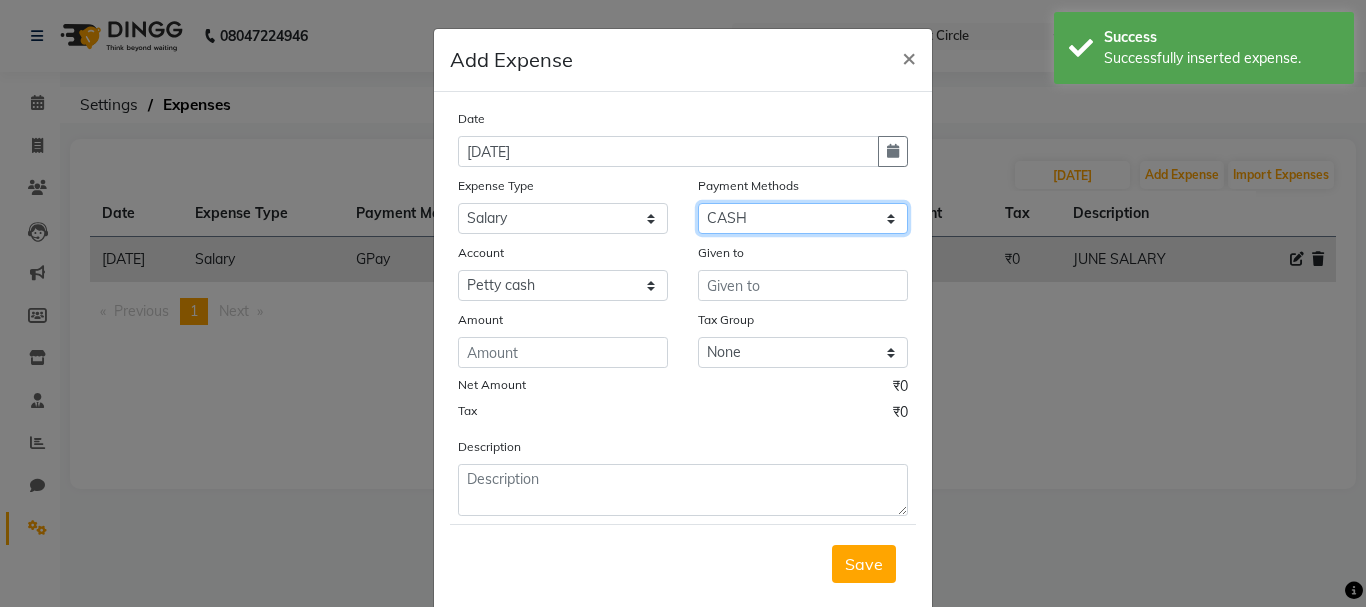 click on "Select GPay UPI PayTM Voucher CASH PhonePe Package Gift Card ONLINE Points Bank Wallet" 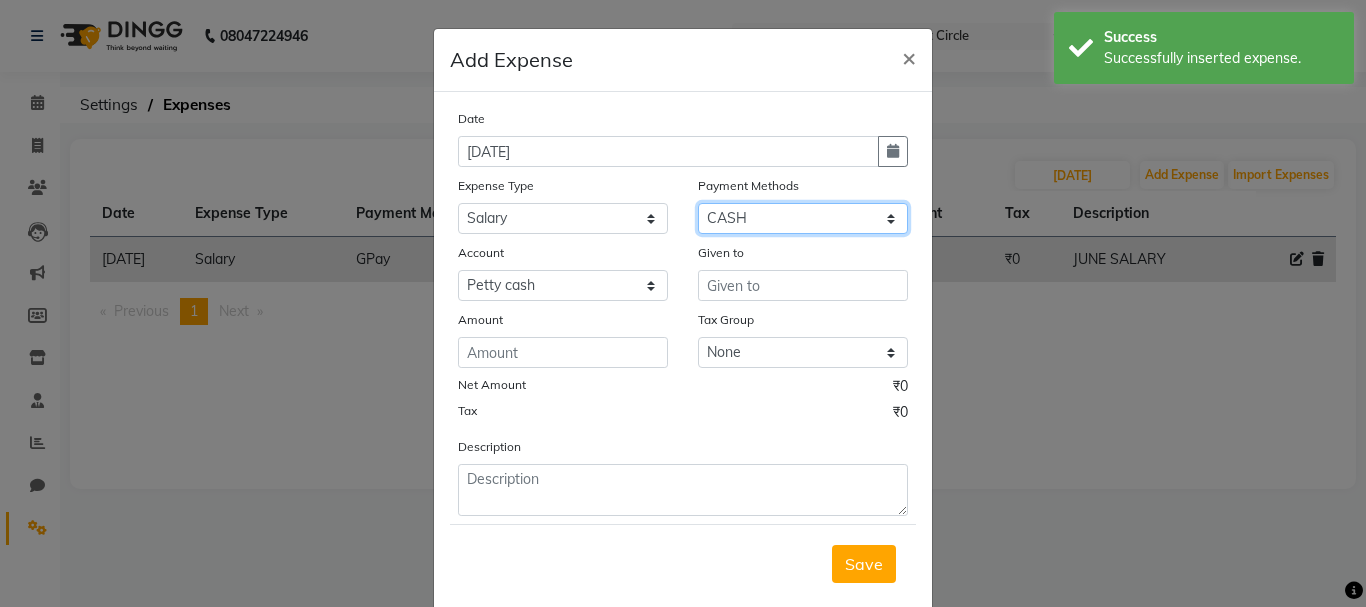 select on "5" 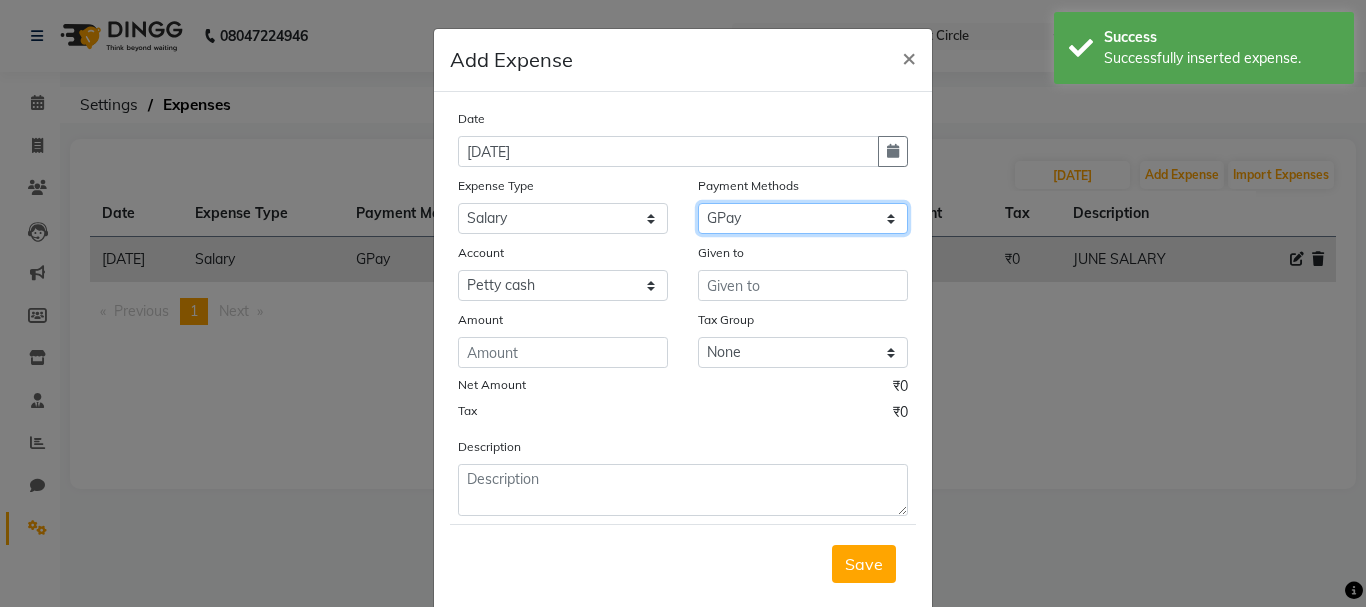 click on "Select GPay UPI PayTM Voucher CASH PhonePe Package Gift Card ONLINE Points Bank Wallet" 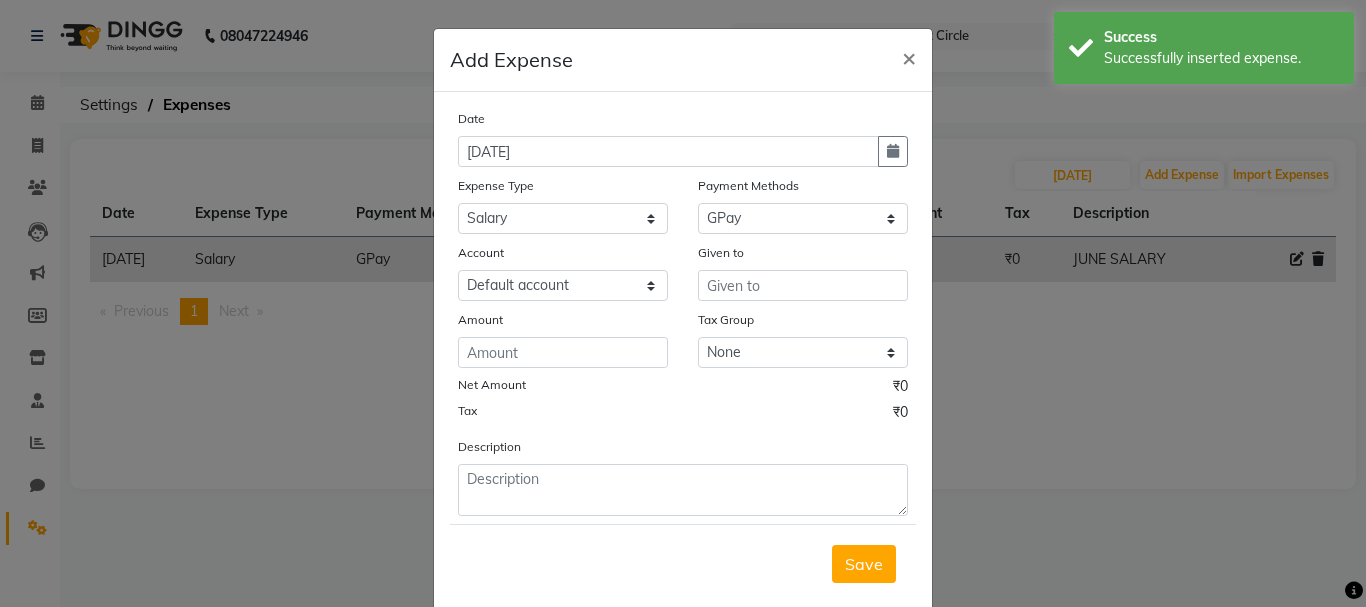 click on "Date [DATE] Expense Type Select Advance Salary Bank charges Car maintenance  Cash transfer to bank Cash transfer to hub Client Snacks Clinical charges Equipment Fuel Govt fee Incentive Insurance International purchase Loan Repayment Maintenance Marketing Miscellaneous MRA Other Pantry Product Rent Salary Staff Snacks Tax Tea & Refreshment Utilities Payment Methods Select GPay UPI PayTM Voucher CASH PhonePe Package Gift Card ONLINE Points Bank Wallet Account Select Default account Given to Amount Tax Group None GST Net Amount ₹0 Tax ₹0 Description" 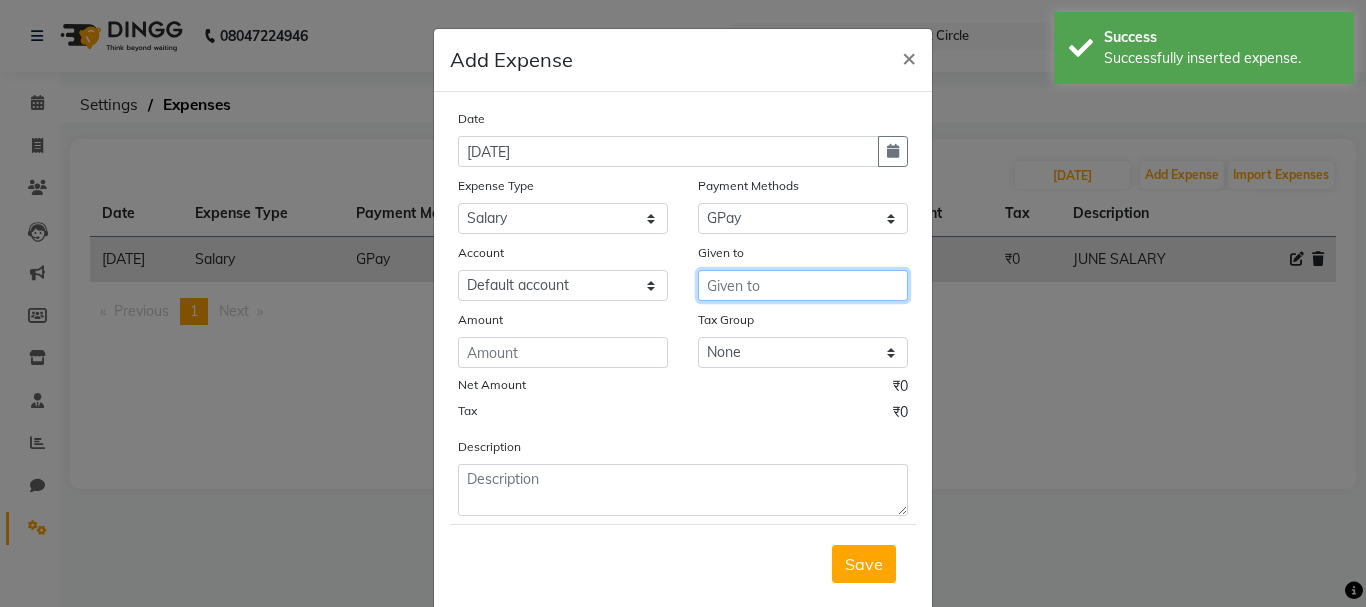 click at bounding box center [803, 285] 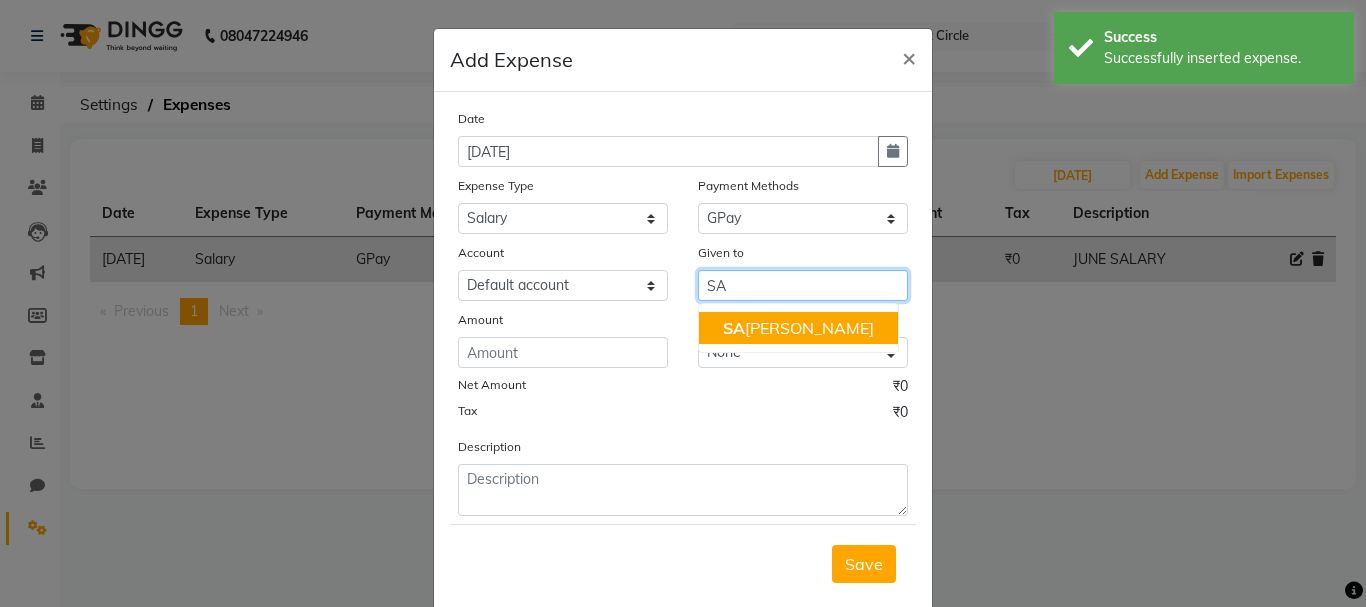 click on "[PERSON_NAME]" at bounding box center [798, 328] 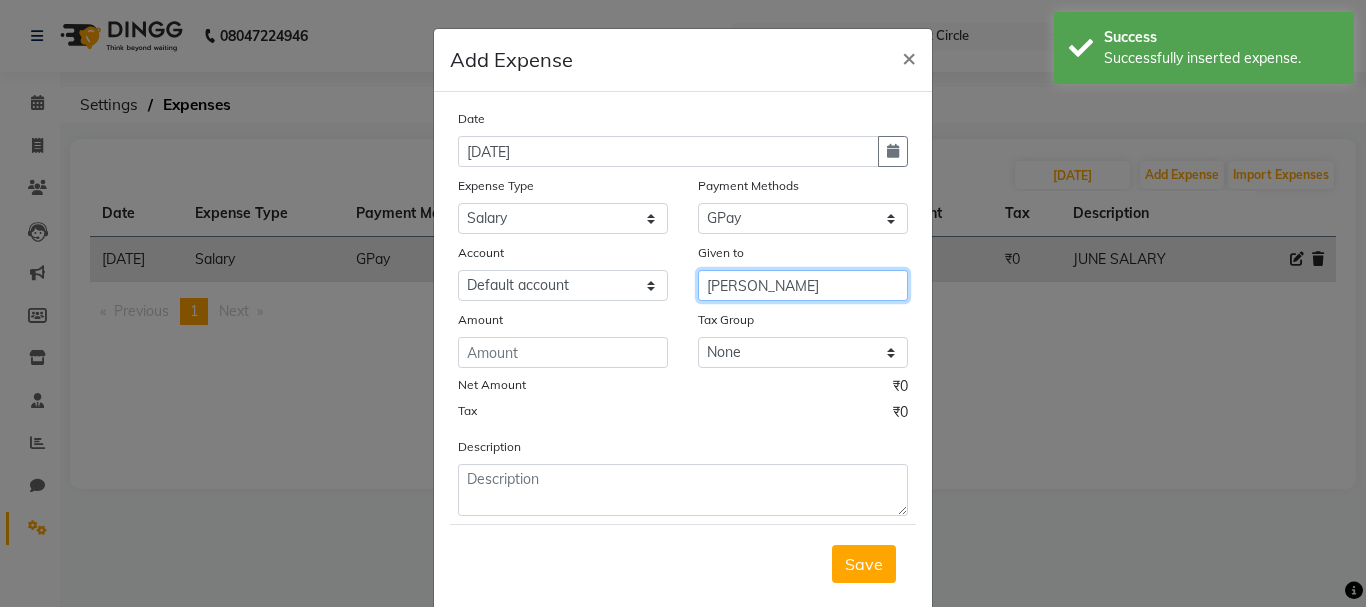type on "[PERSON_NAME]" 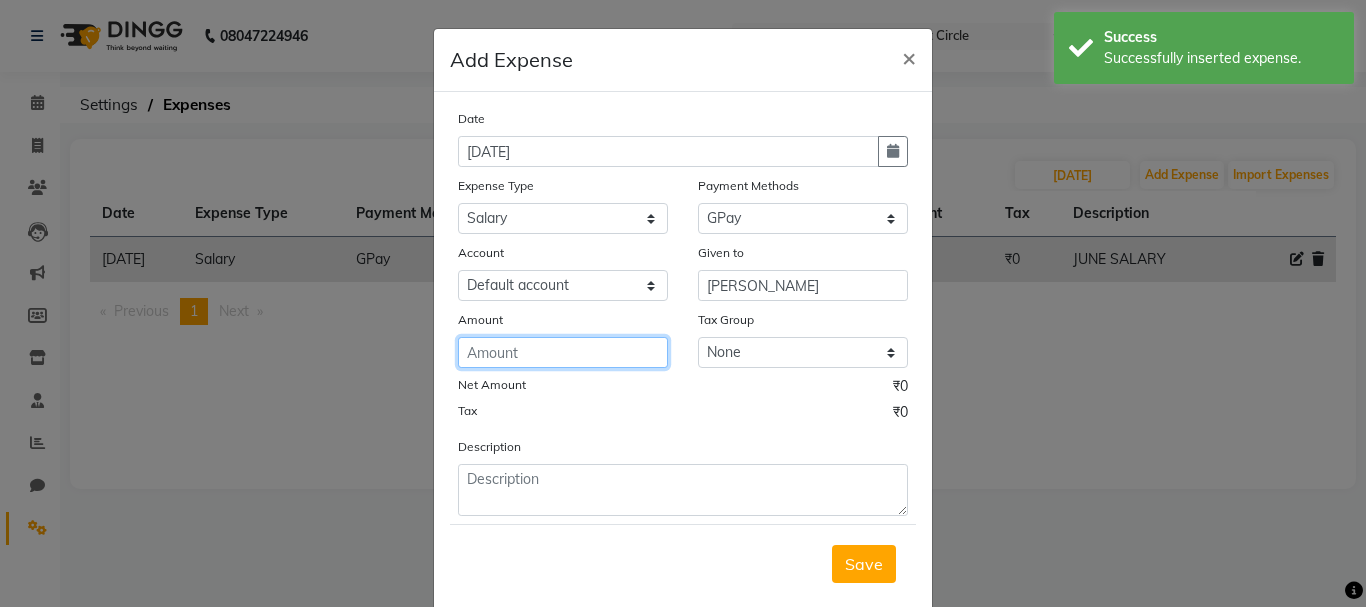 click 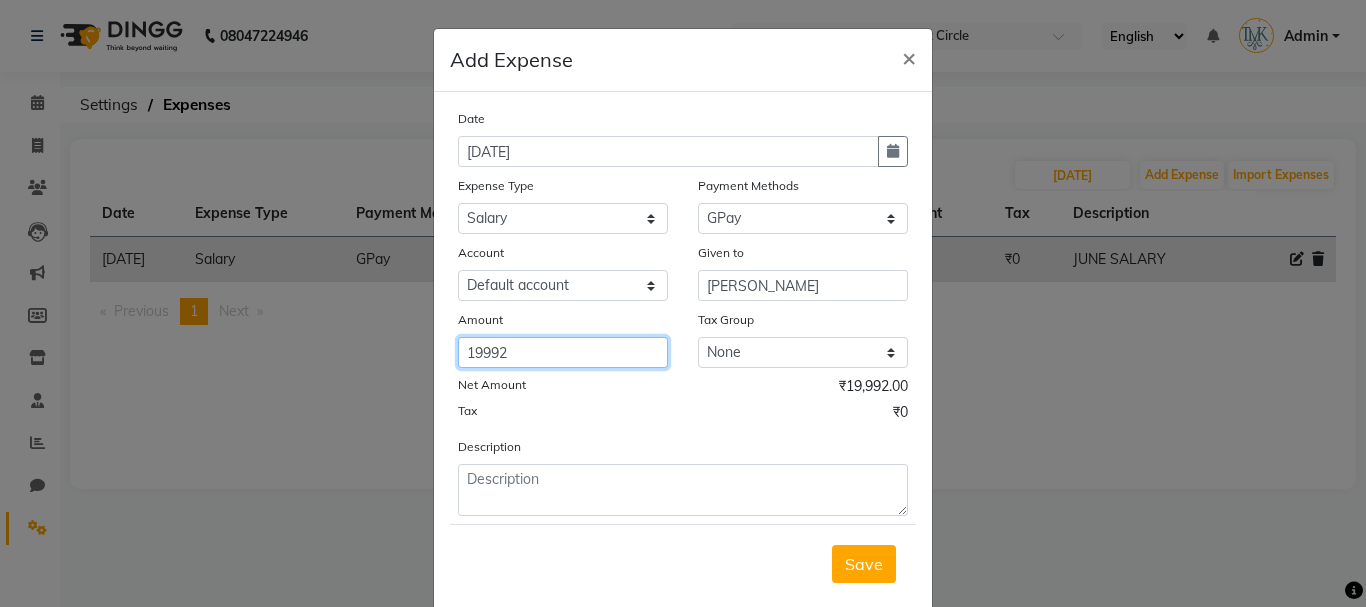 type on "19992" 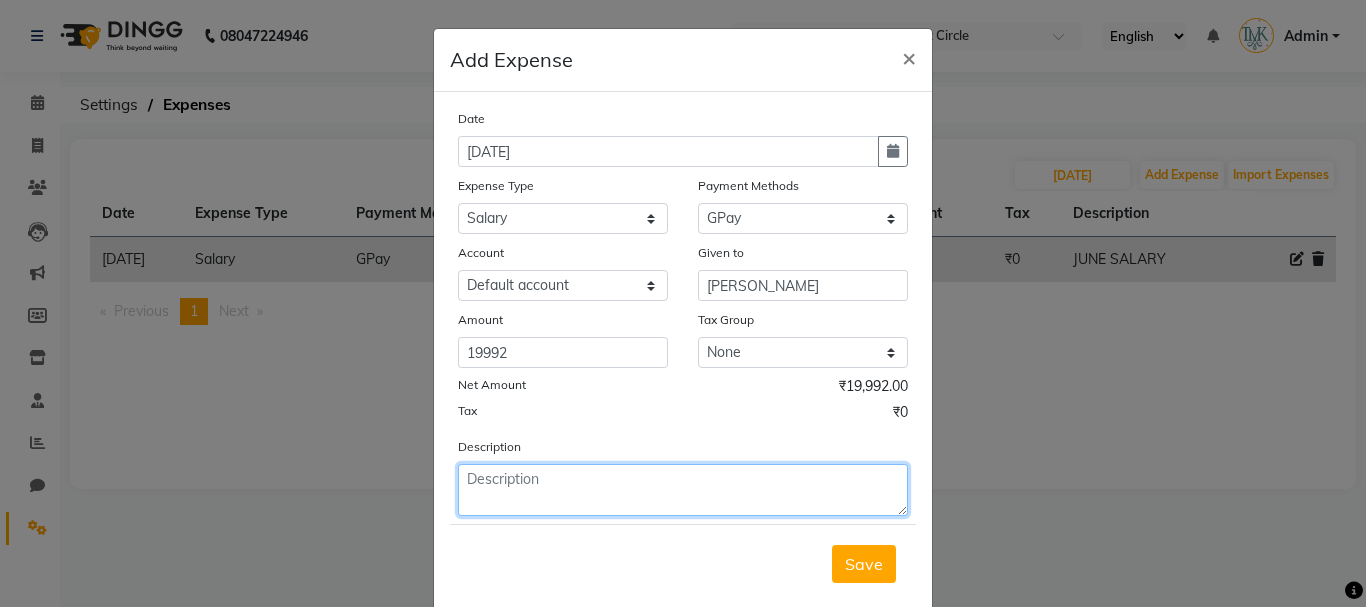 click 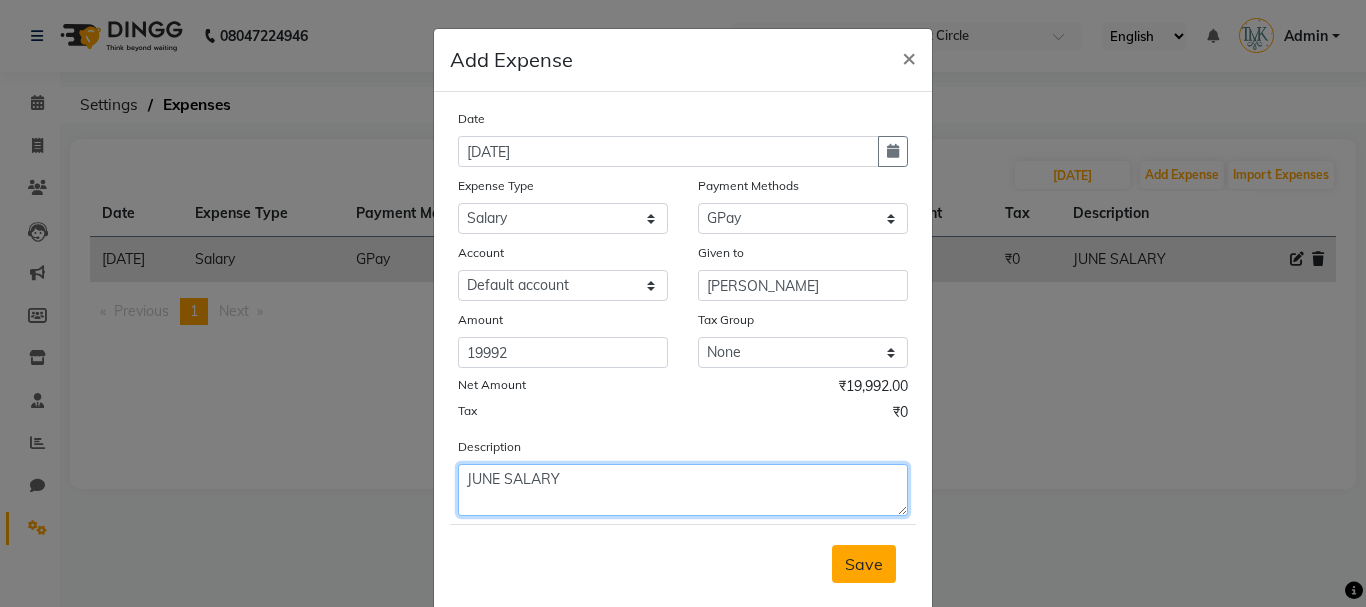 type on "JUNE SALARY" 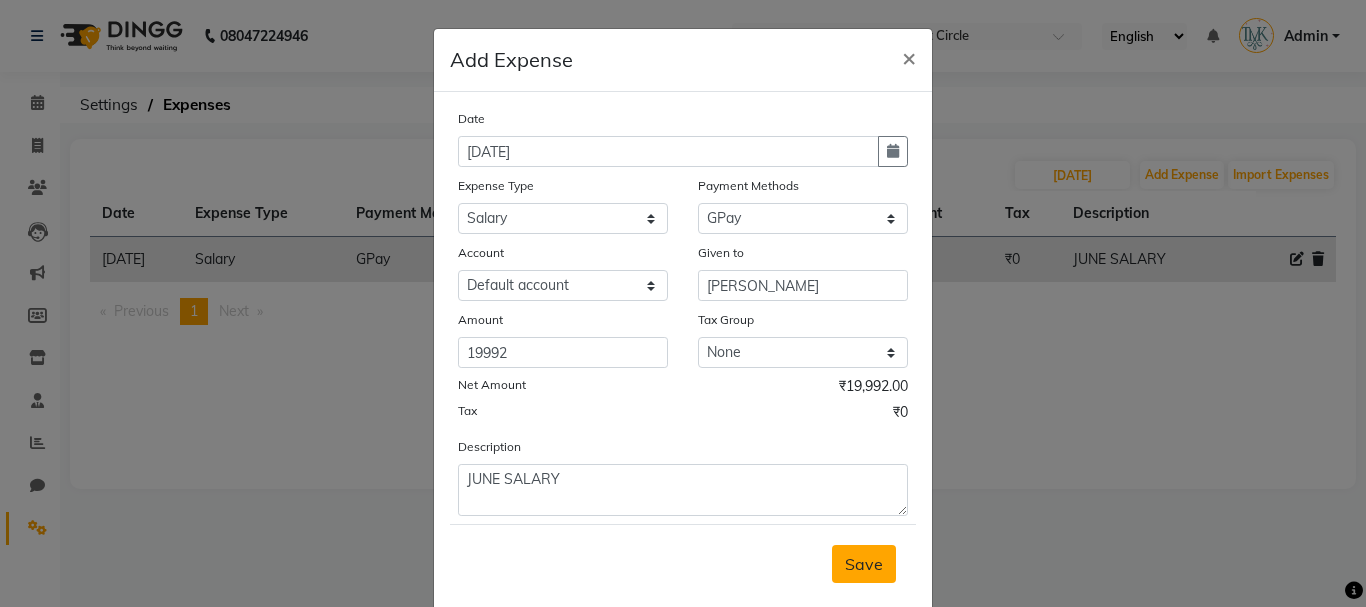 click on "Save" at bounding box center [864, 564] 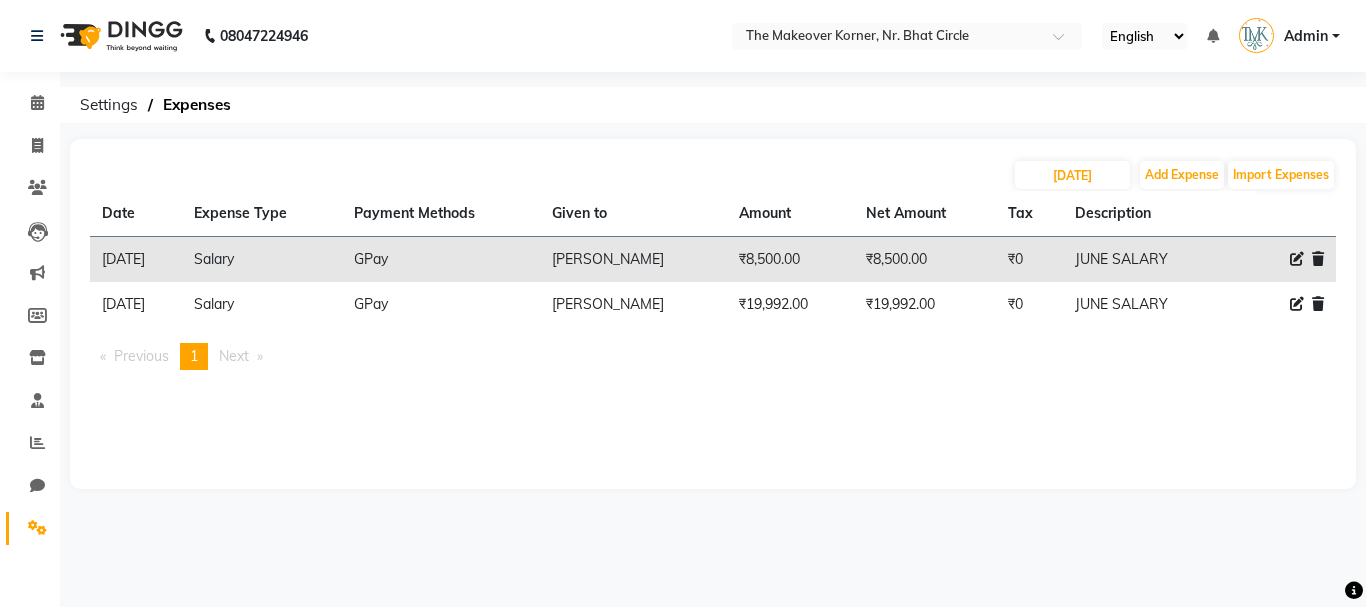 click on "Calendar" 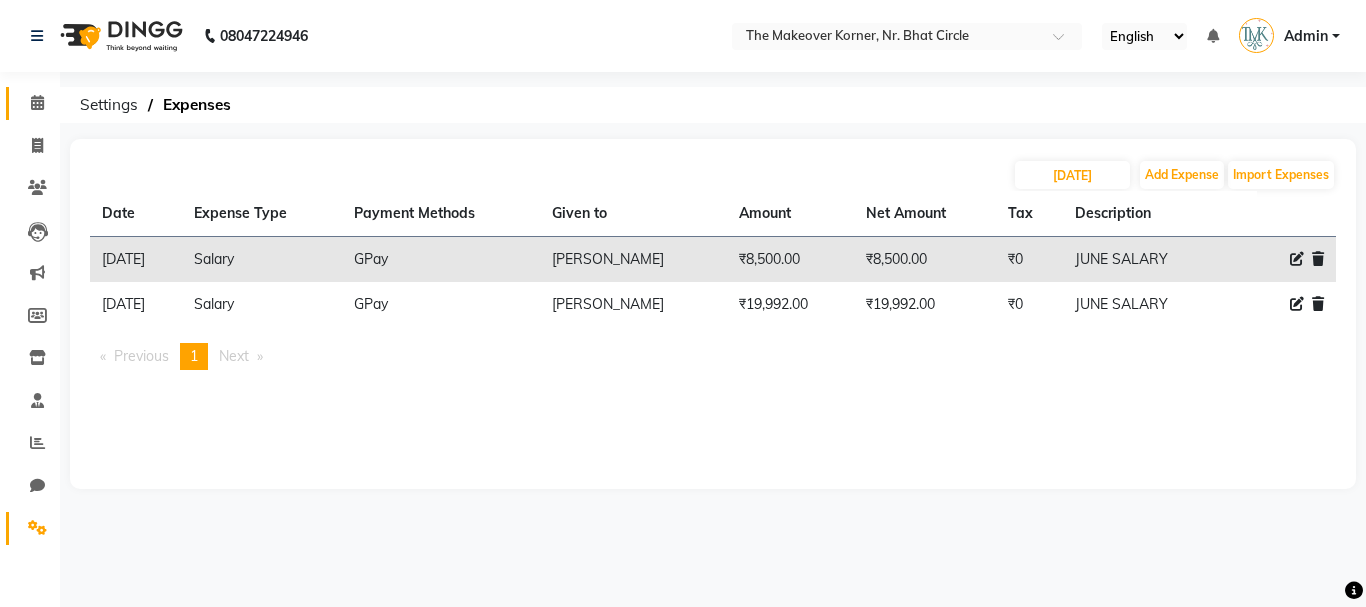 click 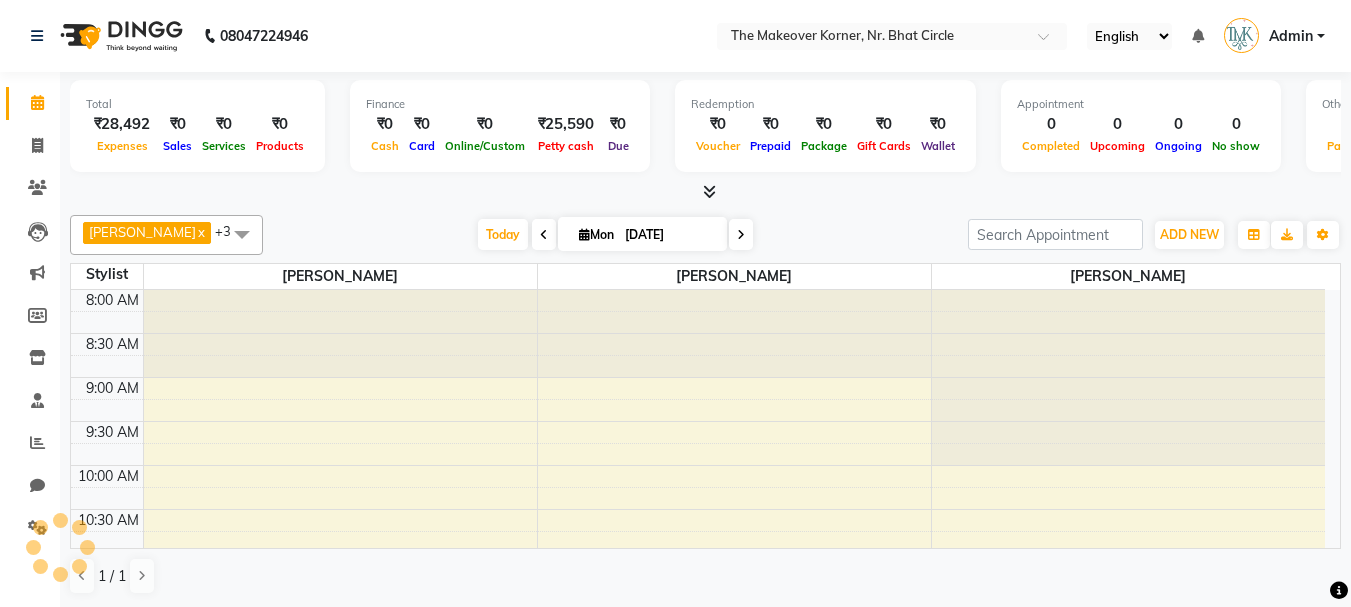 scroll, scrollTop: 0, scrollLeft: 0, axis: both 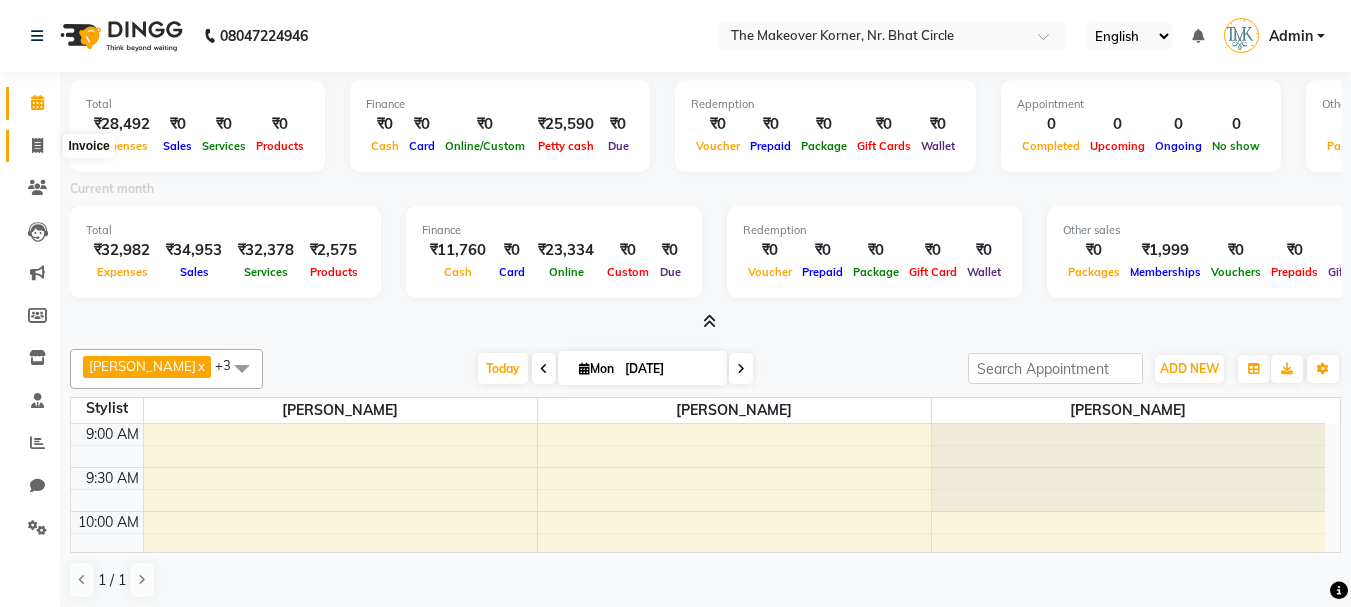 click 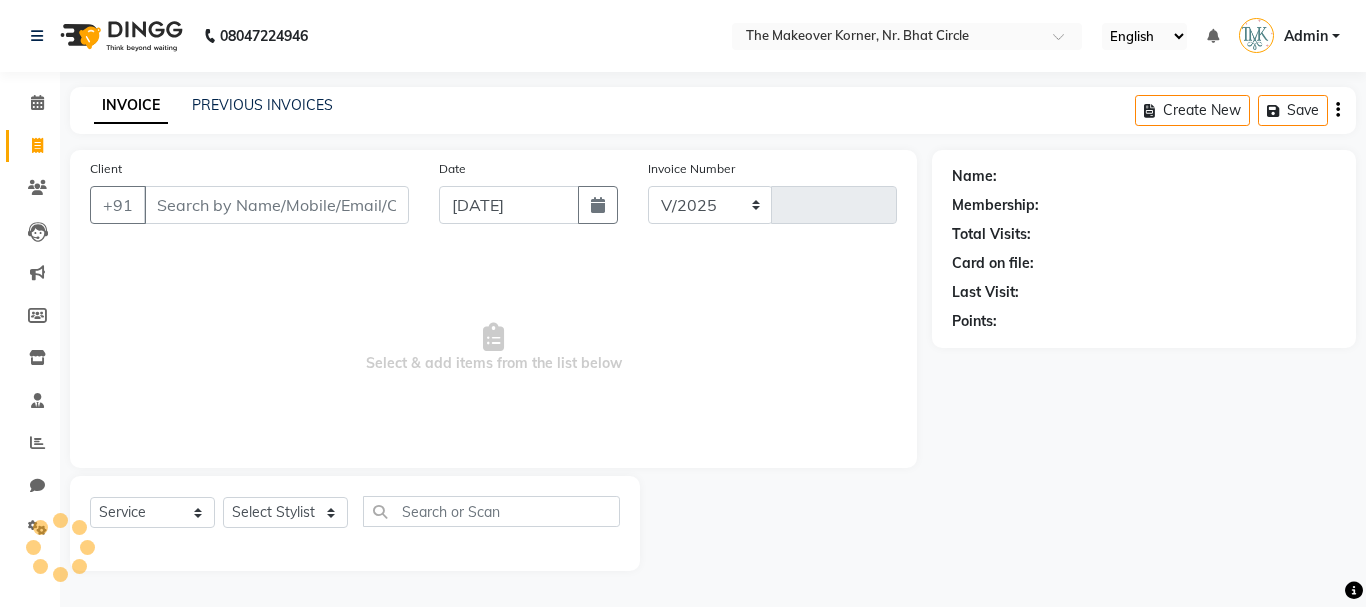 select on "5477" 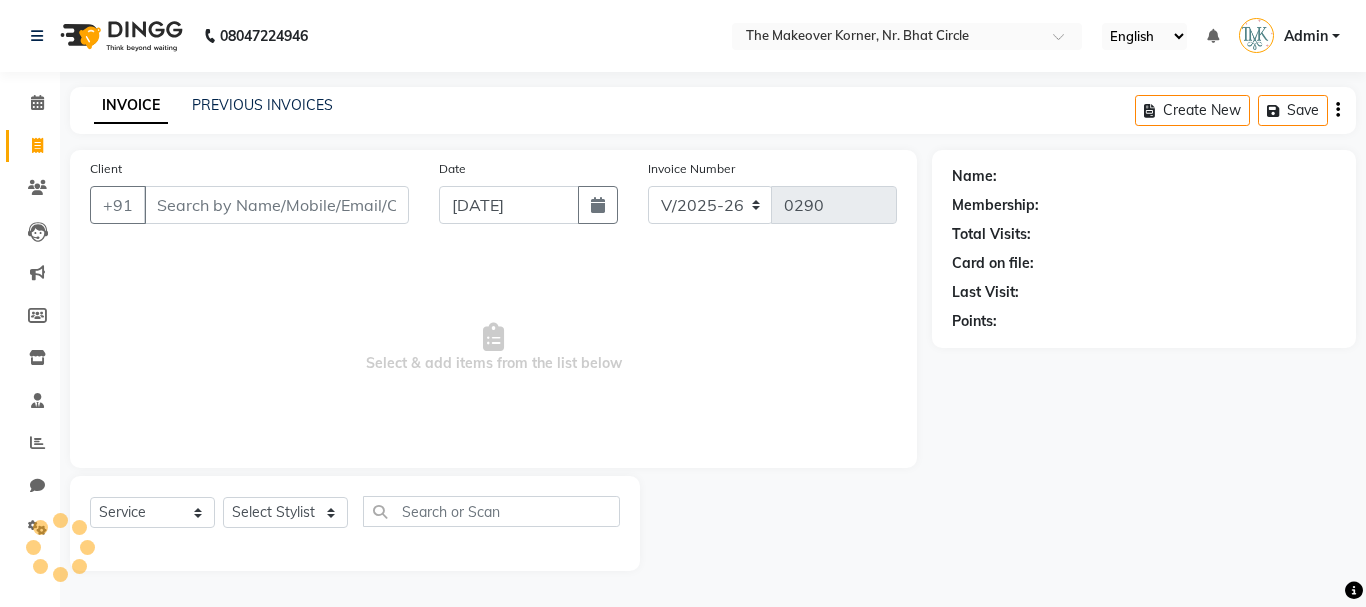 click on "Client" at bounding box center [276, 205] 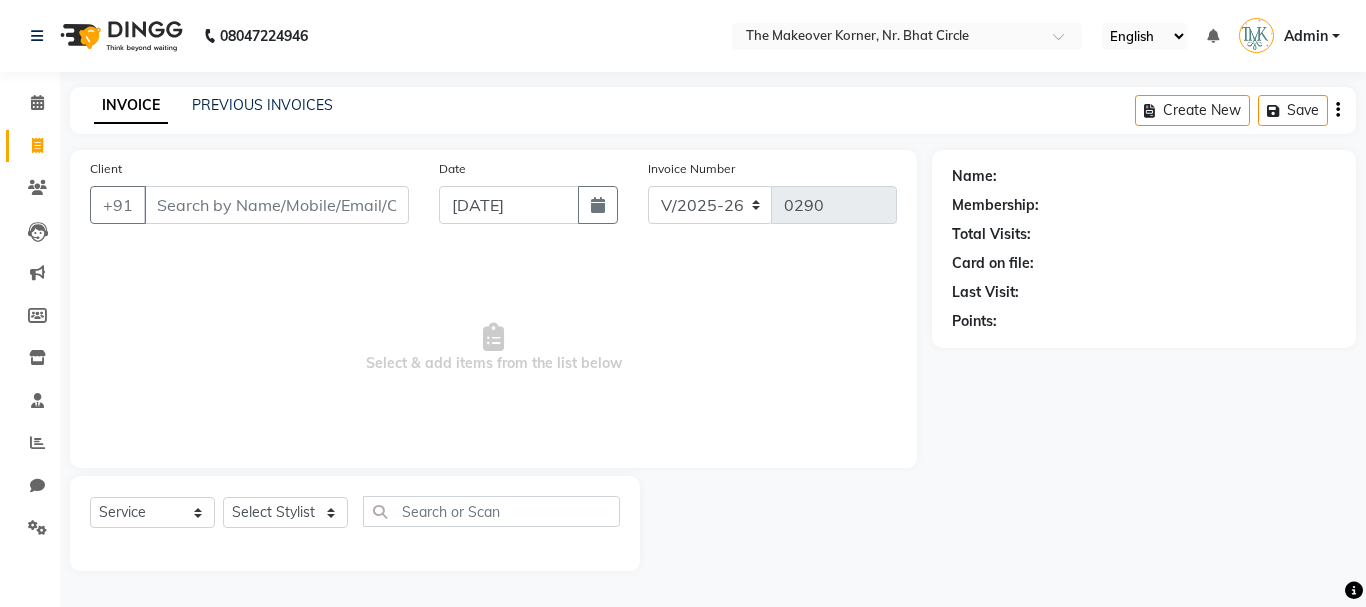 click on "Settings" 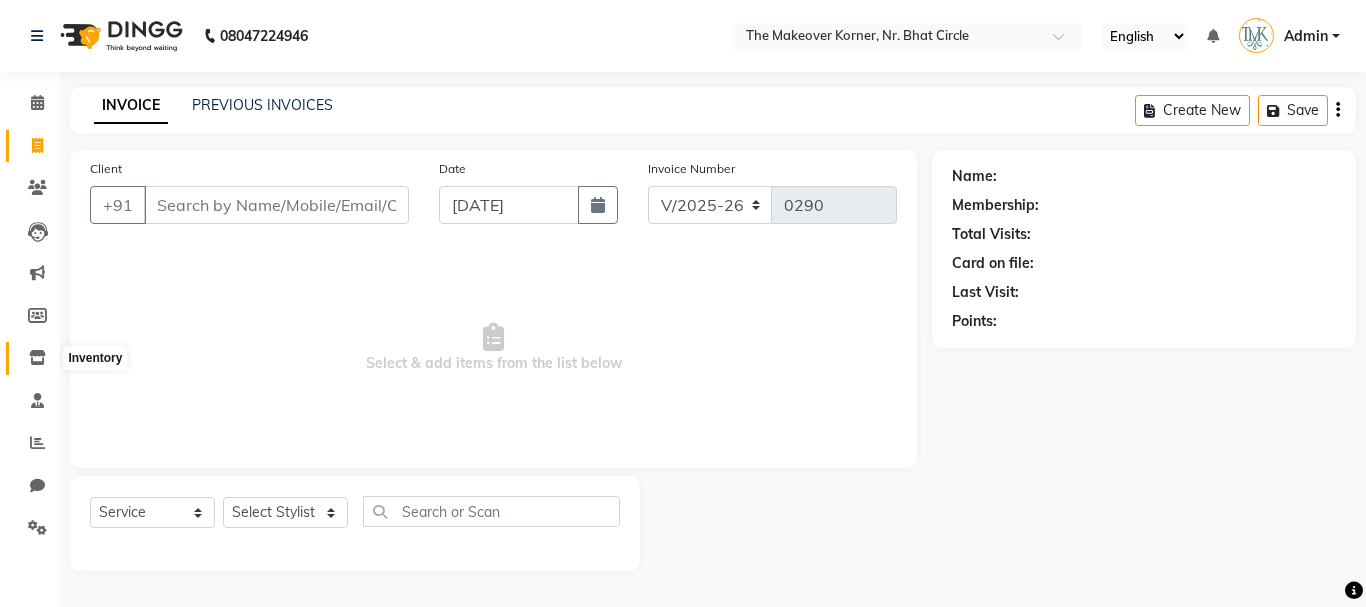 click 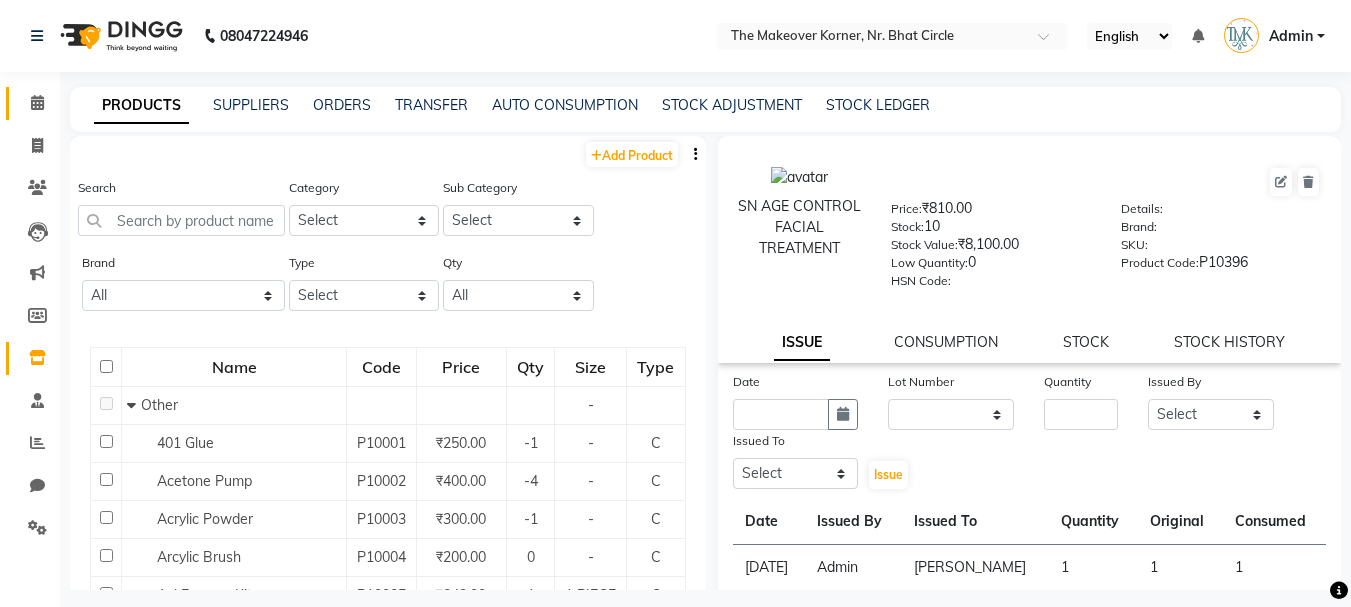 click 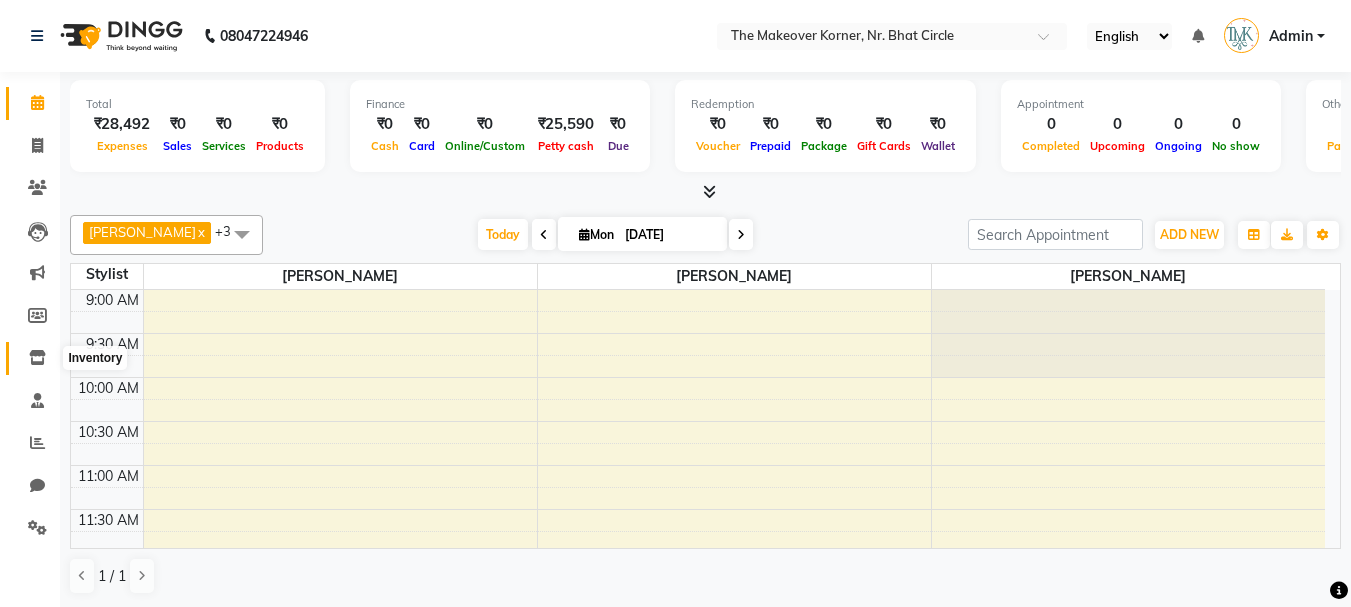click 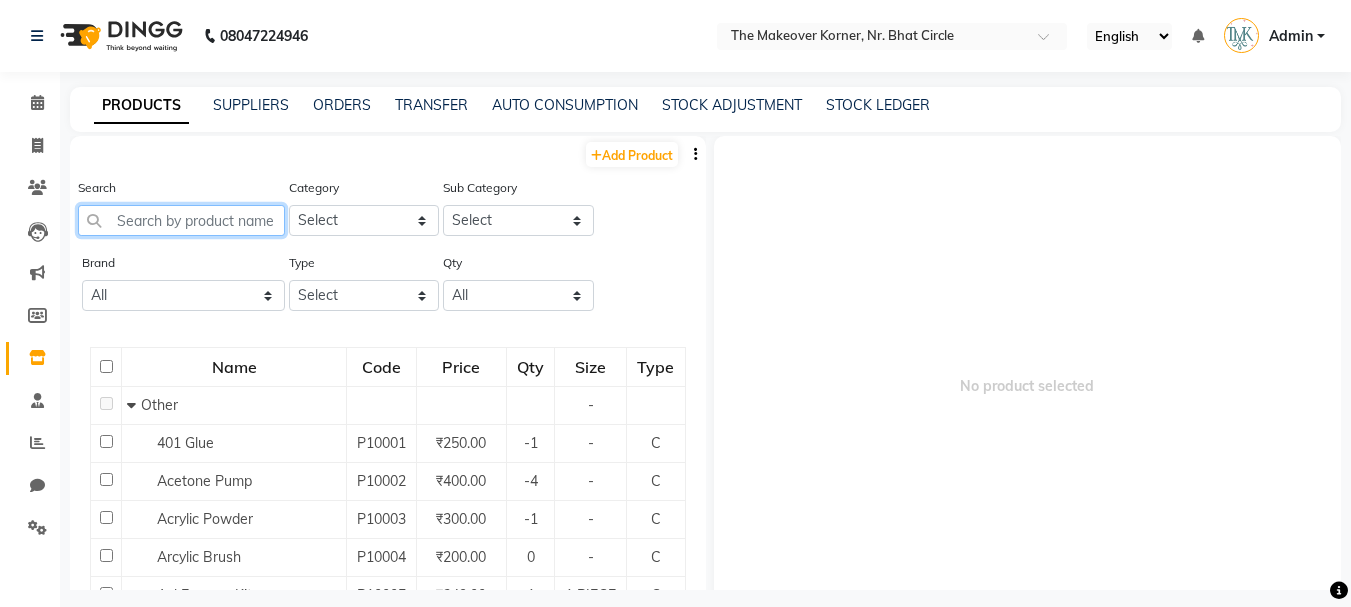 click 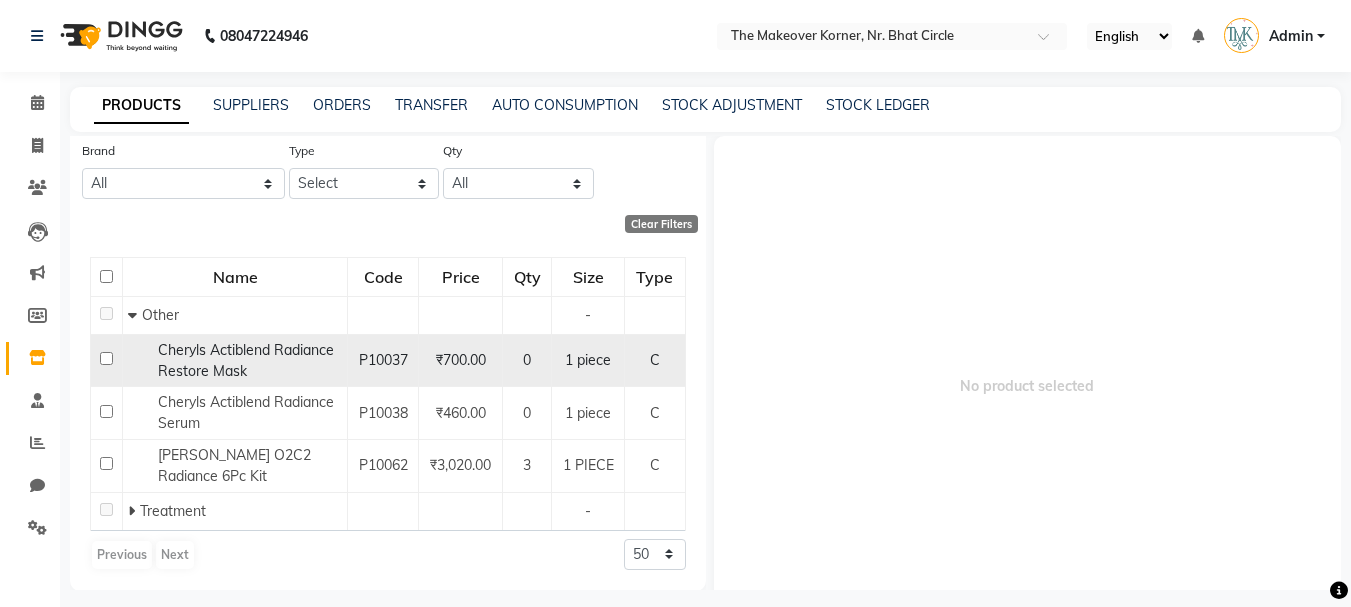 scroll, scrollTop: 113, scrollLeft: 0, axis: vertical 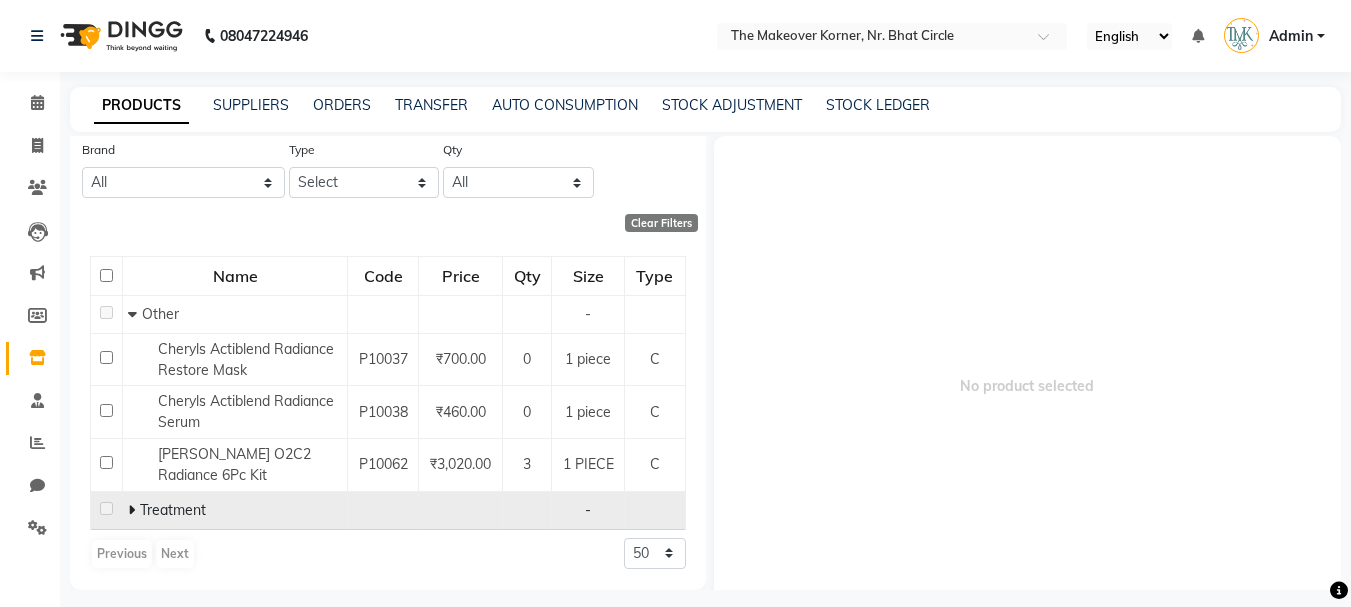type on "RADIA" 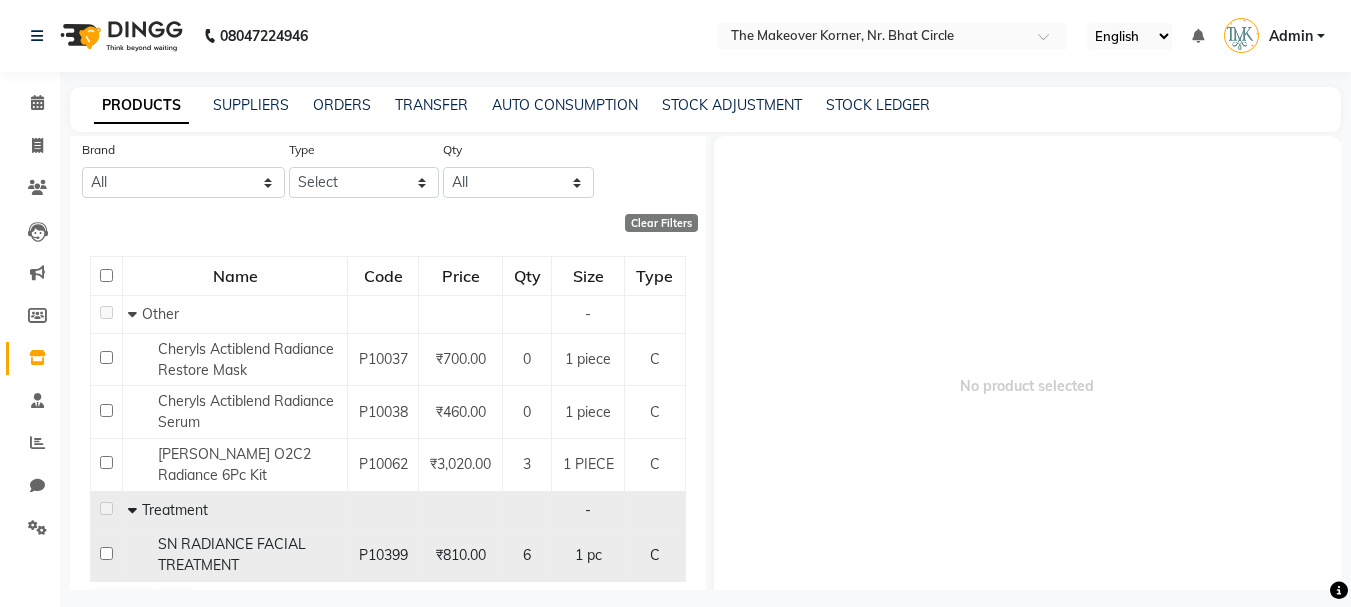 click on "SN RADIANCE FACIAL TREATMENT" 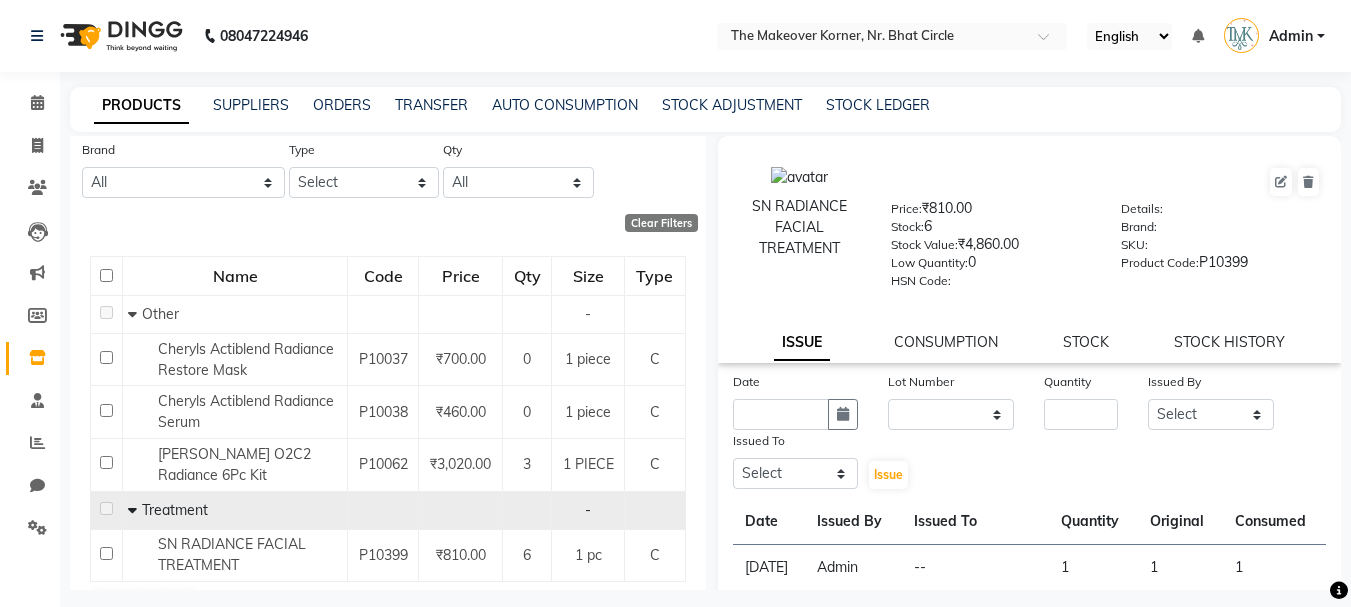 scroll, scrollTop: 100, scrollLeft: 0, axis: vertical 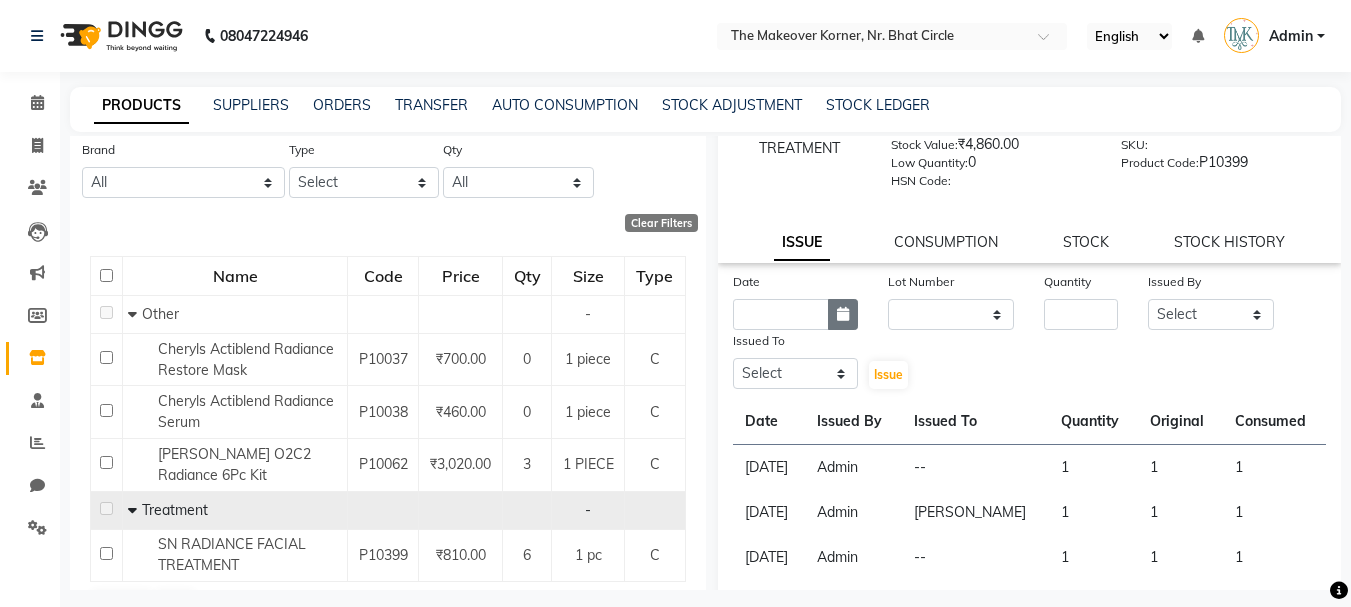 click 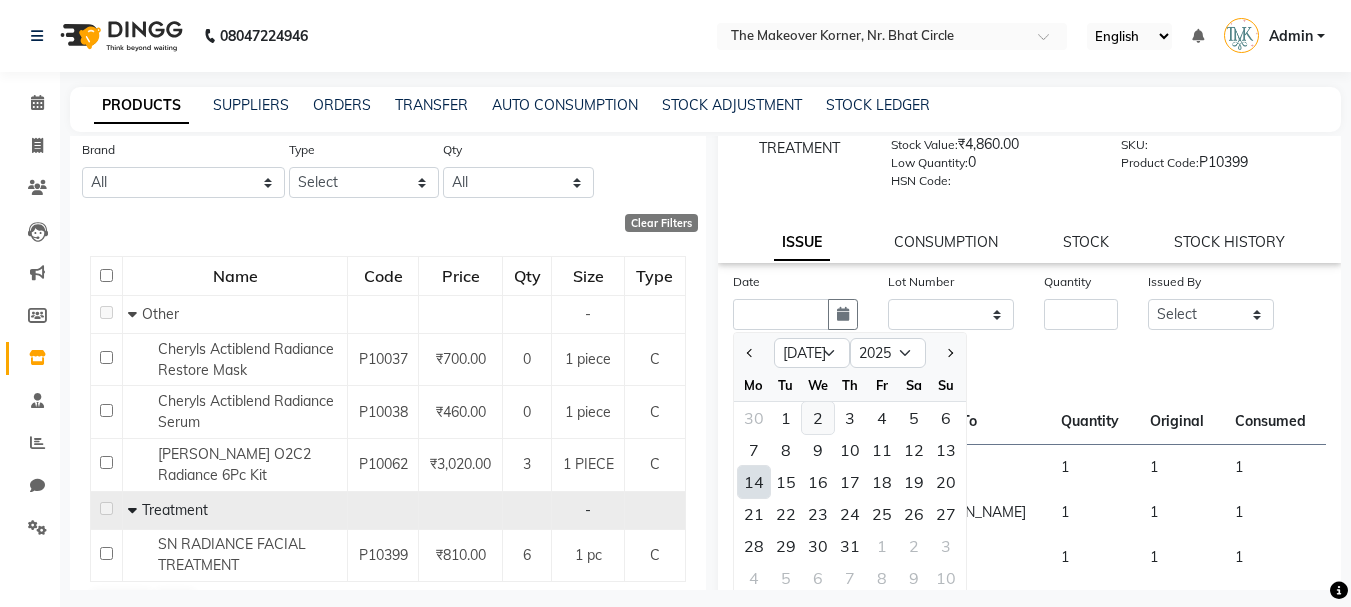 click on "2" 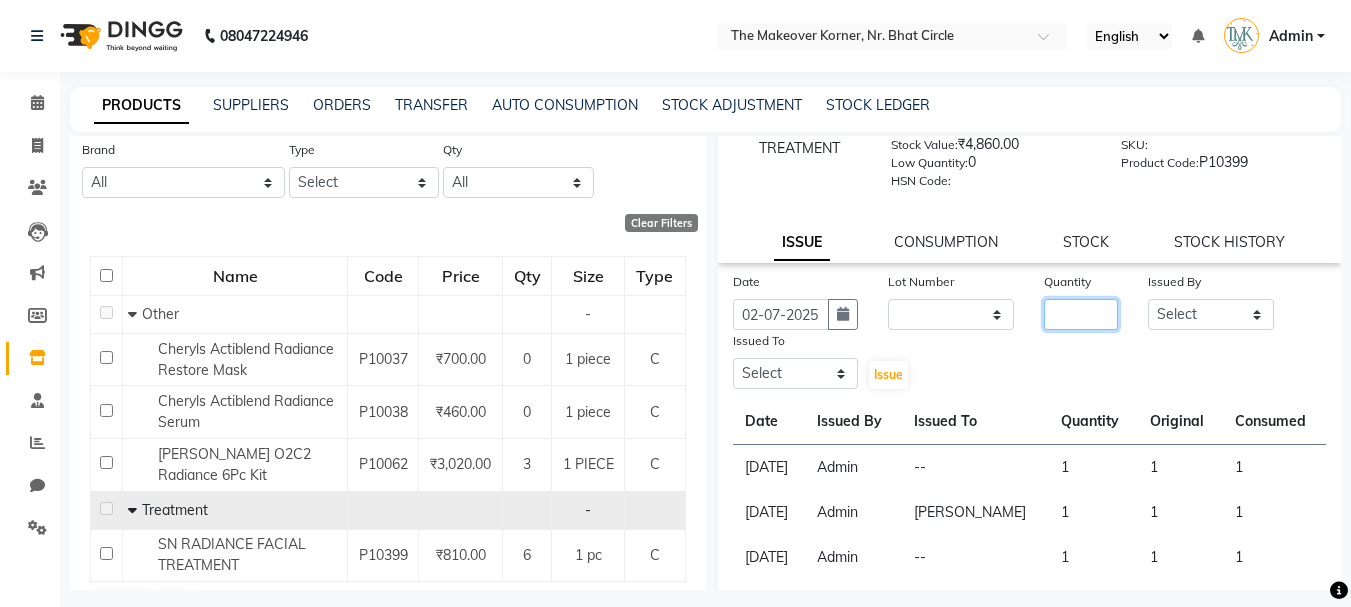 click 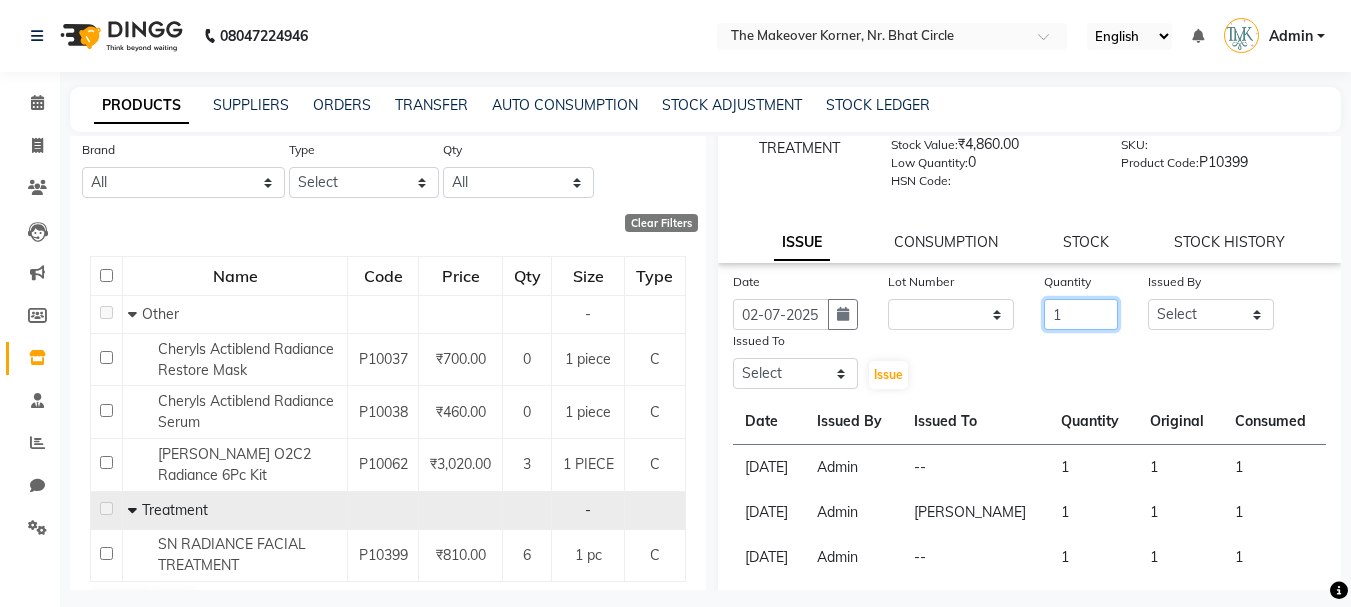 type on "1" 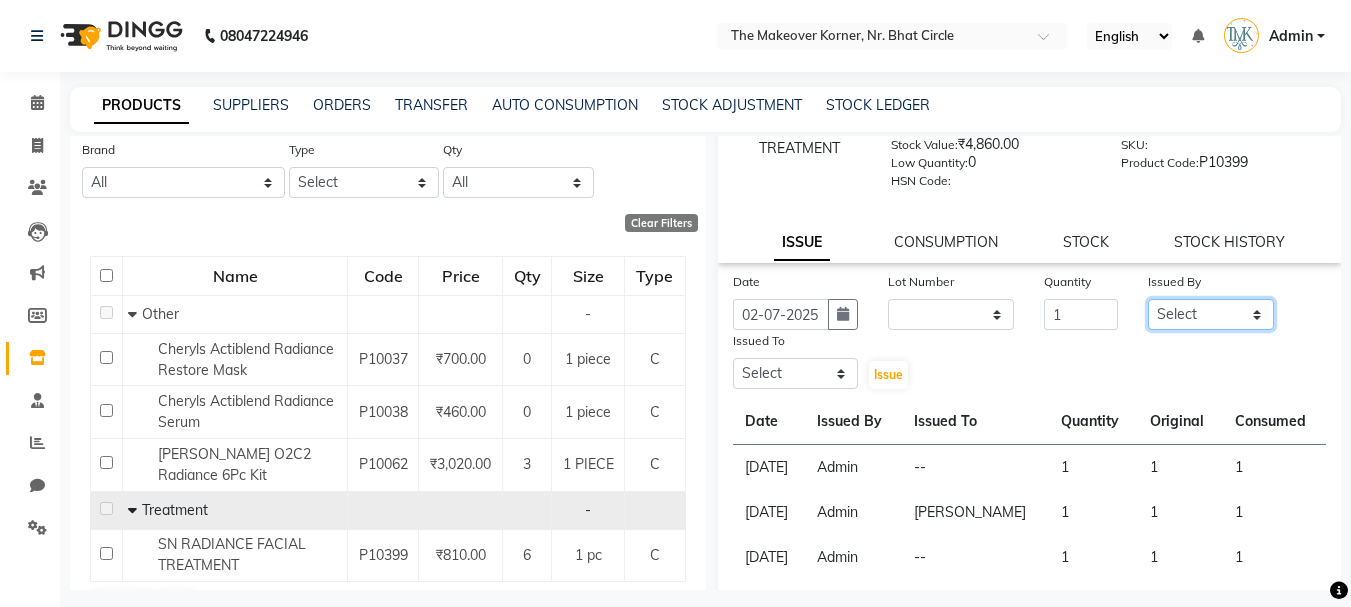 click on "Select Admin [PERSON_NAME] [PERSON_NAME] [PERSON_NAME]" 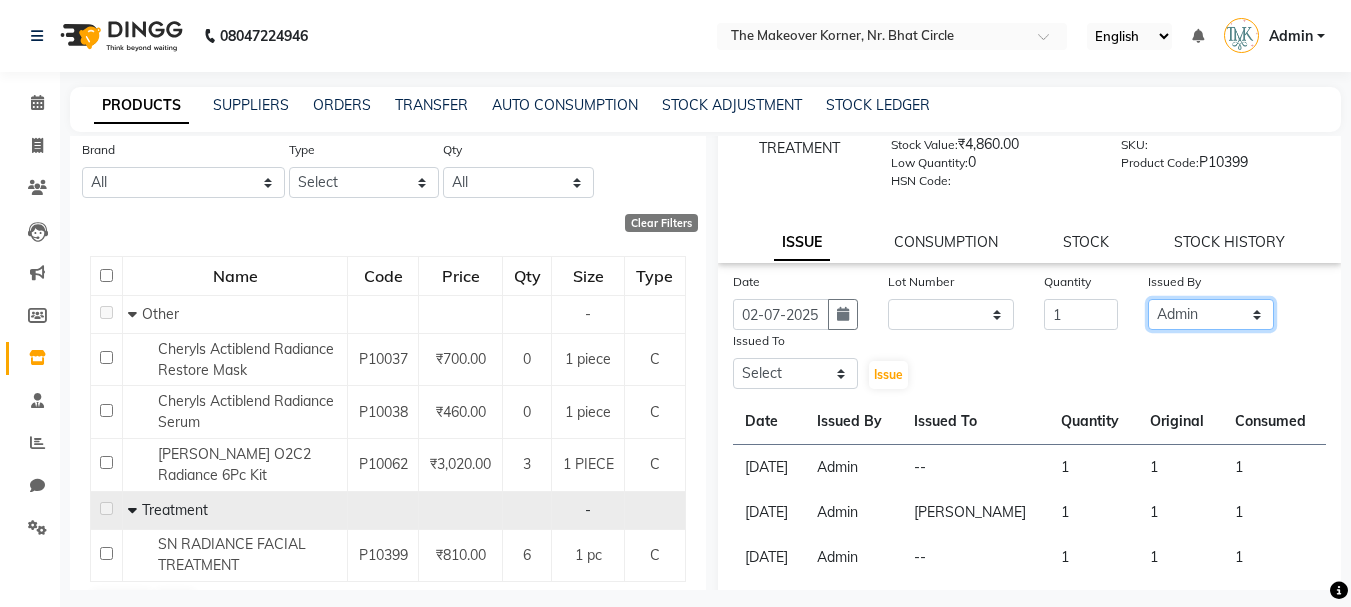 click on "Select Admin [PERSON_NAME] [PERSON_NAME] [PERSON_NAME]" 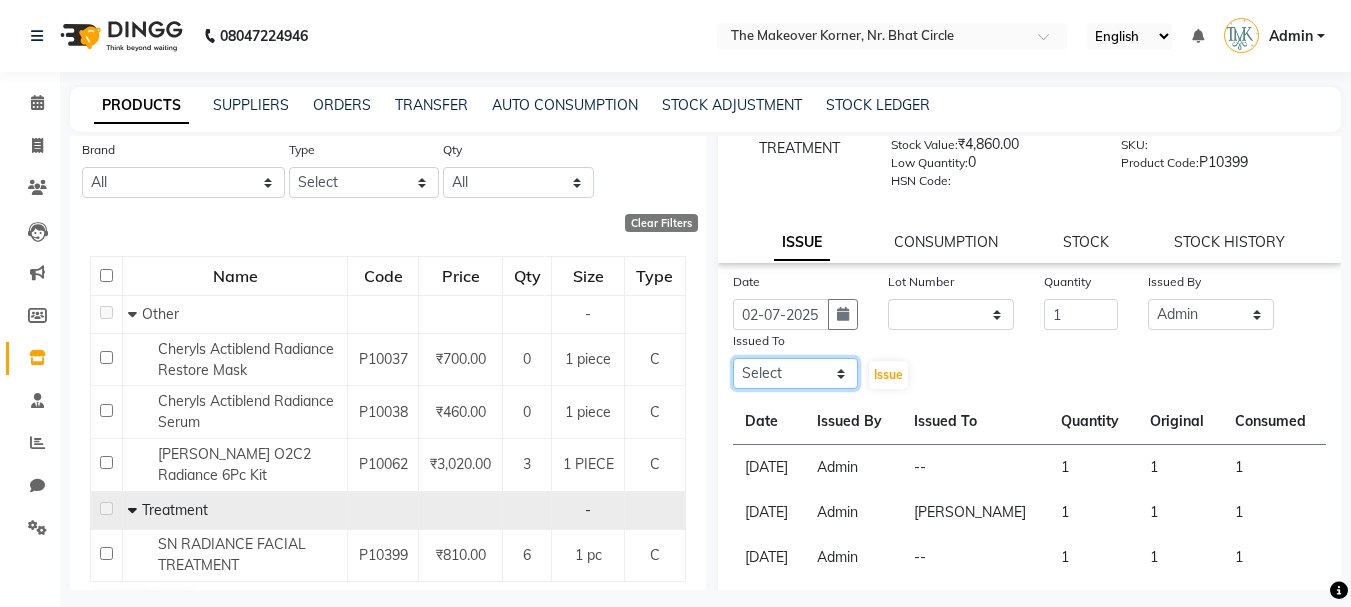 click on "Select Admin [PERSON_NAME] [PERSON_NAME] [PERSON_NAME]" 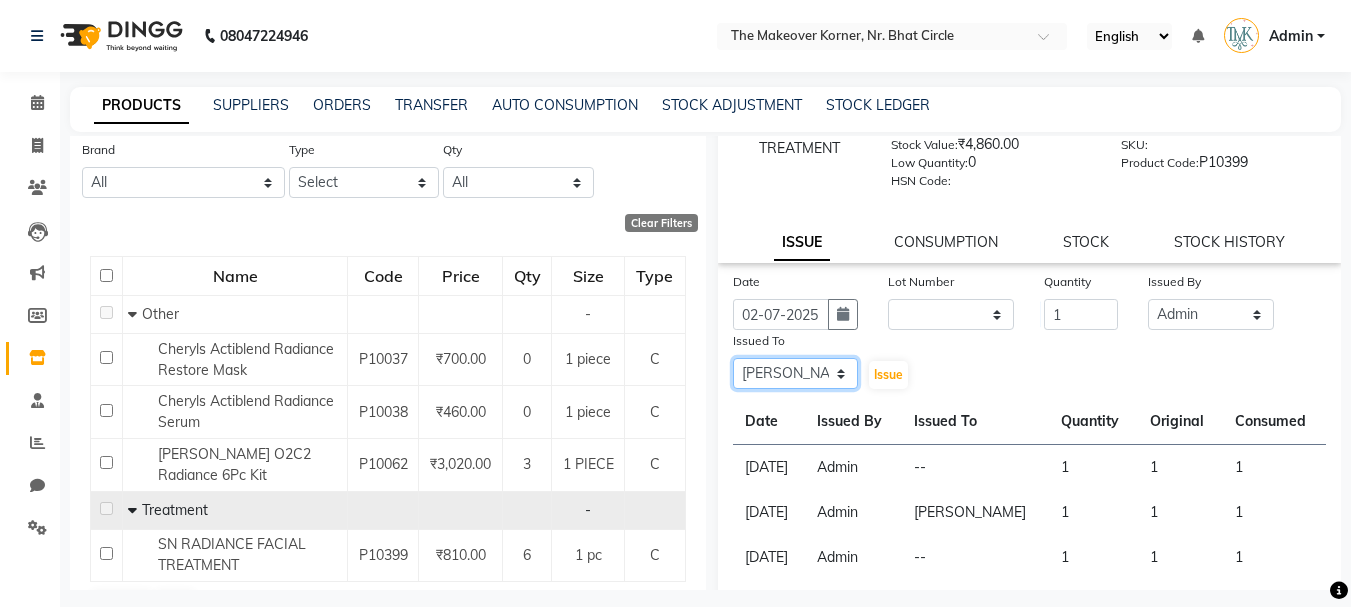 click on "Select Admin [PERSON_NAME] [PERSON_NAME] [PERSON_NAME]" 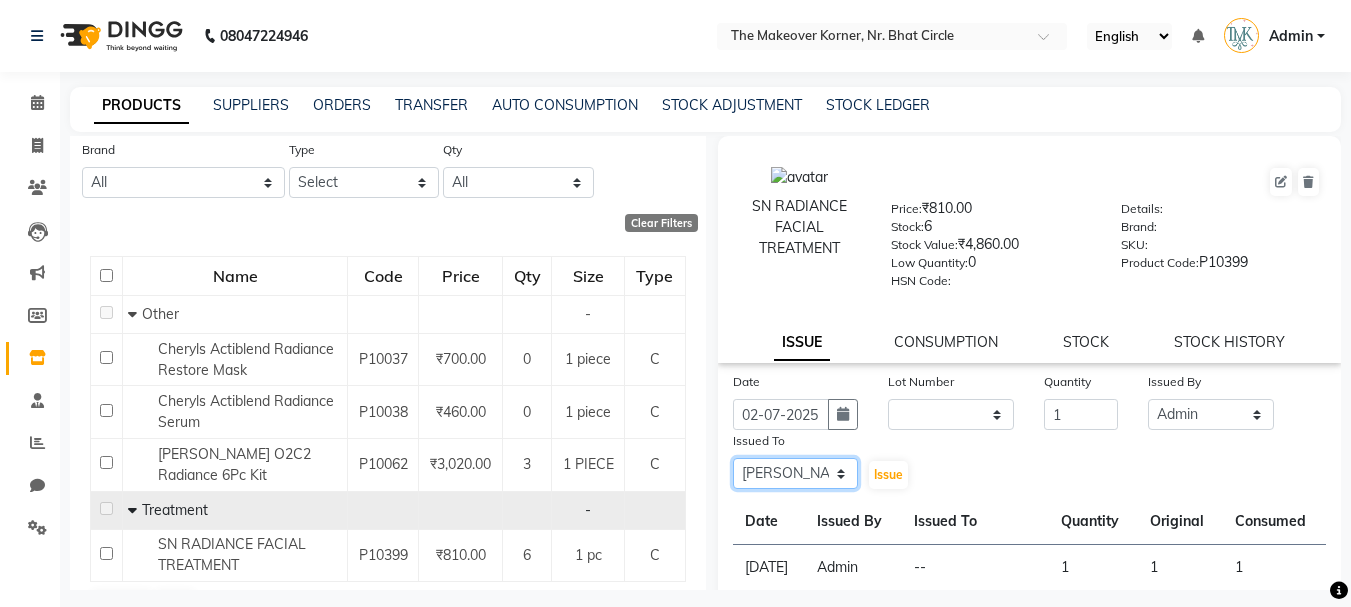 scroll, scrollTop: 100, scrollLeft: 0, axis: vertical 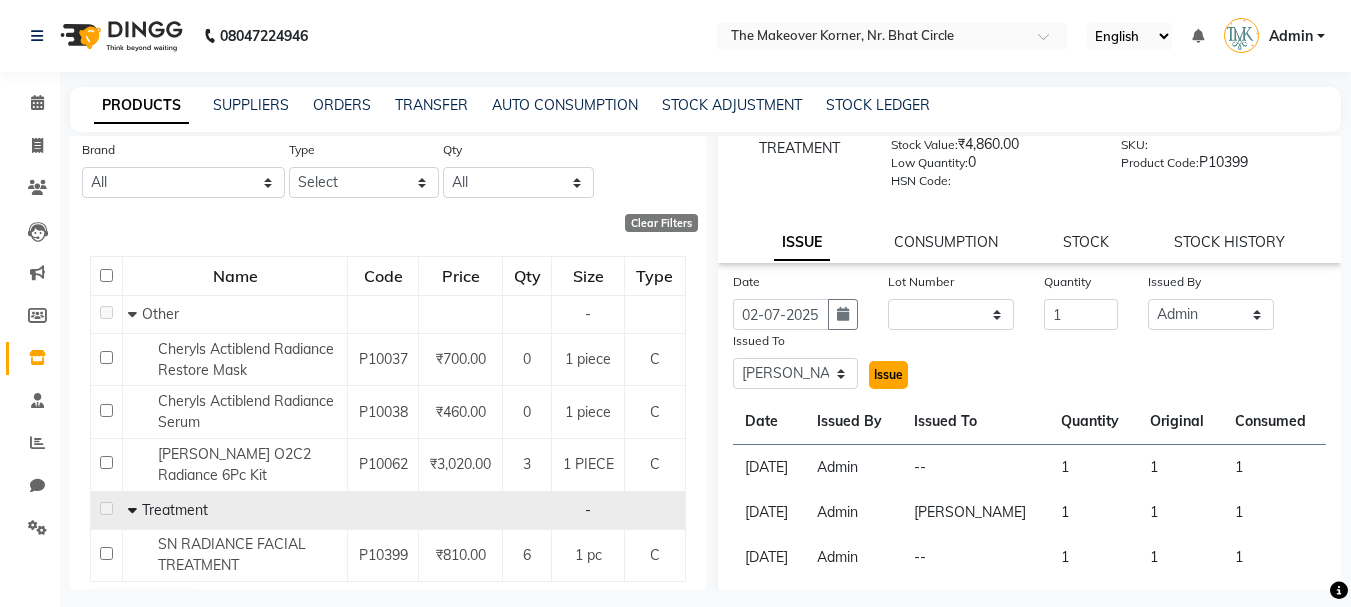 click on "Issue" 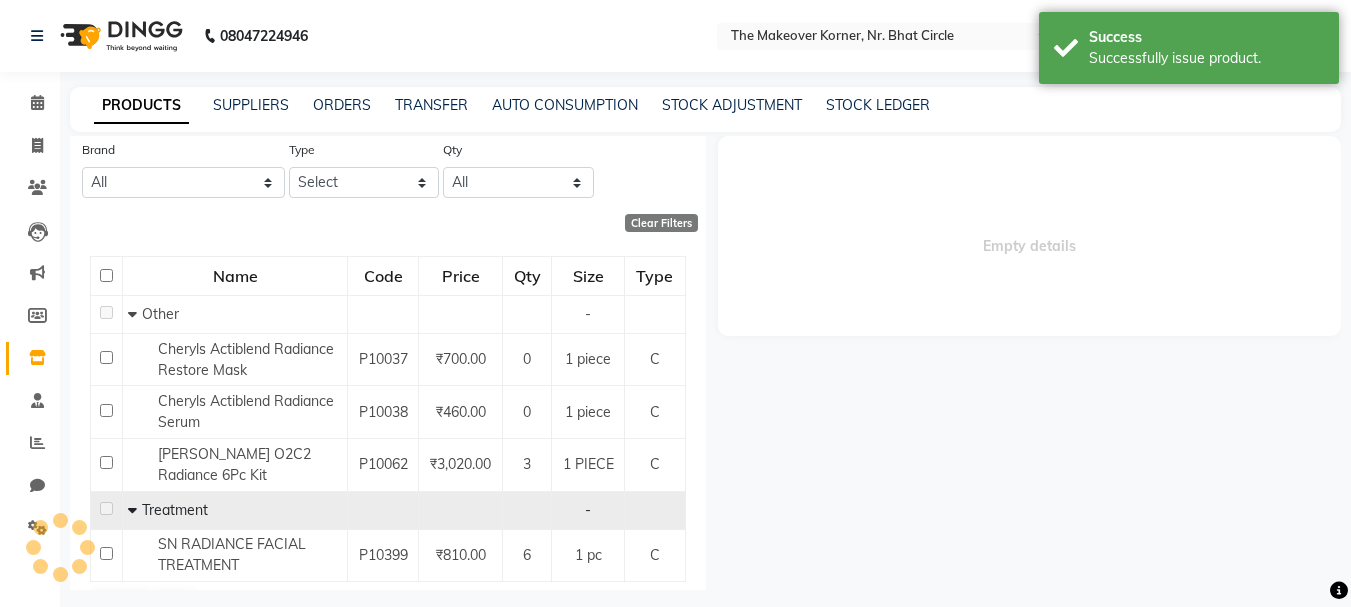 scroll, scrollTop: 0, scrollLeft: 0, axis: both 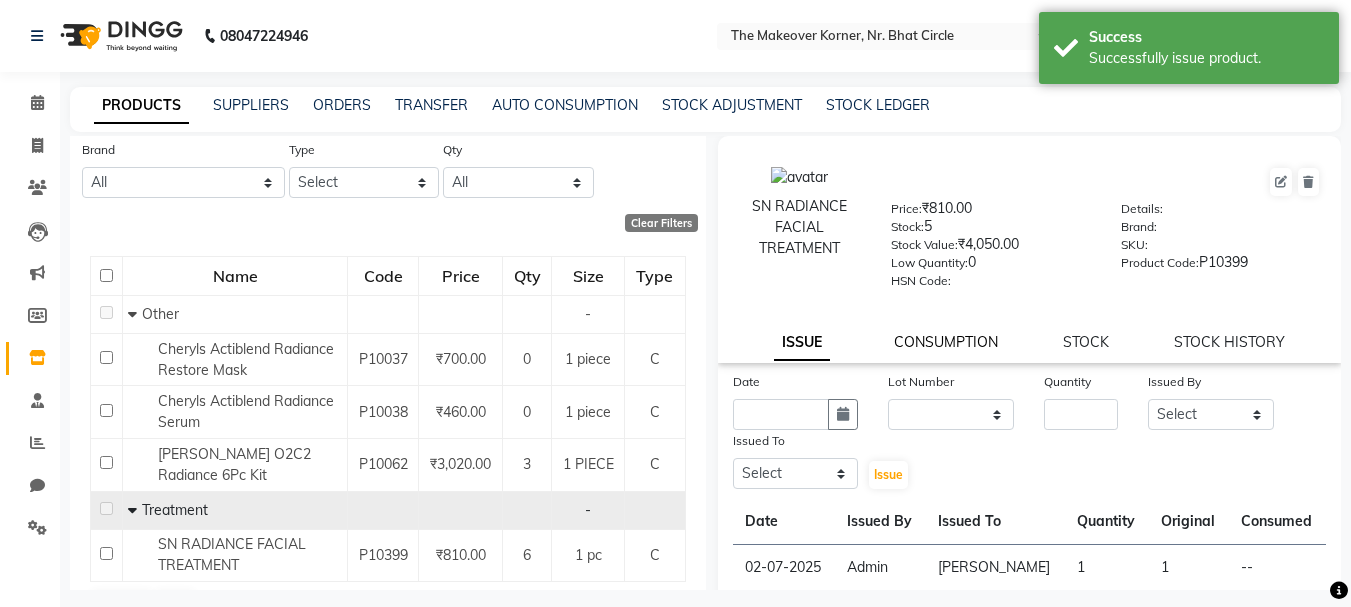 click on "CONSUMPTION" 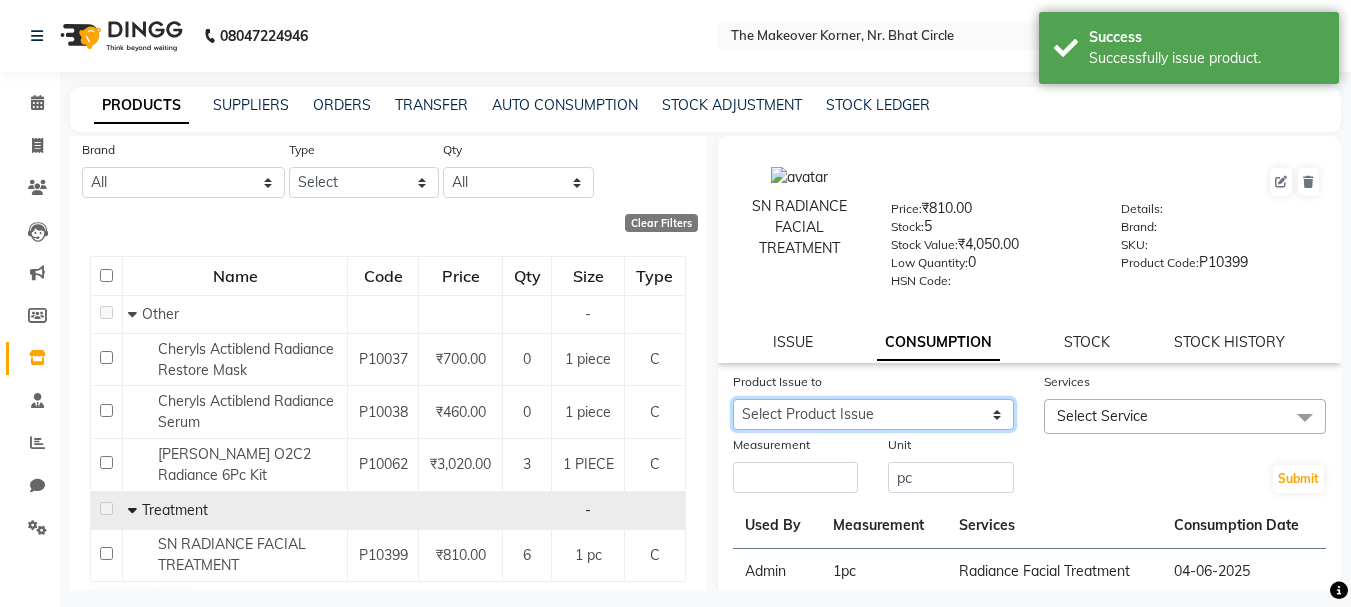 click on "Select Product Issue [DATE], Issued to: [PERSON_NAME], Balance: 1" 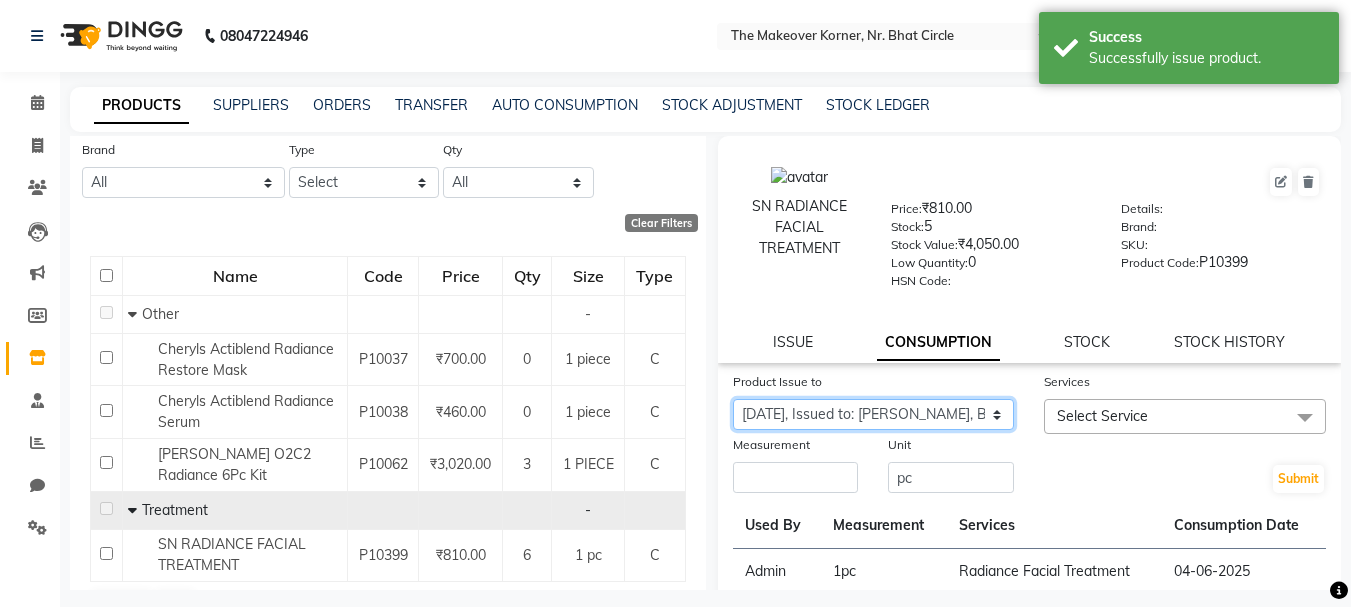 click on "Select Product Issue [DATE], Issued to: [PERSON_NAME], Balance: 1" 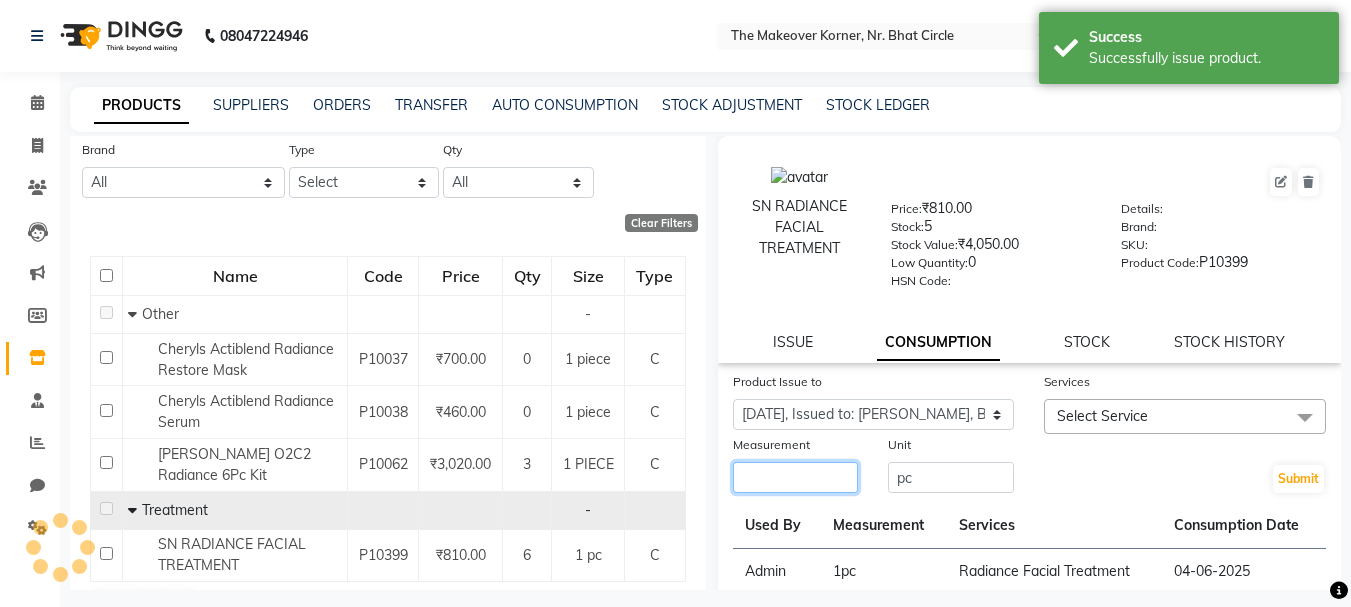 click 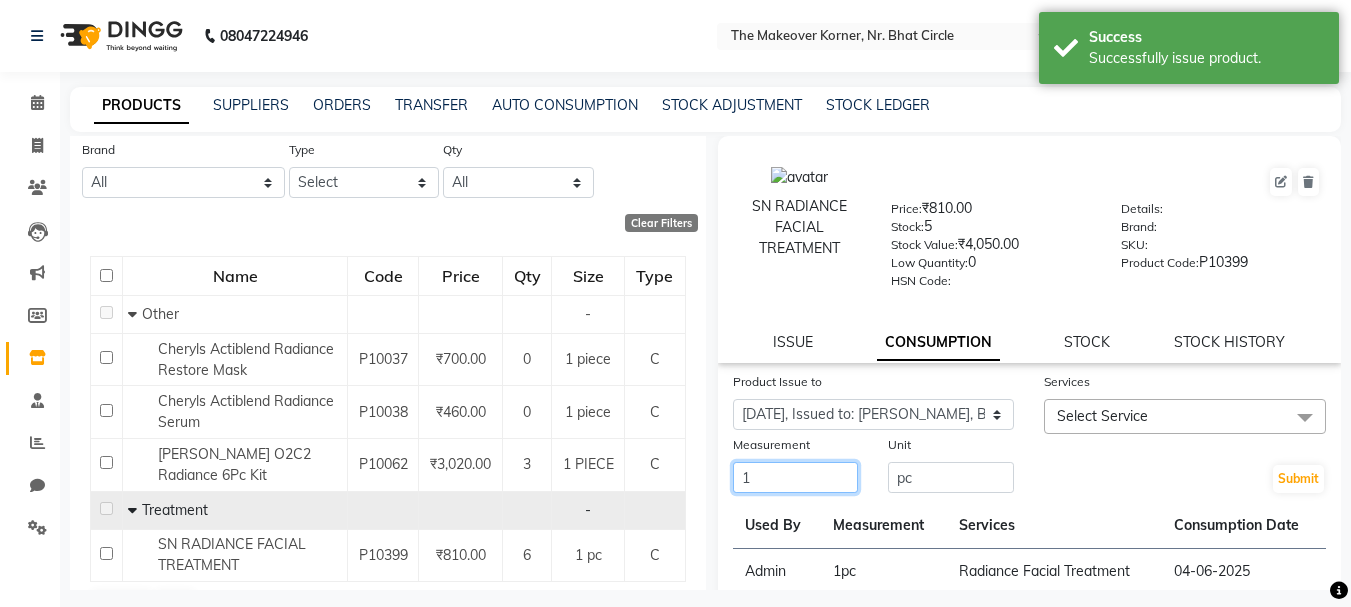 type on "1" 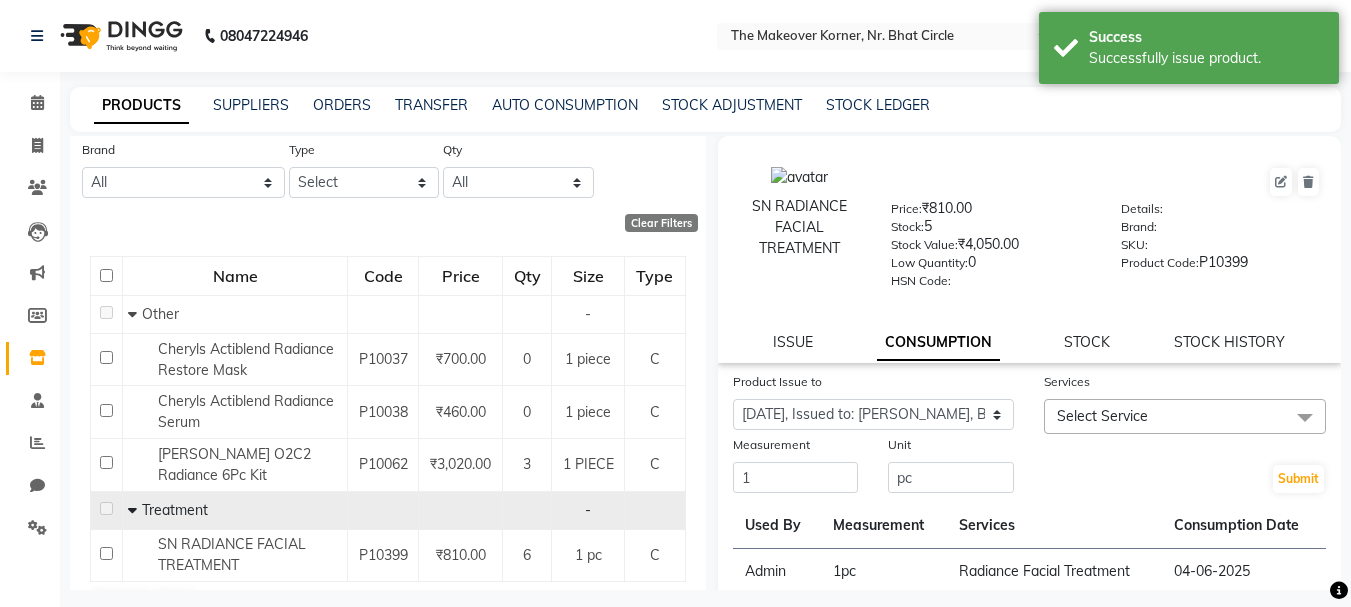click on "Select Service" 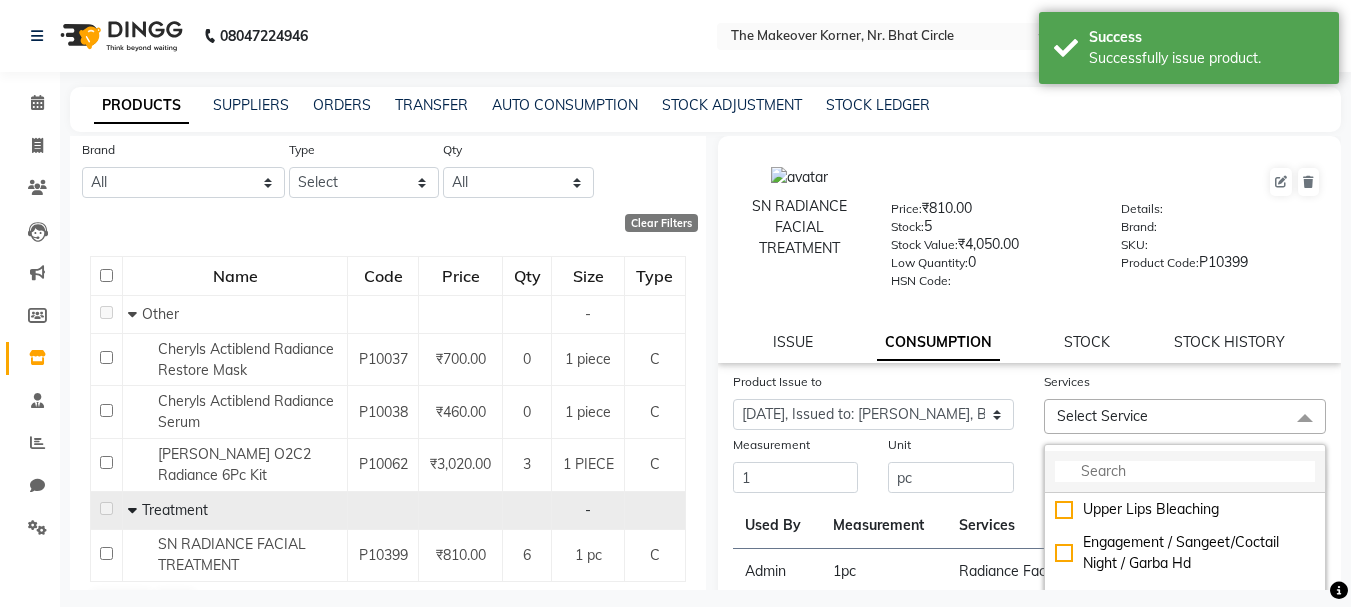 click 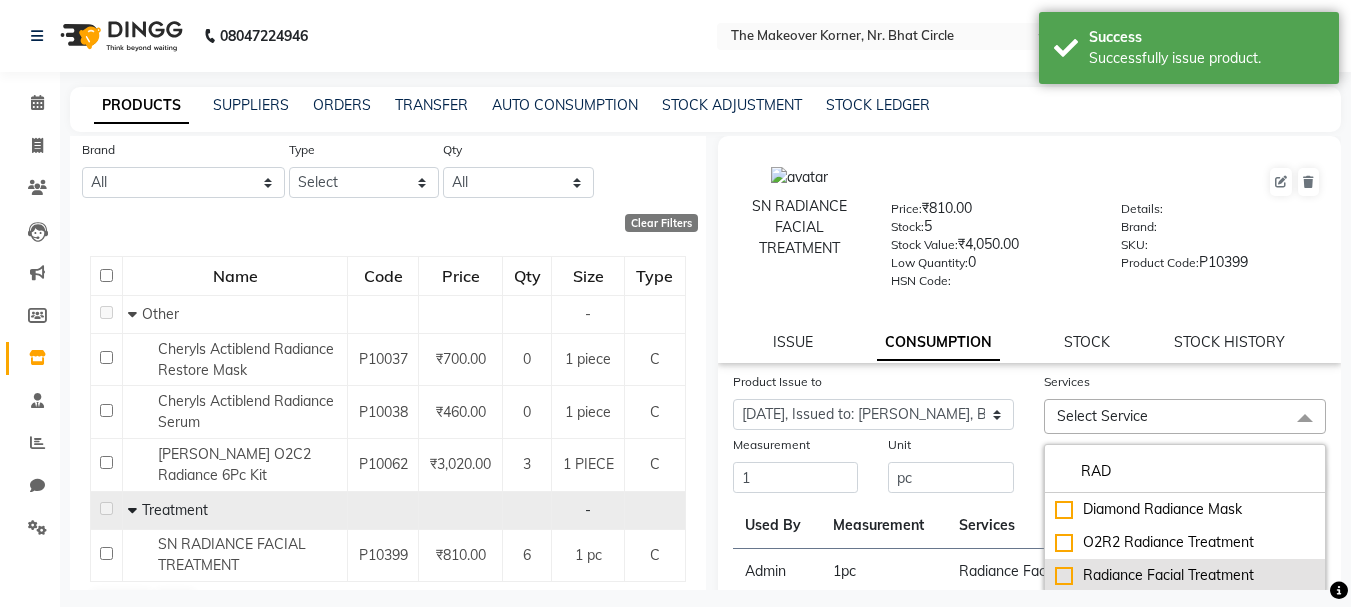 type on "RAD" 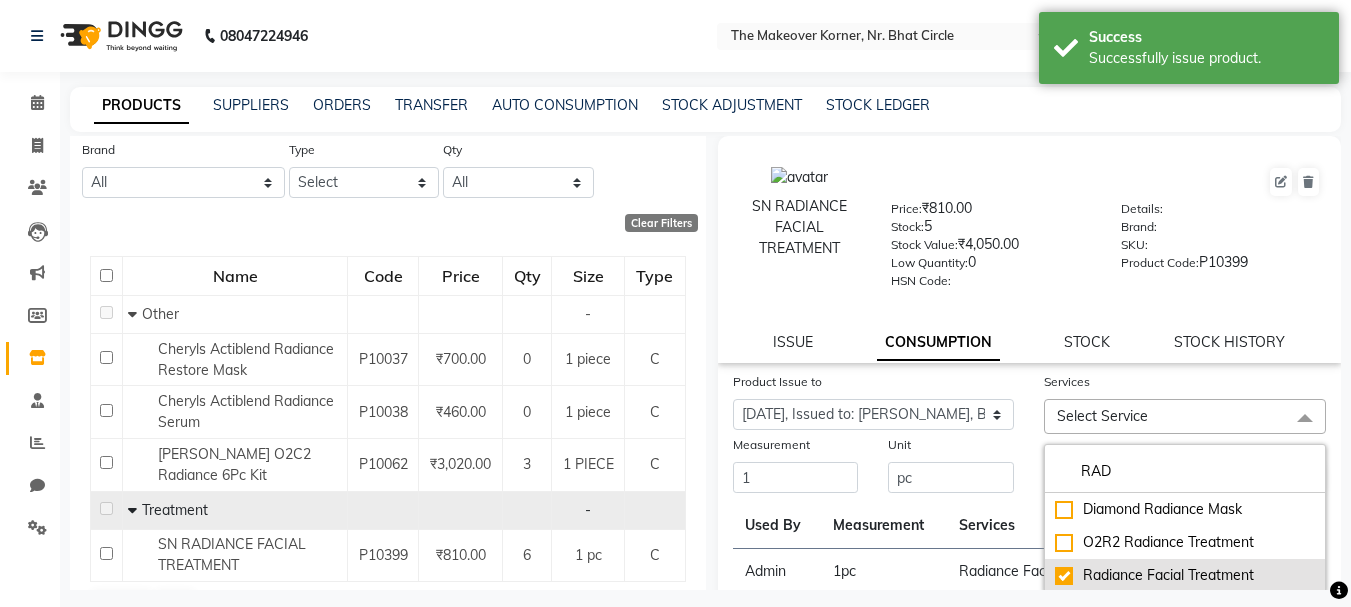 checkbox on "true" 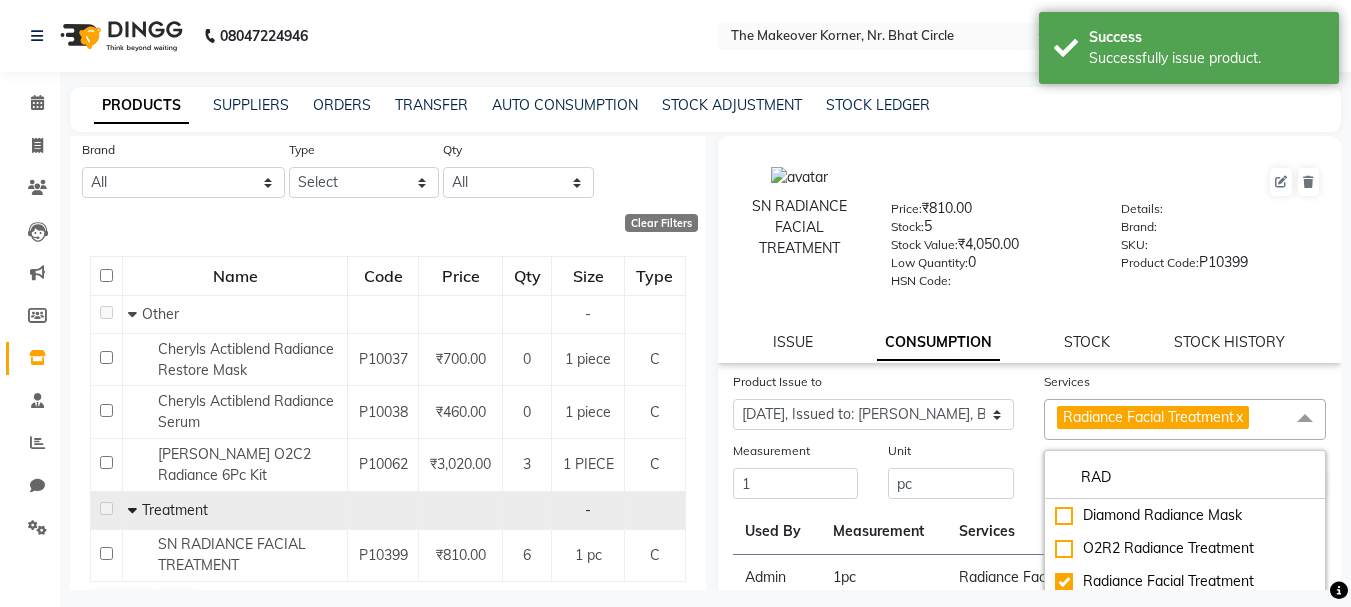 click on "Submit" 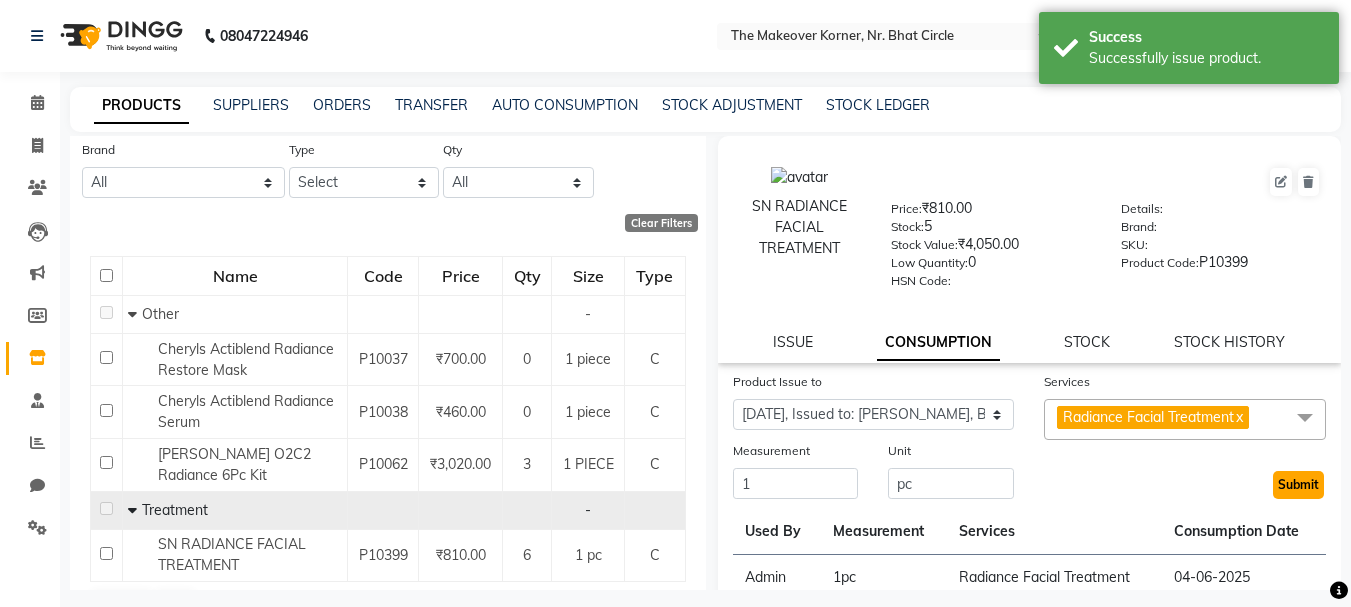 click on "Submit" 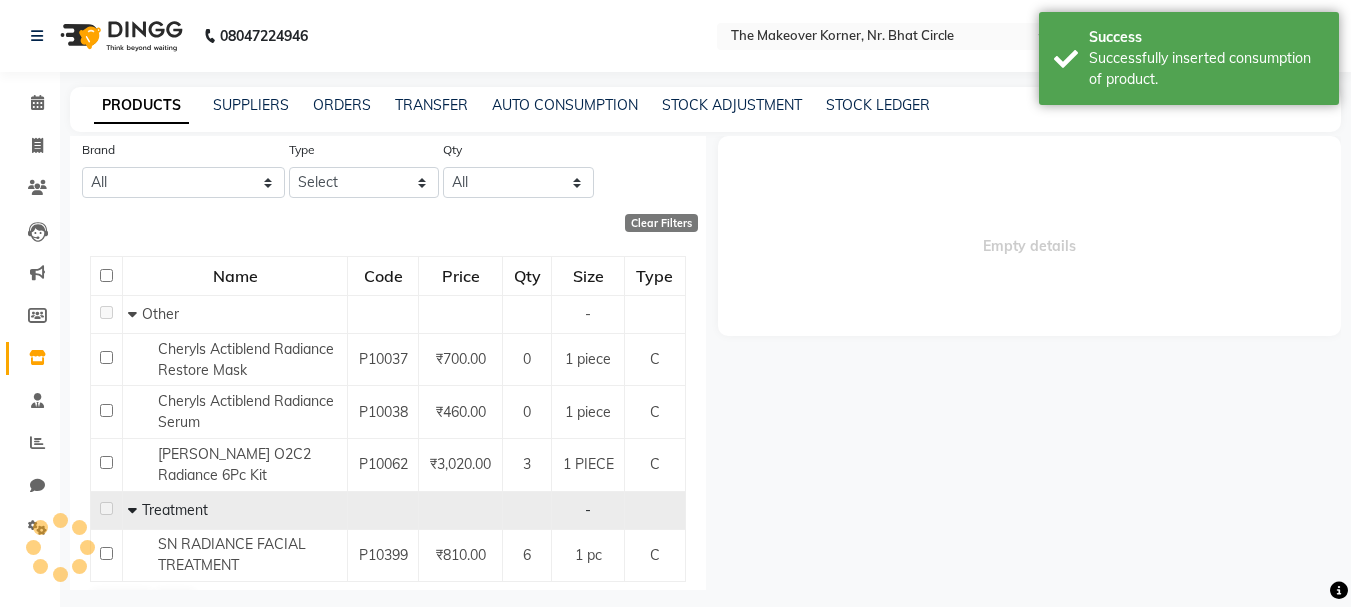 scroll, scrollTop: 0, scrollLeft: 0, axis: both 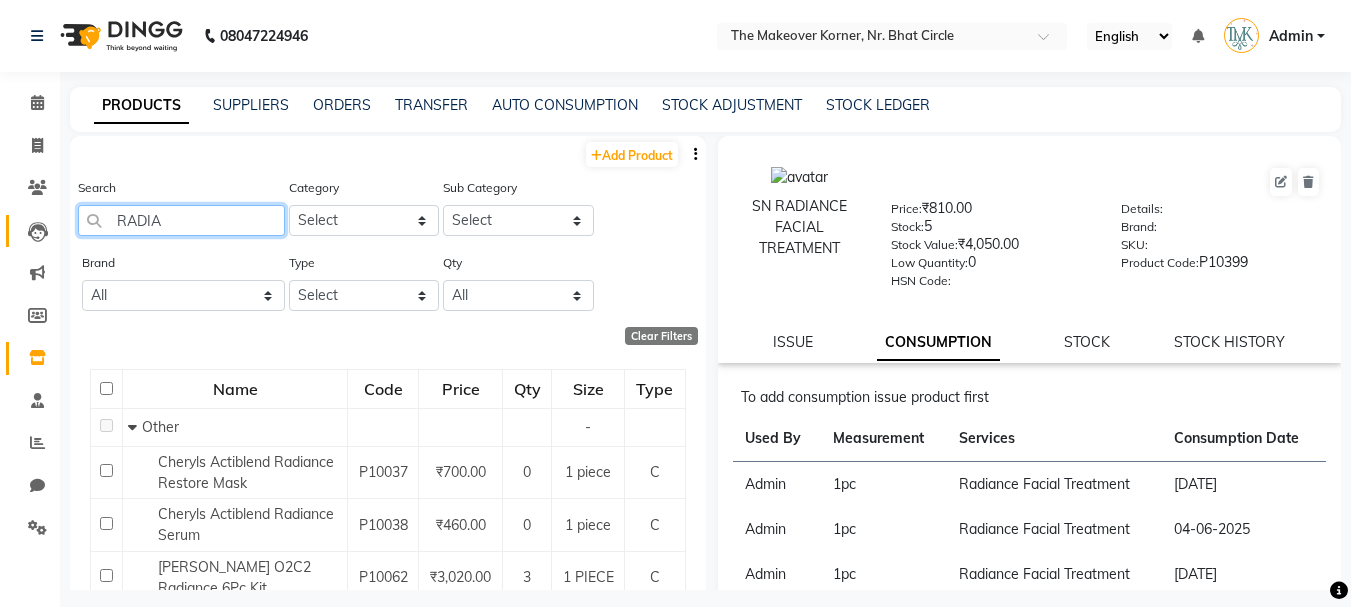 drag, startPoint x: 200, startPoint y: 215, endPoint x: 40, endPoint y: 245, distance: 162.78821 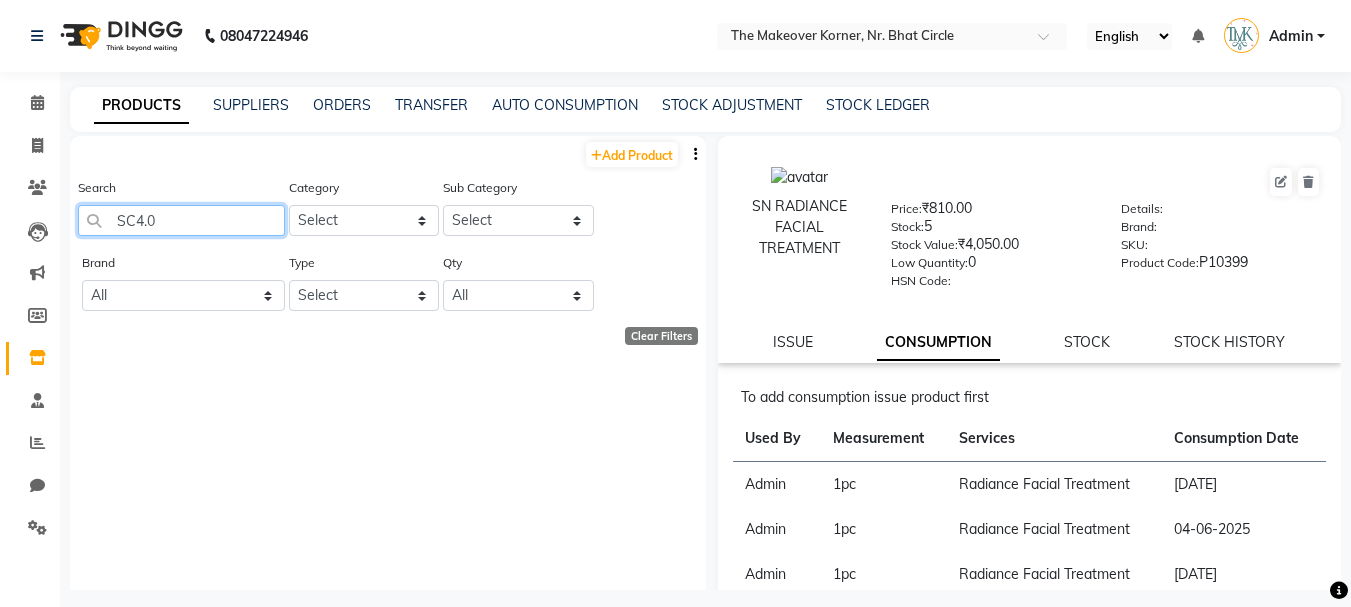 click on "SC4.0" 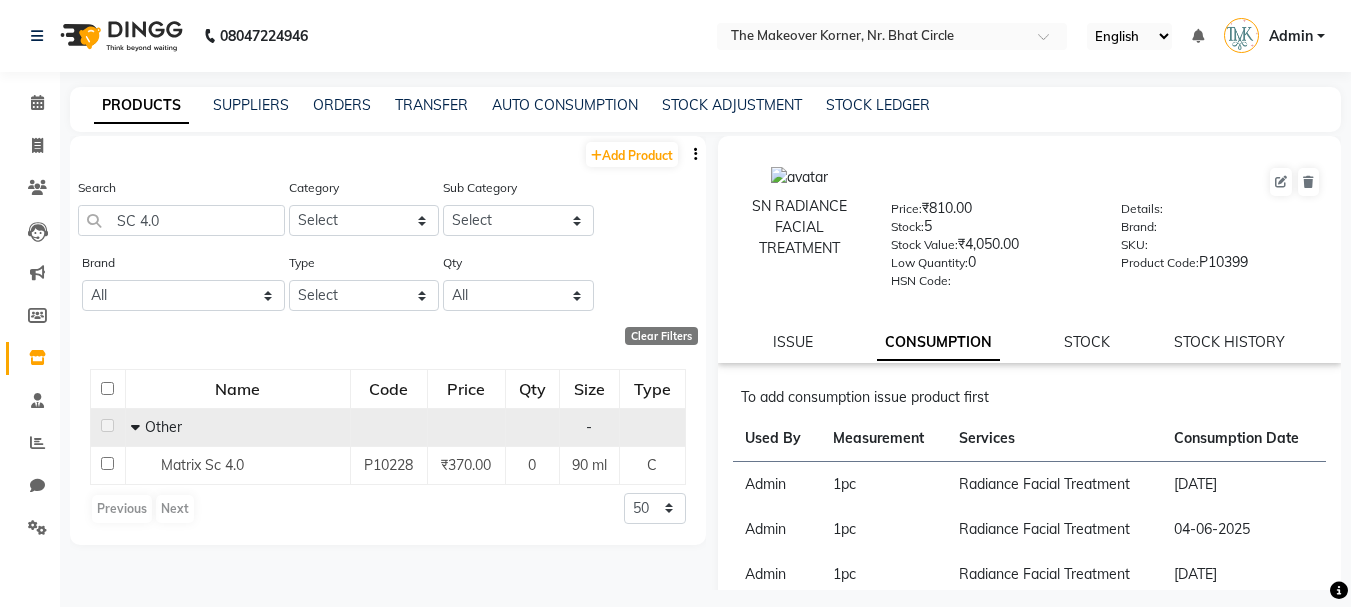 click 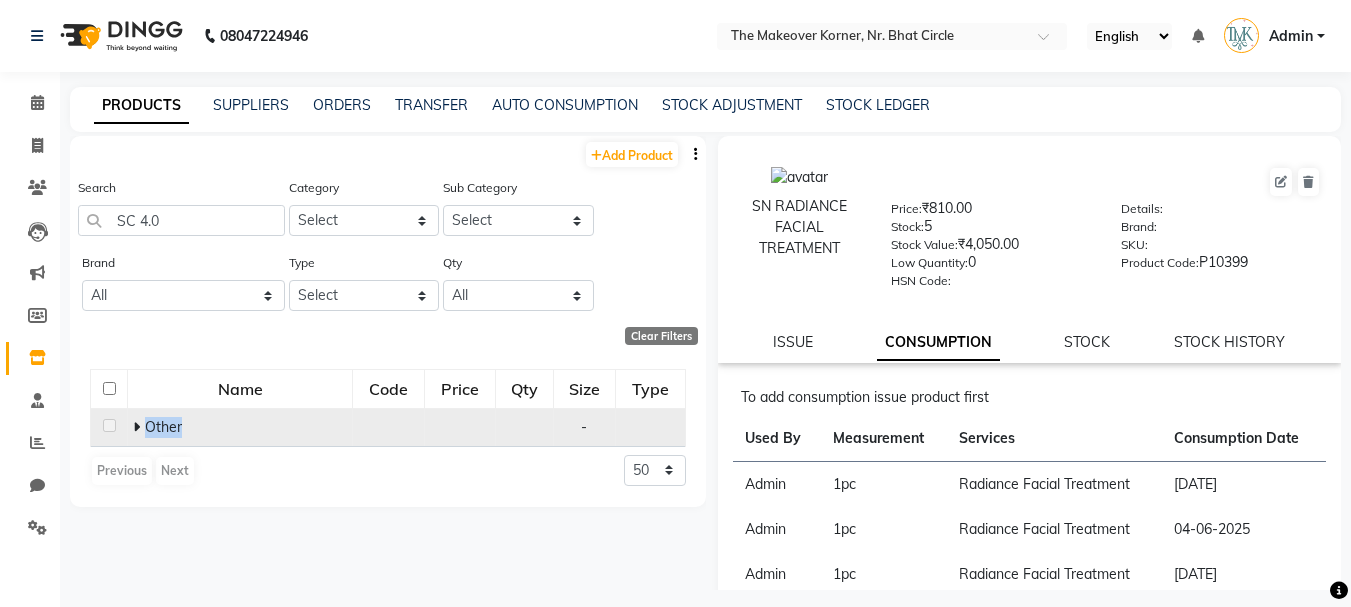 click 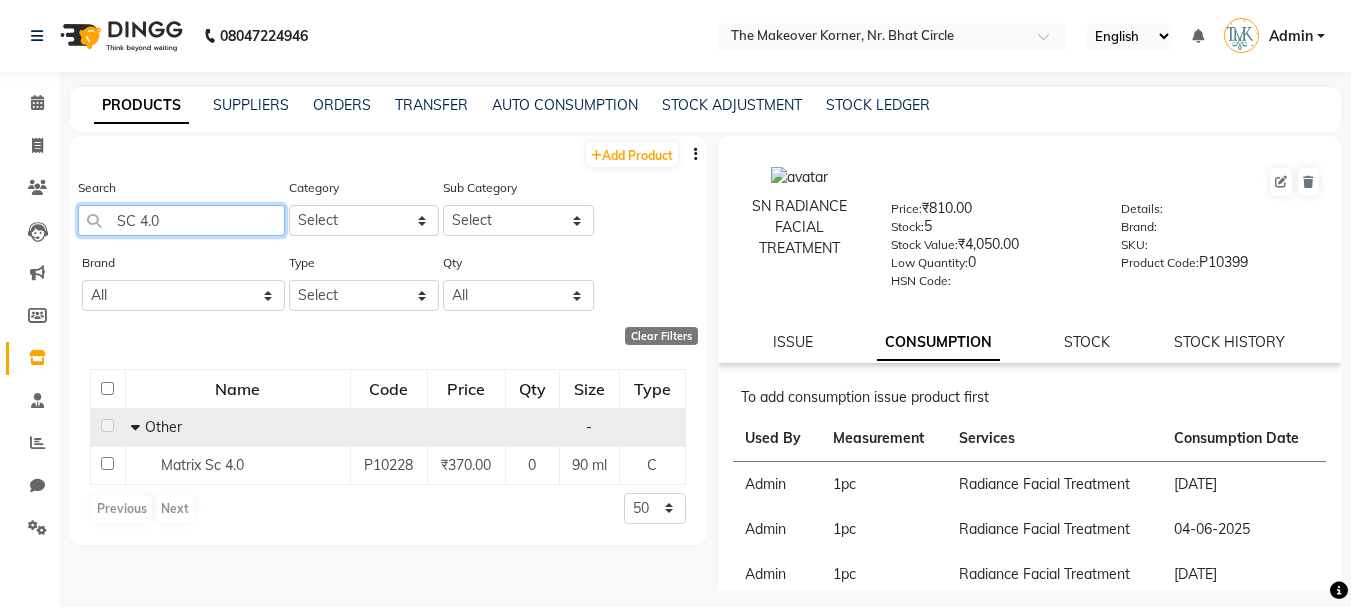 drag, startPoint x: 172, startPoint y: 220, endPoint x: 113, endPoint y: 248, distance: 65.30697 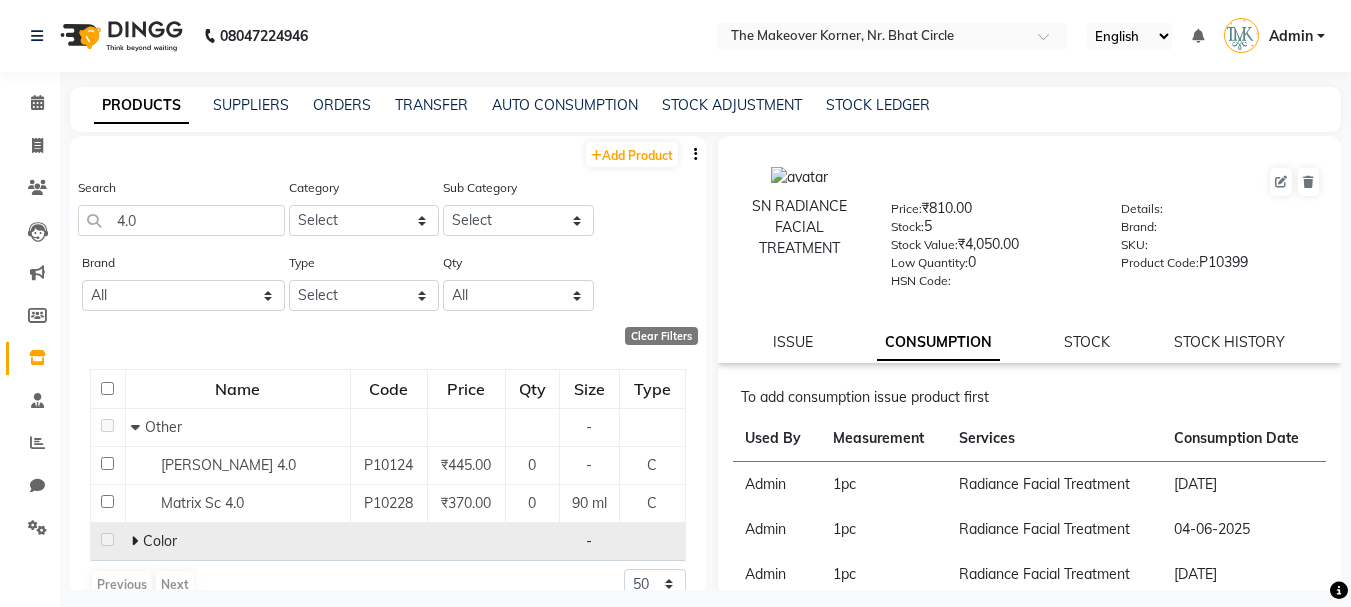 click 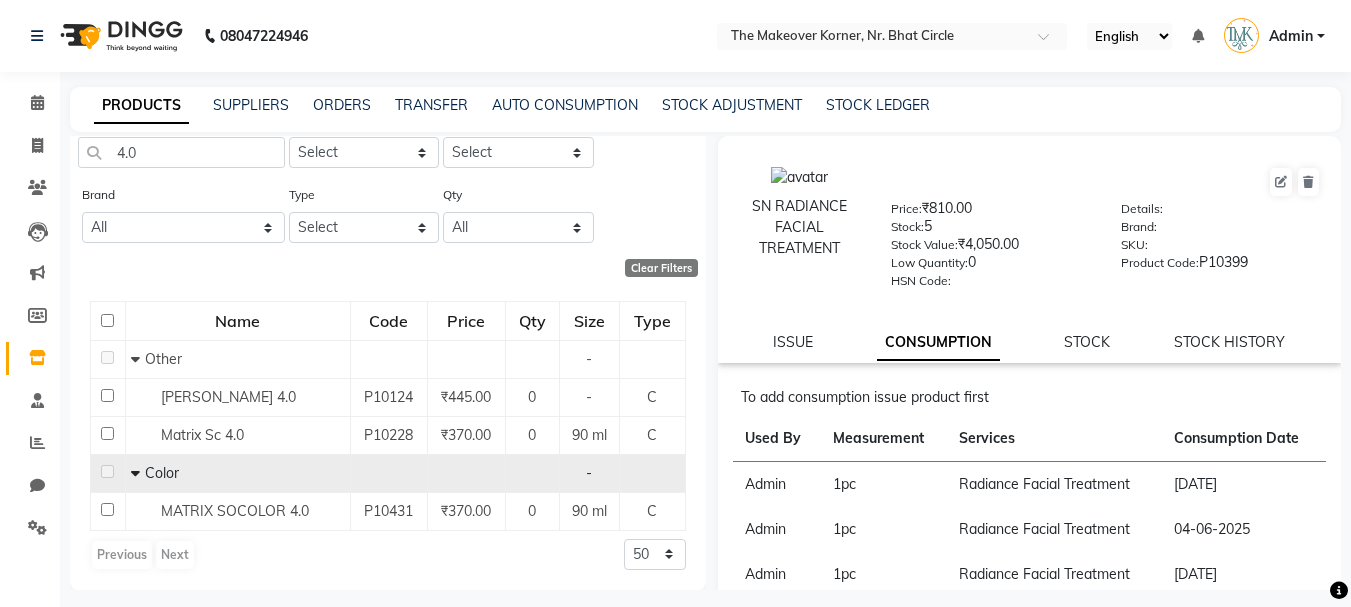 scroll, scrollTop: 69, scrollLeft: 0, axis: vertical 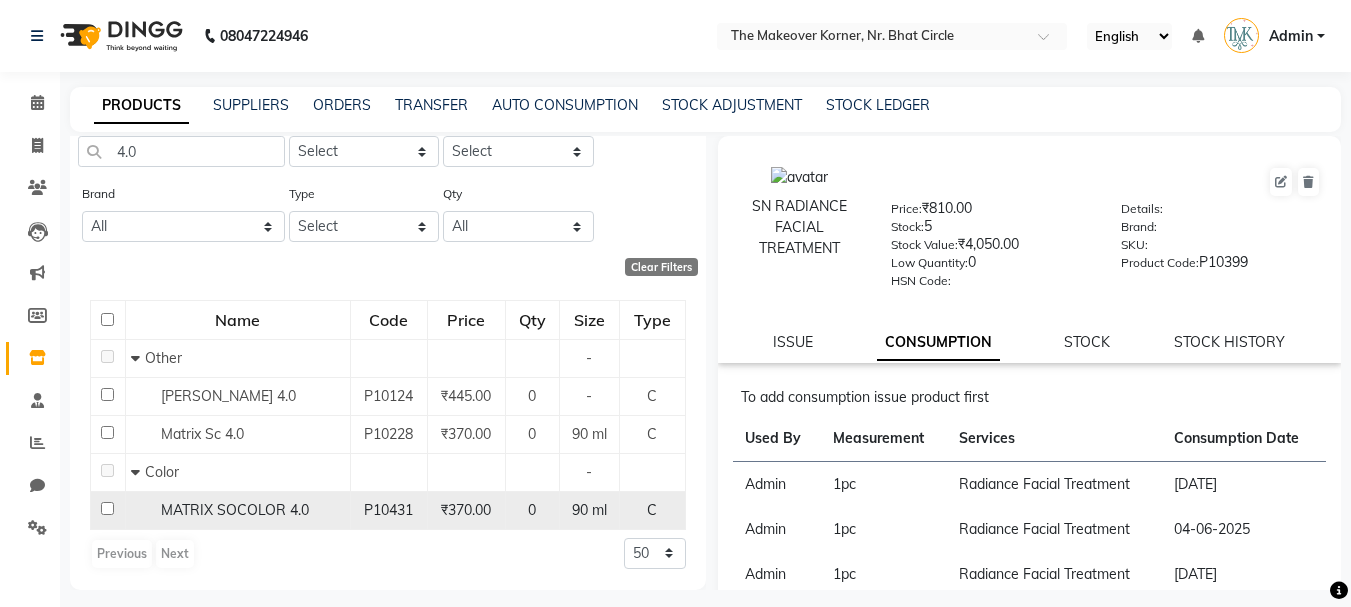 click on "MATRIX SOCOLOR 4.0" 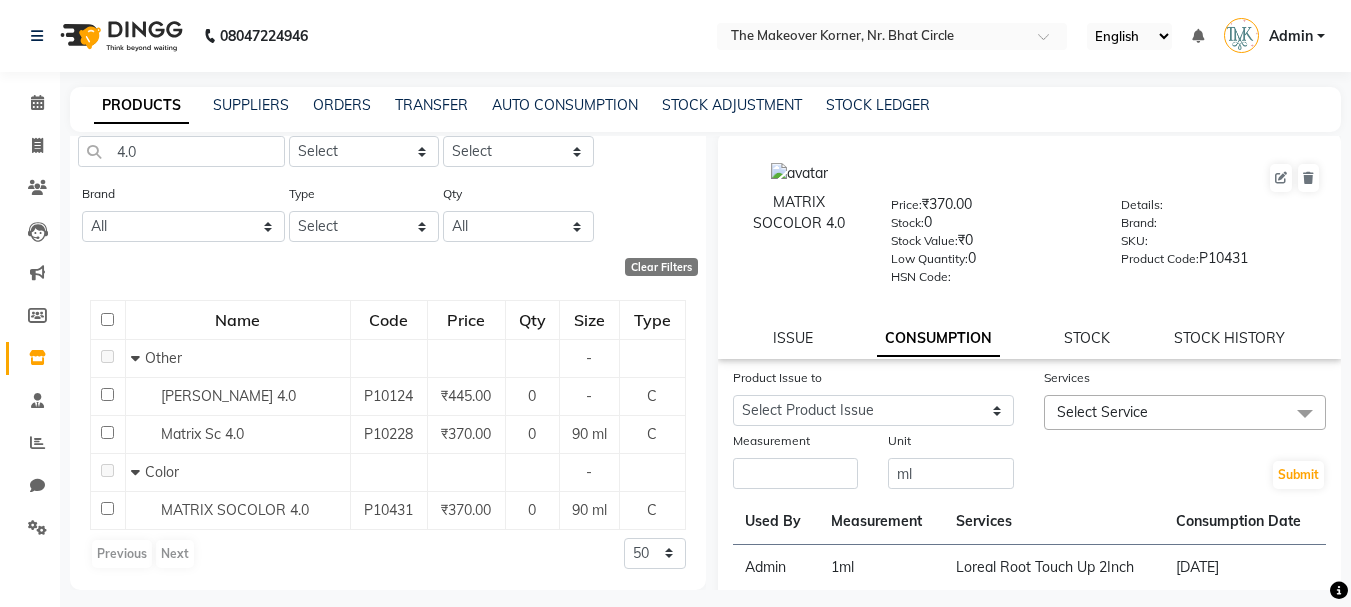 scroll, scrollTop: 0, scrollLeft: 0, axis: both 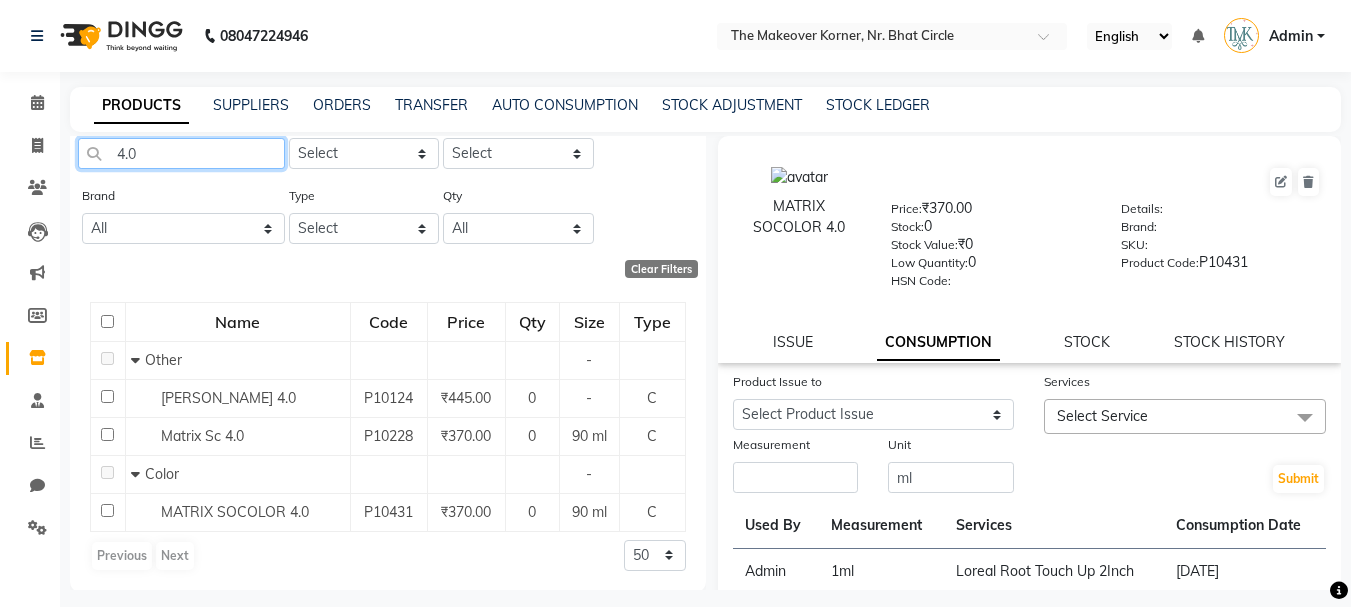 drag, startPoint x: 114, startPoint y: 146, endPoint x: 154, endPoint y: 165, distance: 44.28318 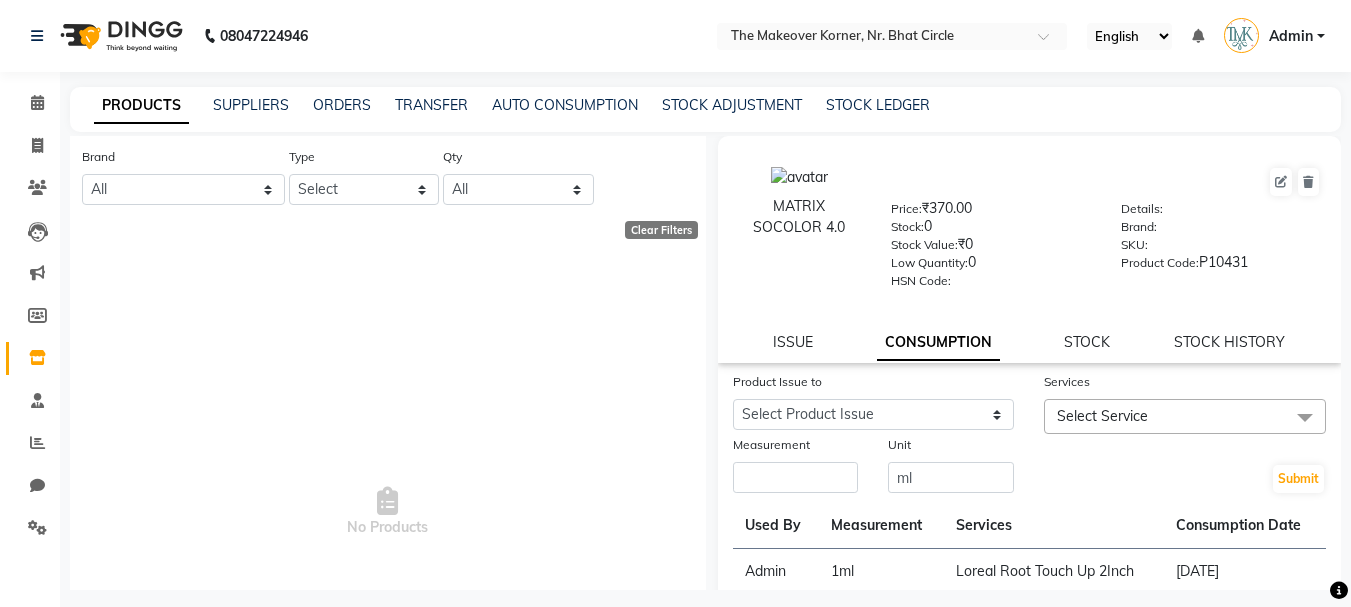scroll, scrollTop: 99, scrollLeft: 0, axis: vertical 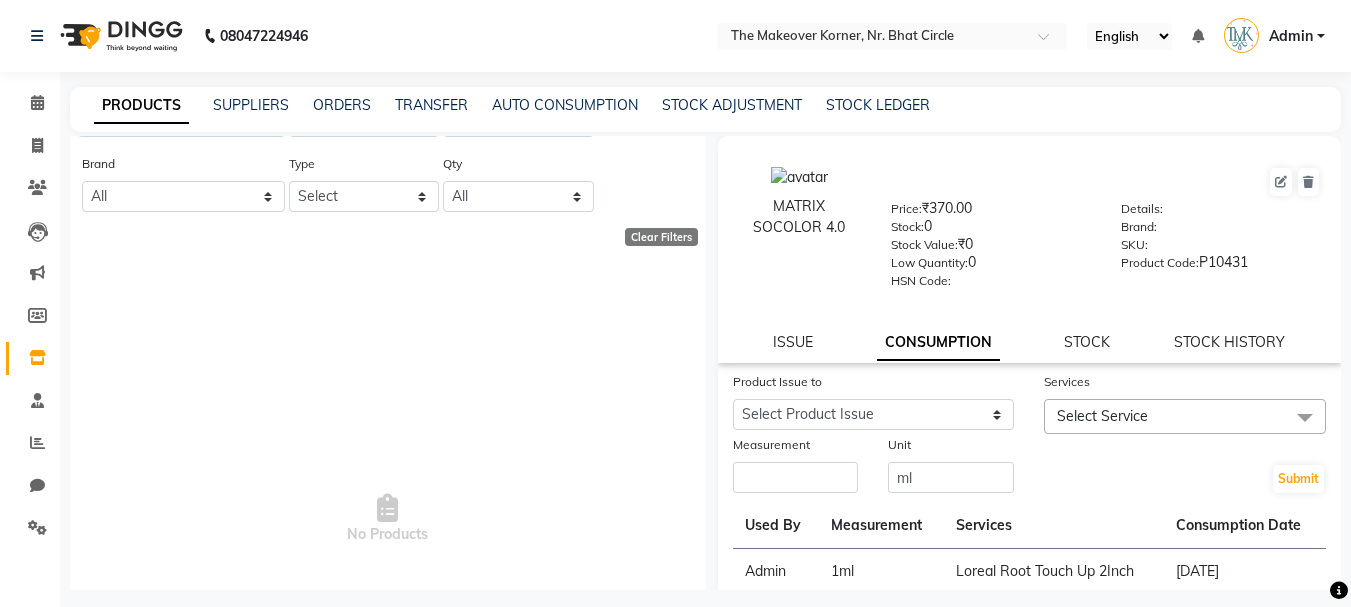 drag, startPoint x: 192, startPoint y: 151, endPoint x: 194, endPoint y: 206, distance: 55.03635 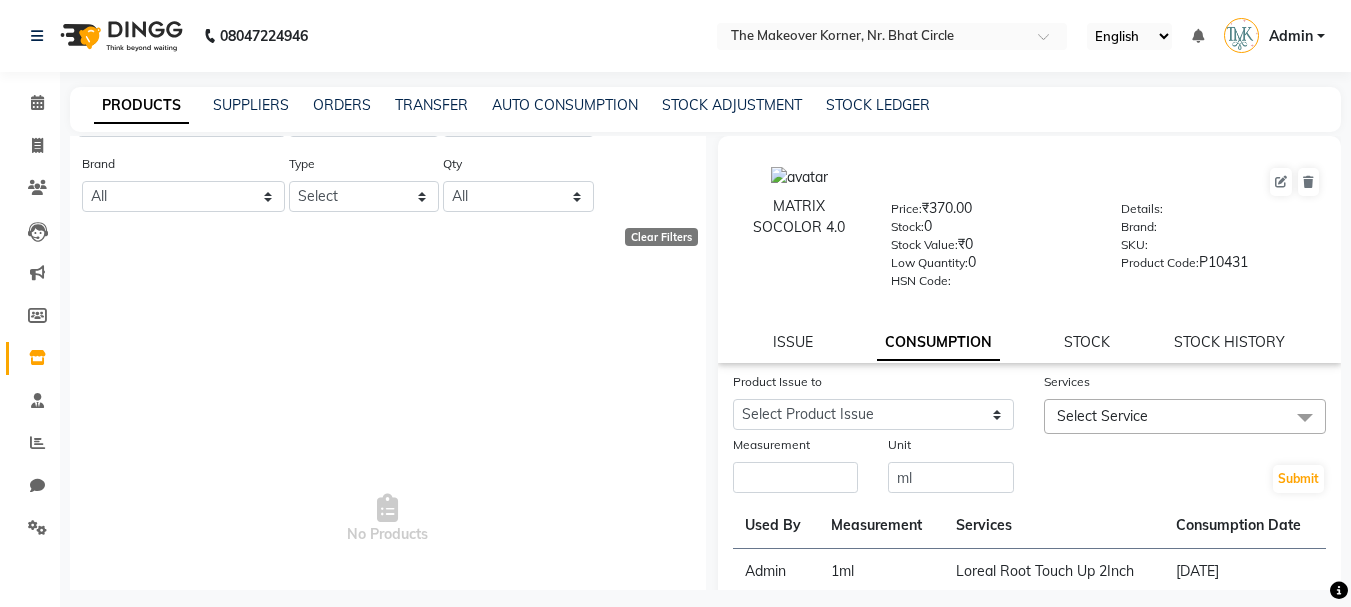 click on "Search MATRIX 4" 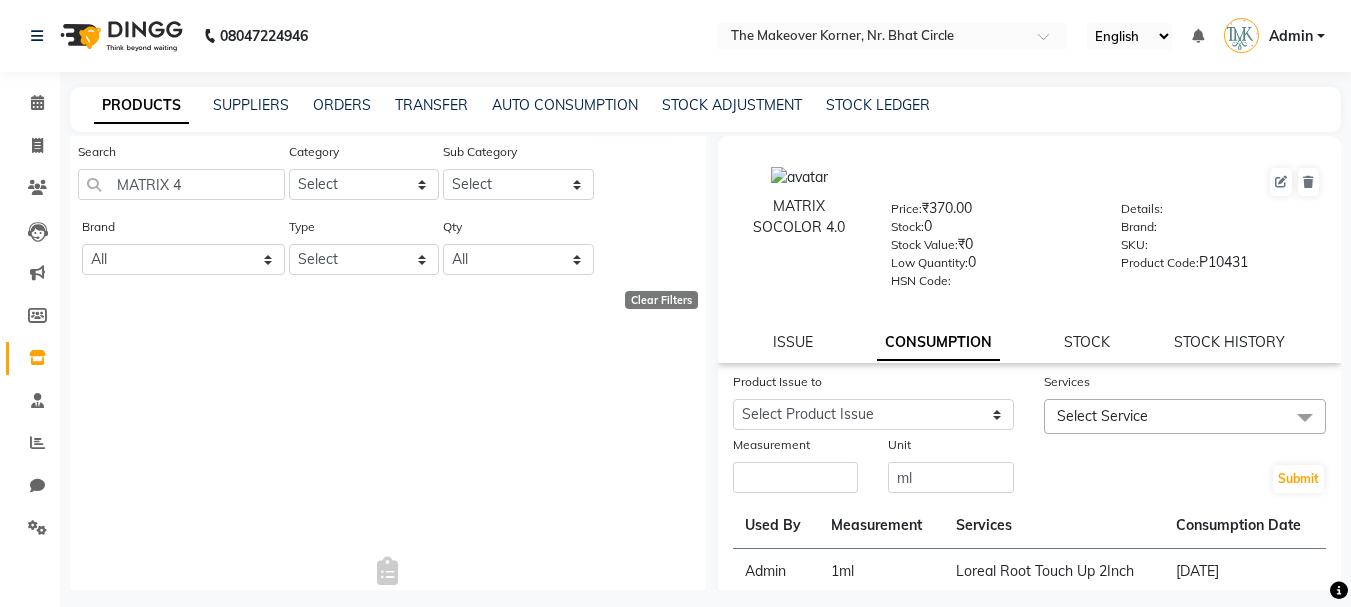 scroll, scrollTop: 0, scrollLeft: 0, axis: both 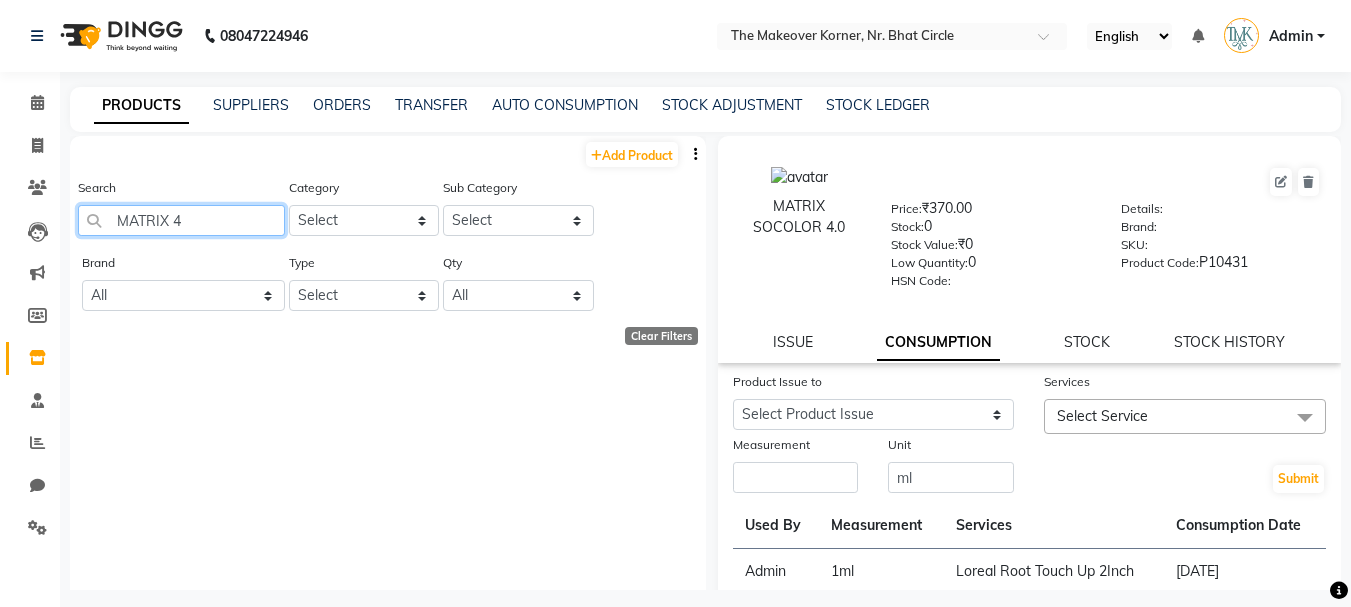 click on "MATRIX 4" 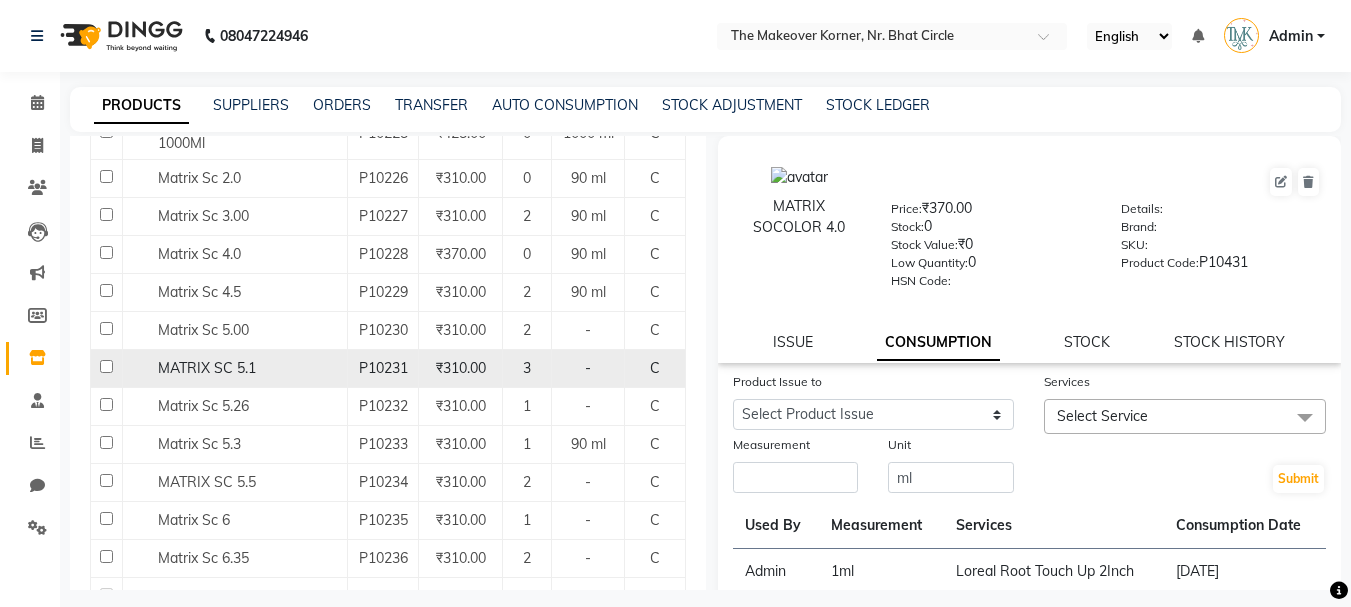 scroll, scrollTop: 788, scrollLeft: 0, axis: vertical 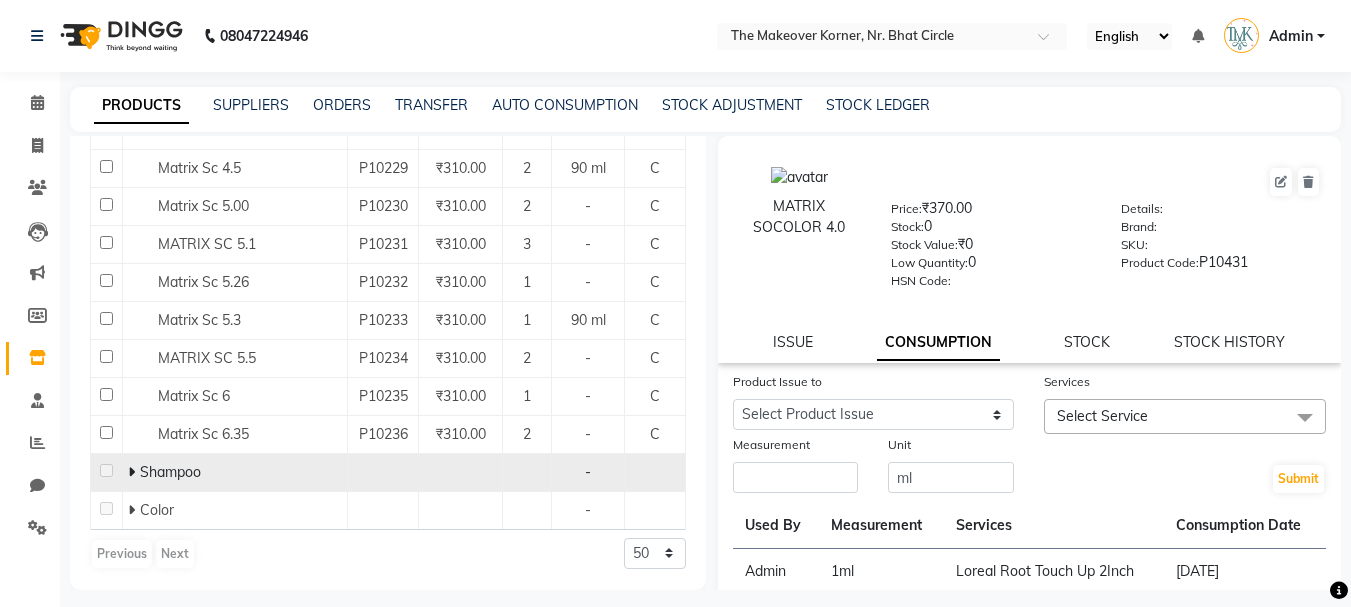 type on "MATRIX" 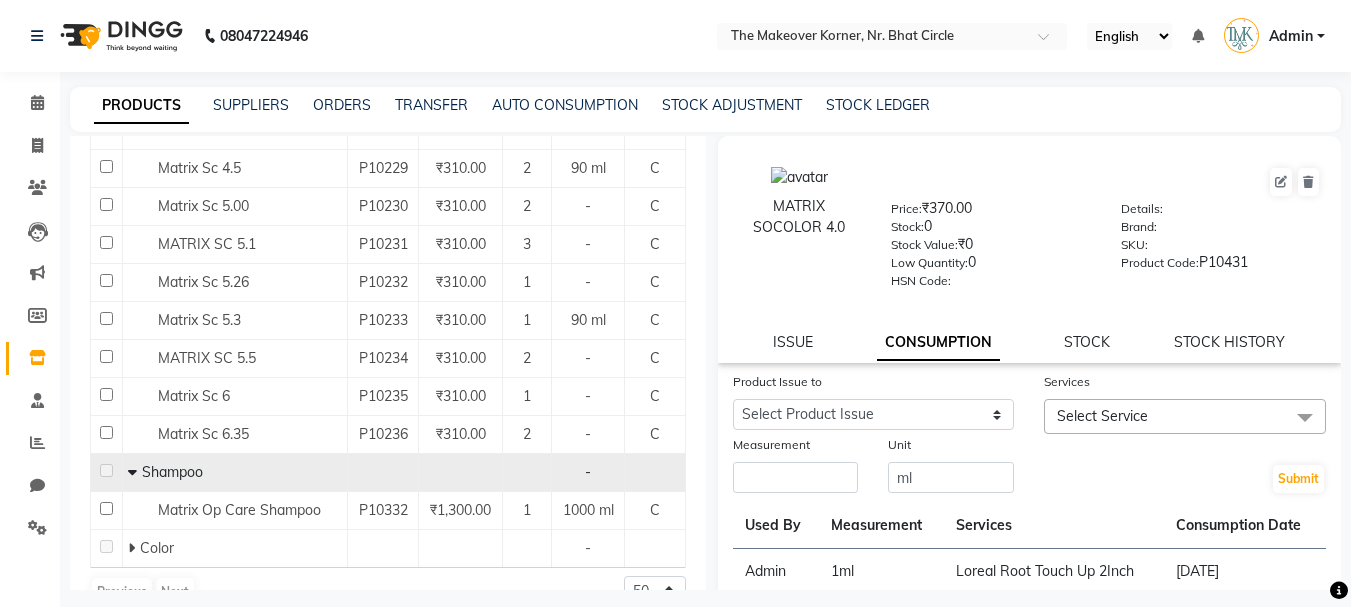 scroll, scrollTop: 826, scrollLeft: 0, axis: vertical 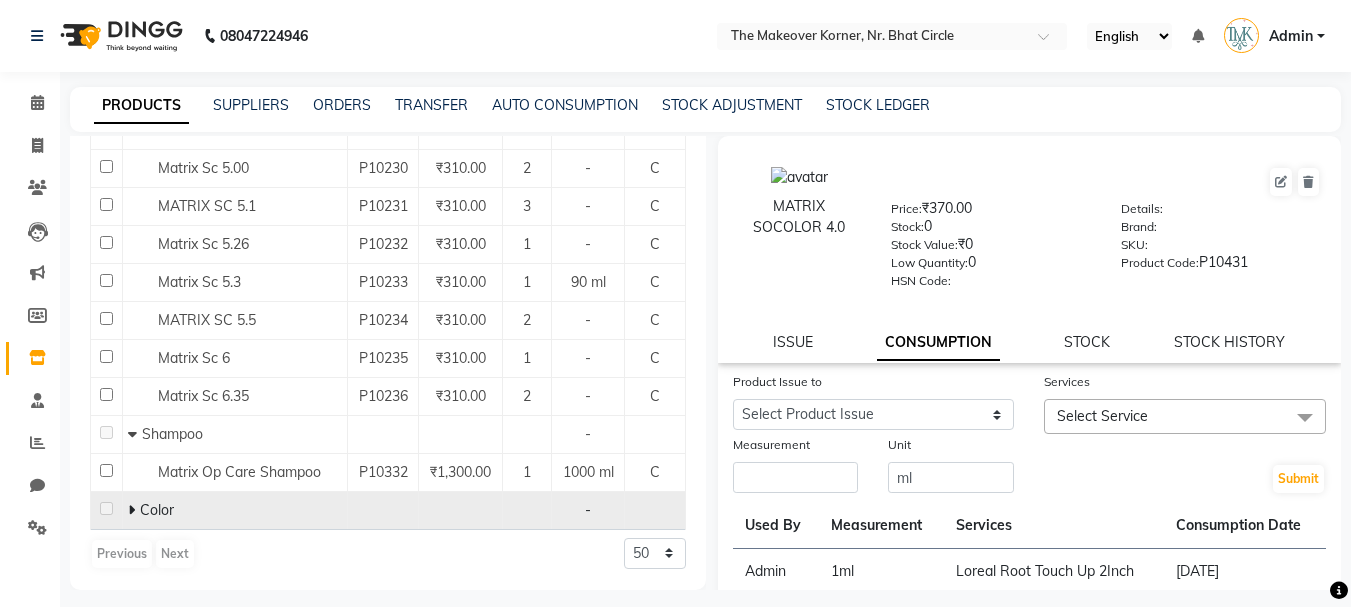 click 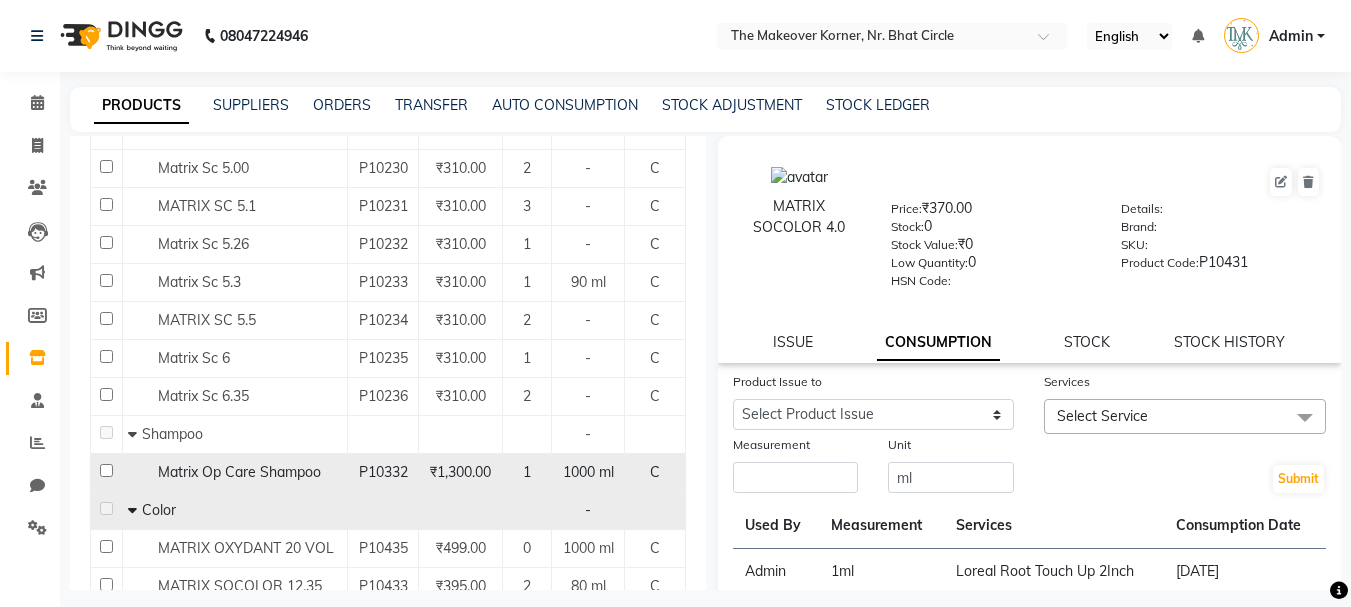scroll, scrollTop: 1016, scrollLeft: 0, axis: vertical 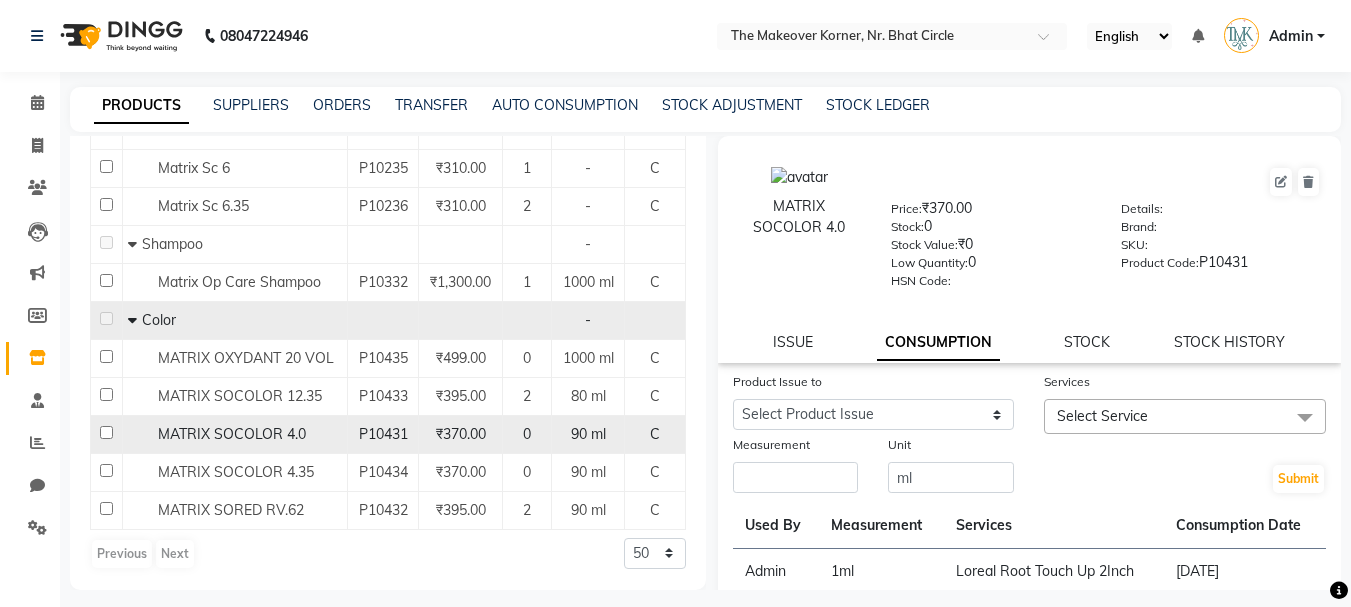 click on "MATRIX SOCOLOR 4.0" 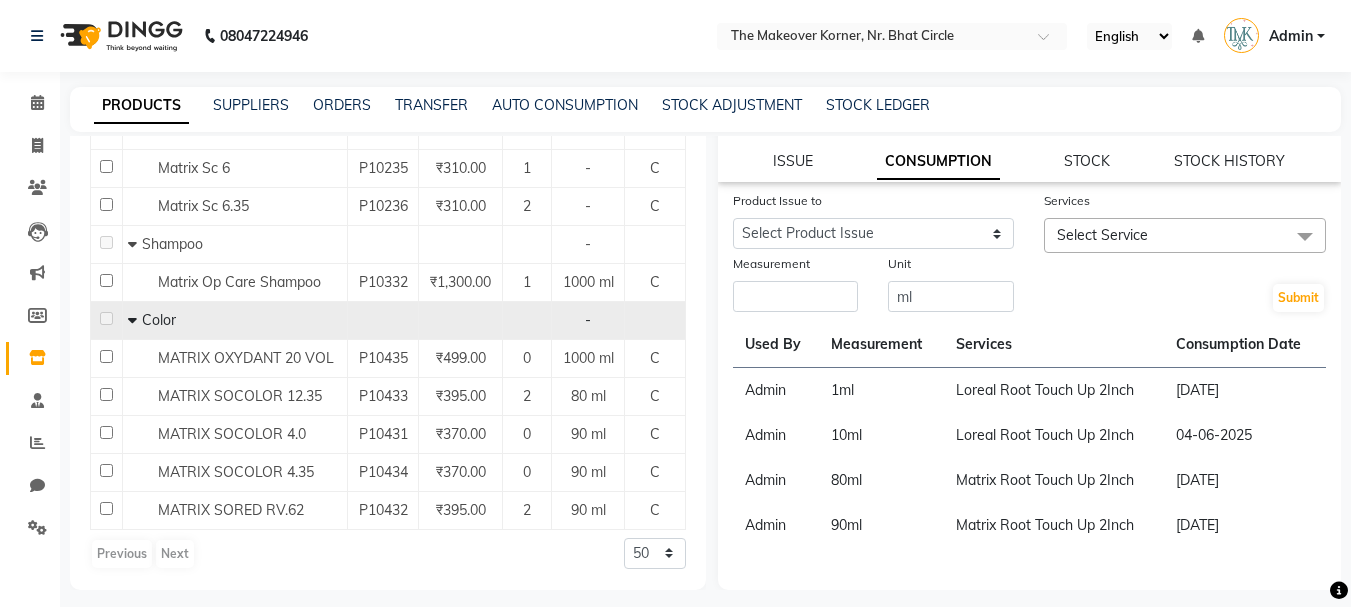 scroll, scrollTop: 81, scrollLeft: 0, axis: vertical 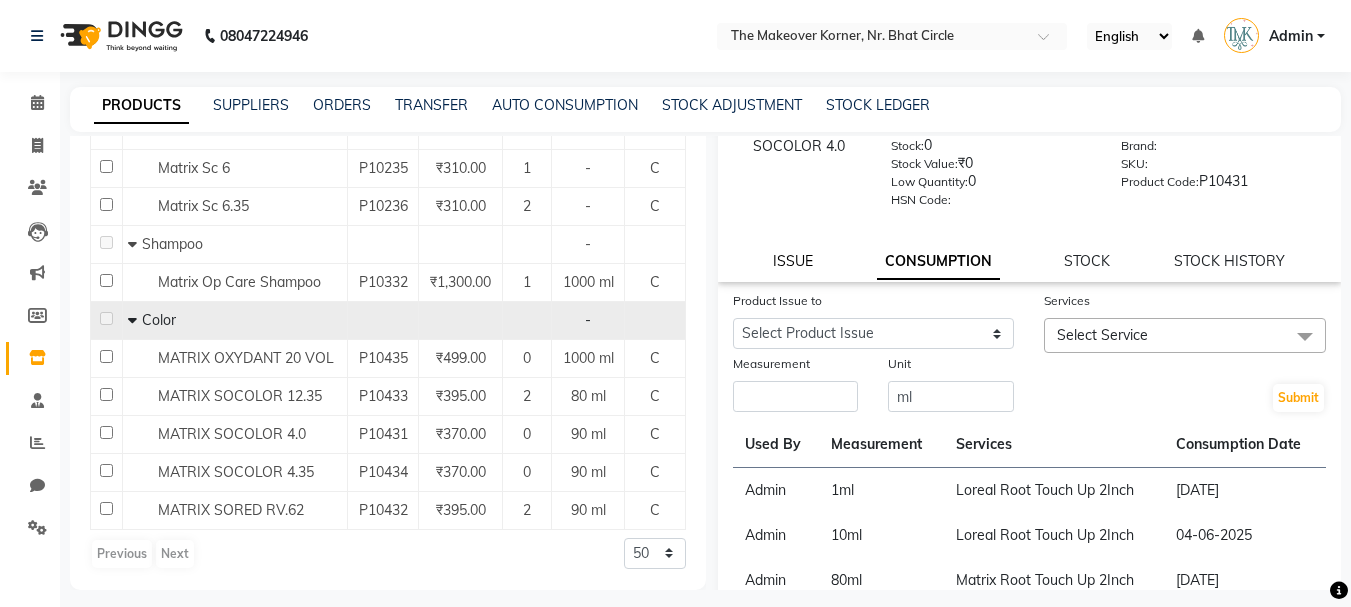 click on "ISSUE" 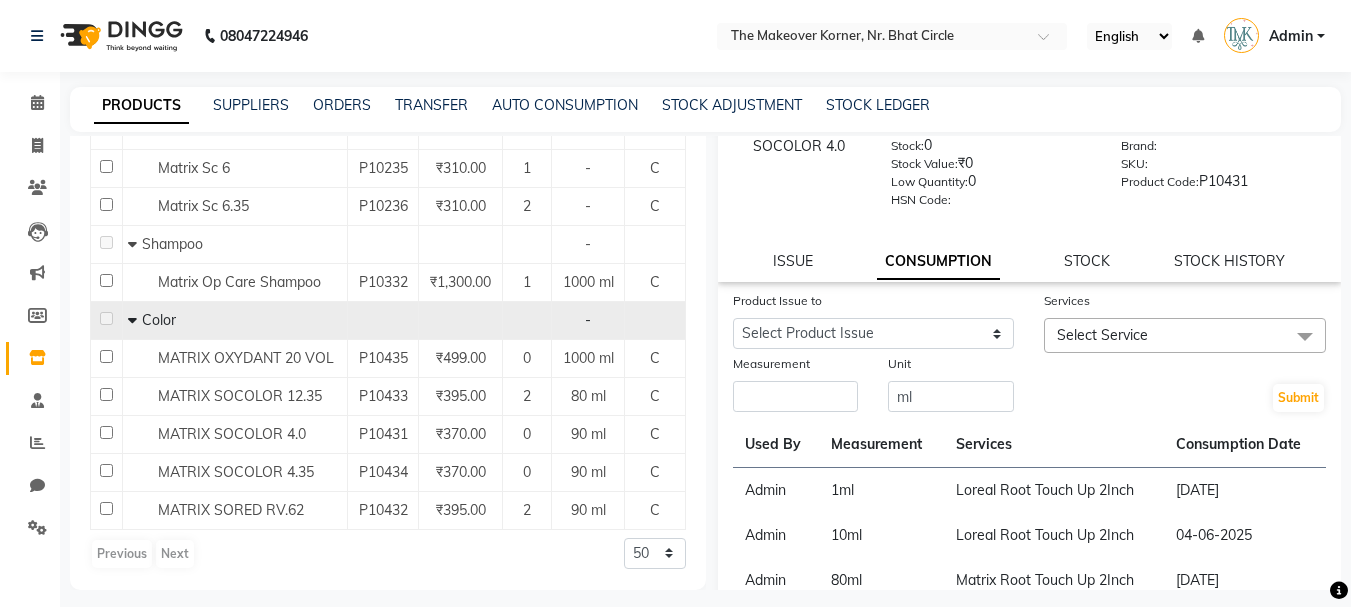 select 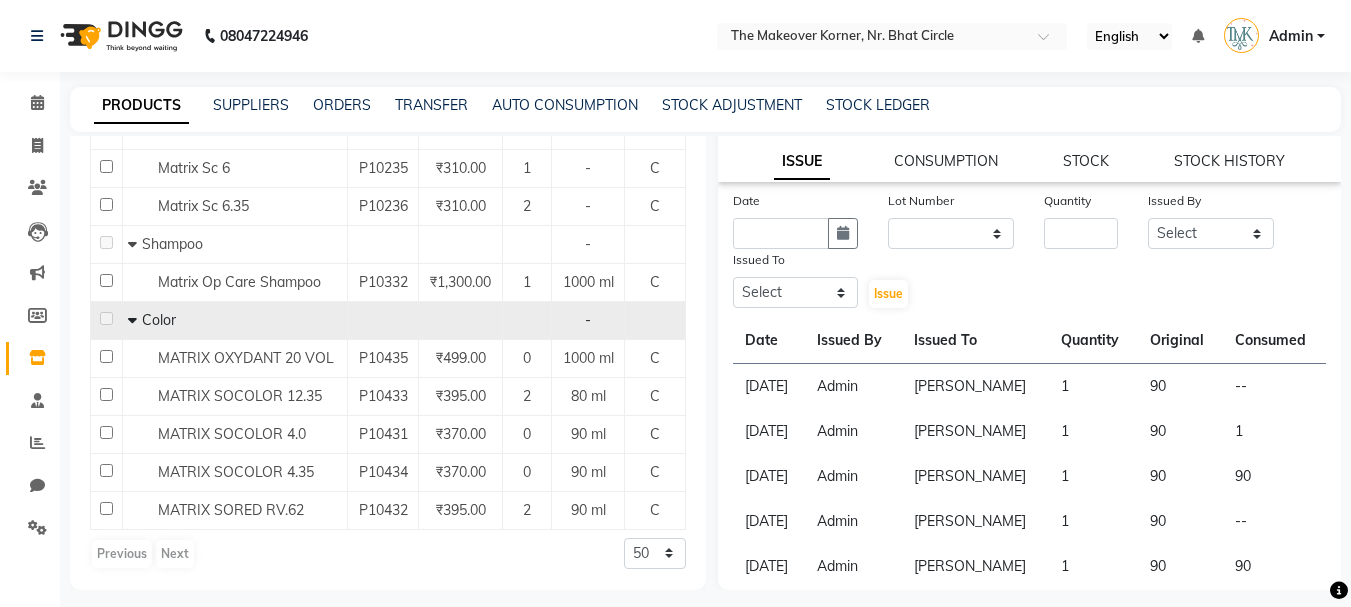scroll, scrollTop: 322, scrollLeft: 0, axis: vertical 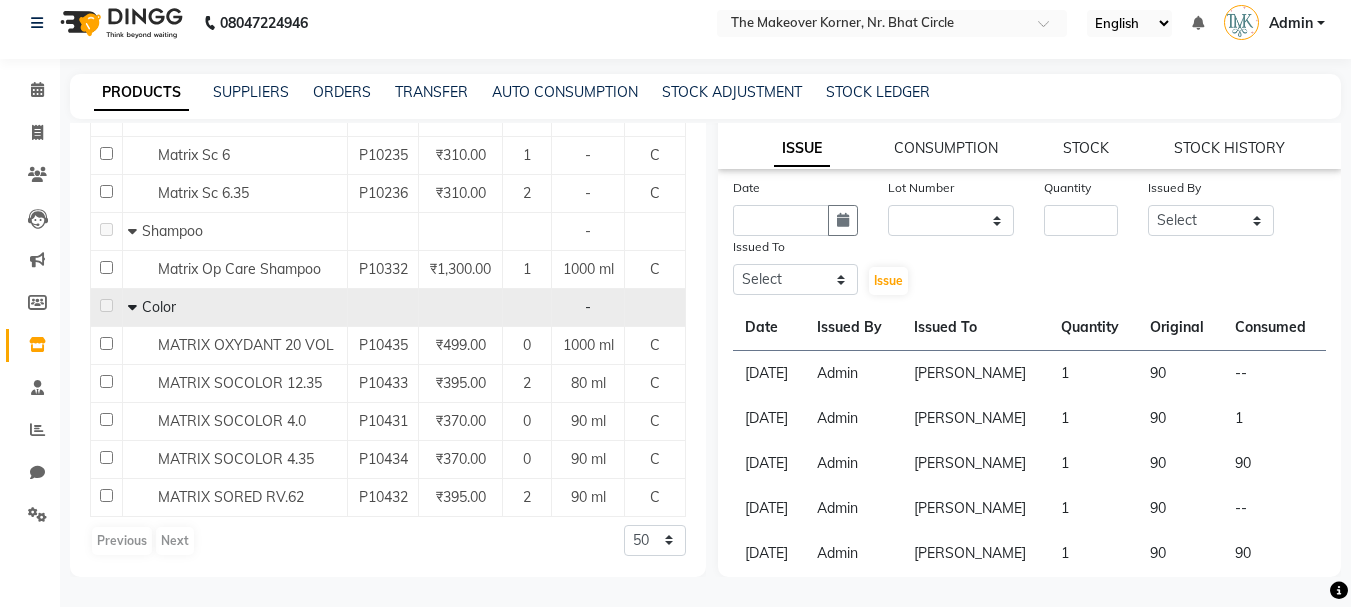 click on "Original" 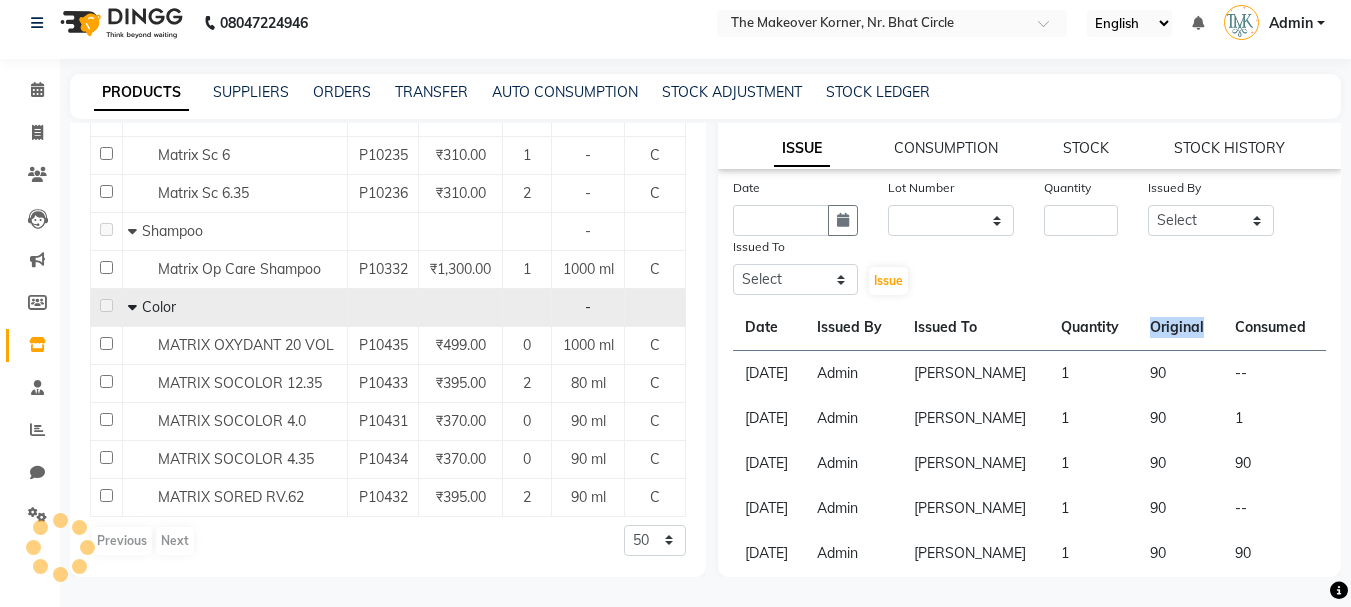 click on "Original" 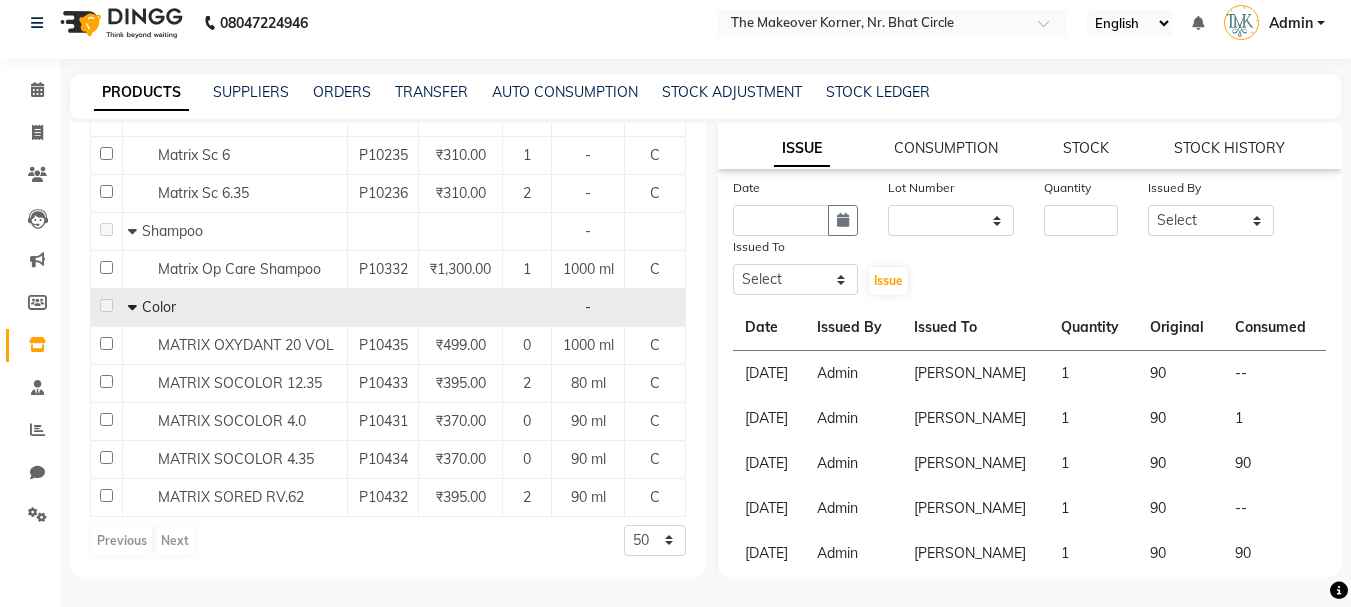 click on "Date Lot Number None Quantity Issued By Select Admin [PERSON_NAME] [PERSON_NAME] [PERSON_NAME] Issued To Select Admin [PERSON_NAME] [PERSON_NAME] [PERSON_NAME]  Issue" 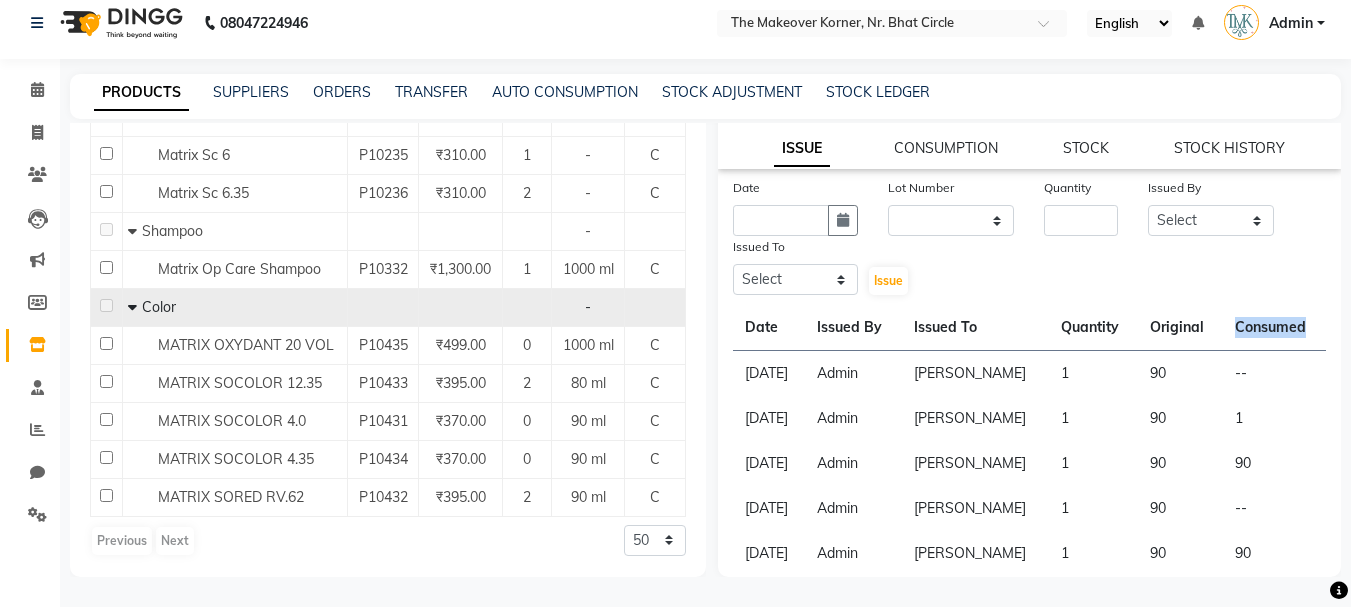 click on "Consumed" 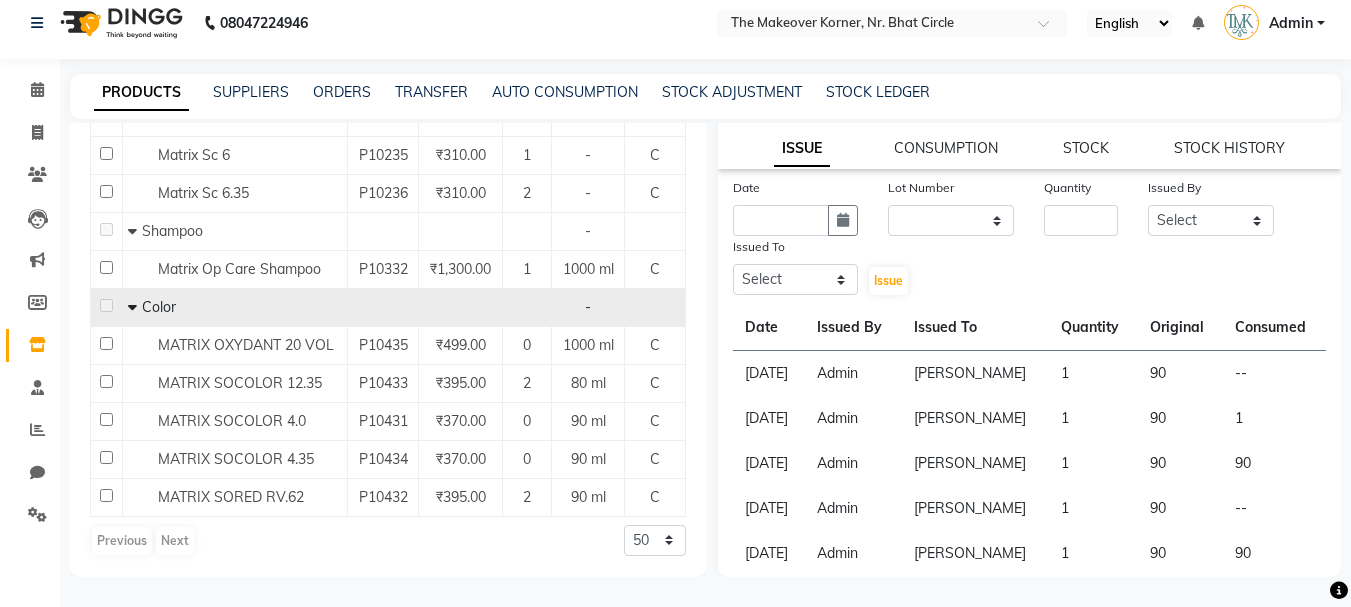 click on "Date Lot Number None Quantity Issued By Select Admin [PERSON_NAME] [PERSON_NAME] [PERSON_NAME] Issued To Select Admin [PERSON_NAME] [PERSON_NAME] [PERSON_NAME]  Issue  Date Issued By Issued To Quantity Original Consumed [DATE] Admin [PERSON_NAME] 1  90  -- [DATE] Admin [PERSON_NAME] 1  90  1 [DATE] Admin [PERSON_NAME] 1  90  90 [DATE] Admin [PERSON_NAME] 1  90  -- [DATE] Admin [PERSON_NAME] 1  90  90" 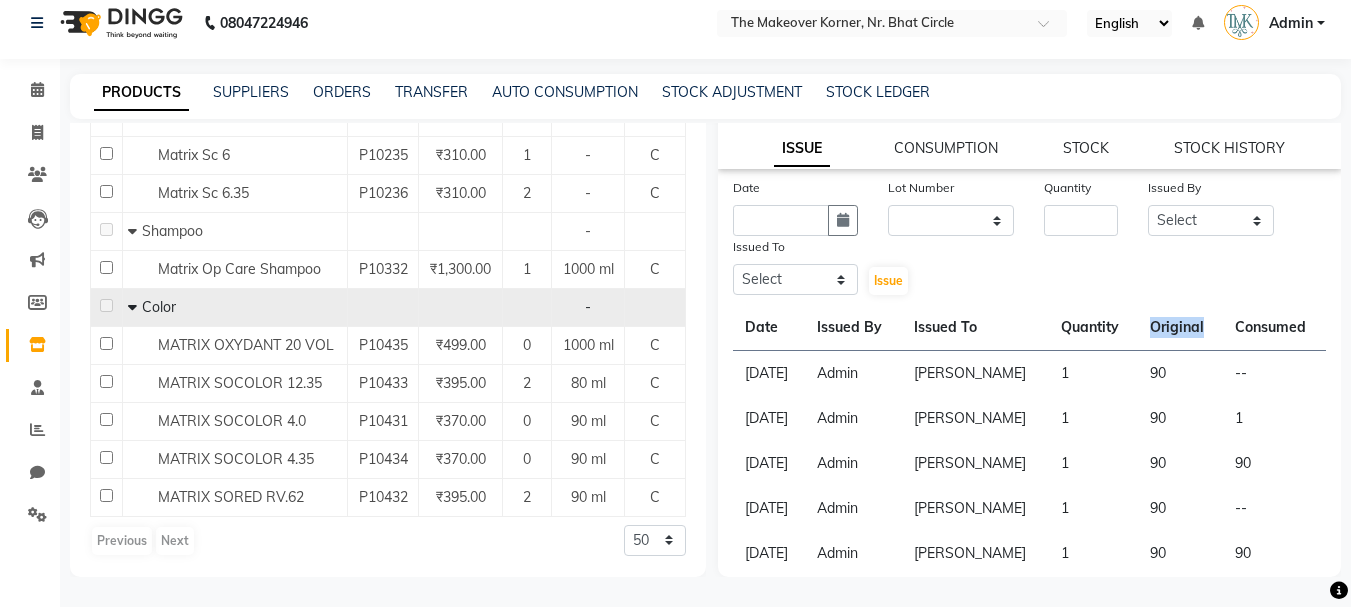 click on "Original" 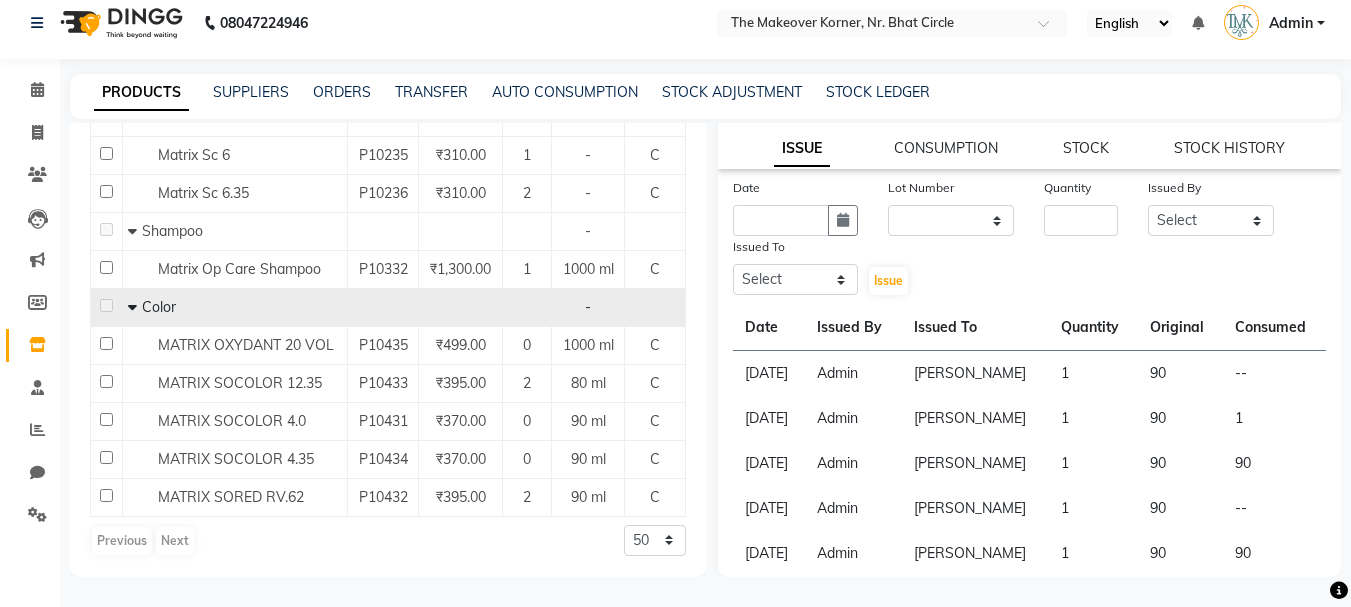 click on "Quantity" 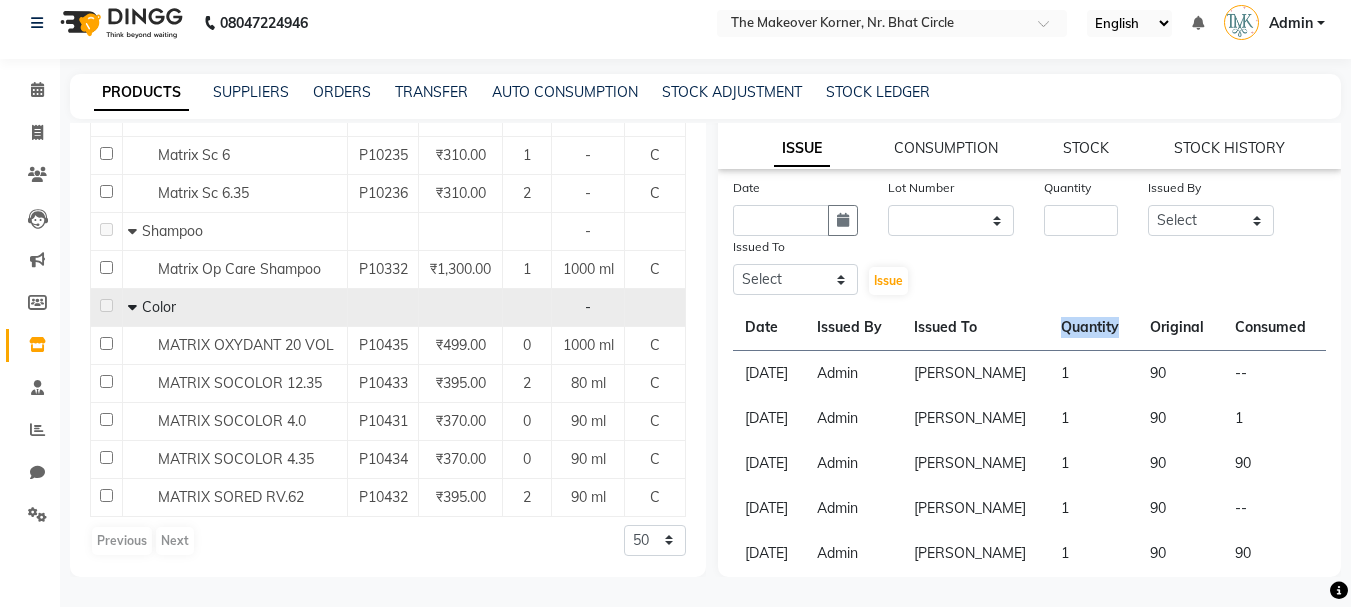 click on "Quantity" 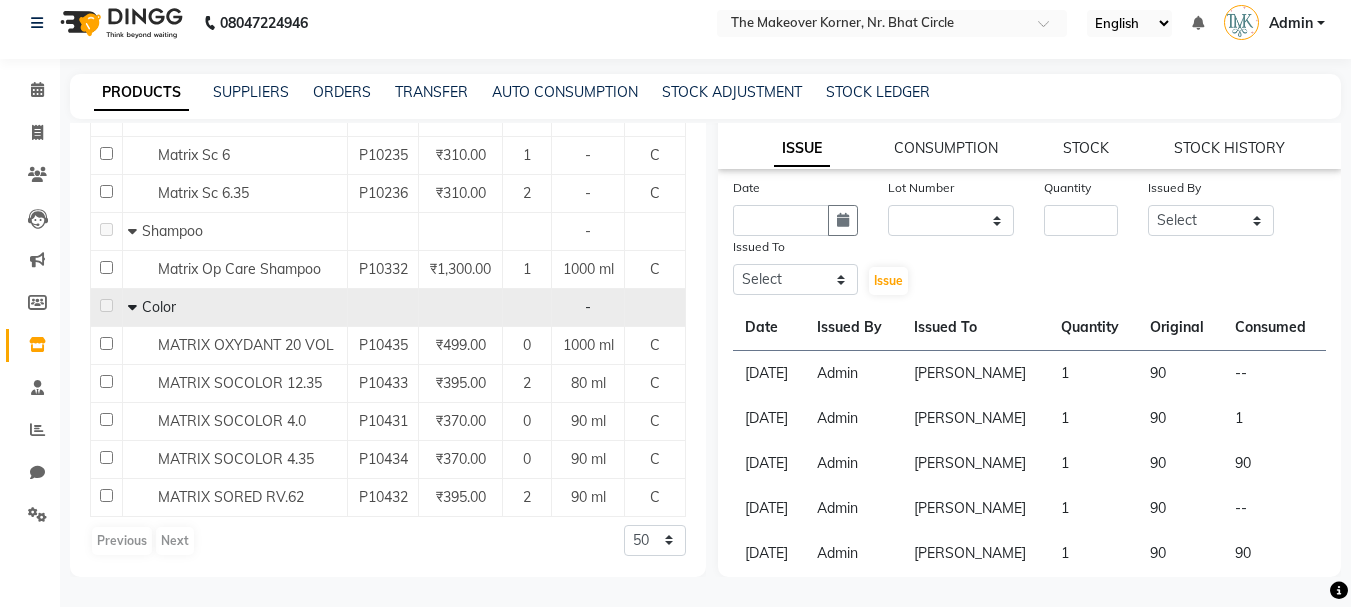 click on "Date Lot Number None Quantity Issued By Select Admin [PERSON_NAME] [PERSON_NAME] [PERSON_NAME] Issued To Select Admin [PERSON_NAME] [PERSON_NAME] [PERSON_NAME]  Issue" 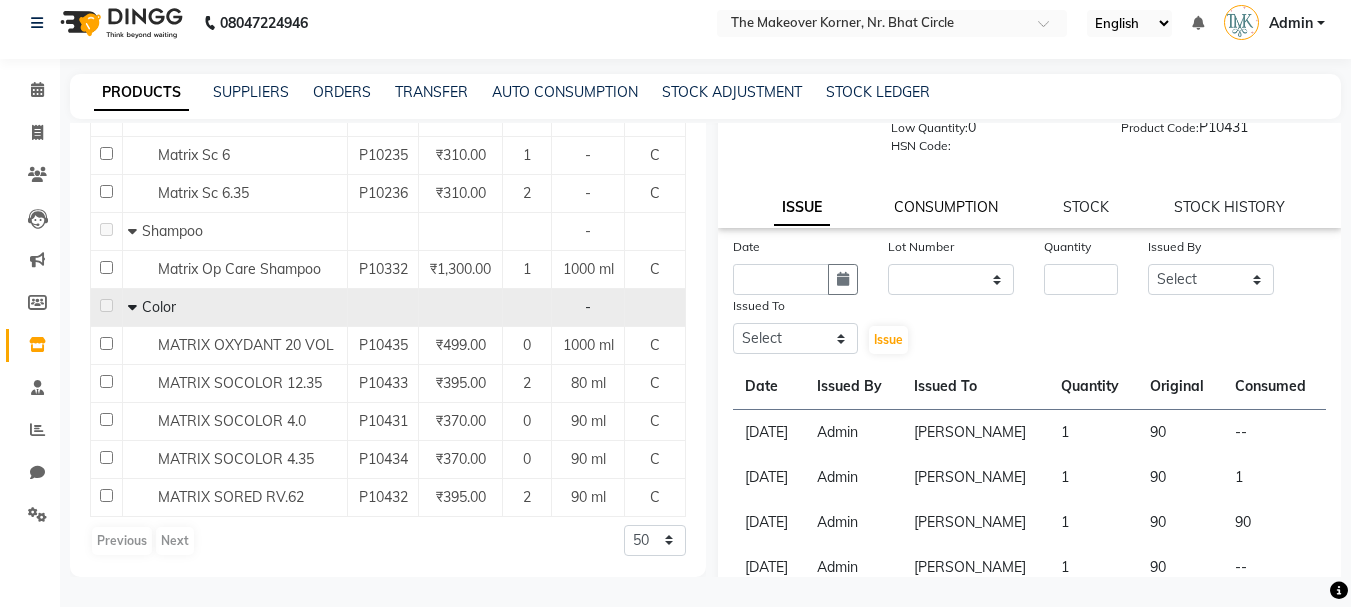 click on "CONSUMPTION" 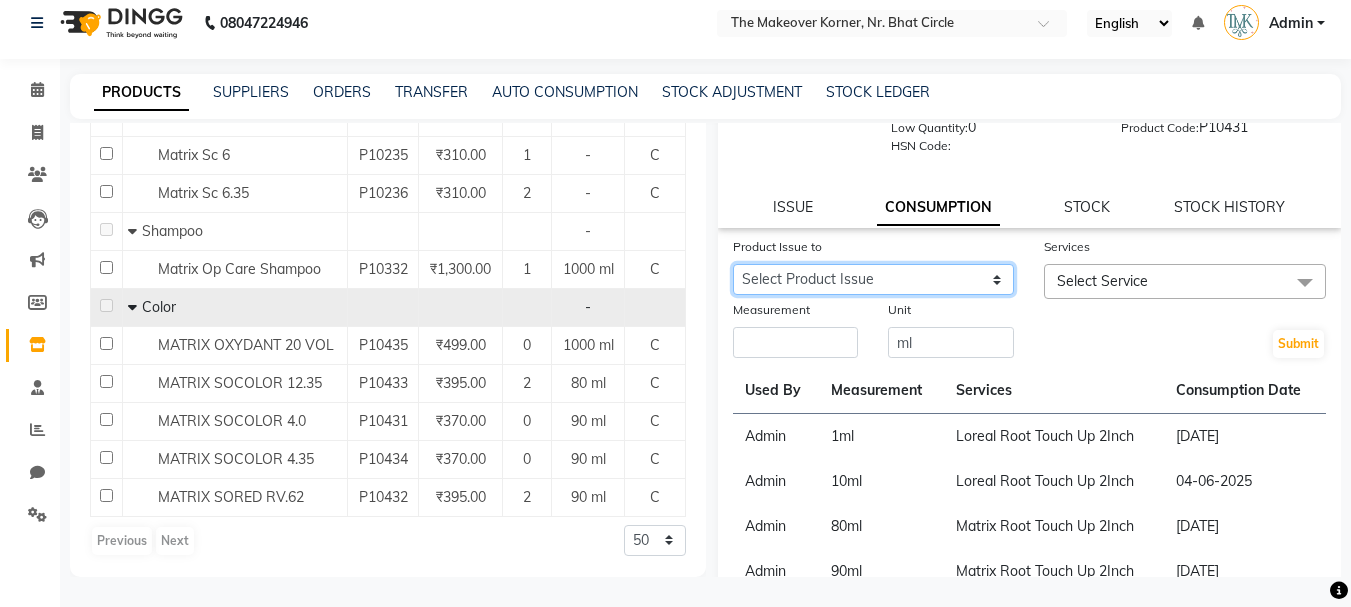 click on "Select Product Issue [DATE], Issued to: [PERSON_NAME], Balance: 90 [DATE], Issued to: [PERSON_NAME], Balance: 89 [DATE], Issued to: [PERSON_NAME], Balance: 90" 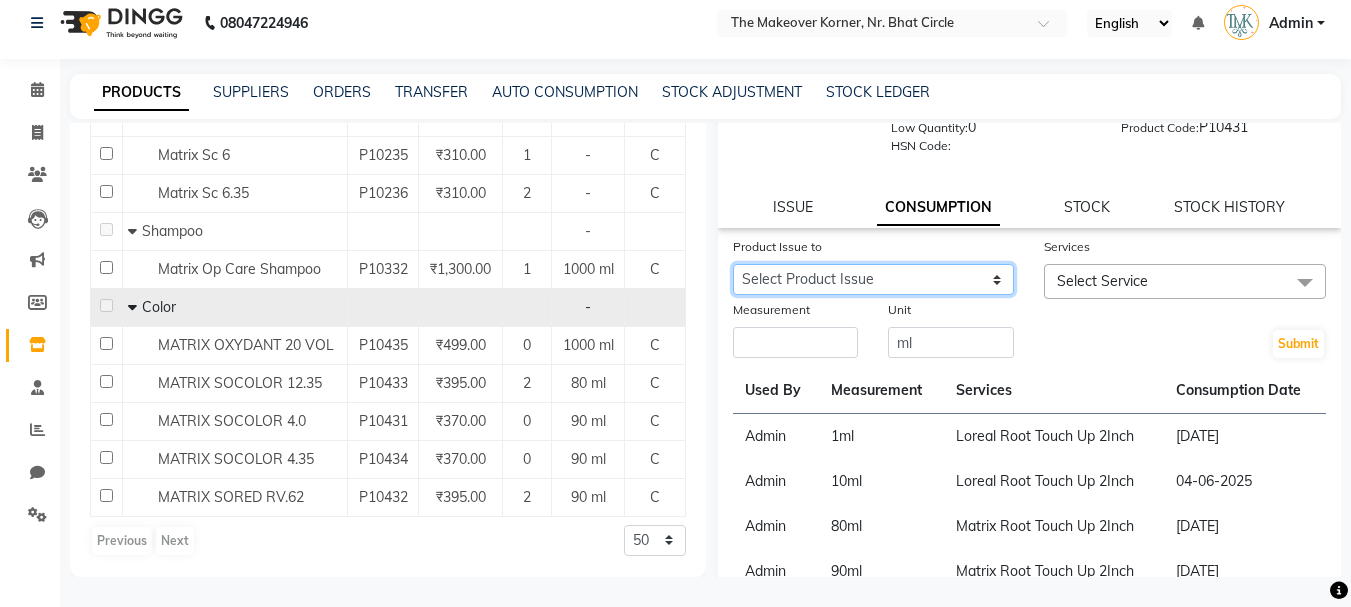 select on "1043408" 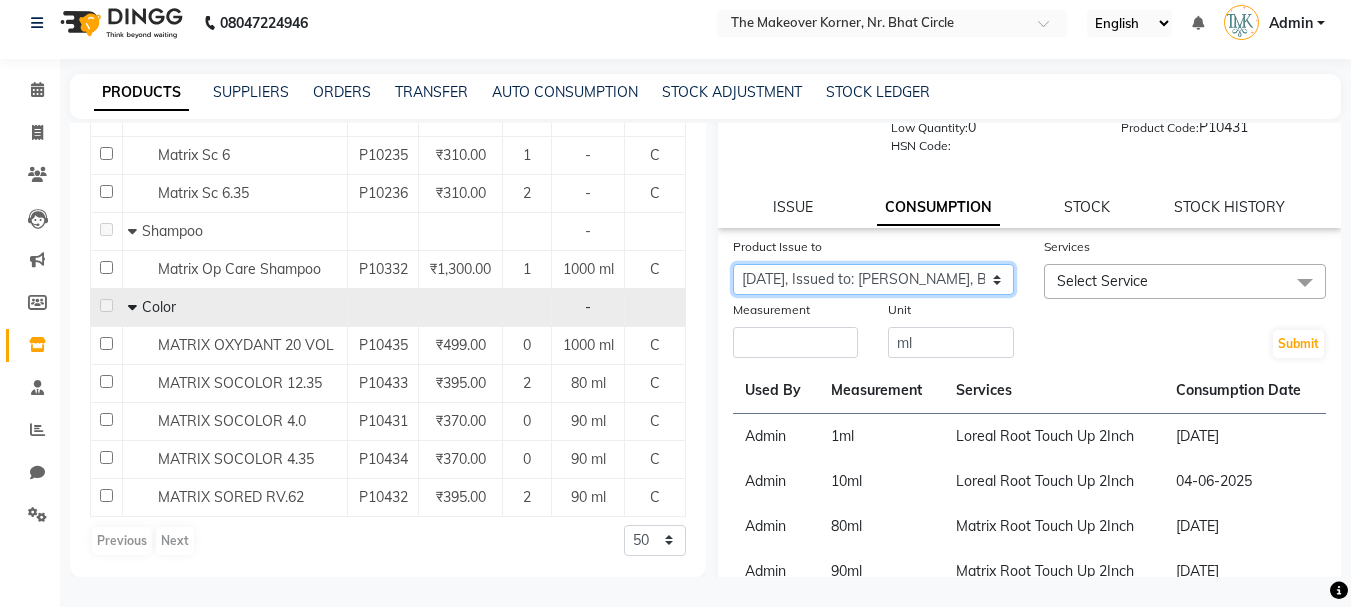 click on "Select Product Issue [DATE], Issued to: [PERSON_NAME], Balance: 90 [DATE], Issued to: [PERSON_NAME], Balance: 89 [DATE], Issued to: [PERSON_NAME], Balance: 90" 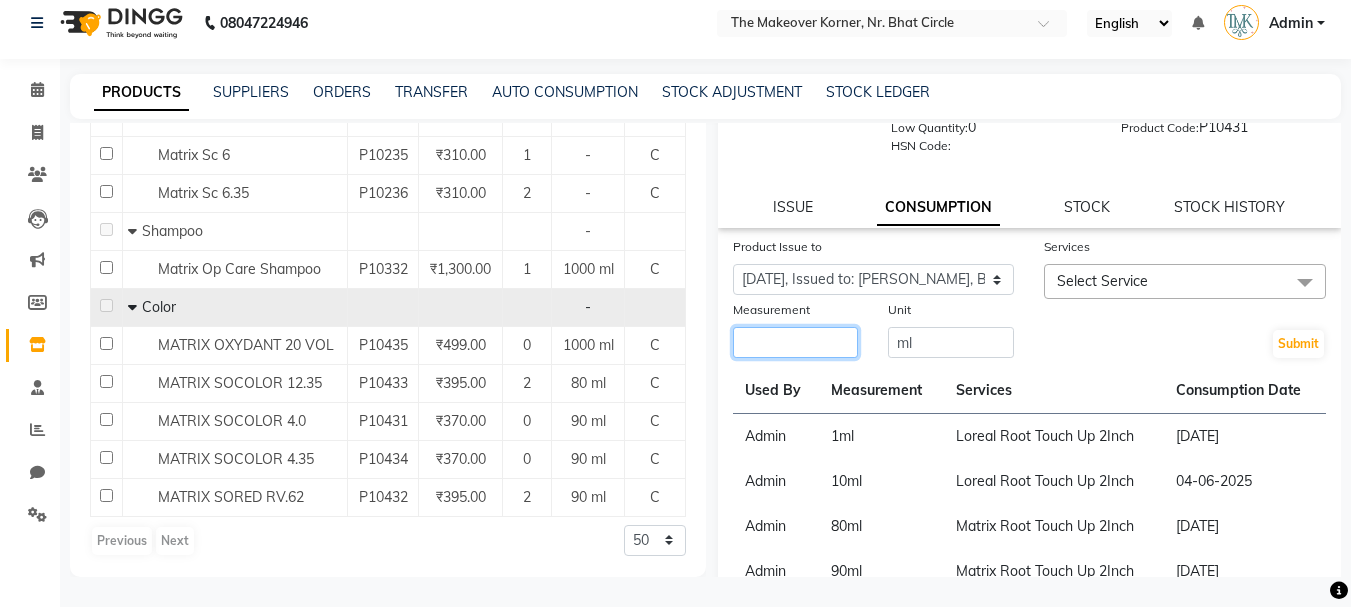 click 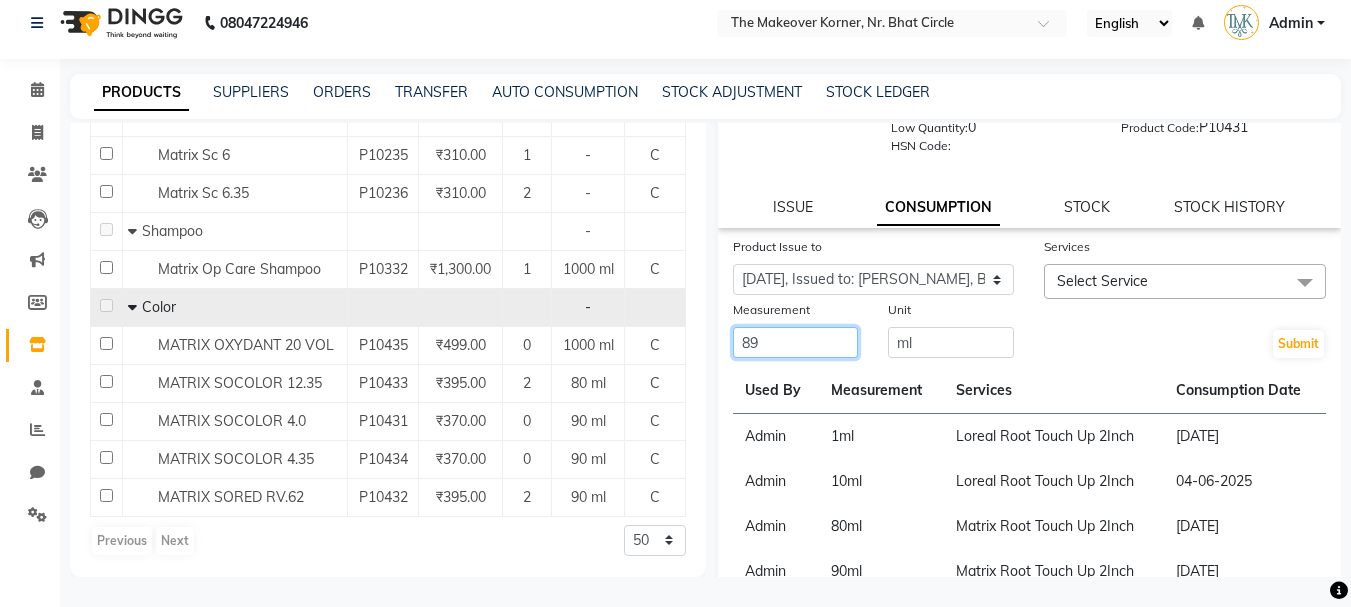 type on "89" 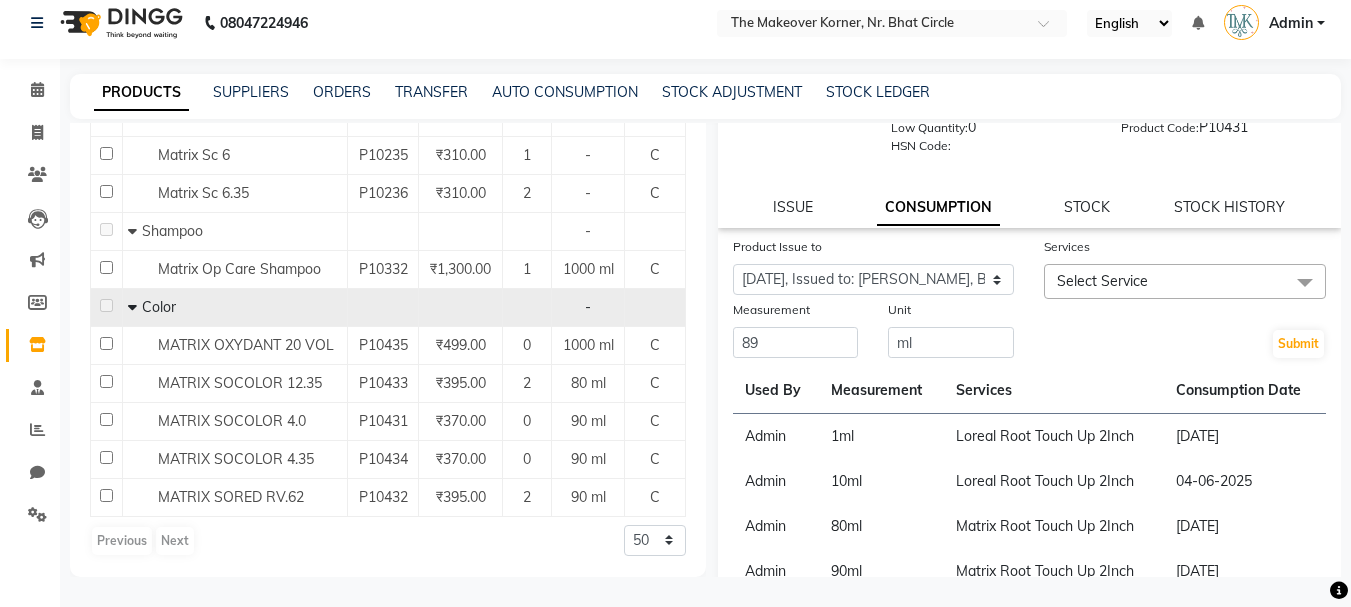 click on "Select Service" 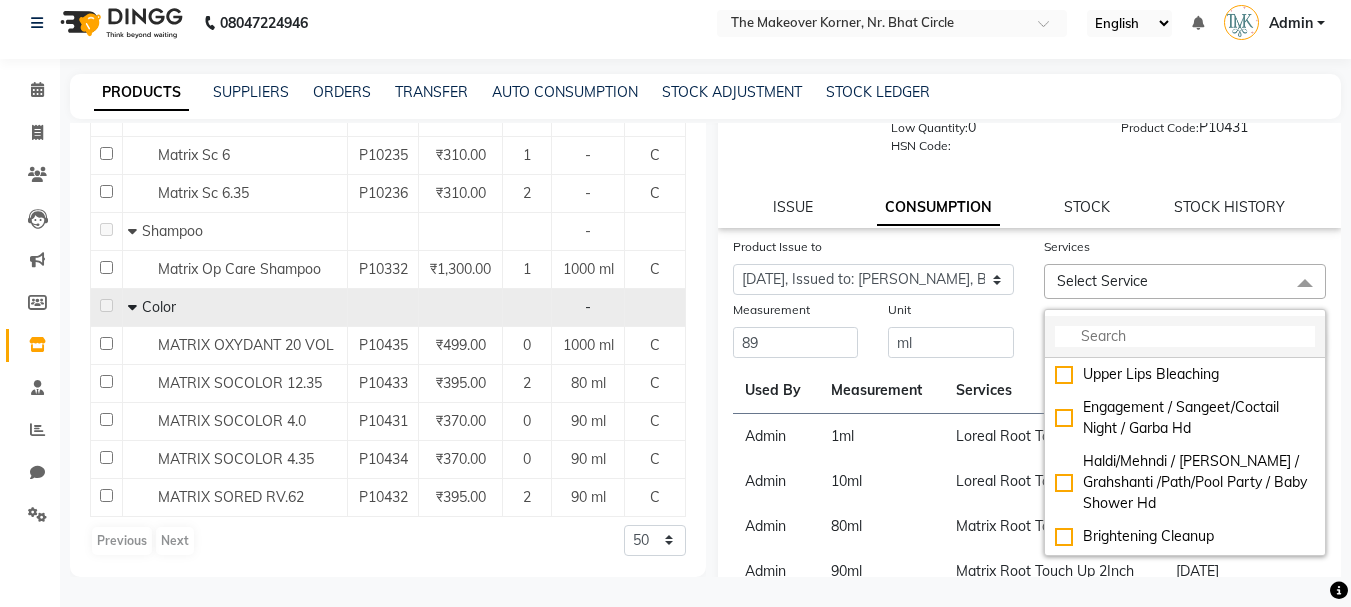 click 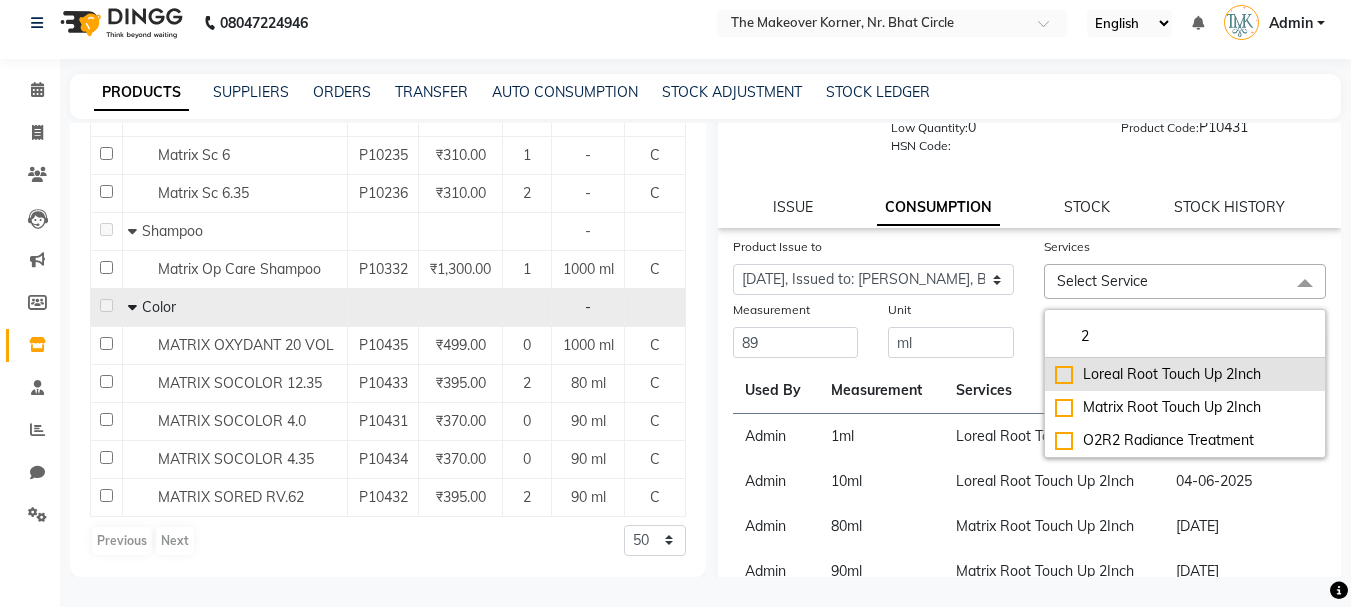 type on "2" 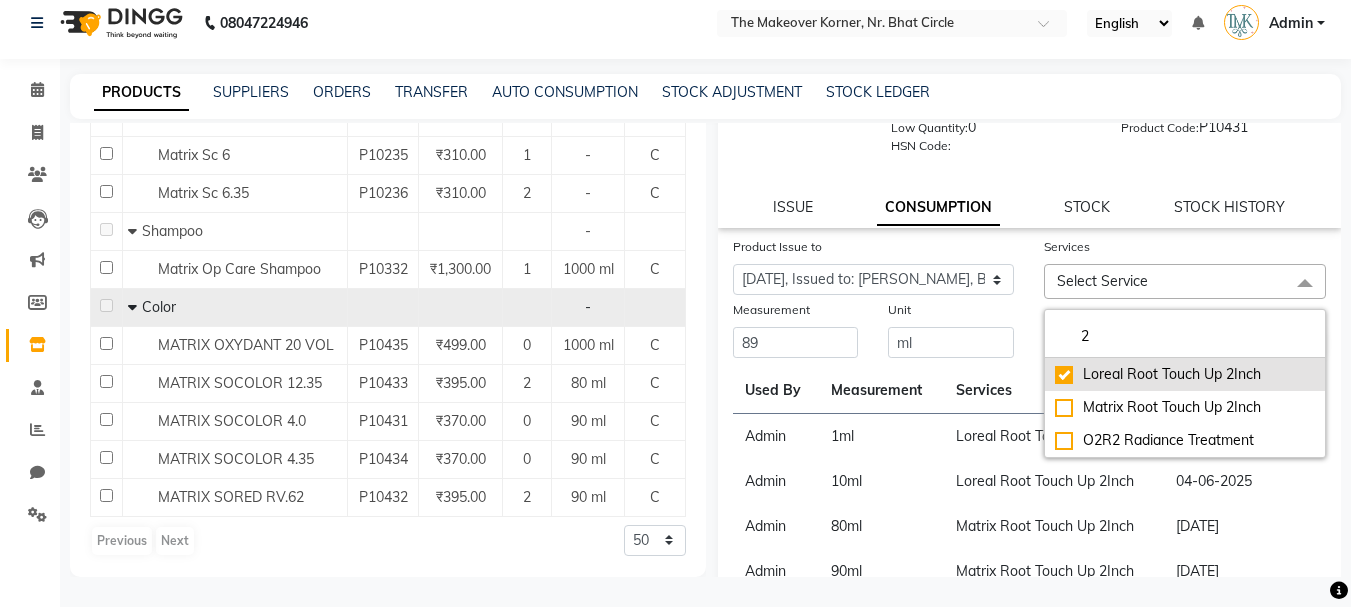checkbox on "true" 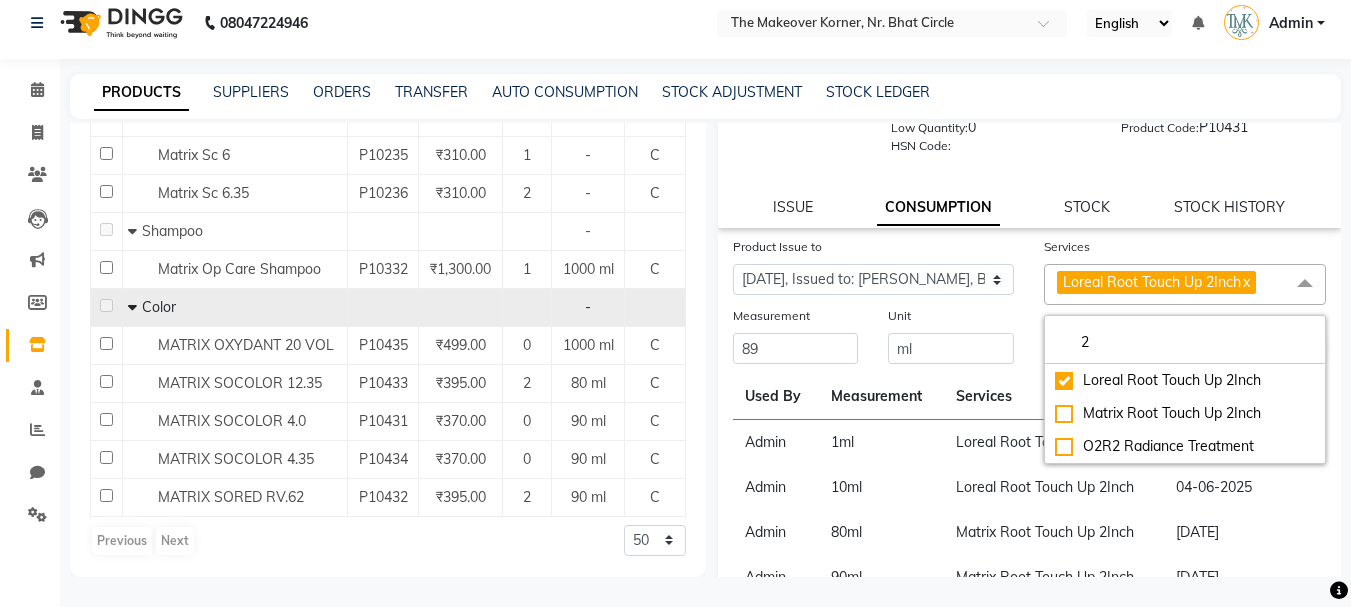 click on "Submit" 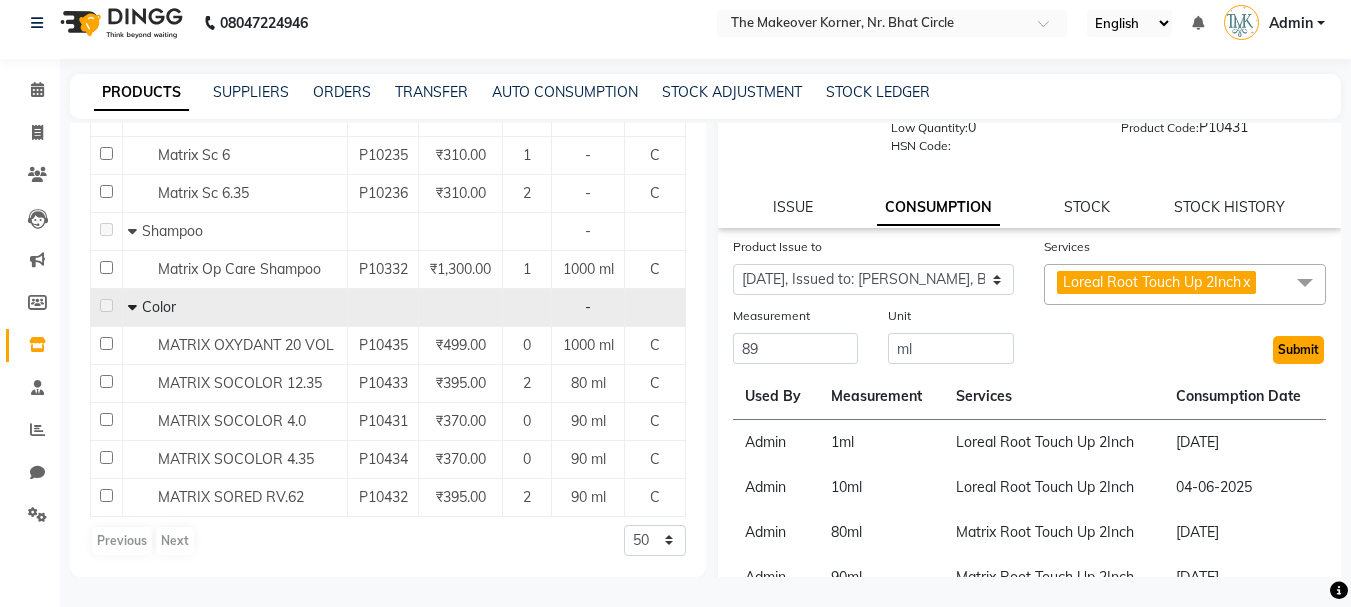 click on "Submit" 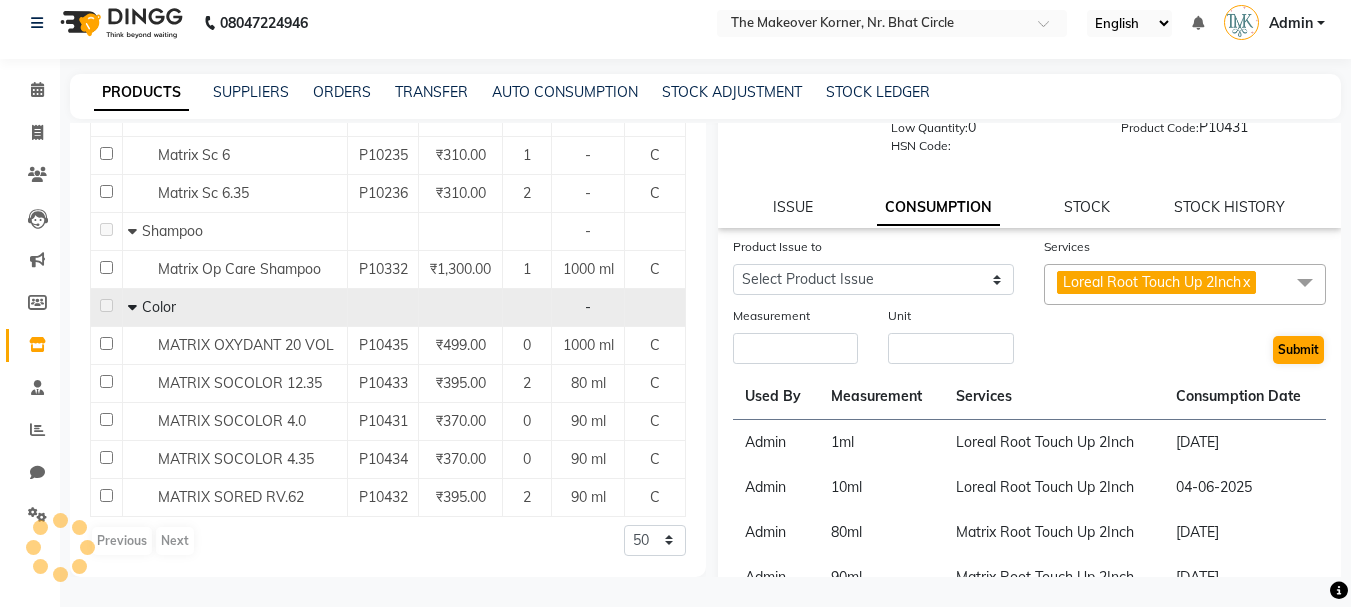 scroll, scrollTop: 0, scrollLeft: 0, axis: both 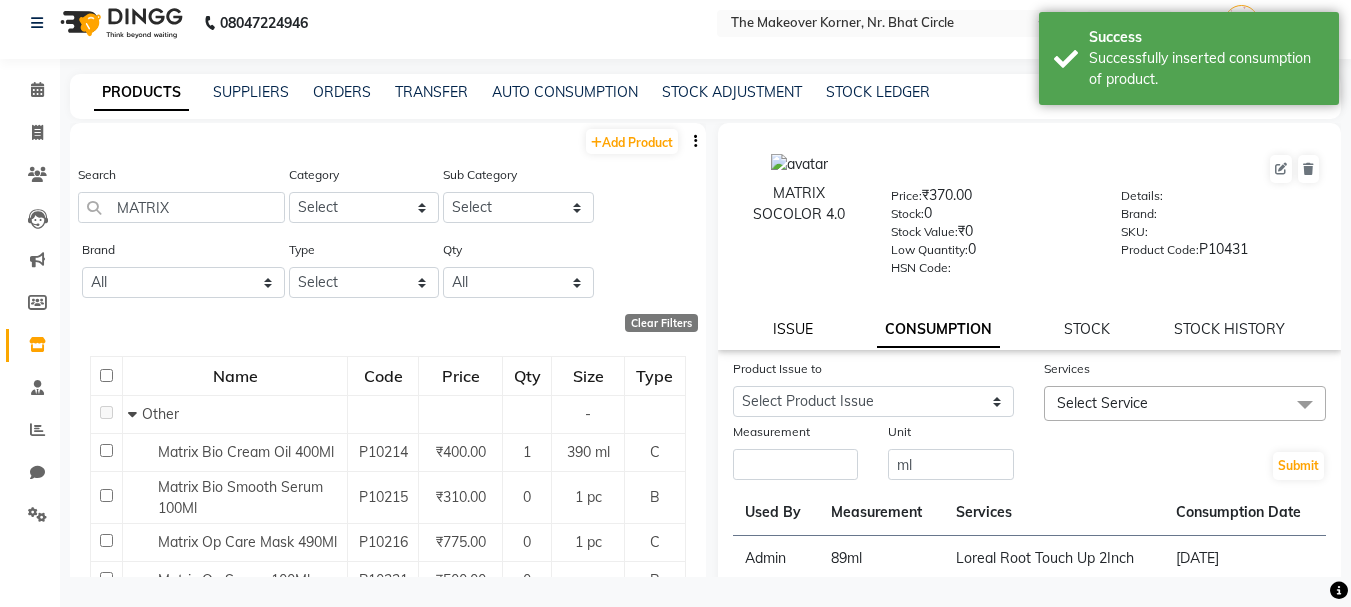 click on "ISSUE" 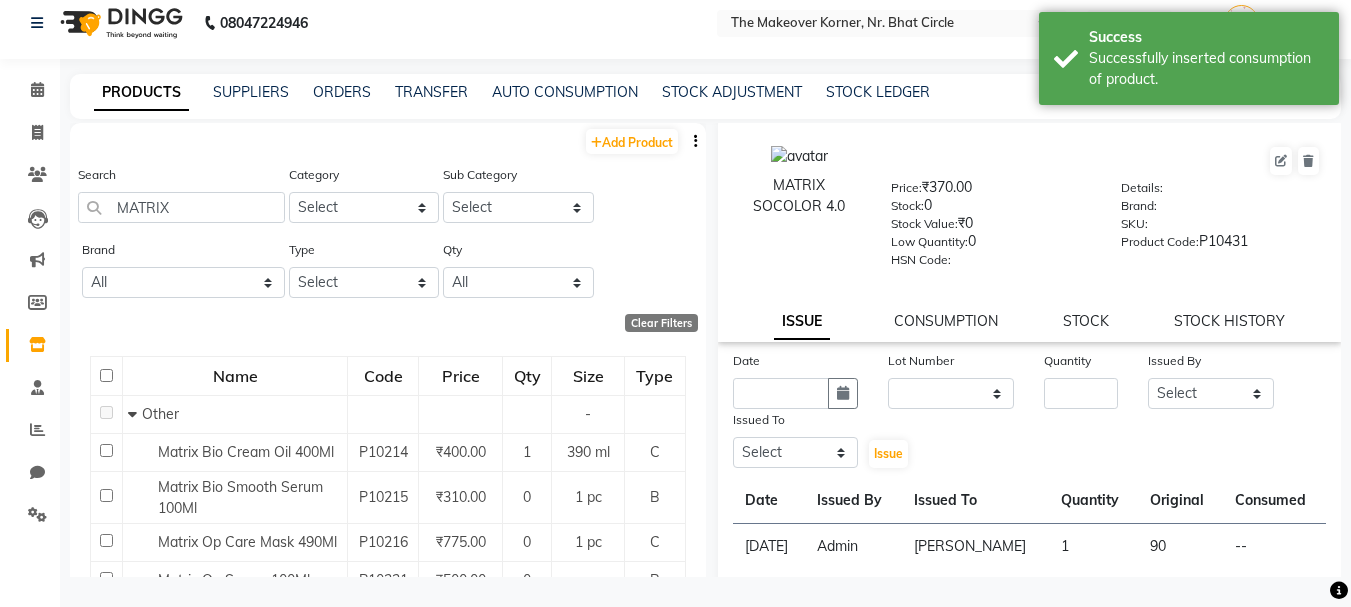 scroll, scrollTop: 0, scrollLeft: 0, axis: both 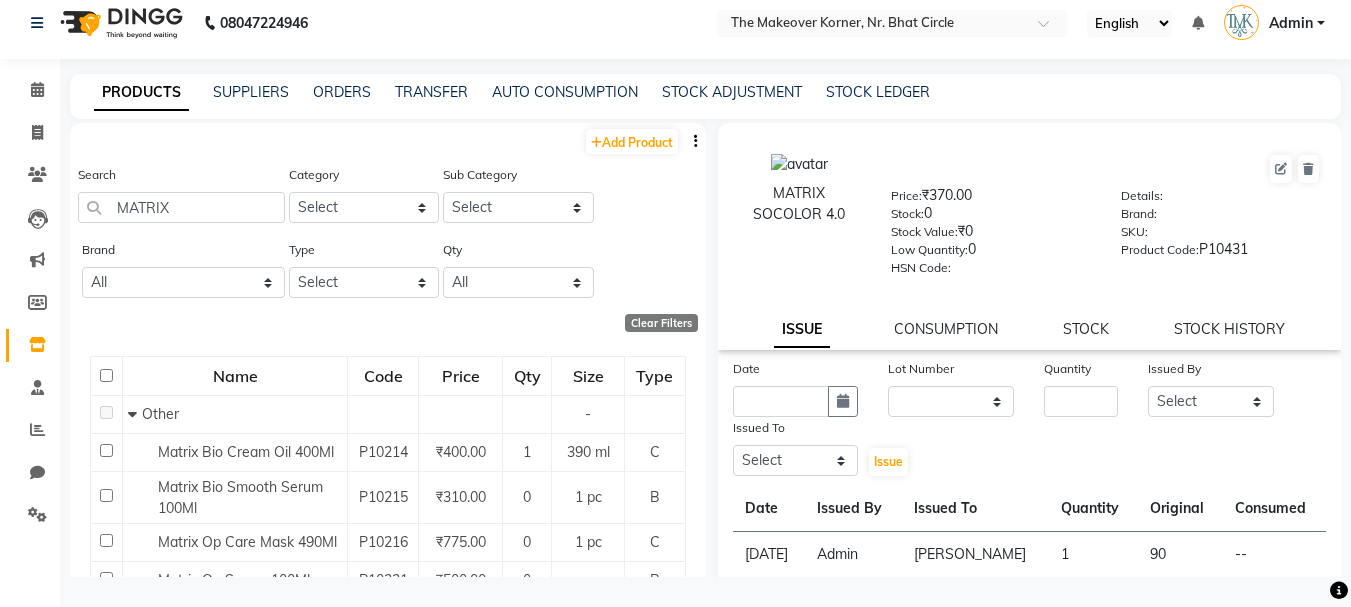 click on "CONSUMPTION" 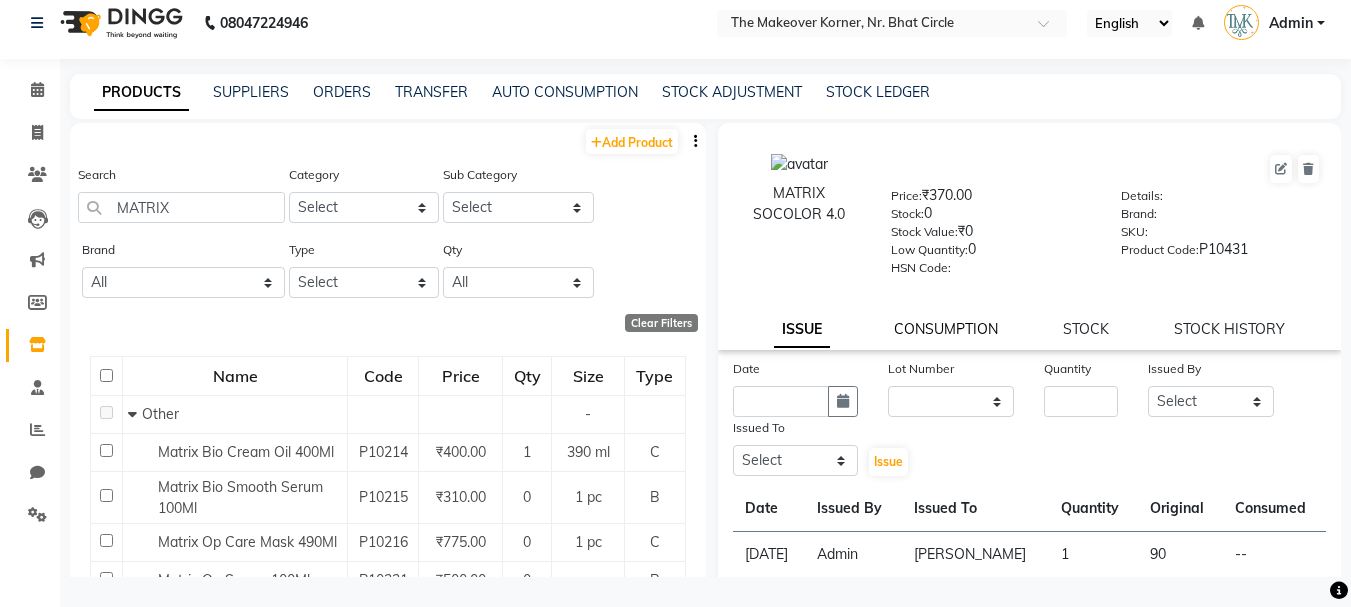 click on "CONSUMPTION" 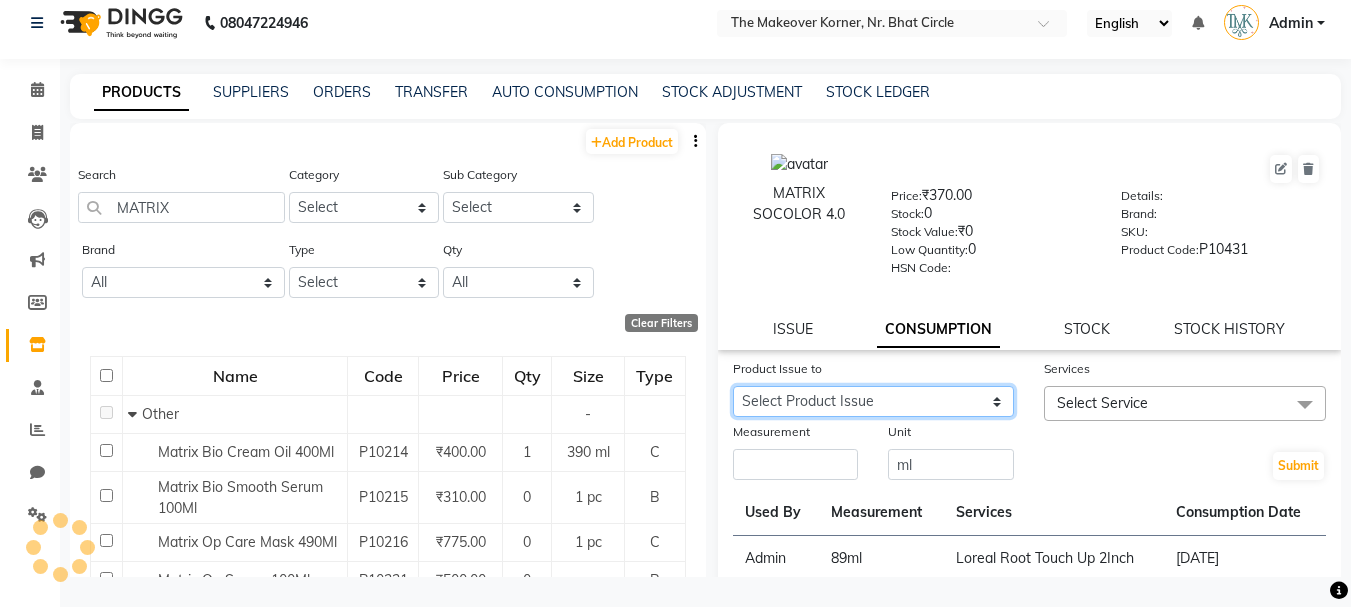 click on "Select Product Issue [DATE], Issued to: [PERSON_NAME], Balance: 90 [DATE], Issued to: [PERSON_NAME], Balance: 90" 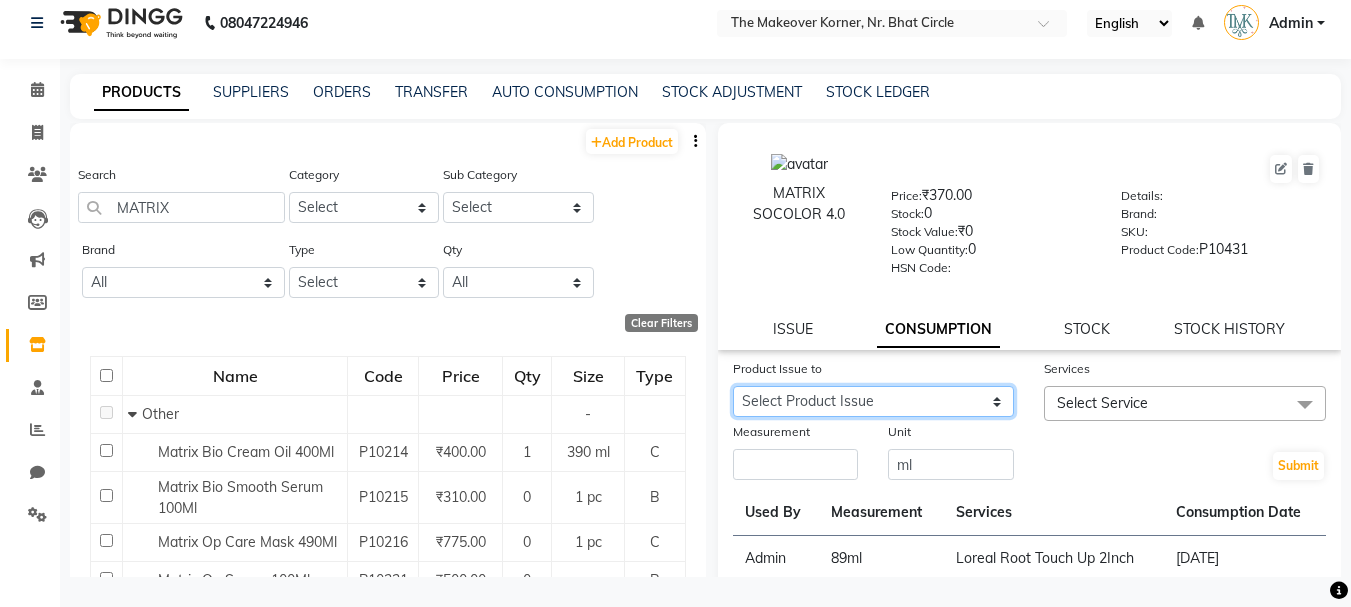 select on "1043411" 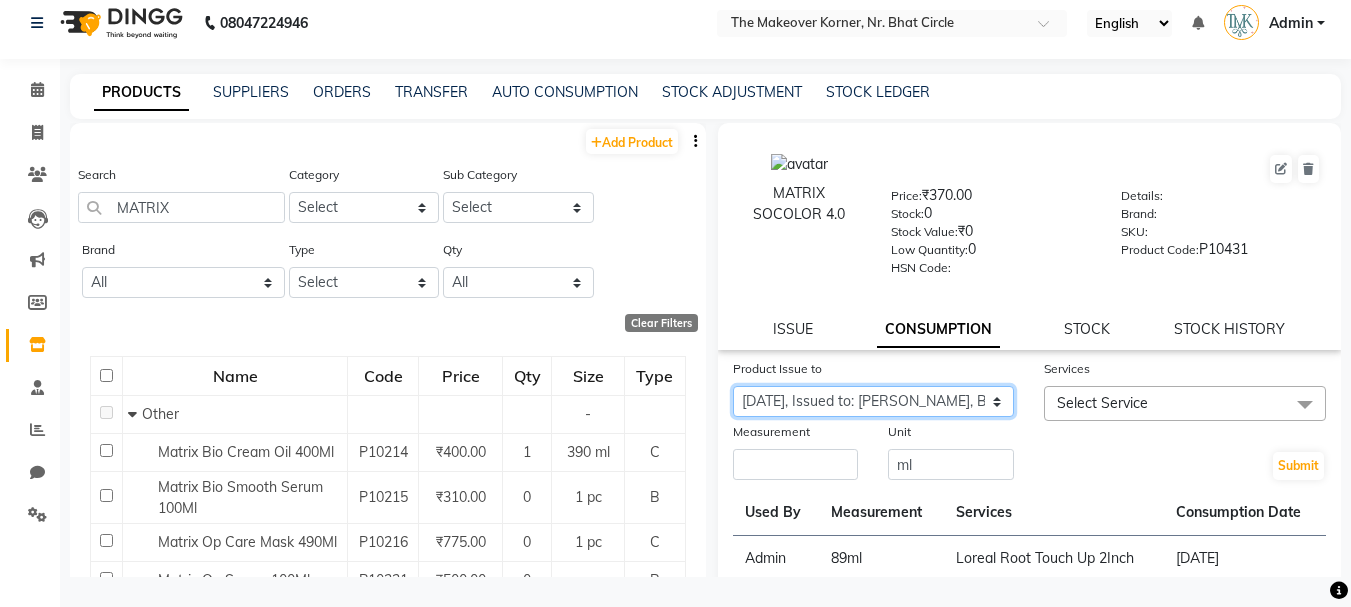 click on "Select Product Issue [DATE], Issued to: [PERSON_NAME], Balance: 90 [DATE], Issued to: [PERSON_NAME], Balance: 90" 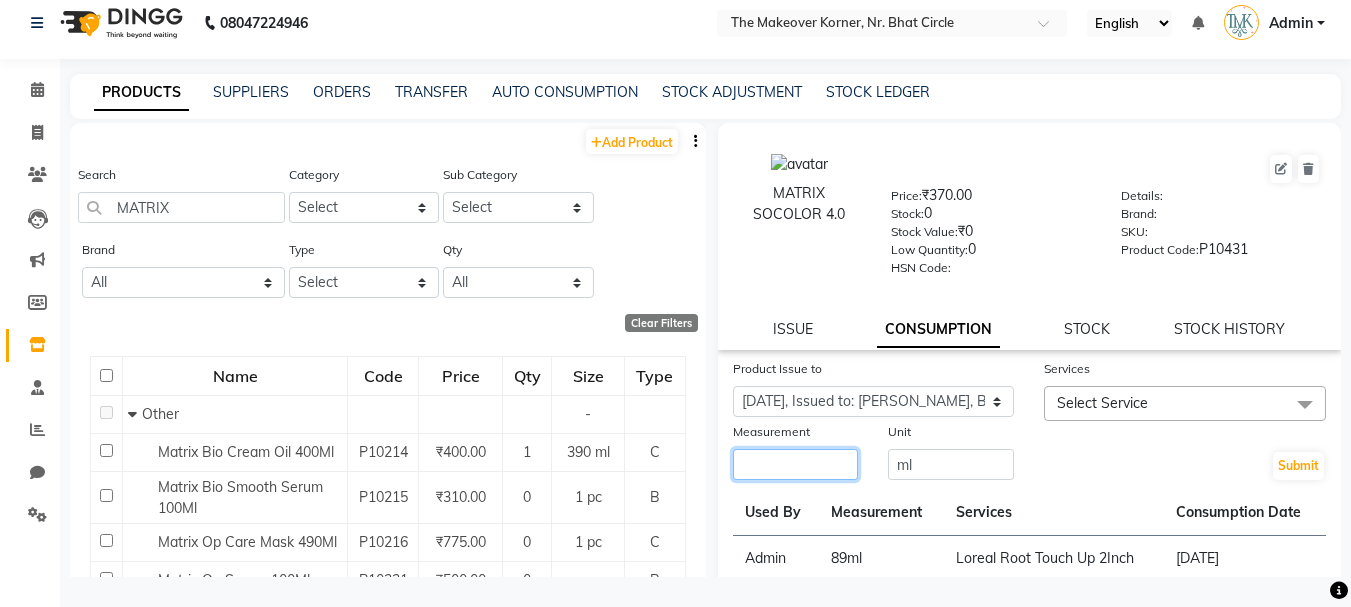 click 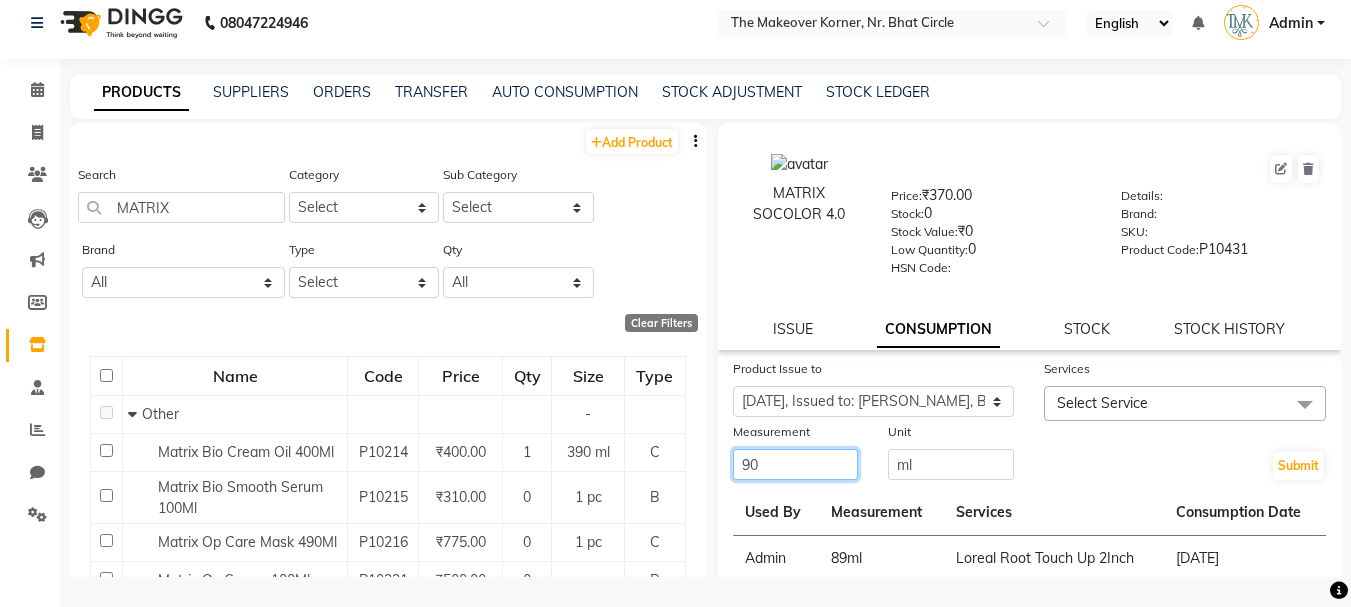 type on "90" 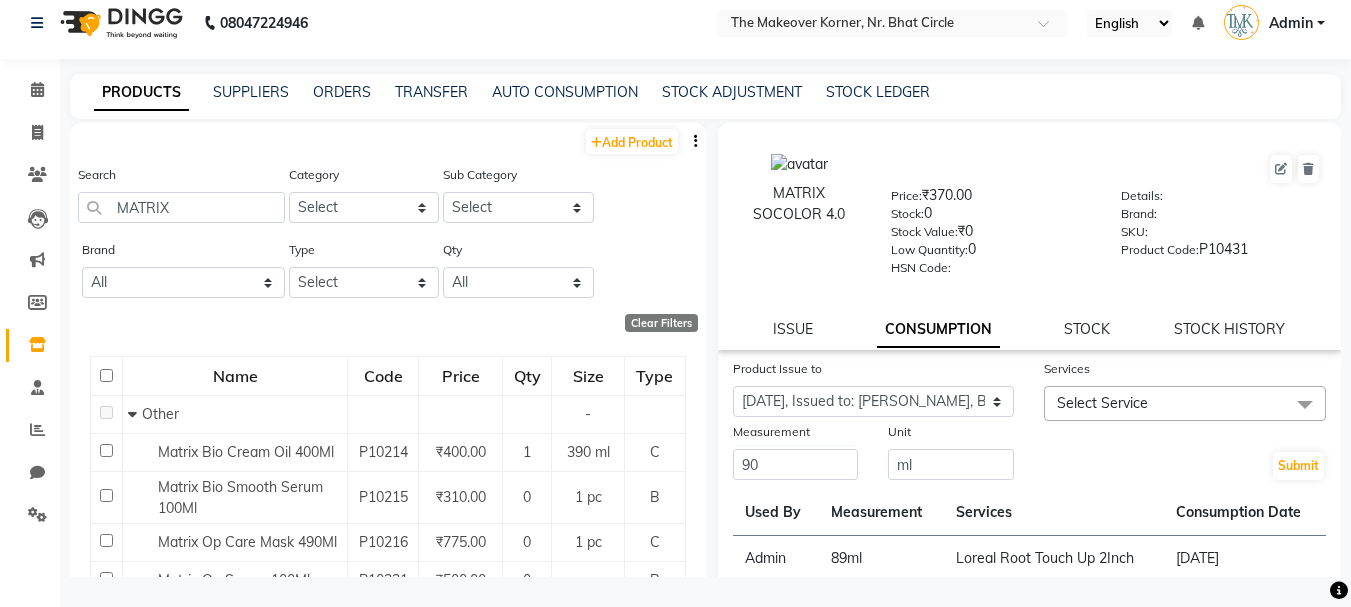 click 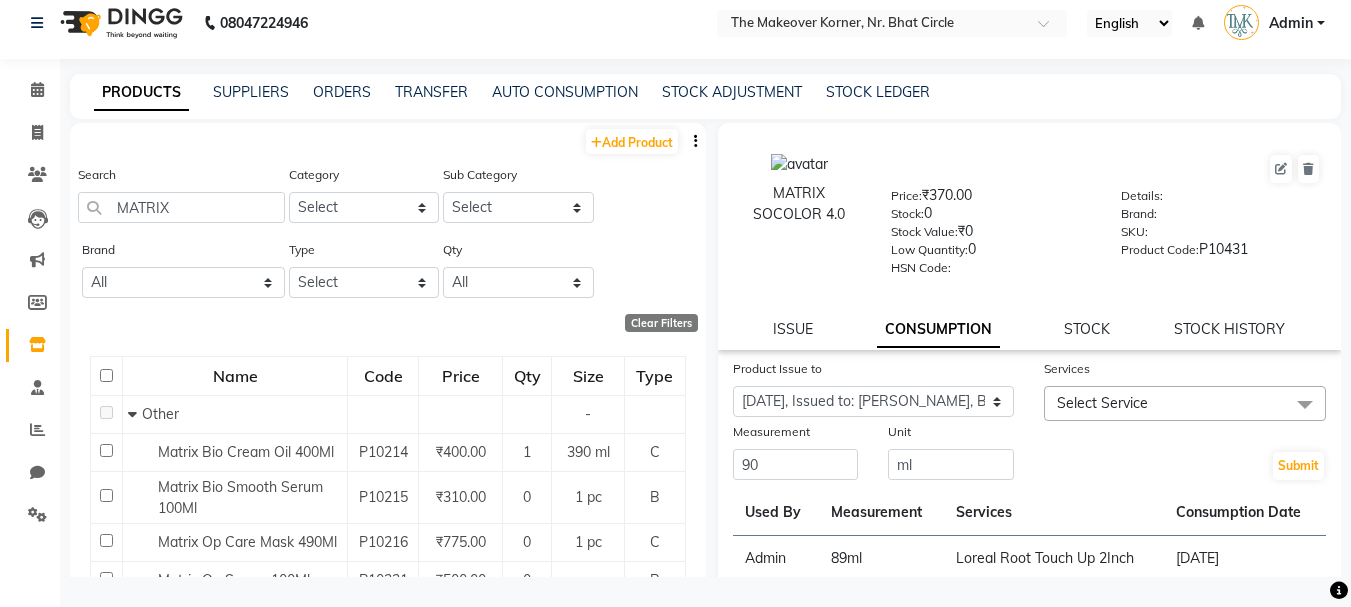 click on "Select Service" 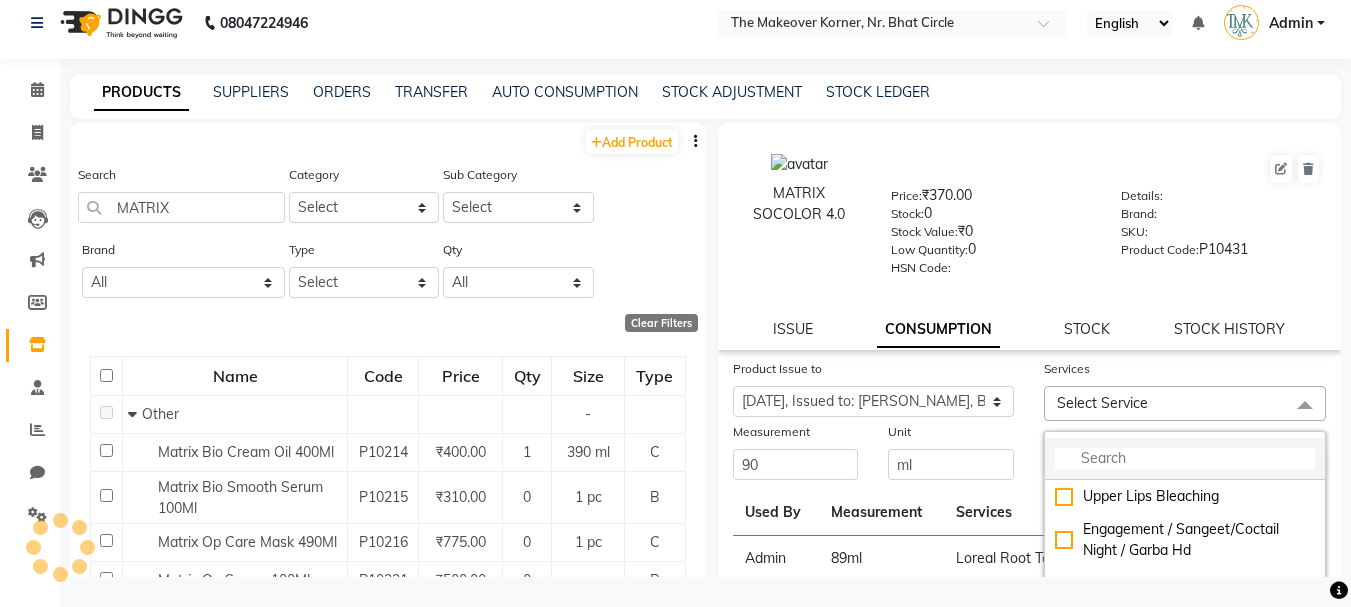 click 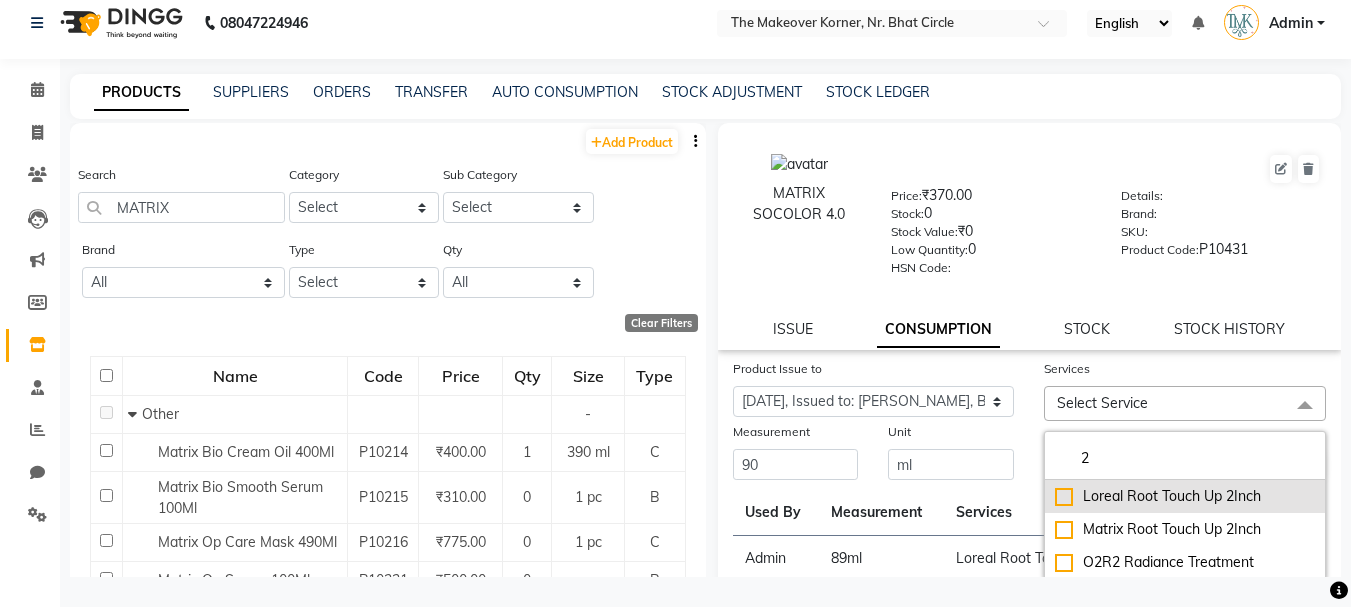 type on "2" 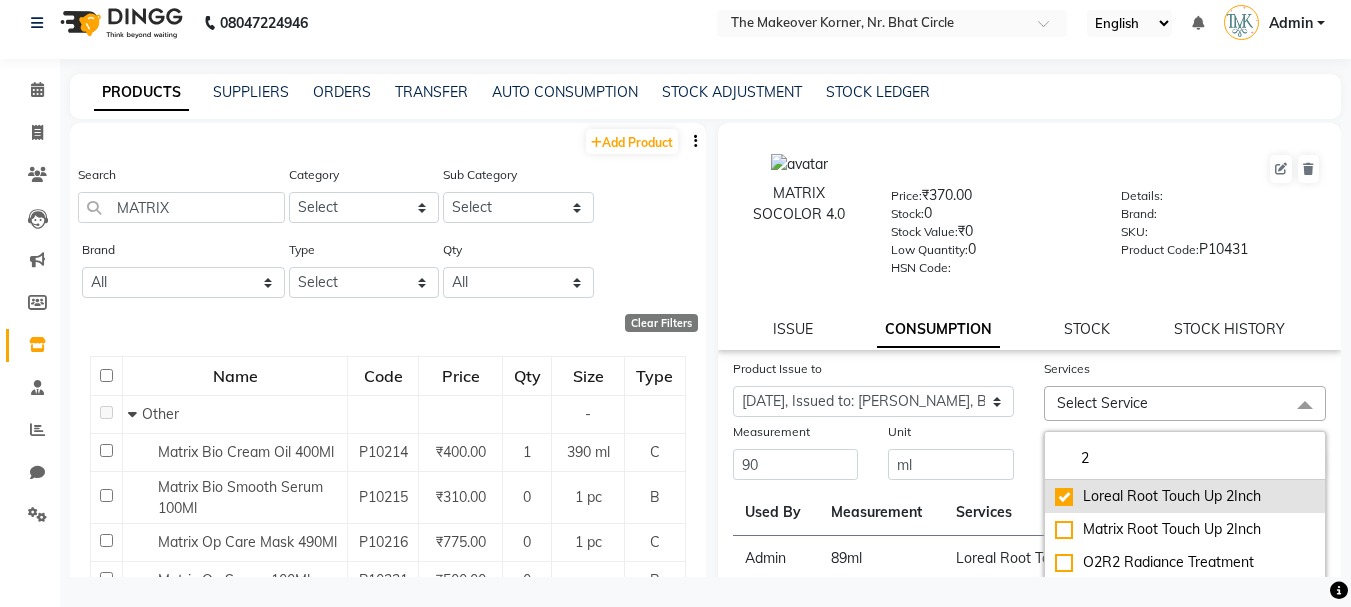 checkbox on "true" 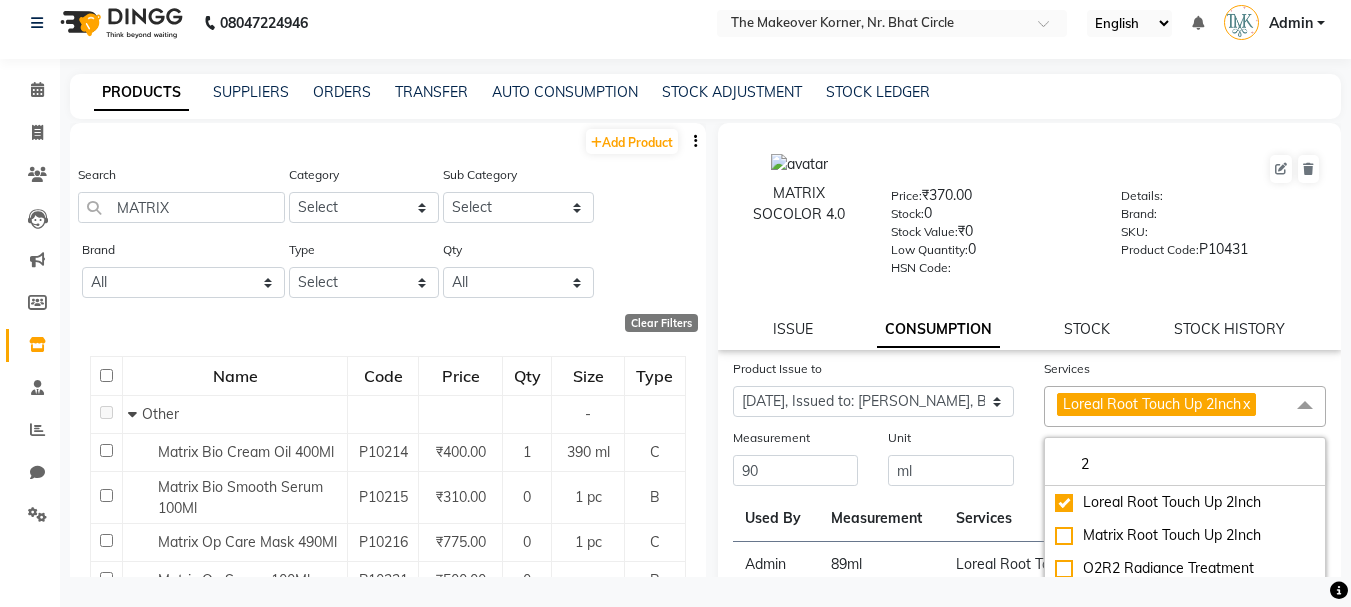 click on "Unit ml" 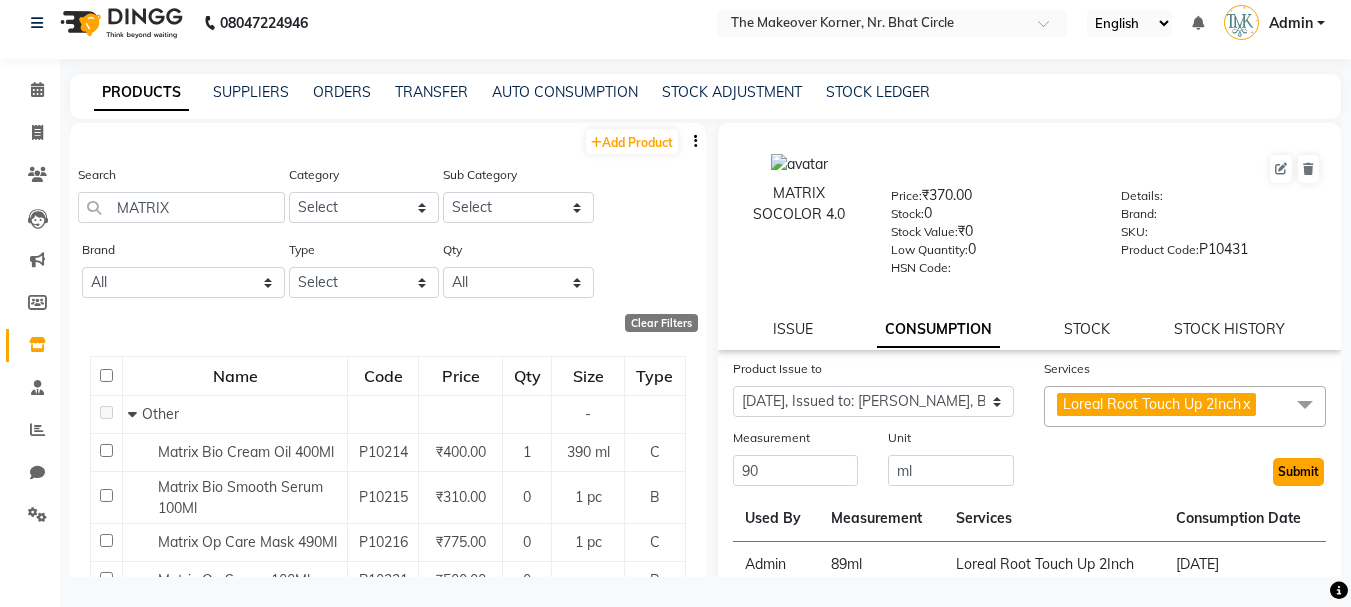 click on "Submit" 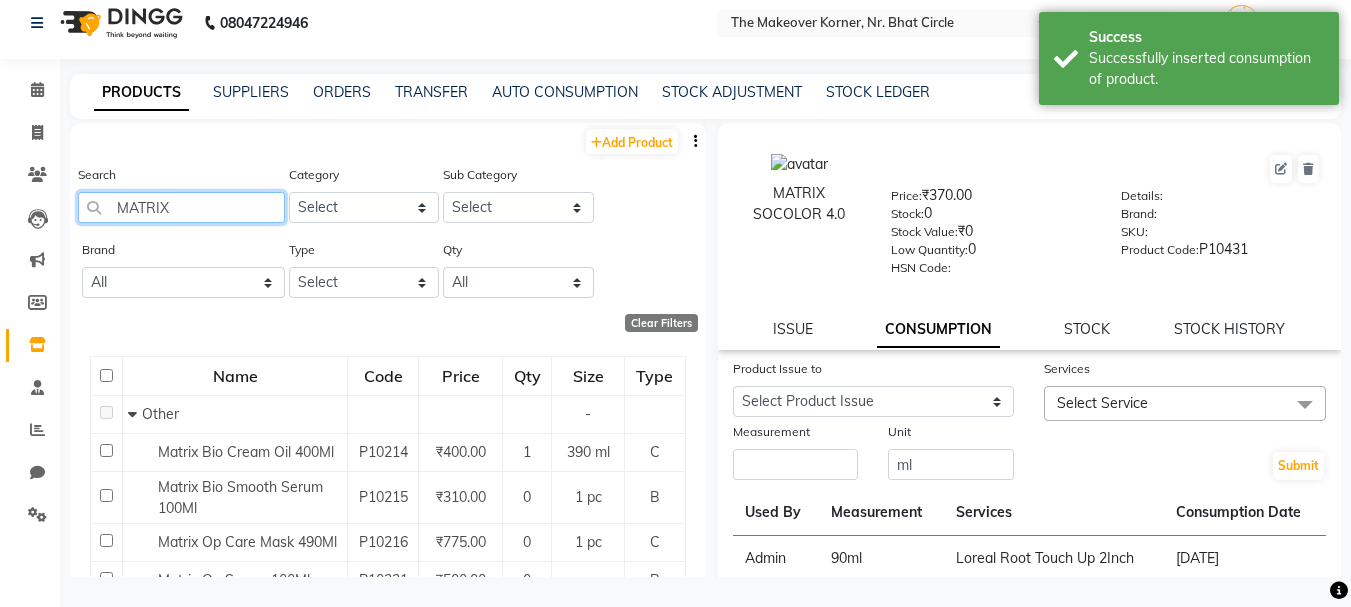 drag, startPoint x: 103, startPoint y: 212, endPoint x: 210, endPoint y: 213, distance: 107.00467 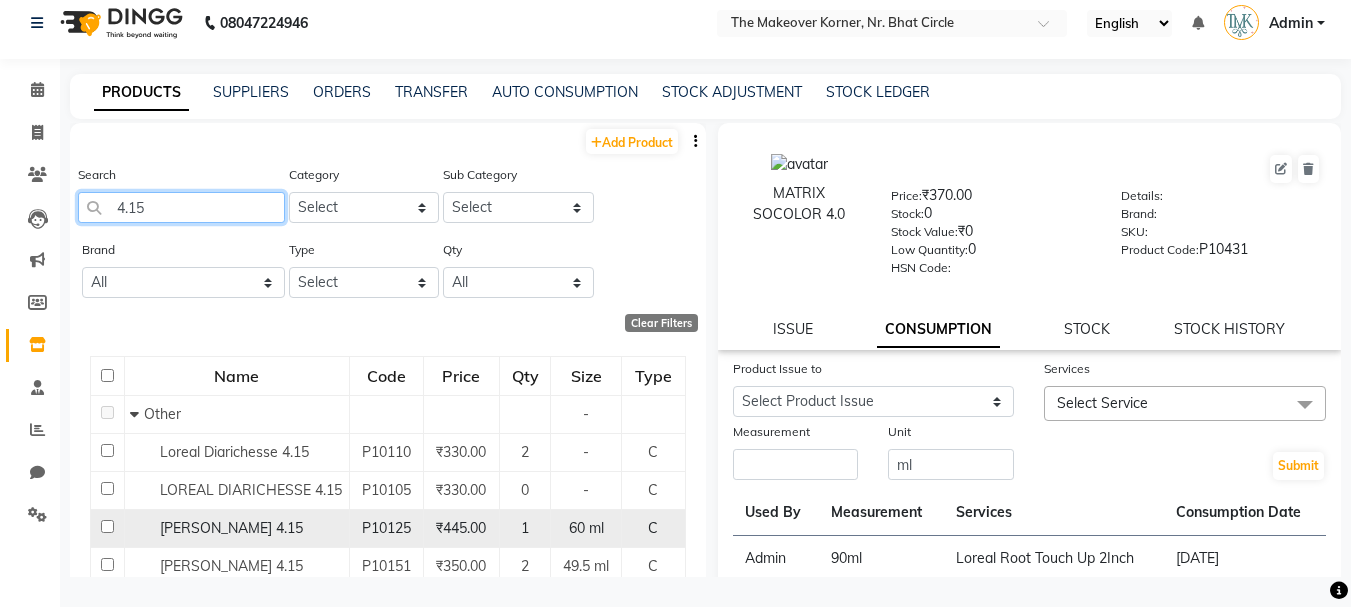 type on "4.15" 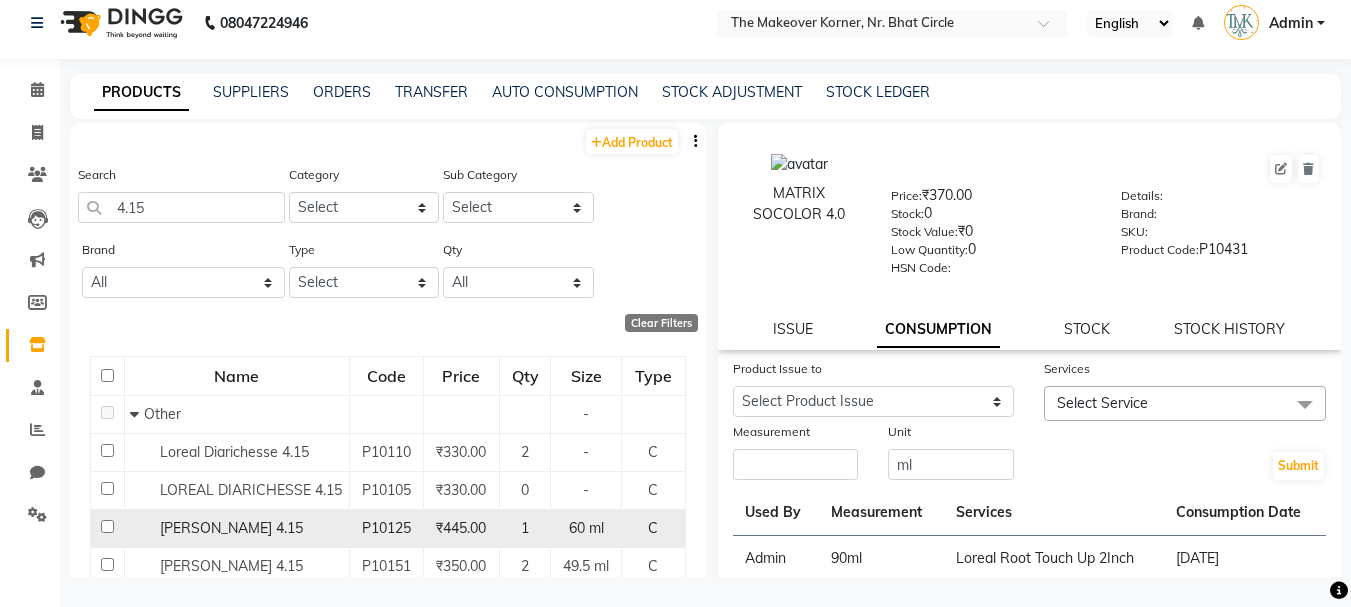 click on "[PERSON_NAME] 4.15" 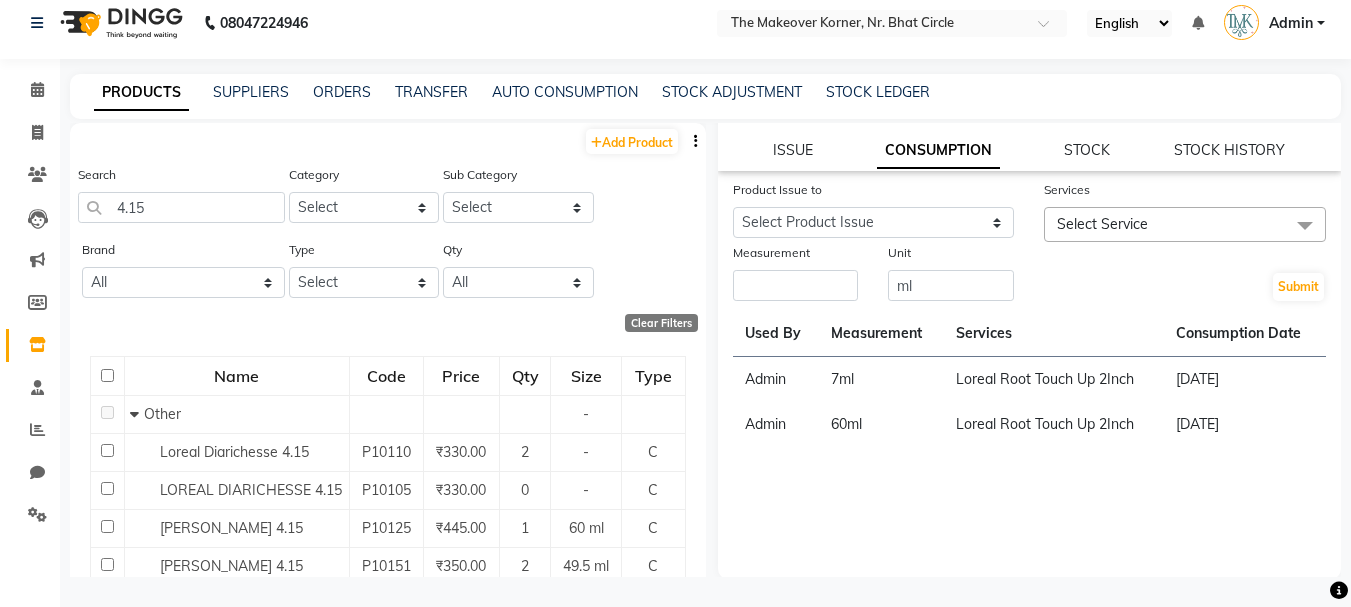 scroll, scrollTop: 181, scrollLeft: 0, axis: vertical 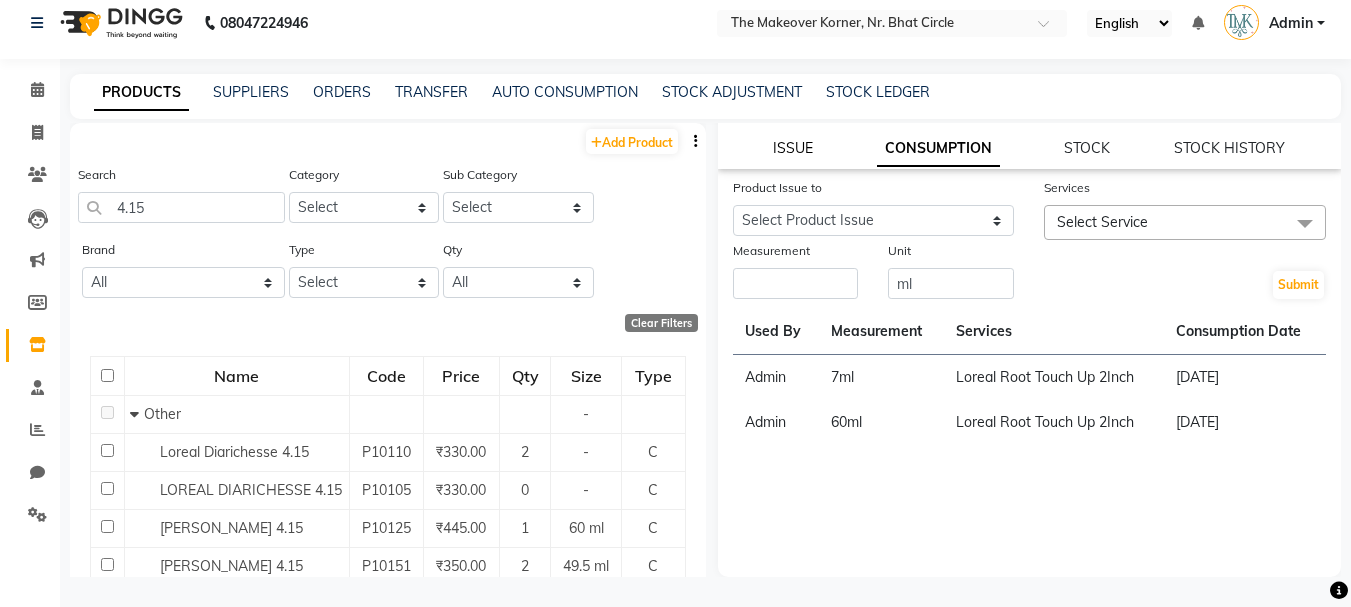 click on "ISSUE" 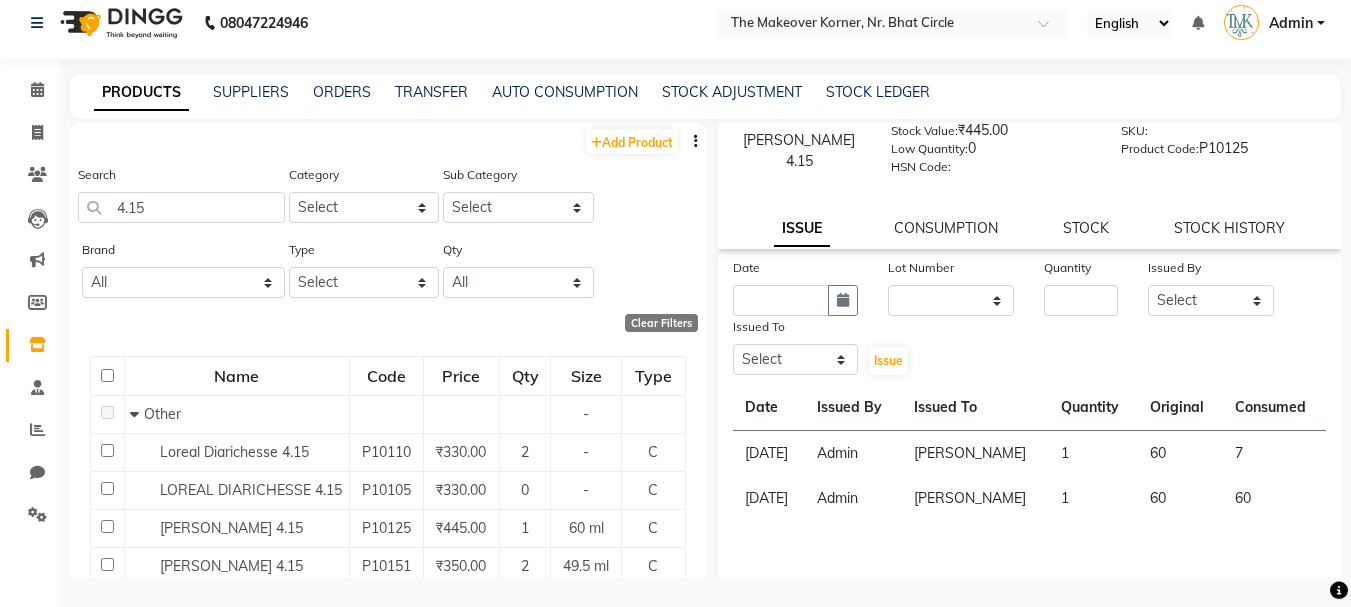 scroll, scrollTop: 0, scrollLeft: 0, axis: both 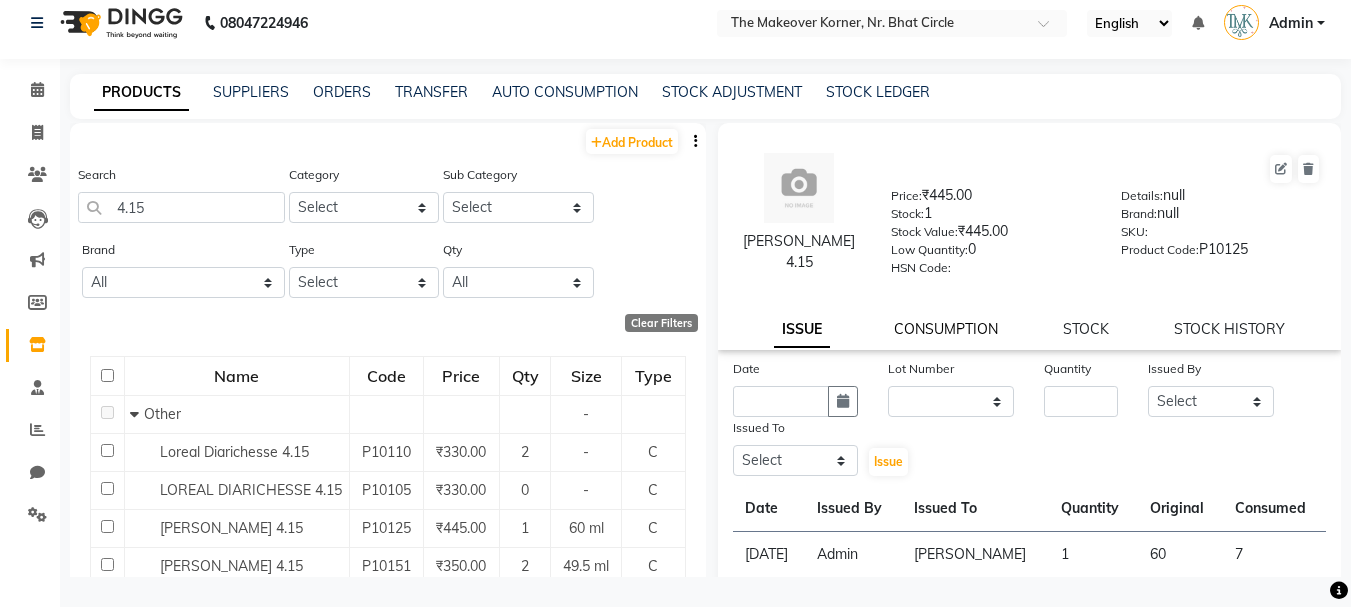 click on "CONSUMPTION" 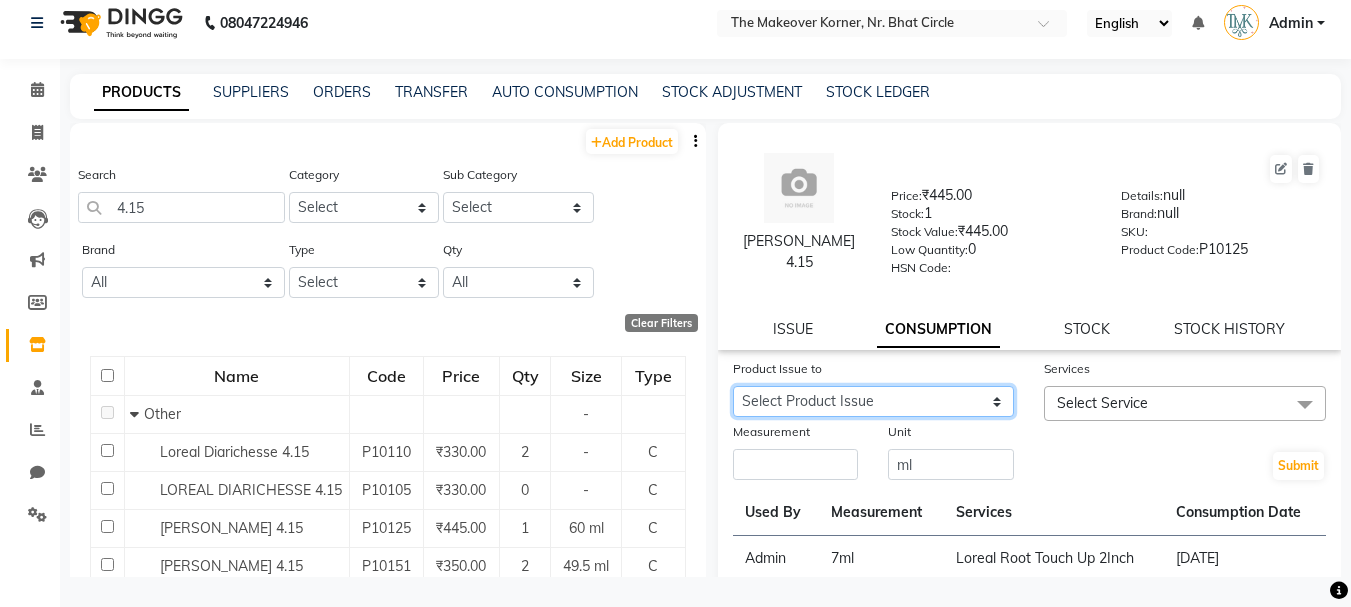 click on "Select Product Issue [DATE], Issued to: [PERSON_NAME], Balance: 53" 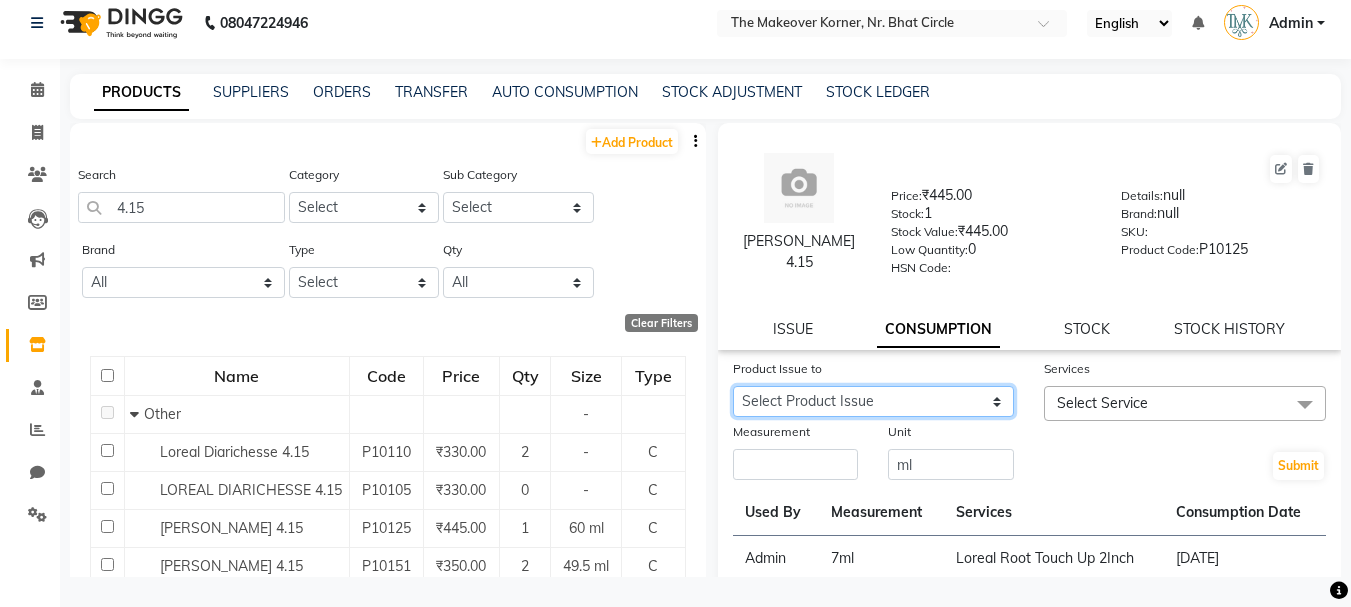select on "770234" 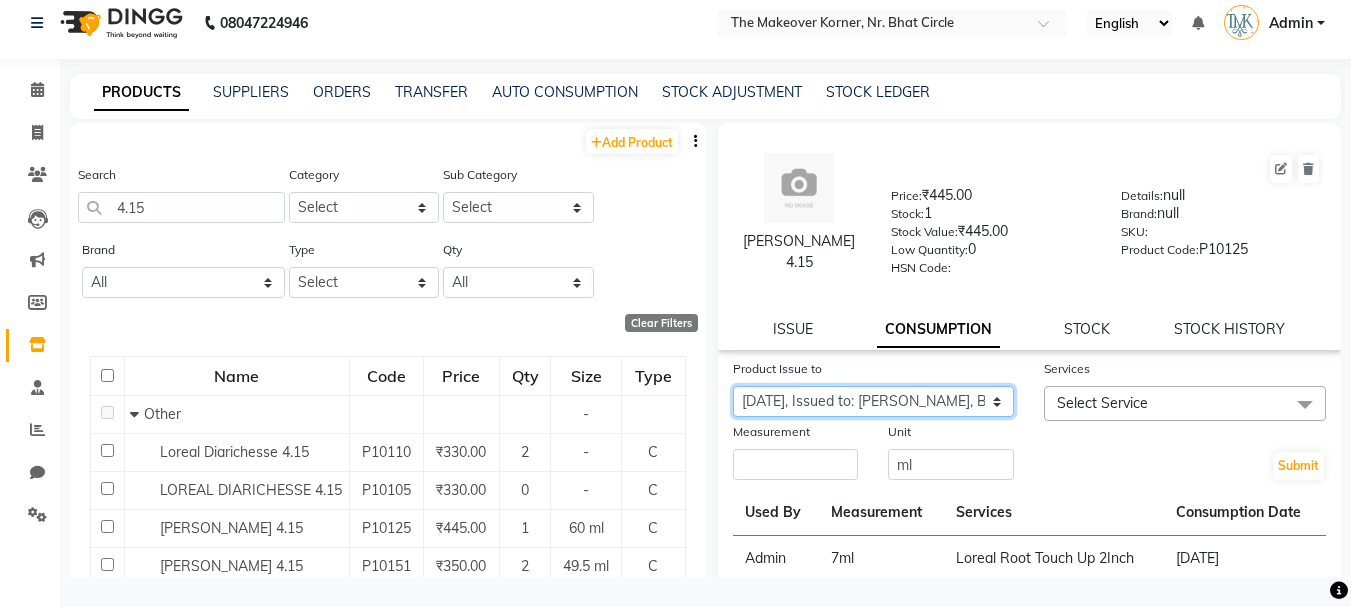 click on "Select Product Issue [DATE], Issued to: [PERSON_NAME], Balance: 53" 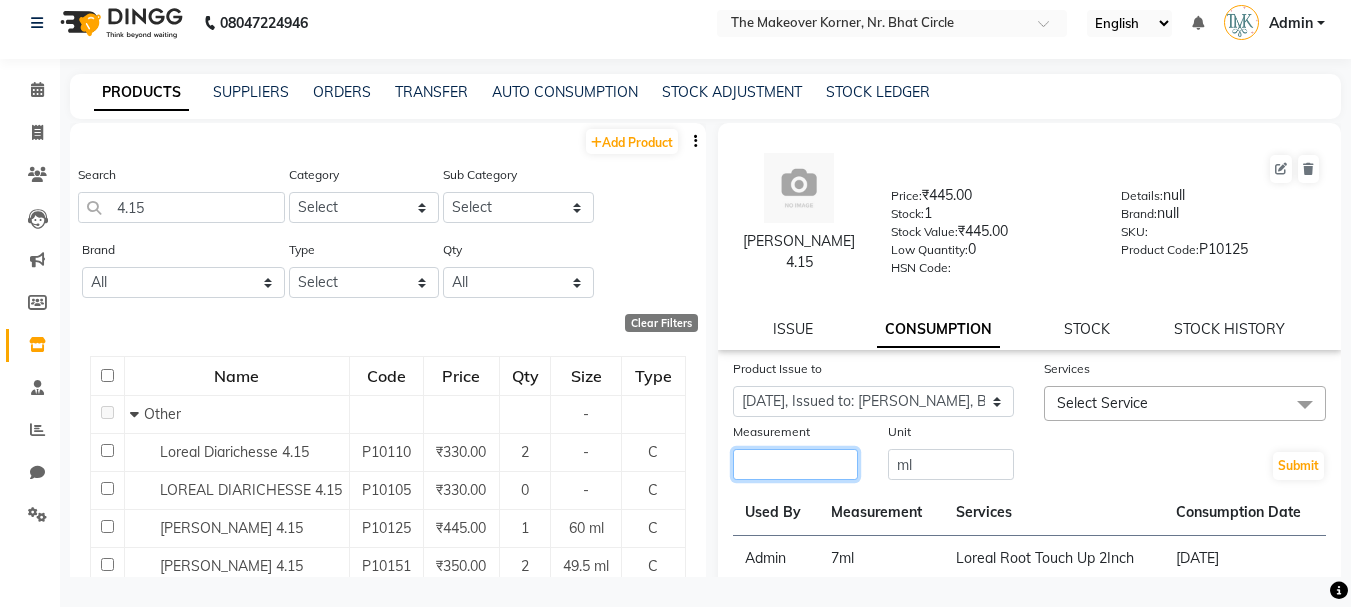 click 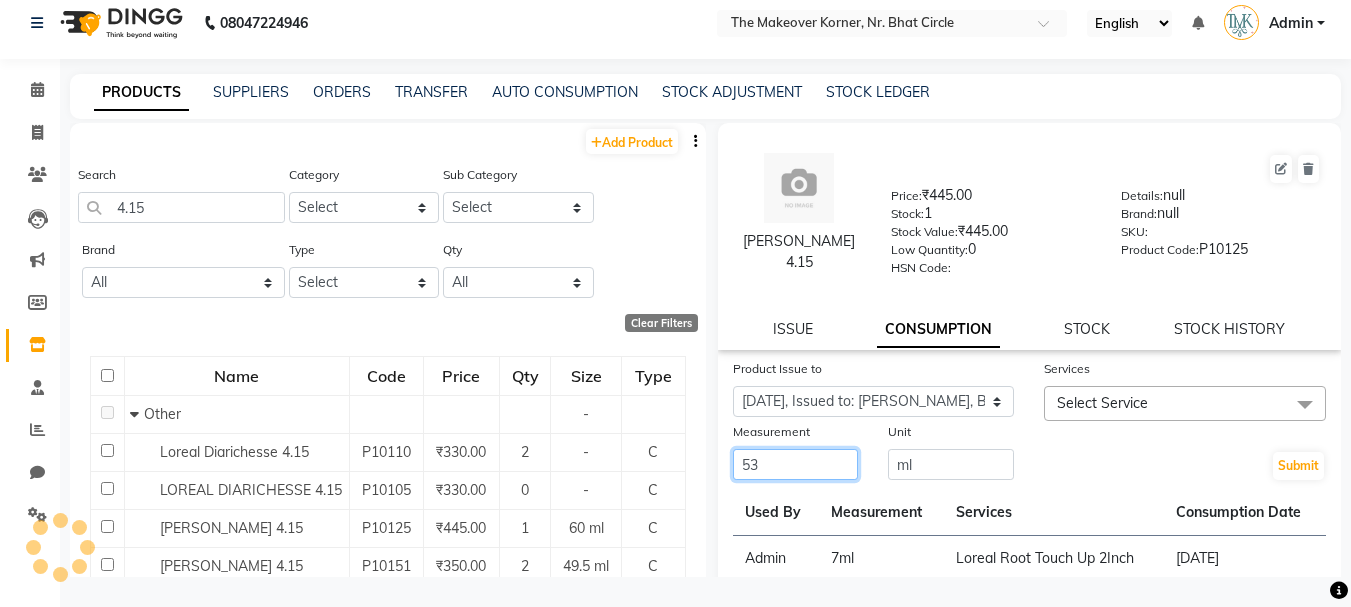 type on "53" 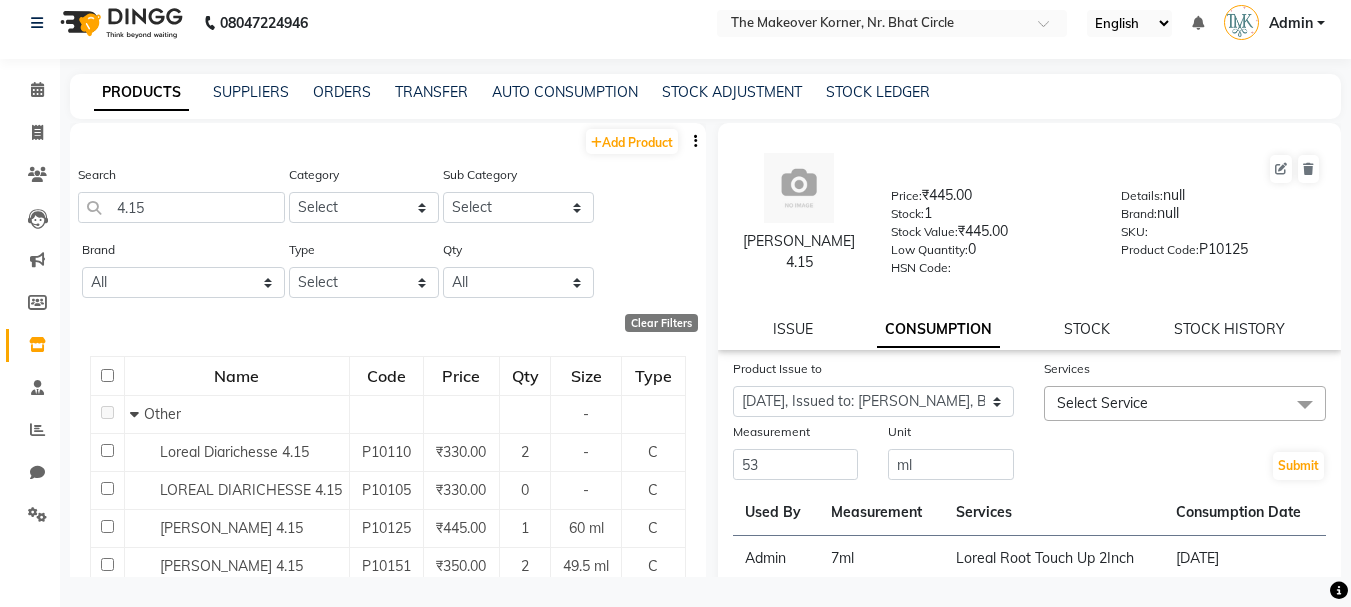 click on "Select Service" 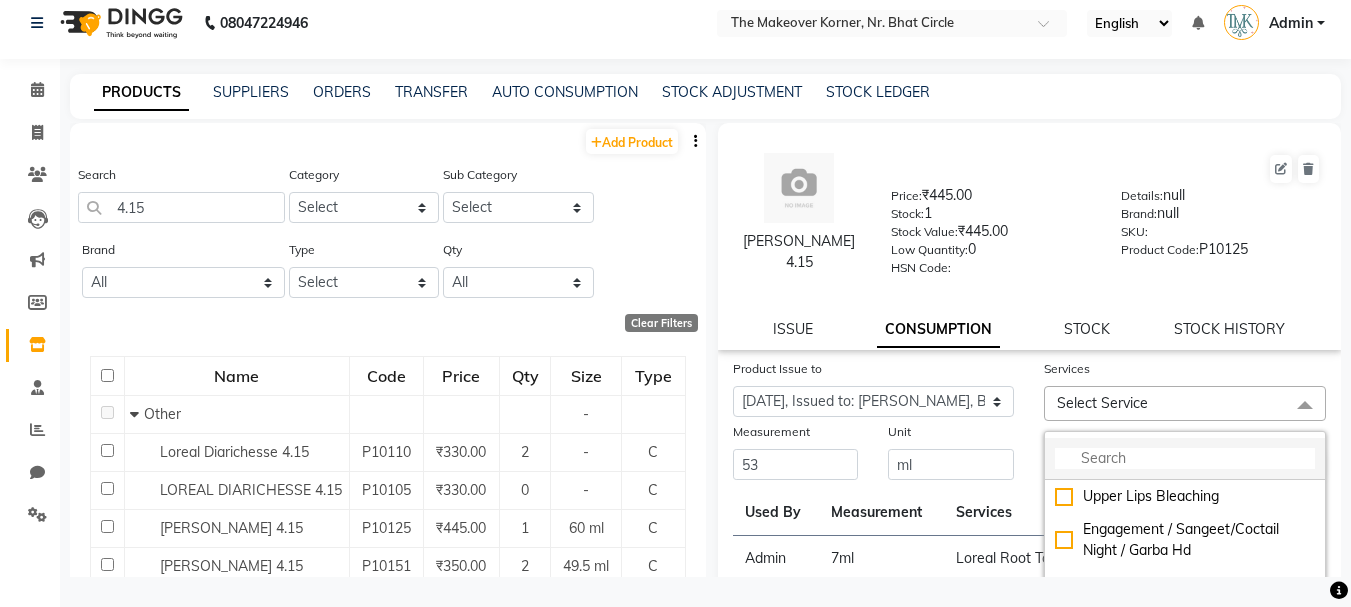 click 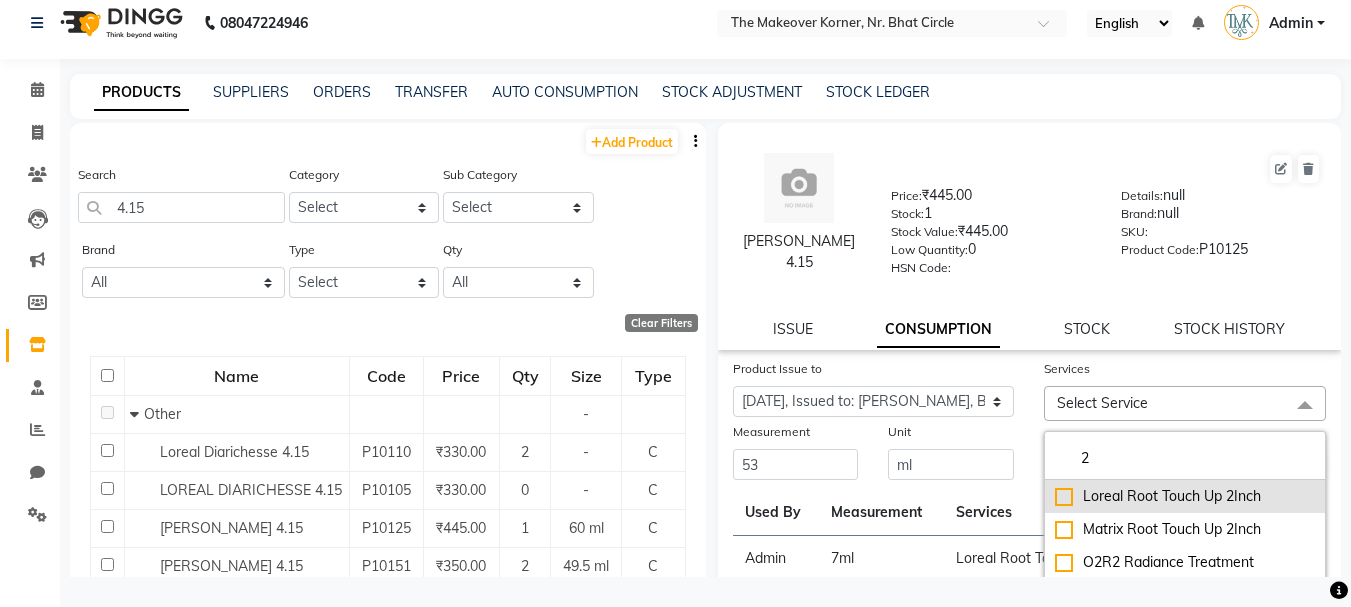 type on "2" 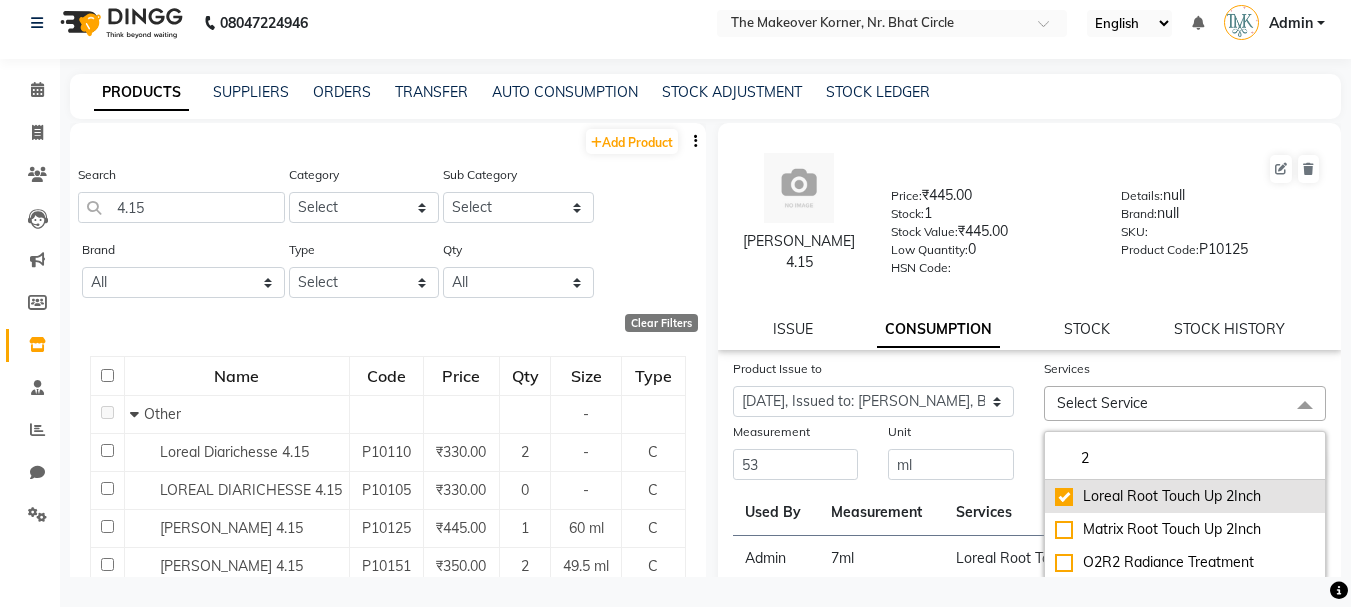 checkbox on "true" 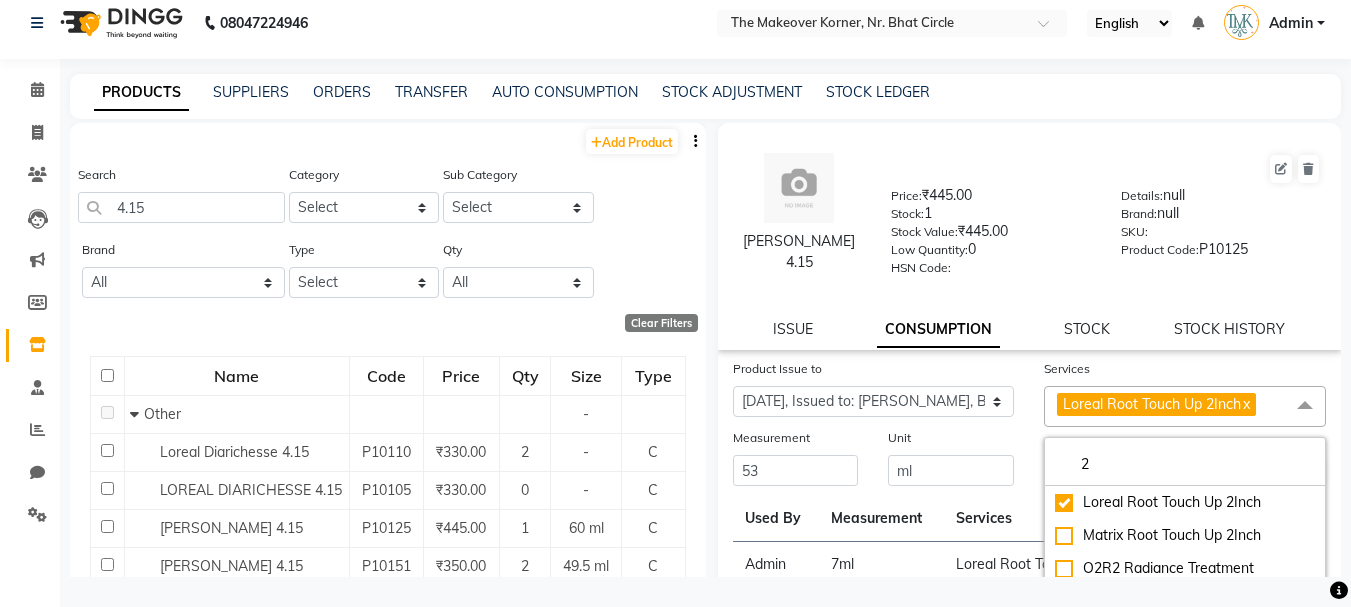 click on "Submit" 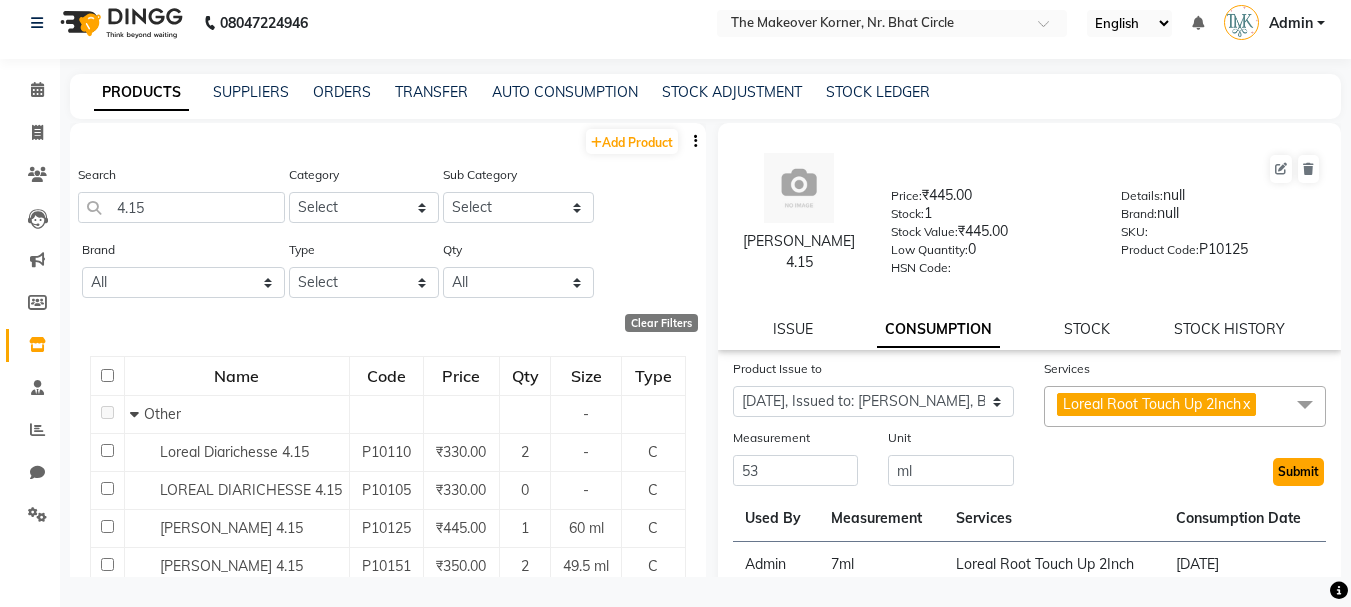 click on "Submit" 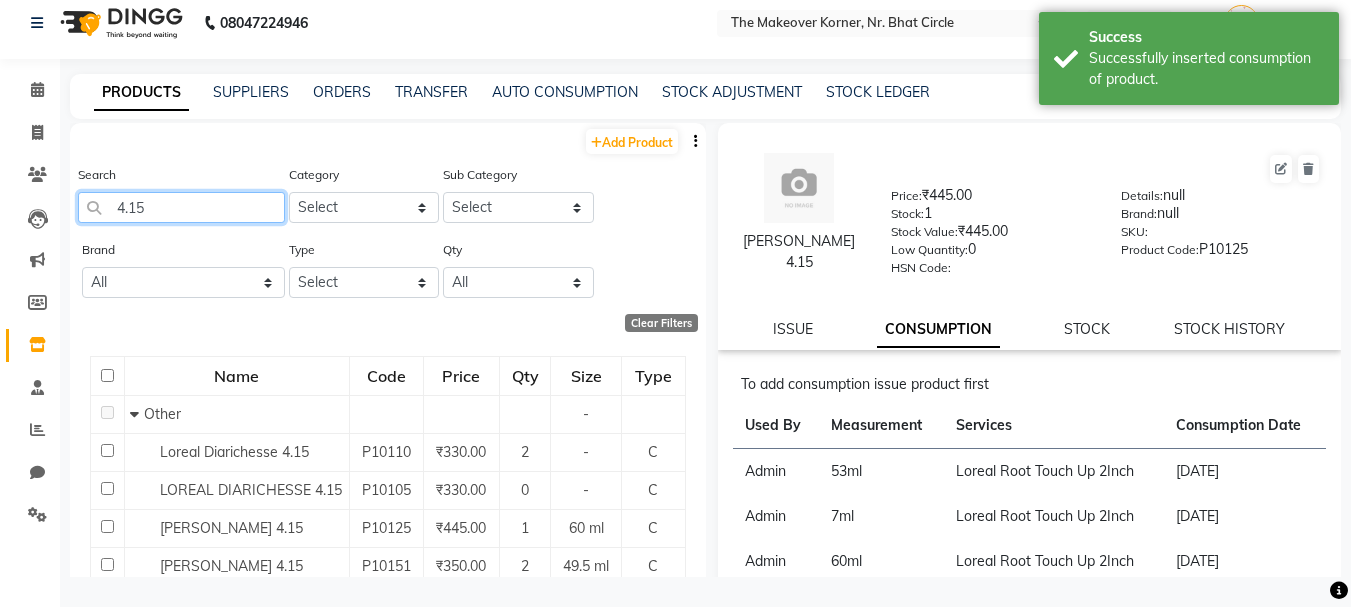 drag, startPoint x: 198, startPoint y: 220, endPoint x: 118, endPoint y: 230, distance: 80.622574 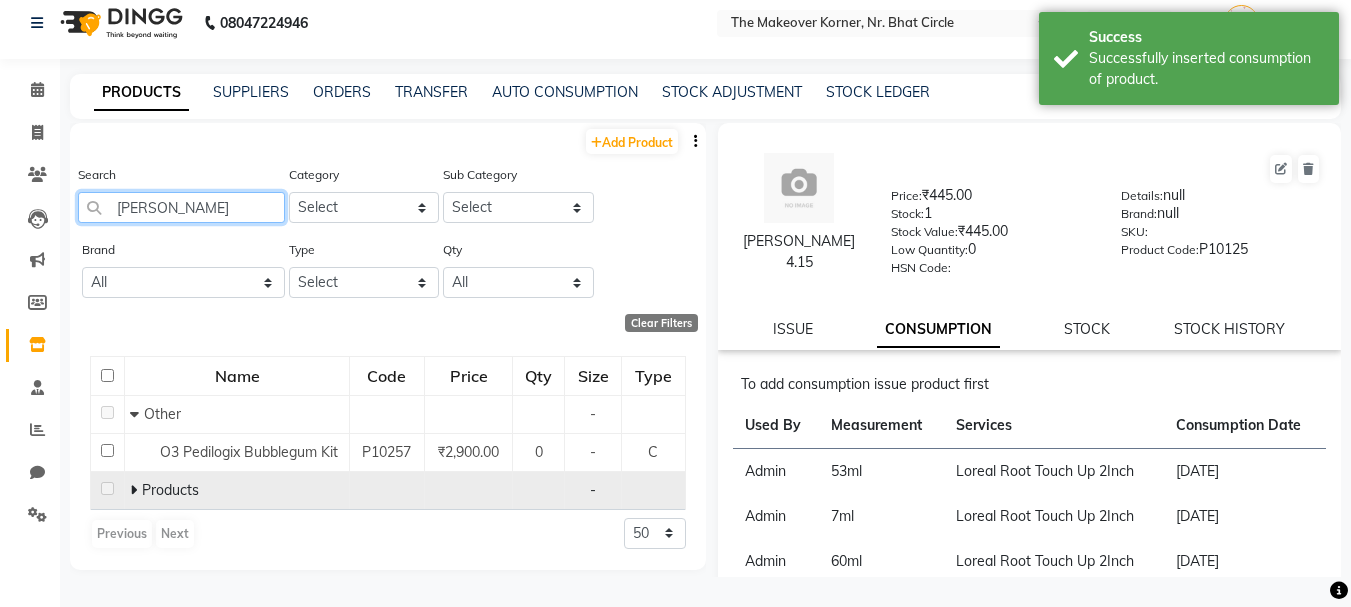 type on "[PERSON_NAME]" 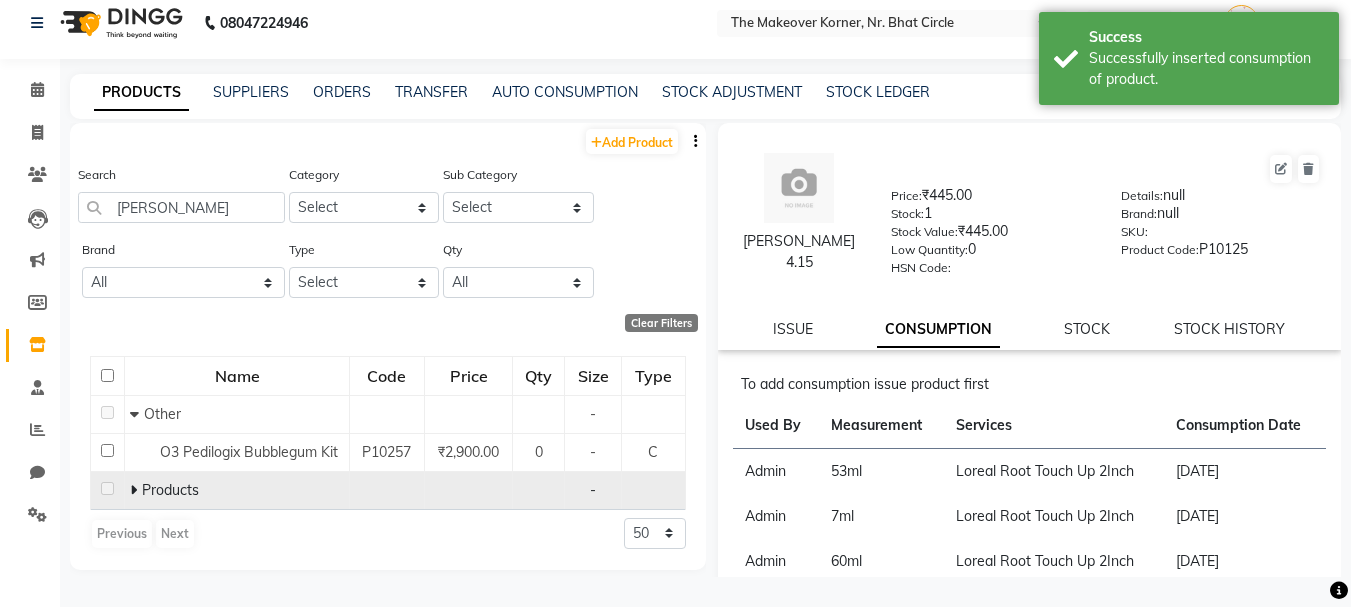 click 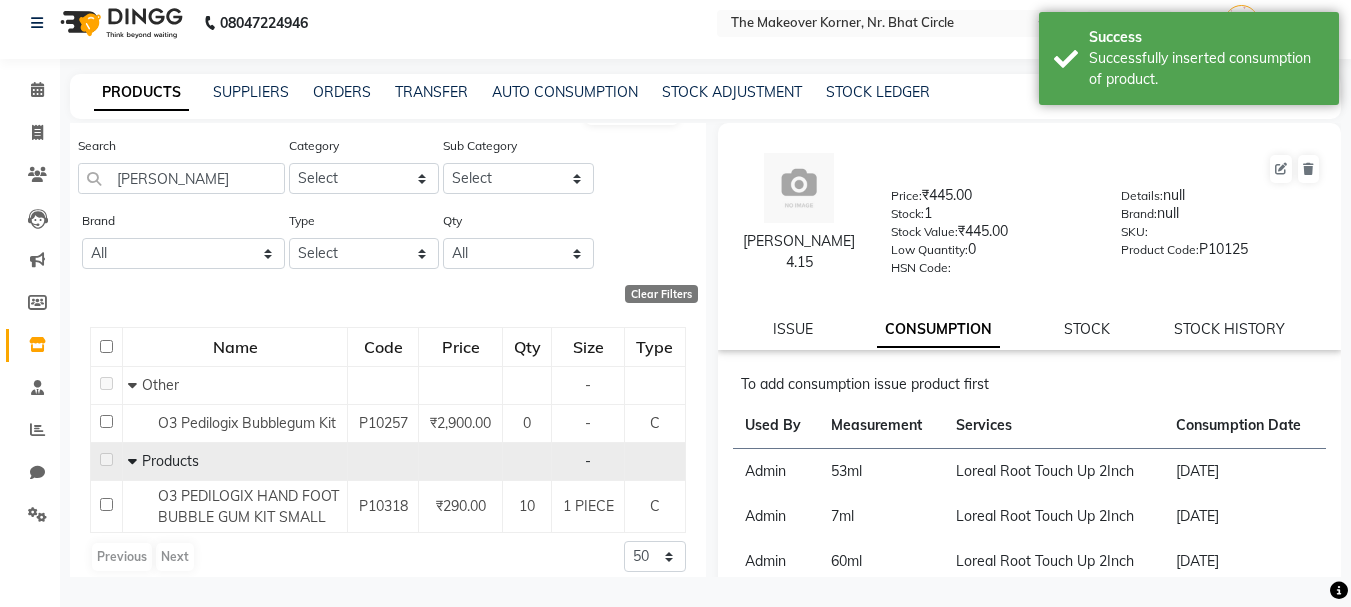 scroll, scrollTop: 45, scrollLeft: 0, axis: vertical 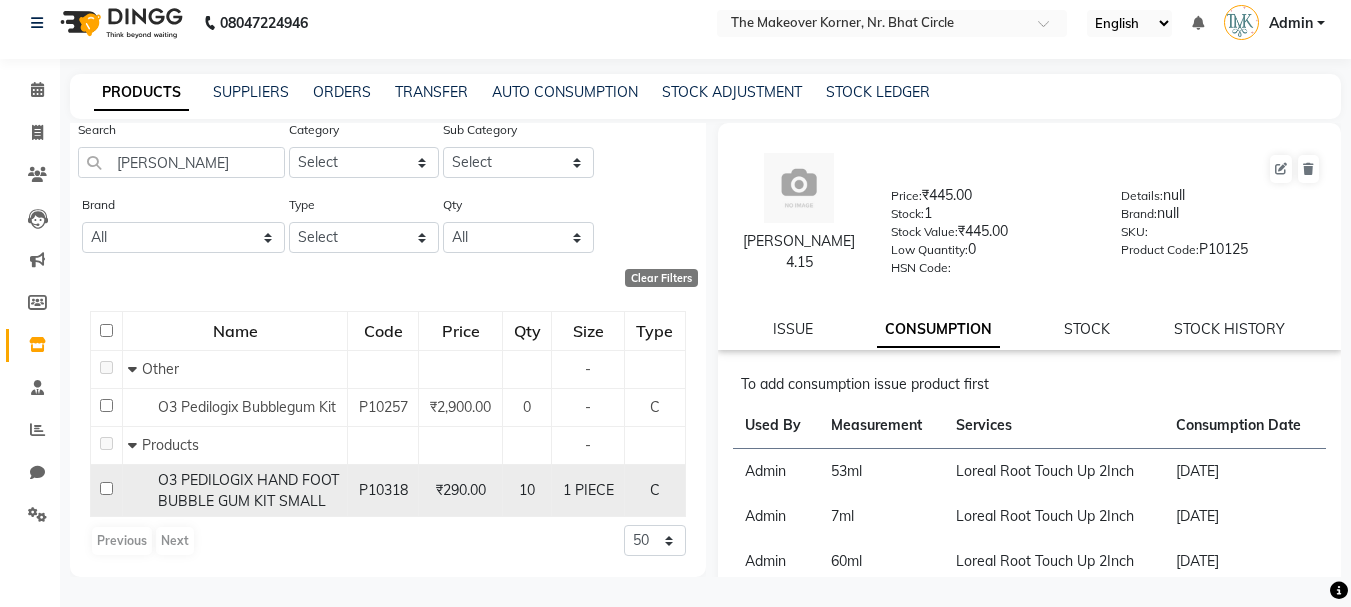click on "O3 PEDILOGIX HAND FOOT BUBBLE GUM KIT SMALL" 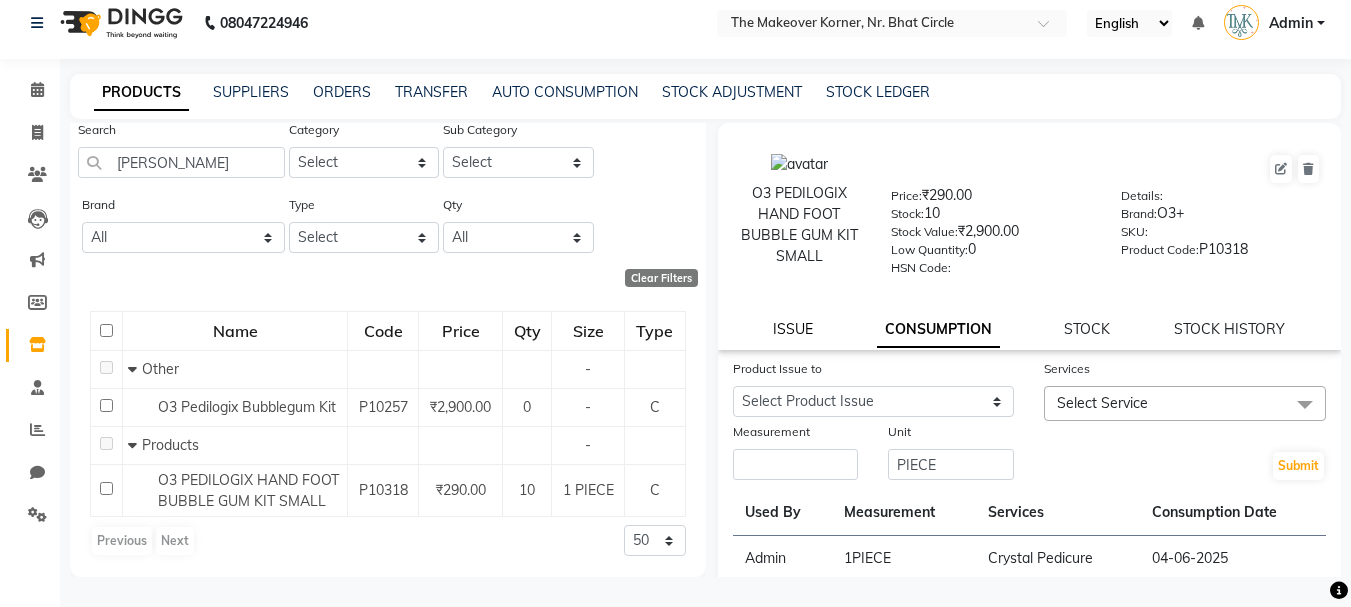 click on "ISSUE" 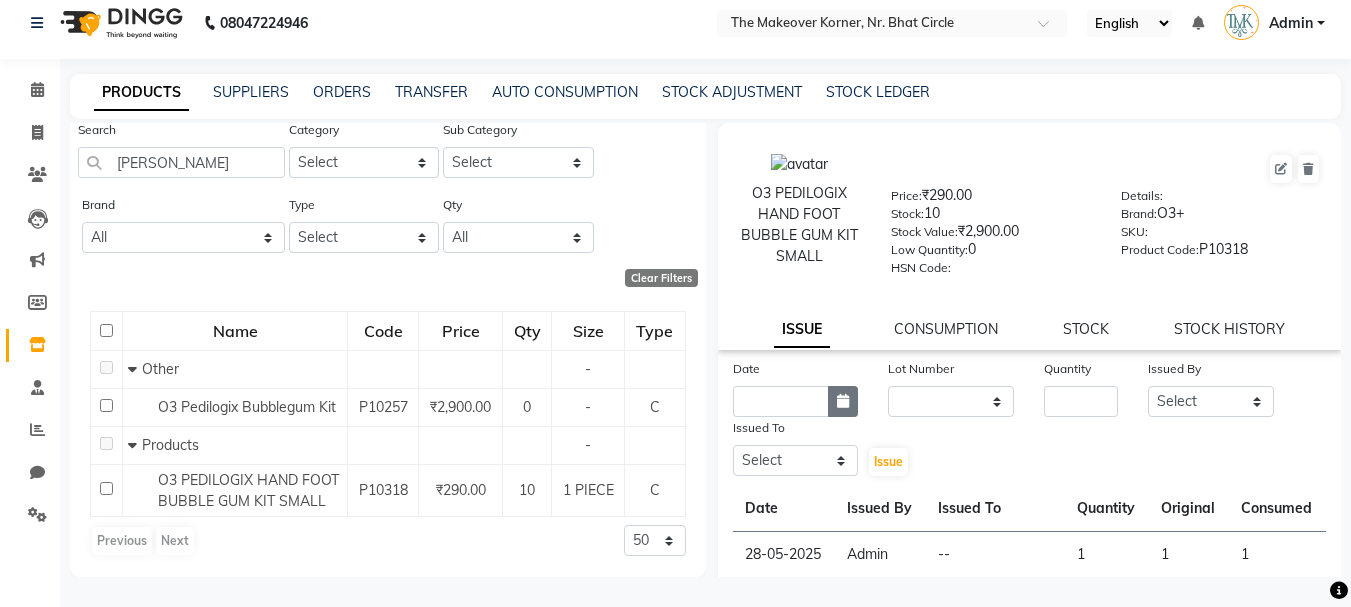 click 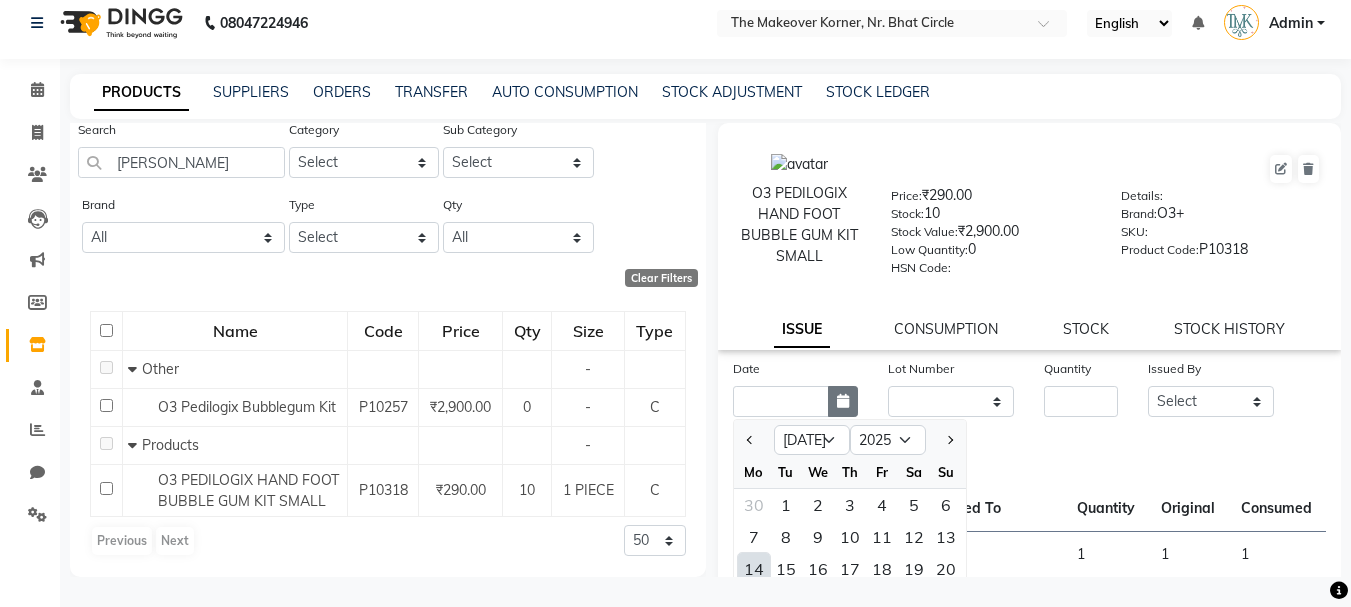 scroll, scrollTop: 8, scrollLeft: 0, axis: vertical 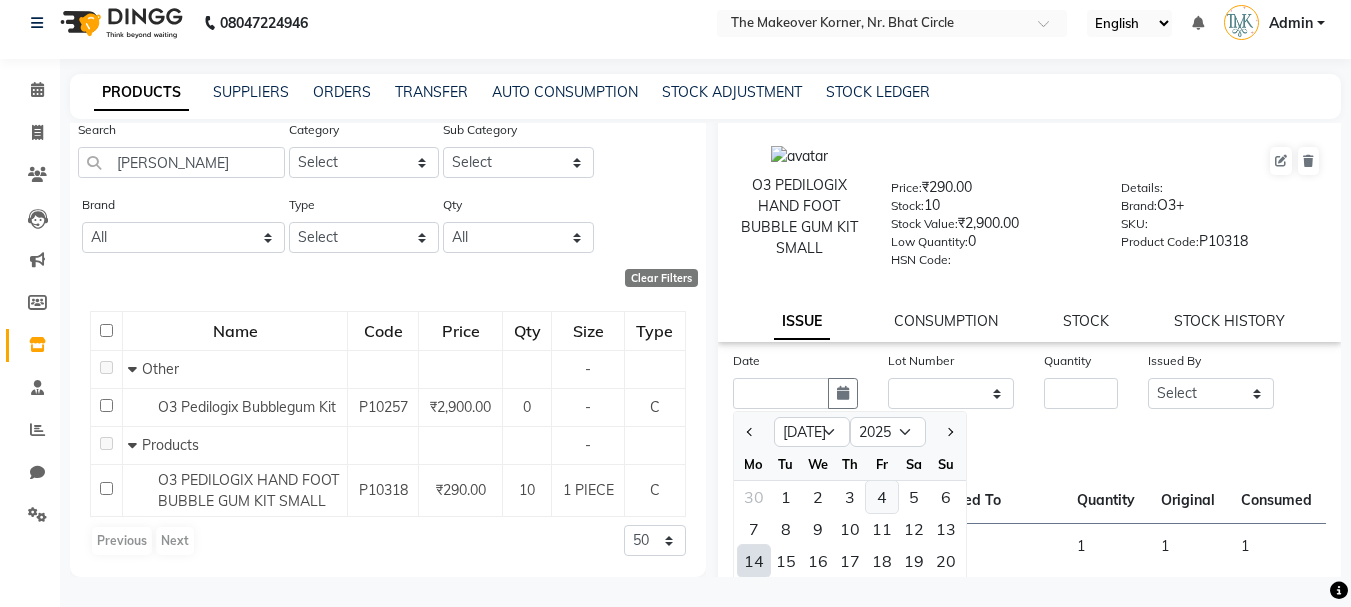click on "4" 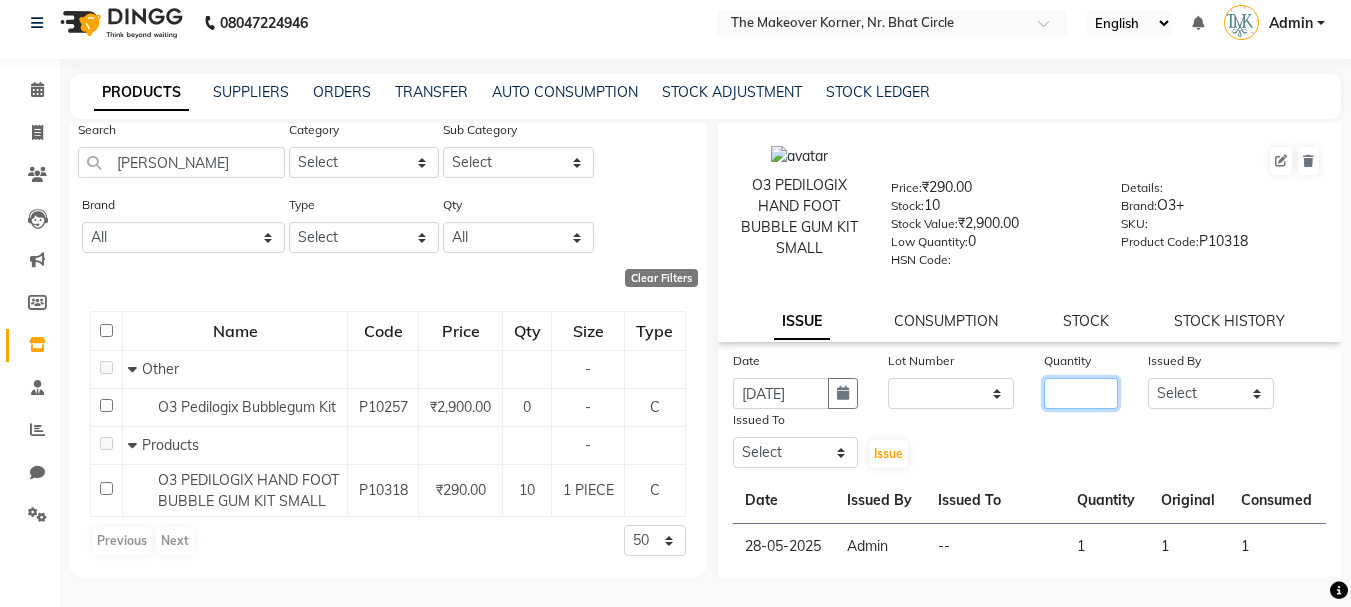 click 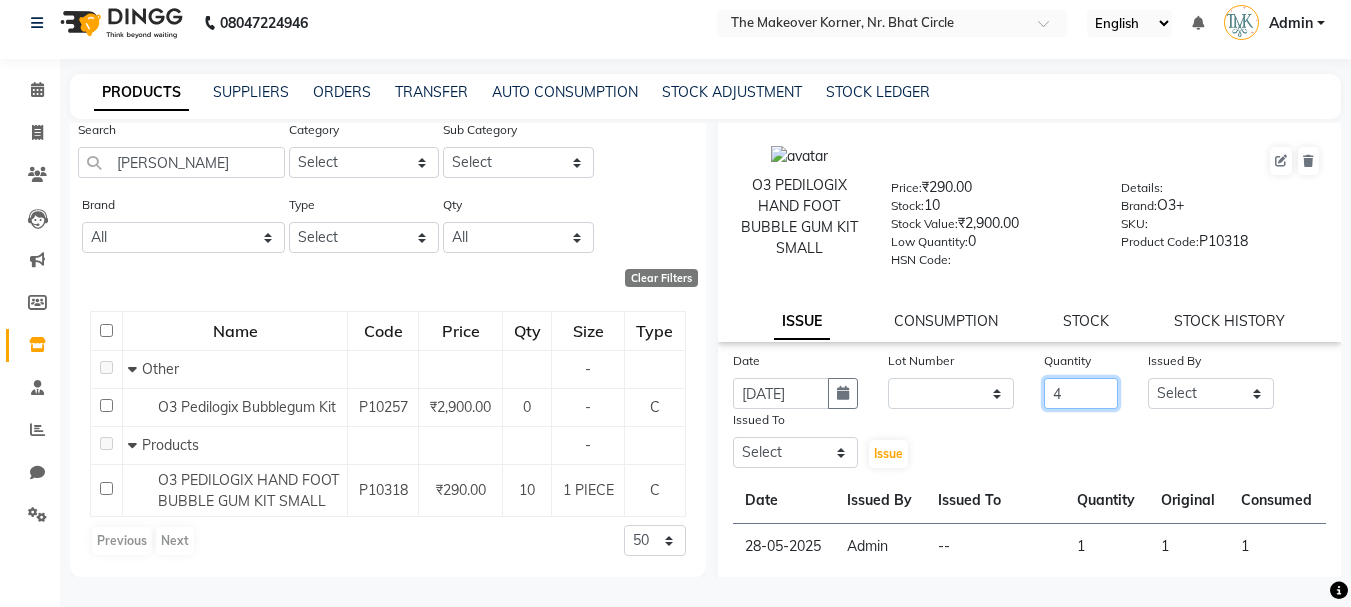 type on "4" 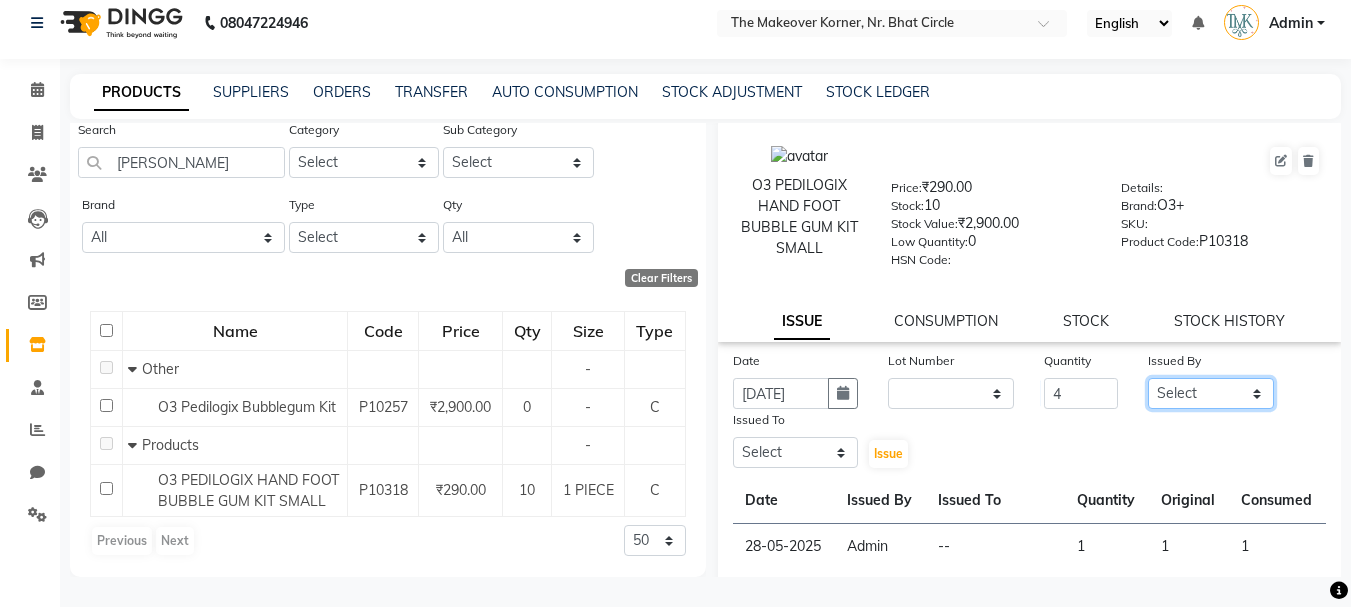 click on "Select Admin [PERSON_NAME] [PERSON_NAME] [PERSON_NAME]" 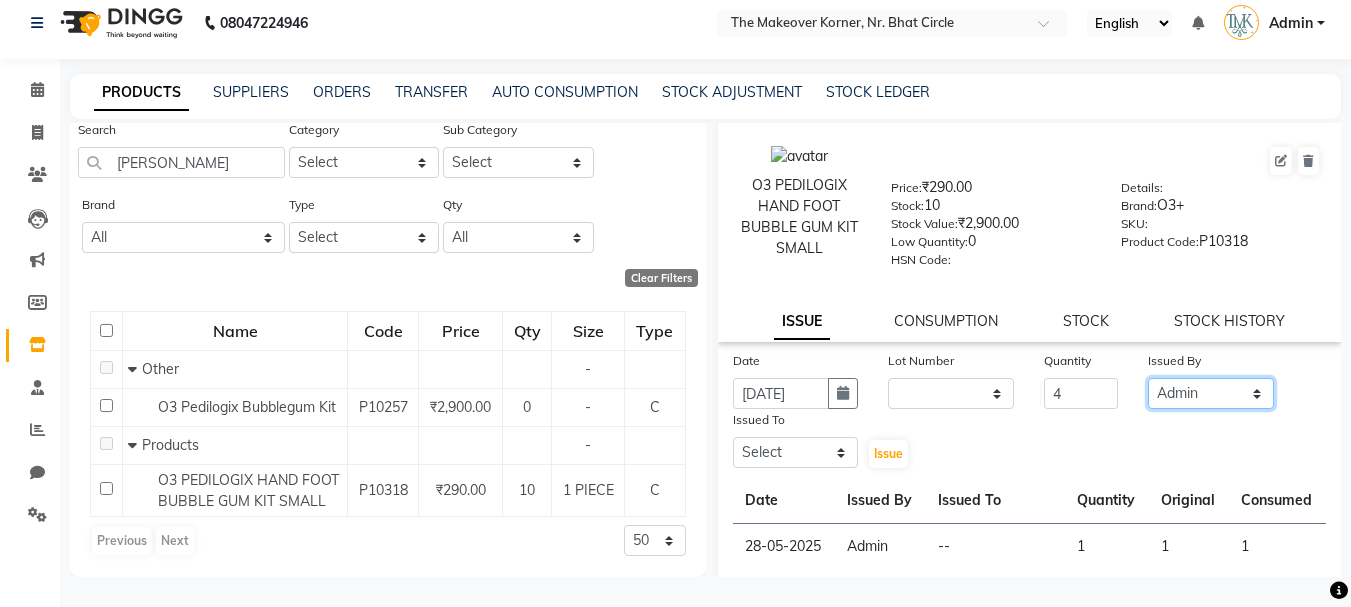 click on "Select Admin [PERSON_NAME] [PERSON_NAME] [PERSON_NAME]" 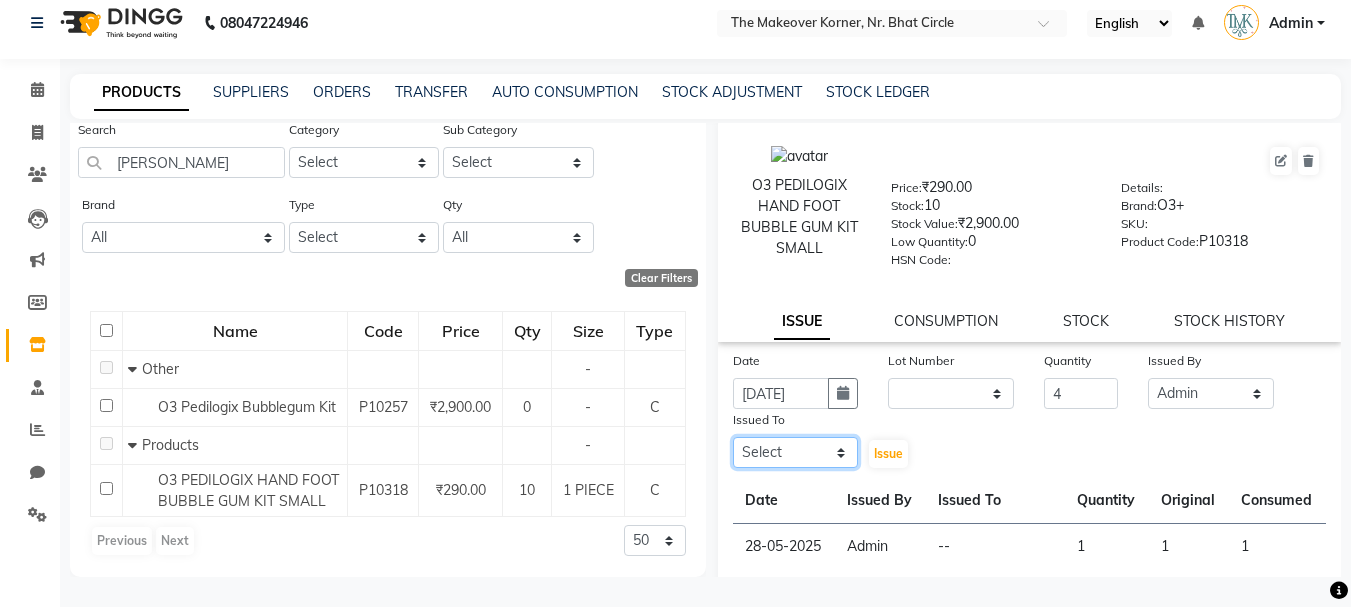 drag, startPoint x: 785, startPoint y: 452, endPoint x: 796, endPoint y: 462, distance: 14.866069 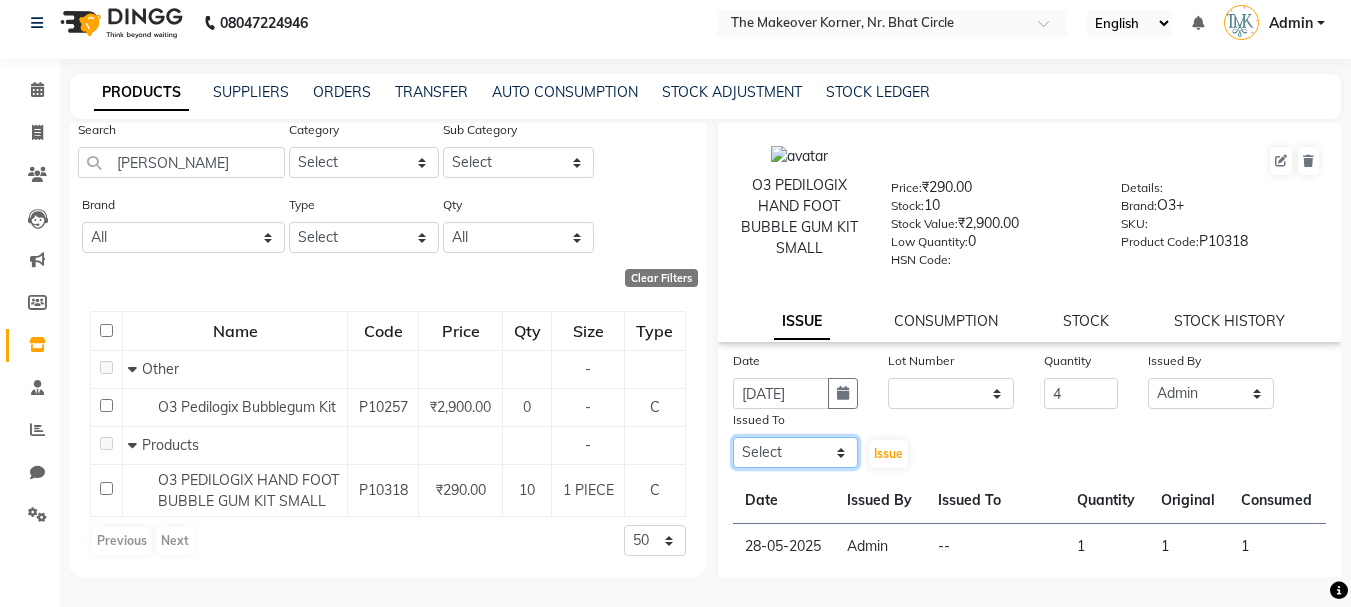 select on "53830" 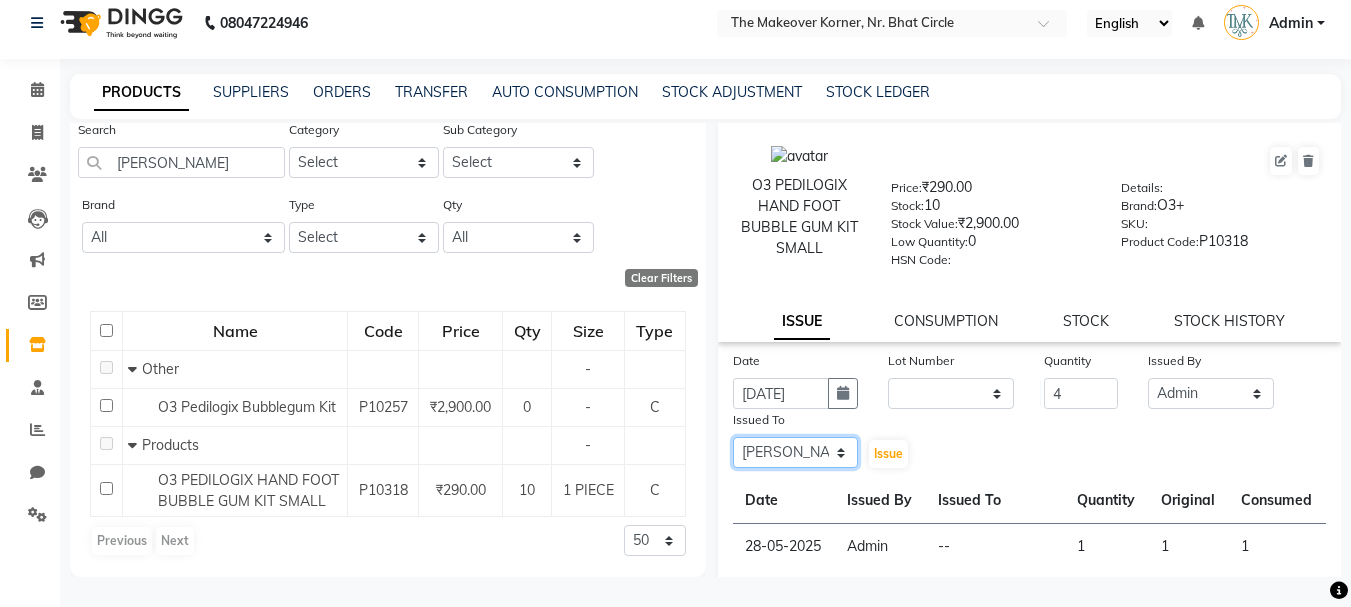 click on "Select Admin [PERSON_NAME] [PERSON_NAME] [PERSON_NAME]" 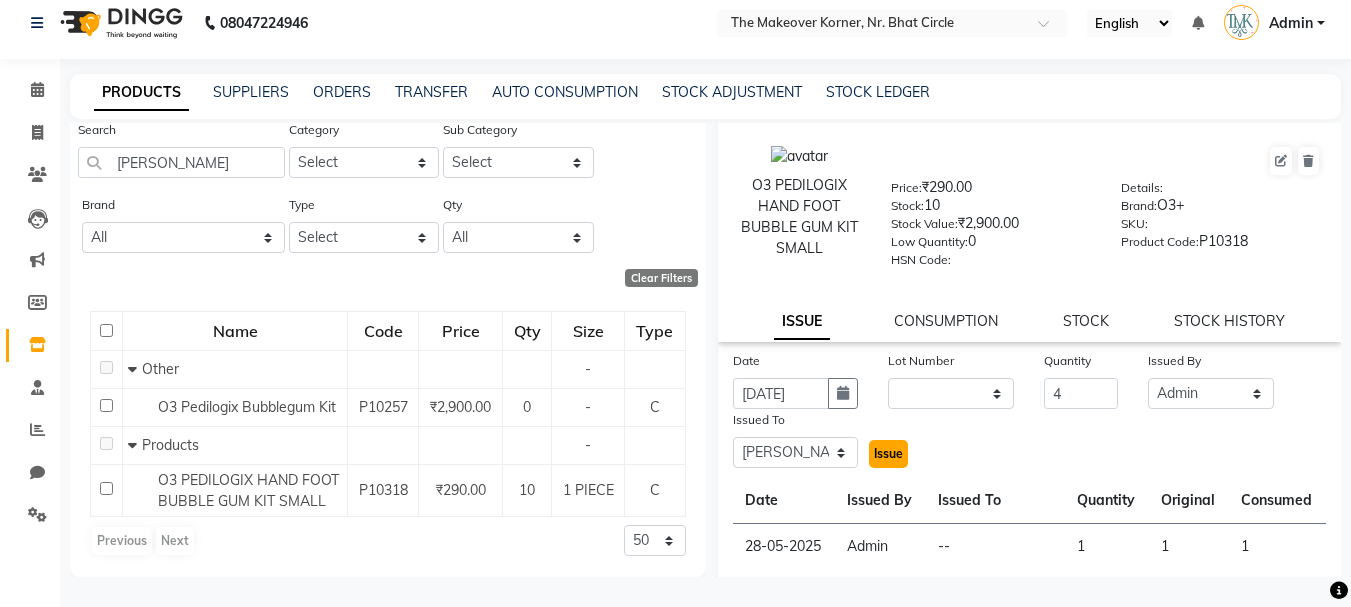 click on "Issue" 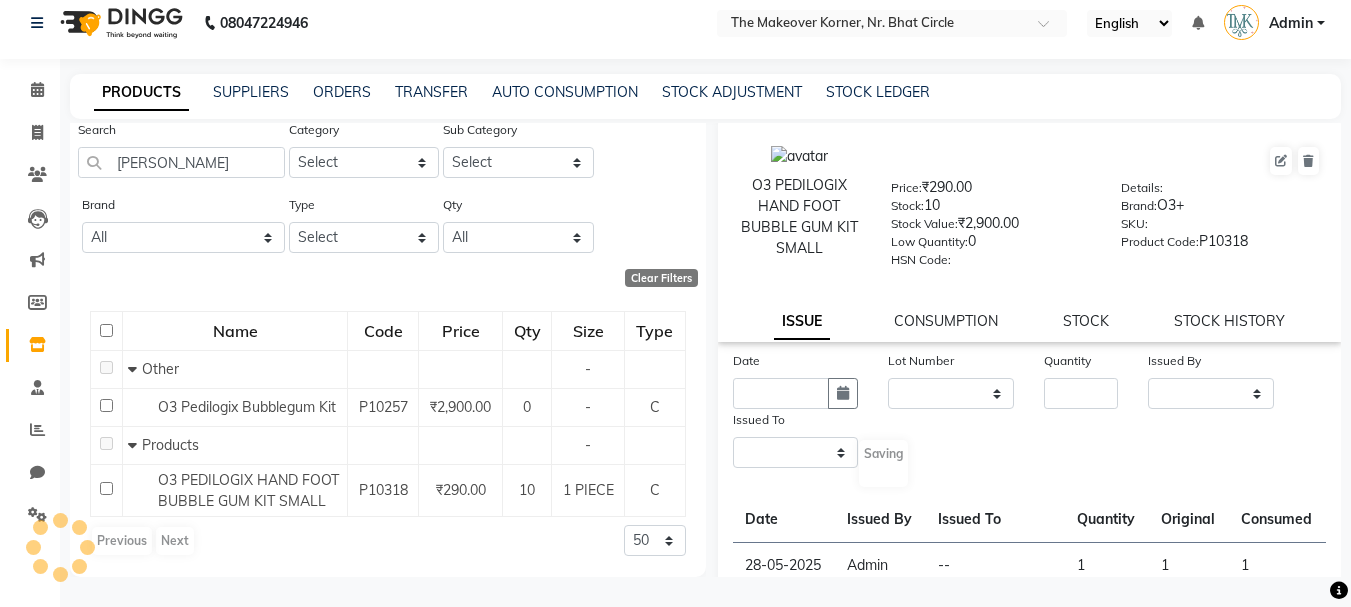 scroll, scrollTop: 0, scrollLeft: 0, axis: both 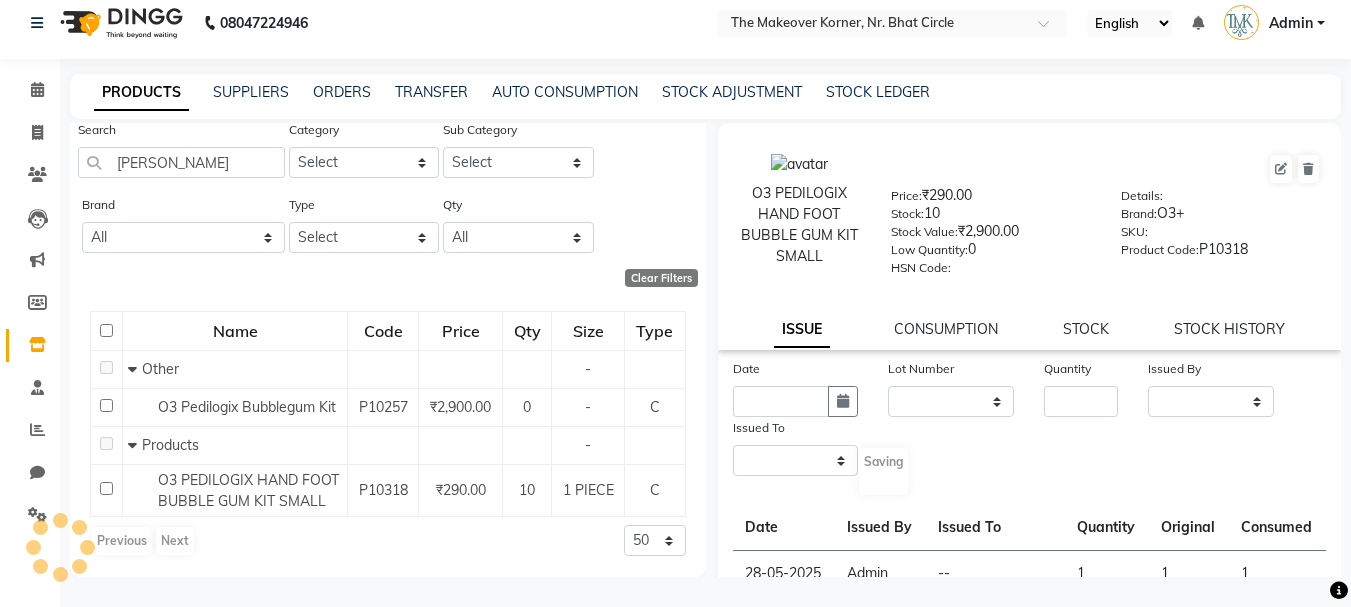 select 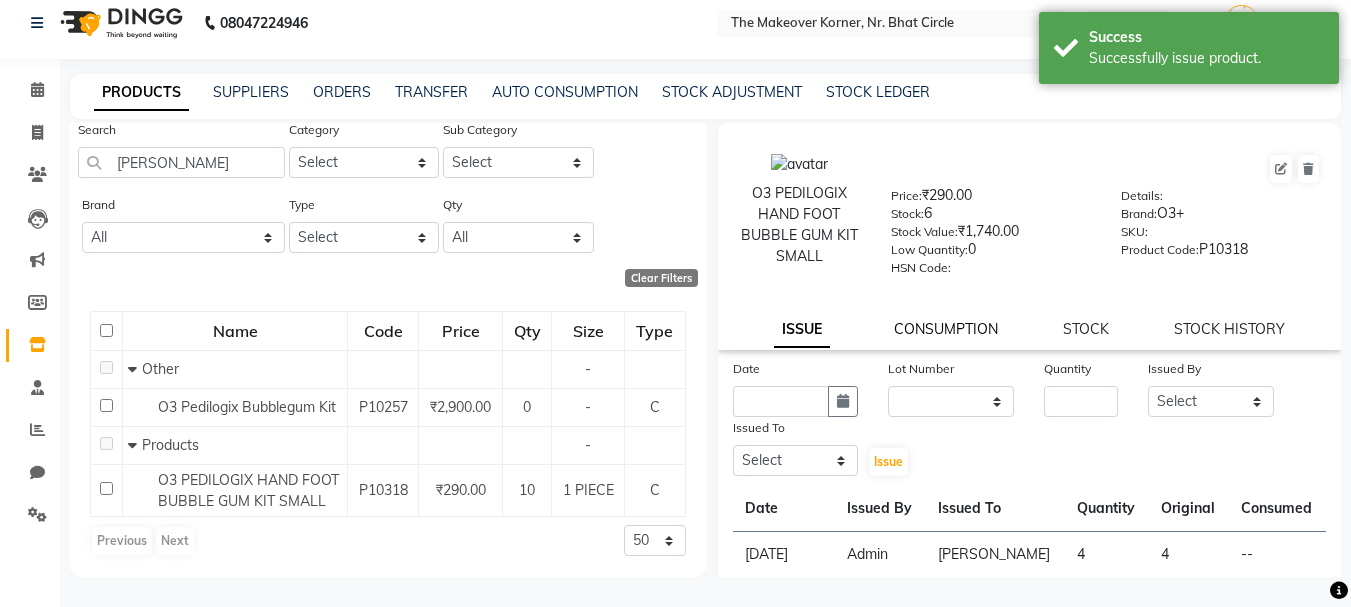 click on "CONSUMPTION" 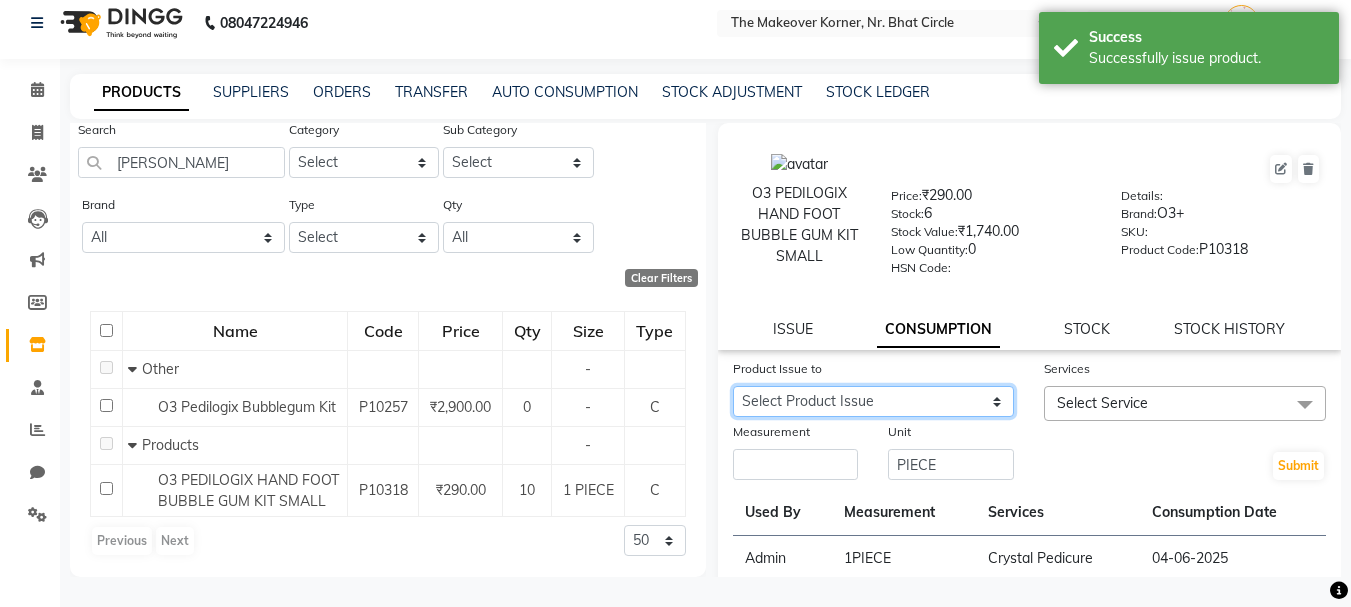 click on "Select Product Issue [DATE], Issued to: [PERSON_NAME], Balance: 4 [DATE], Issued to: , Balance: 999" 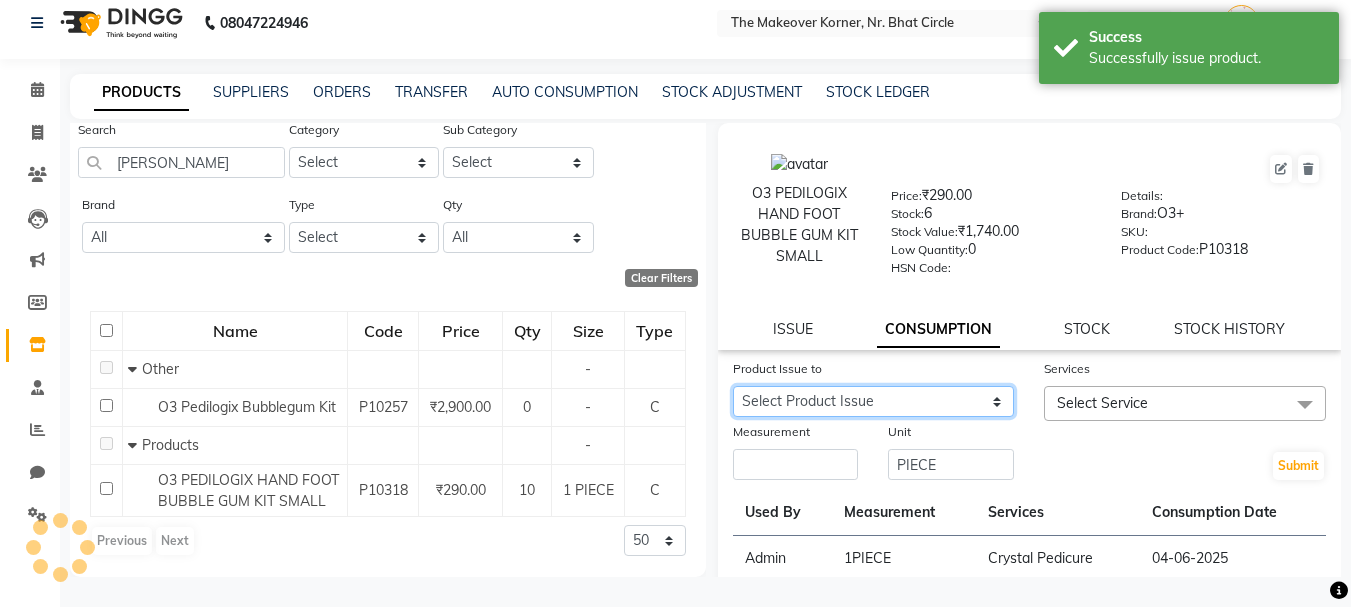 select on "1075307" 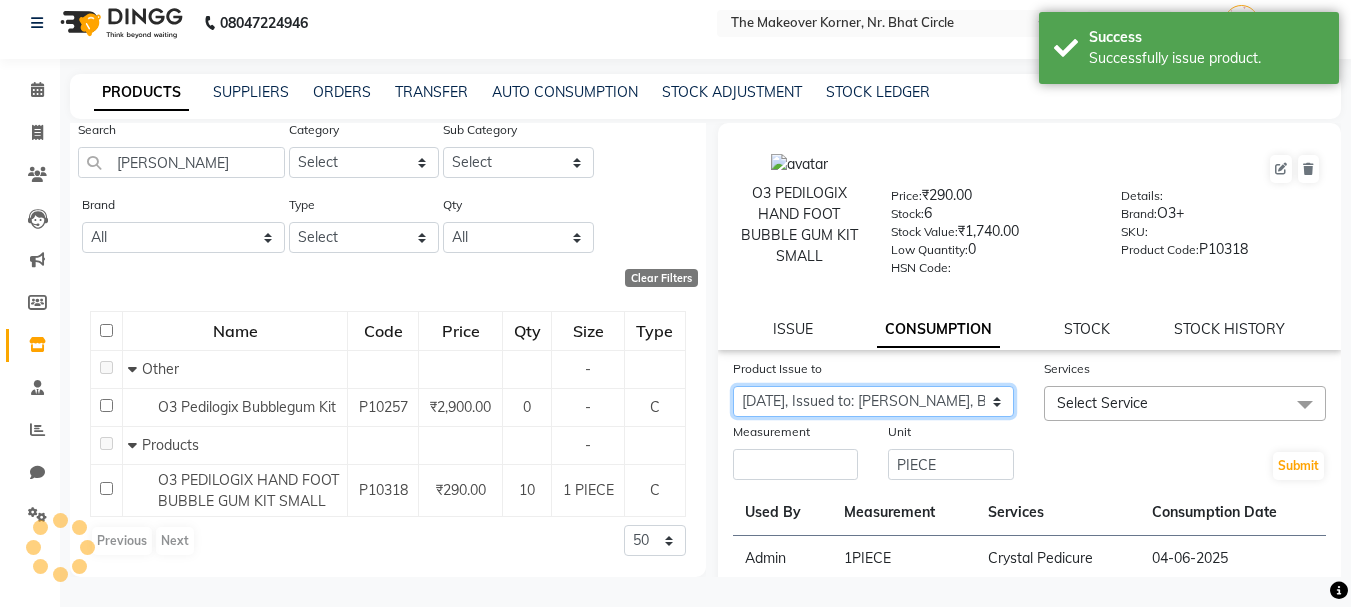 click on "Select Product Issue [DATE], Issued to: [PERSON_NAME], Balance: 4 [DATE], Issued to: , Balance: 999" 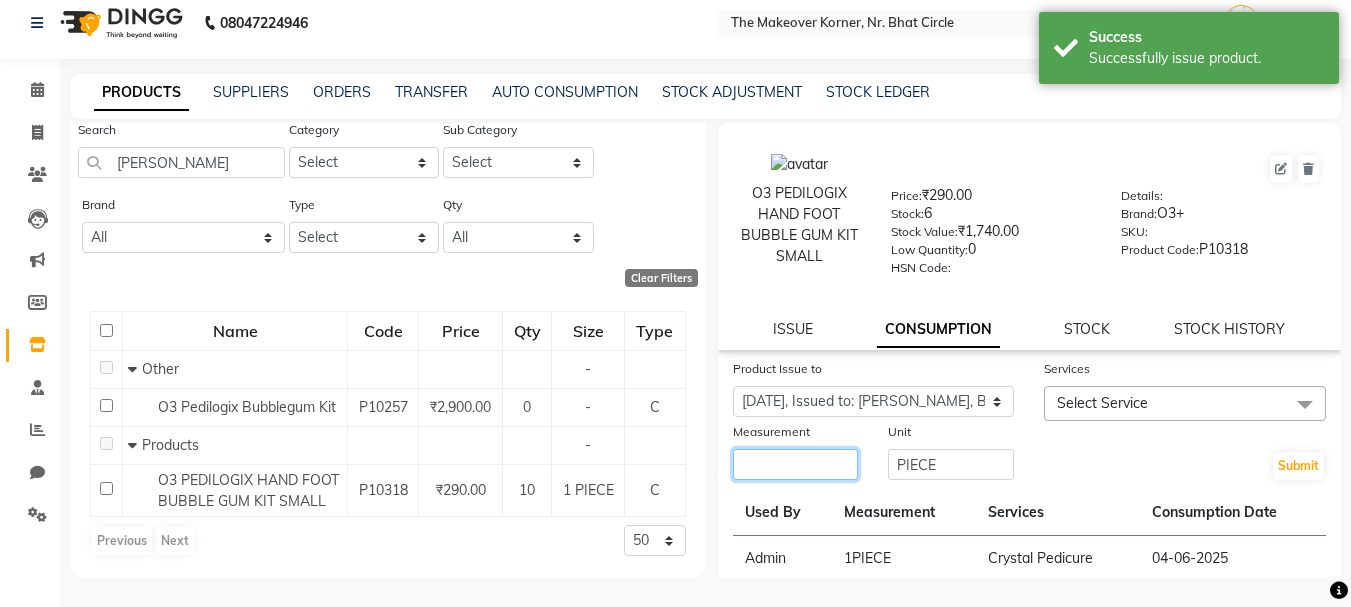 click 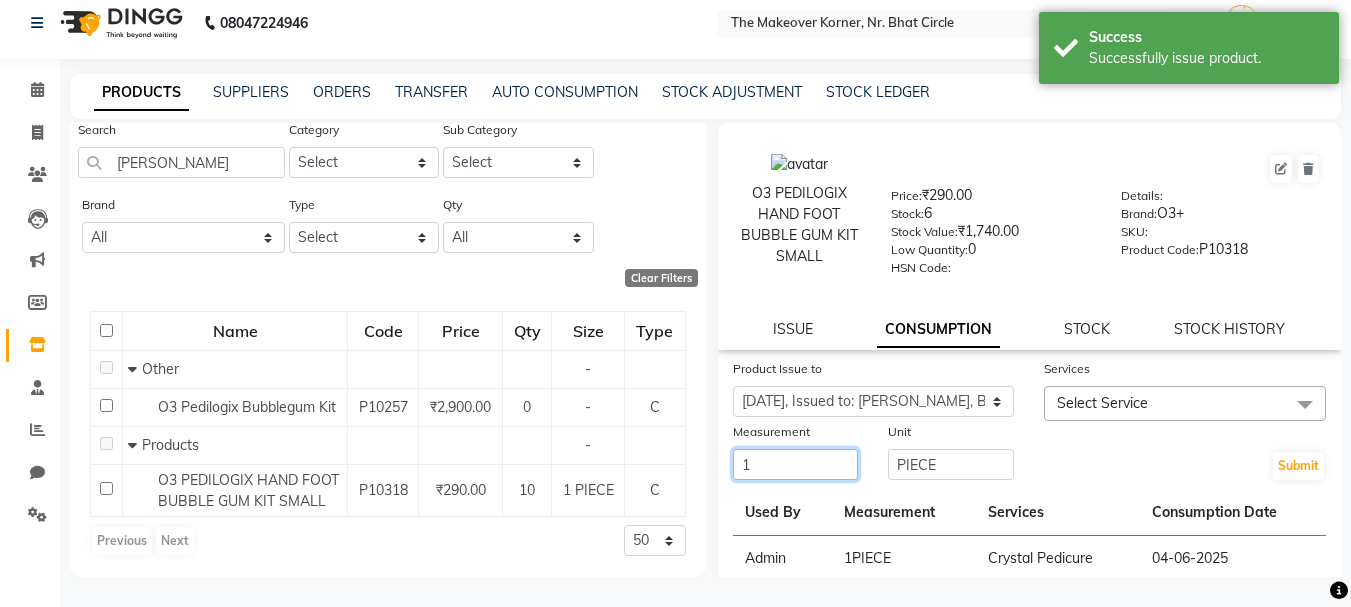 type on "1" 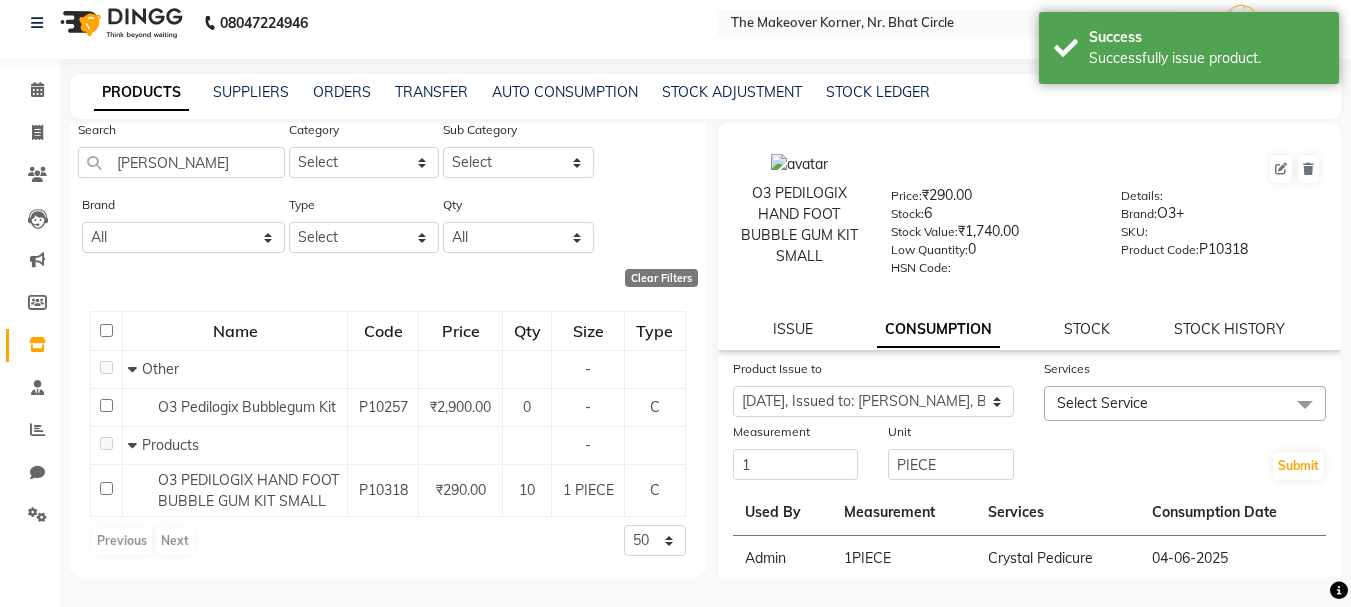 click on "Select Service" 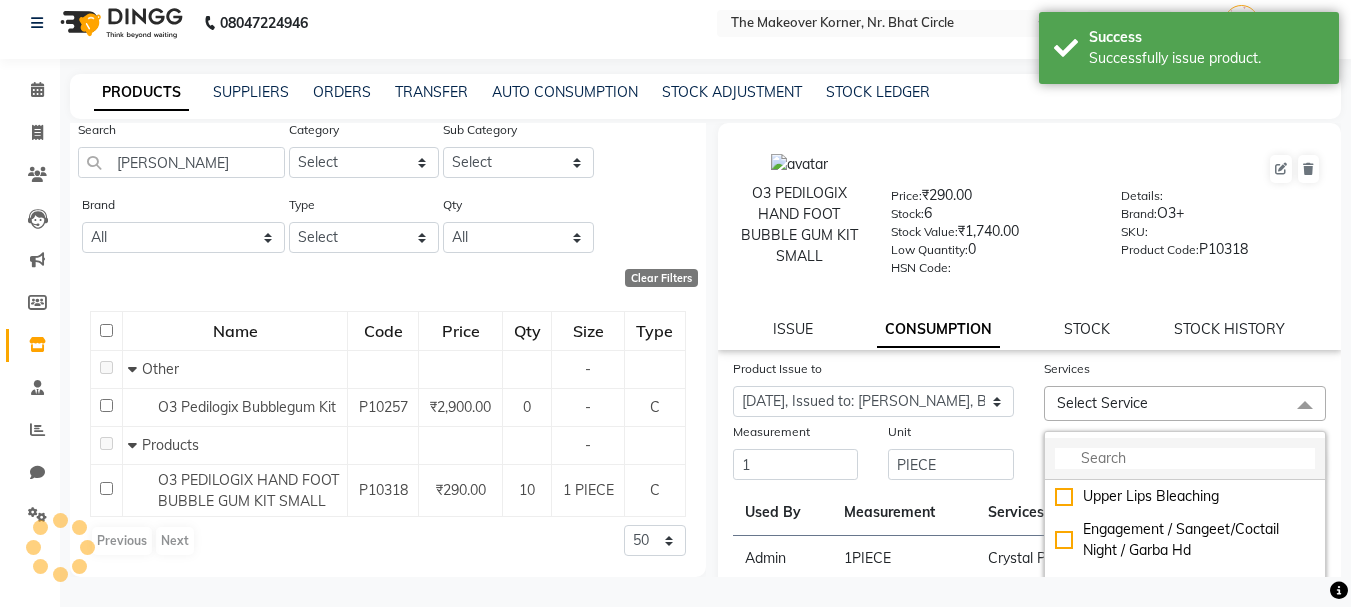 click 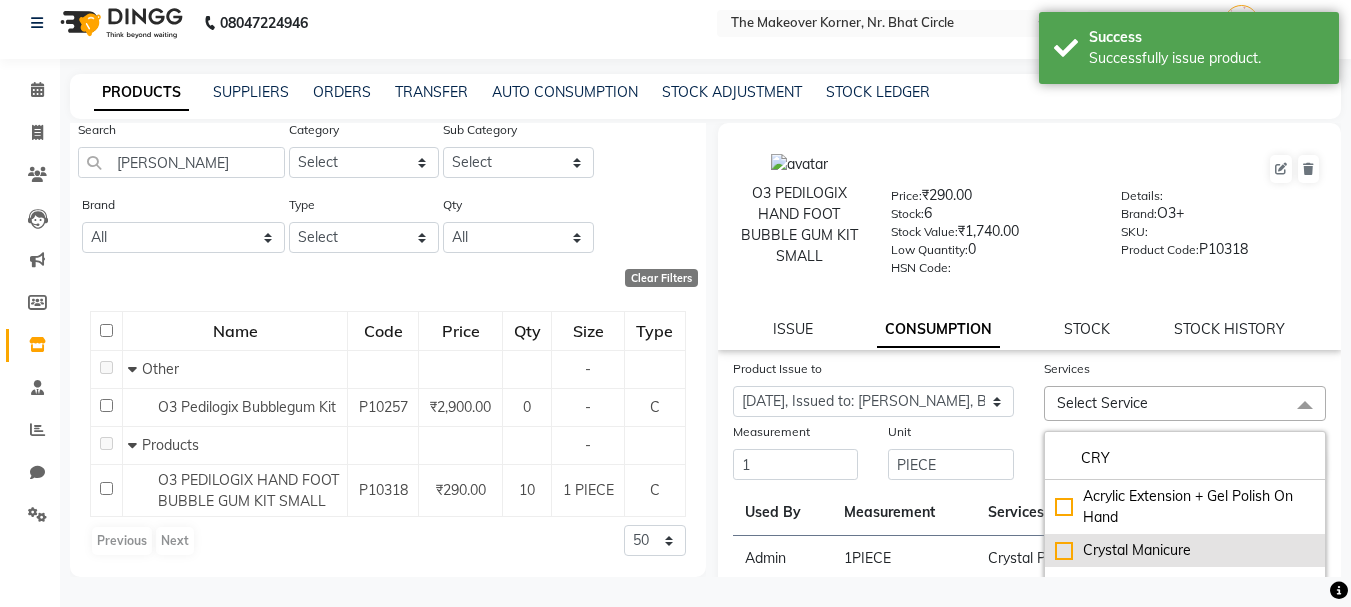 type on "CRY" 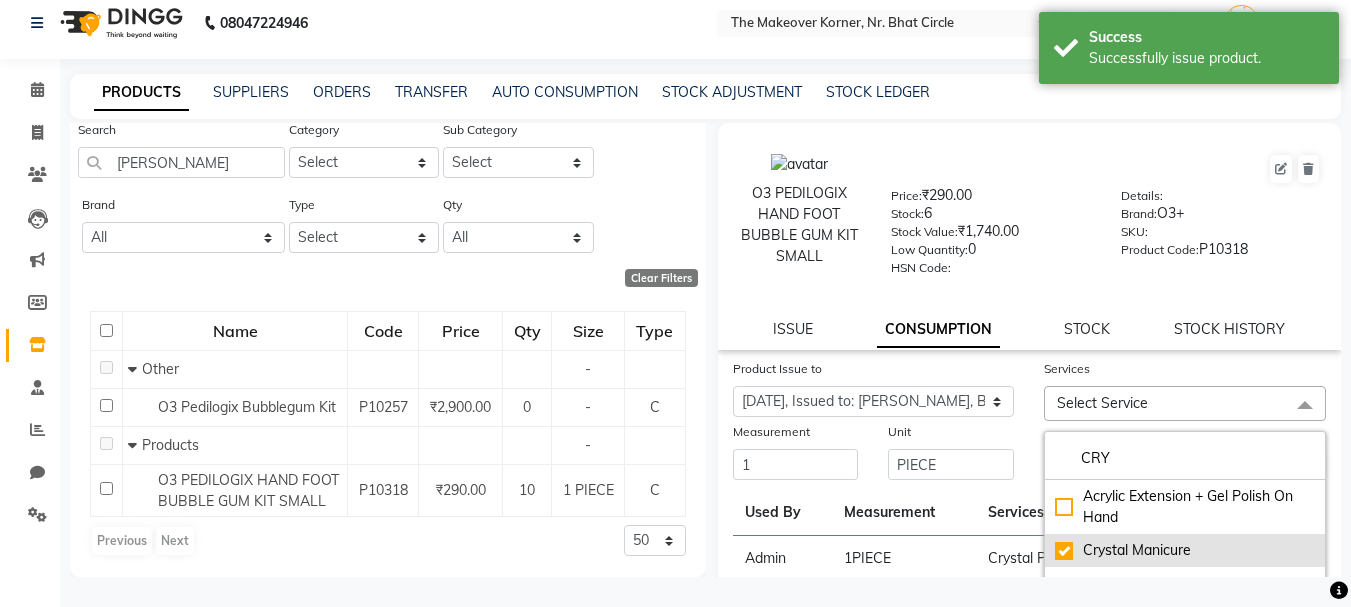 checkbox on "true" 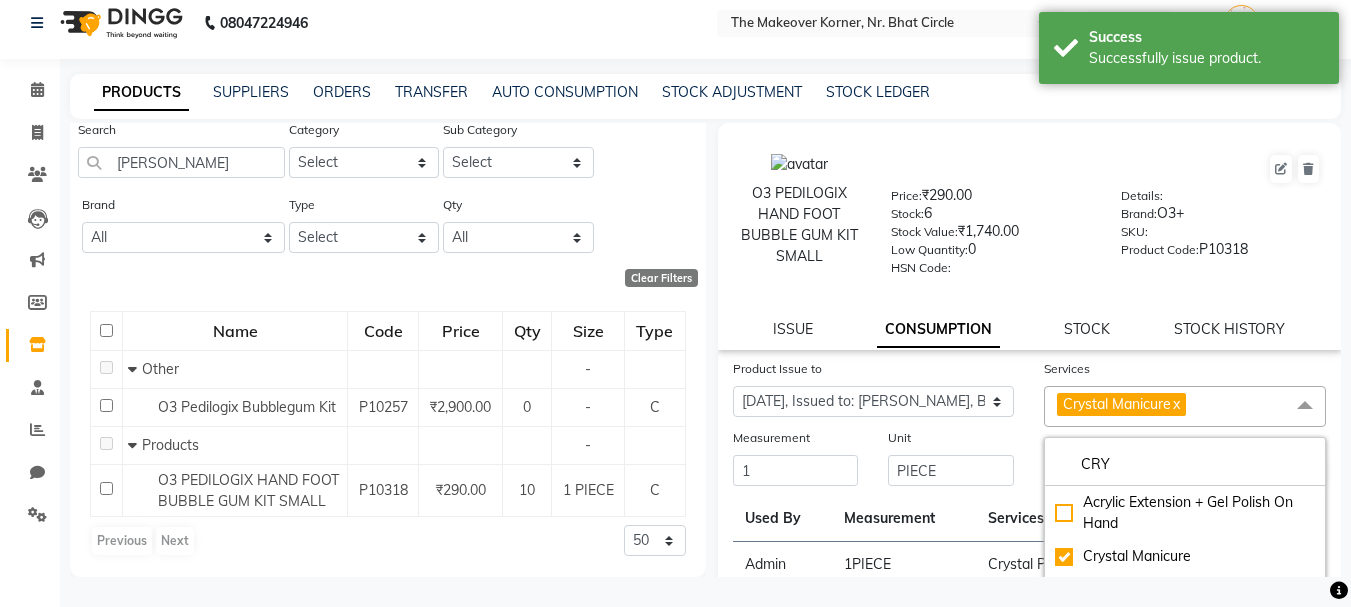 click on "Submit" 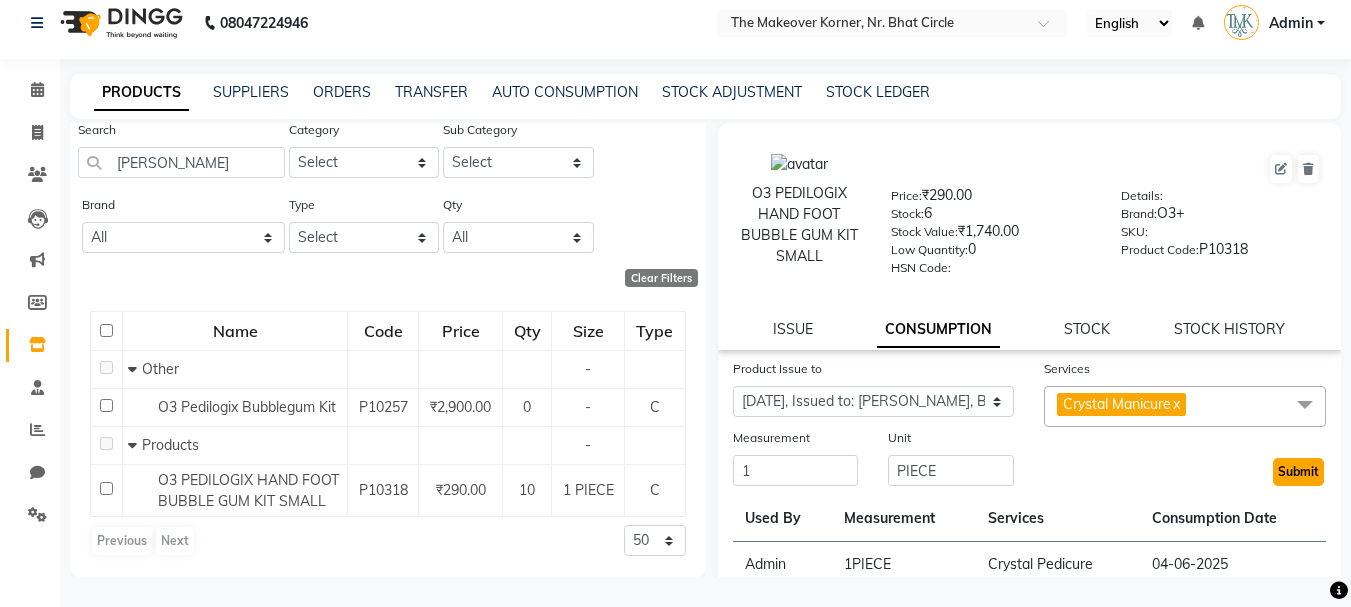 click on "Submit" 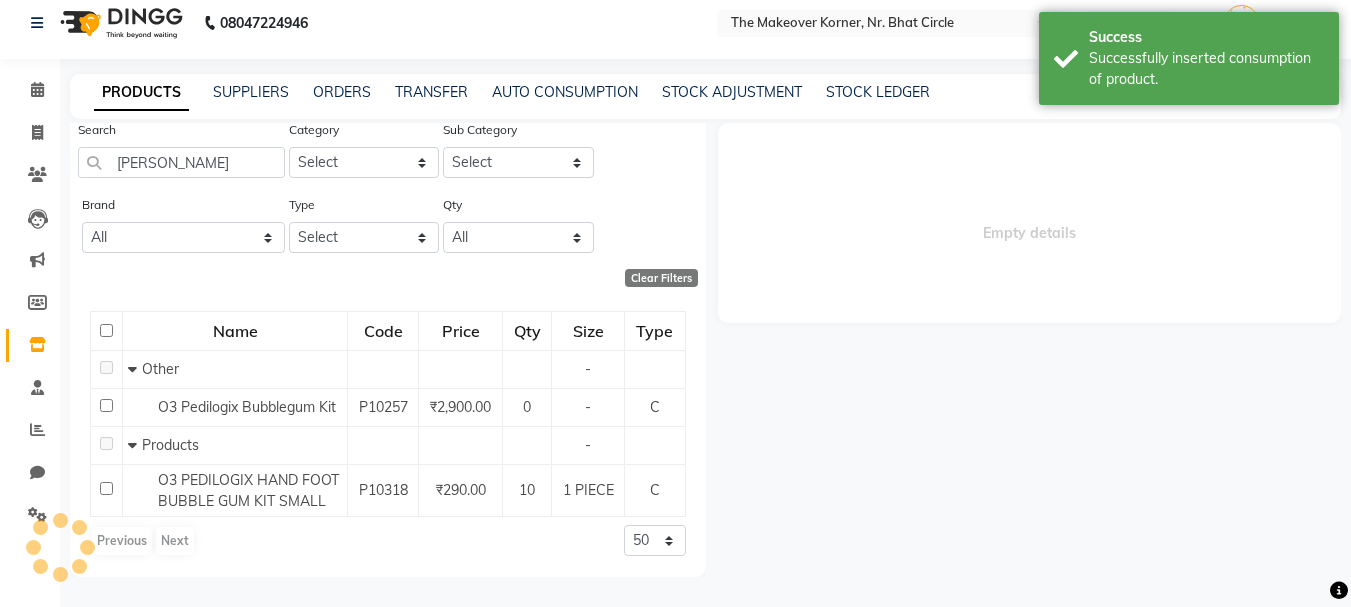 scroll, scrollTop: 0, scrollLeft: 0, axis: both 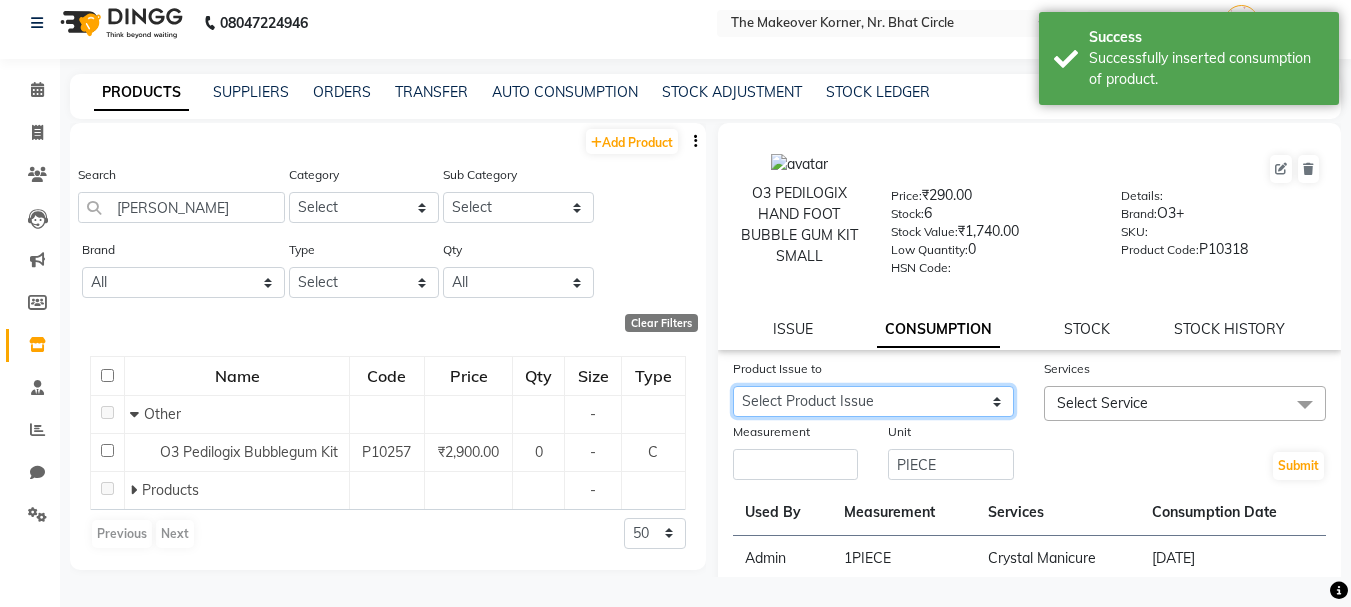 drag, startPoint x: 992, startPoint y: 391, endPoint x: 994, endPoint y: 415, distance: 24.083189 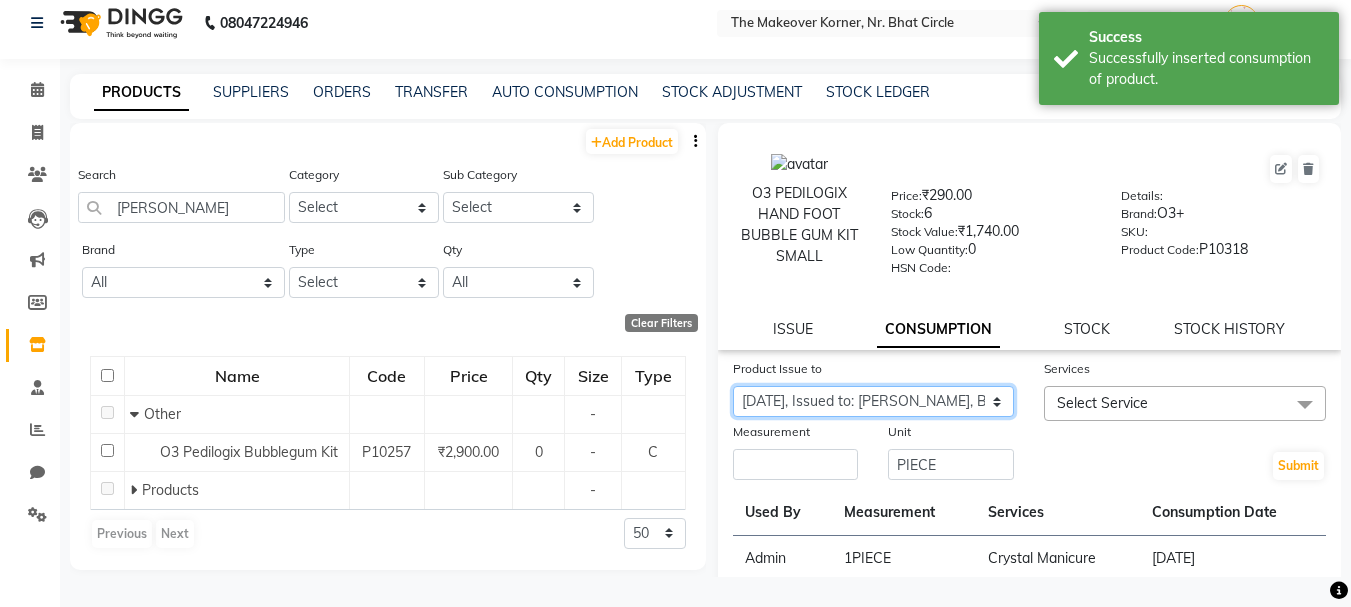 click on "Select Product Issue [DATE], Issued to: [PERSON_NAME], Balance: 3 [DATE], Issued to: , Balance: 999" 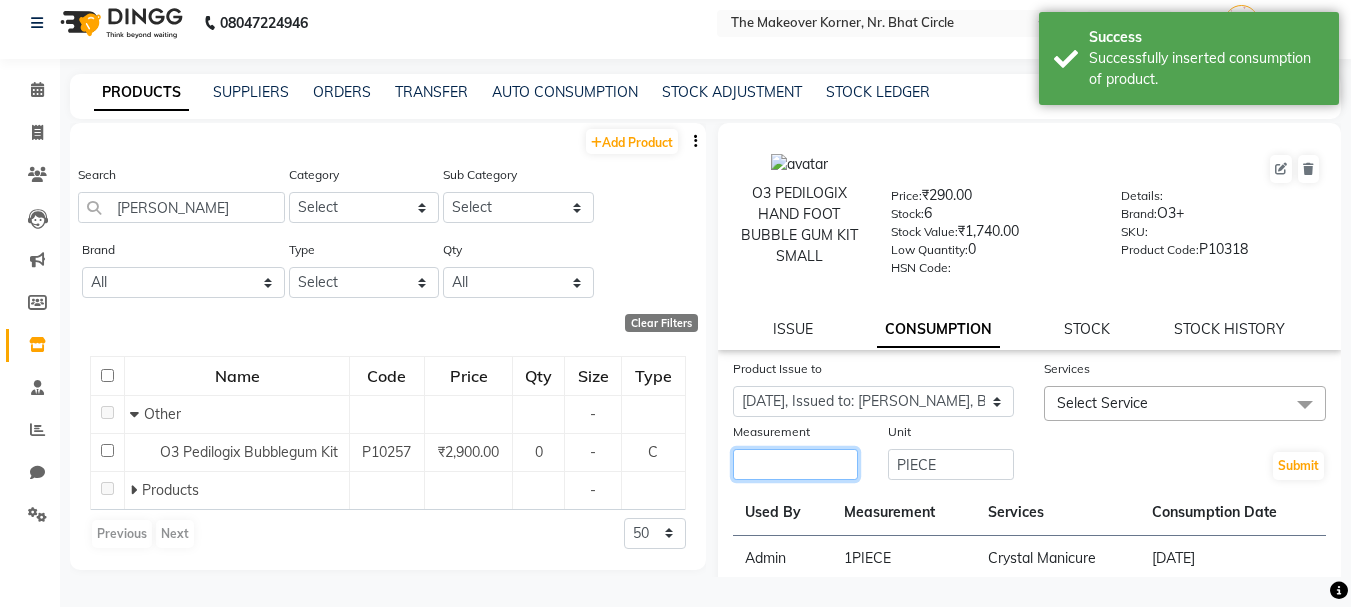 click 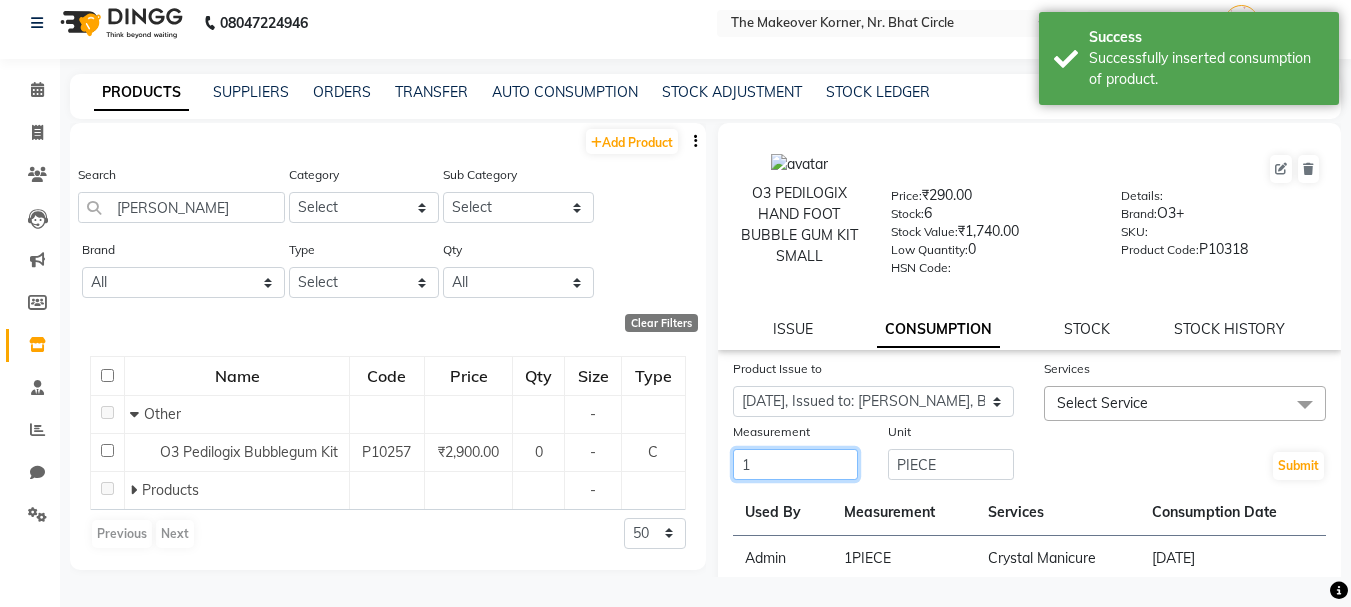 type on "1" 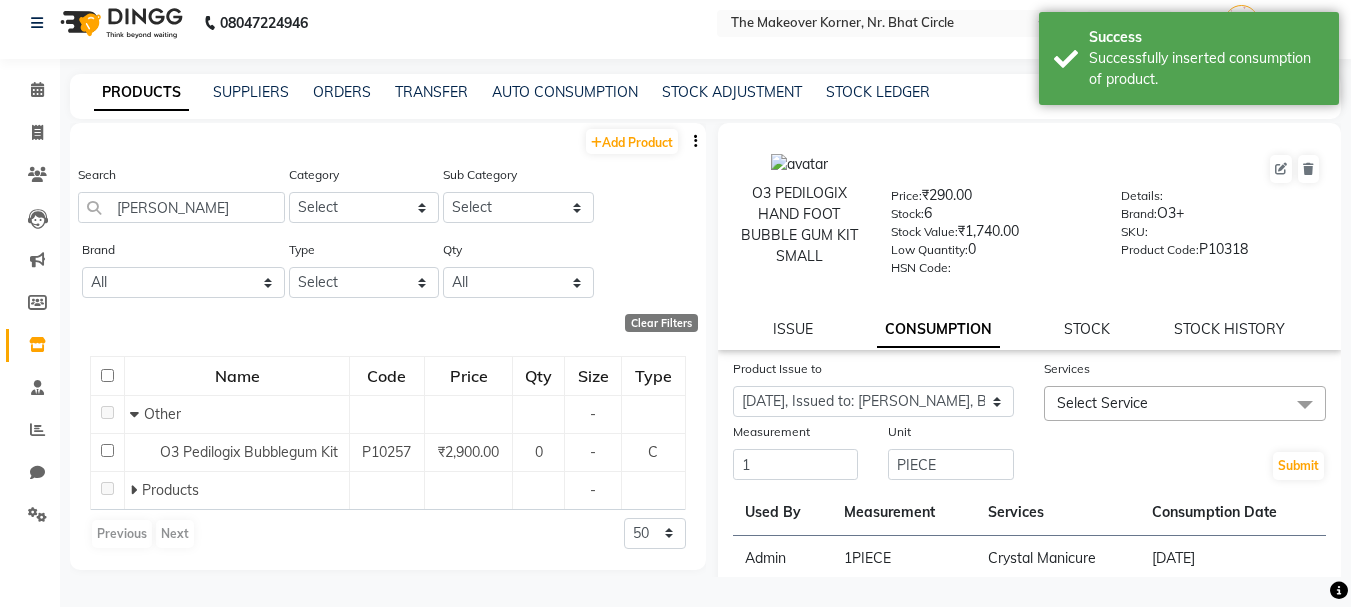 click on "Select Service" 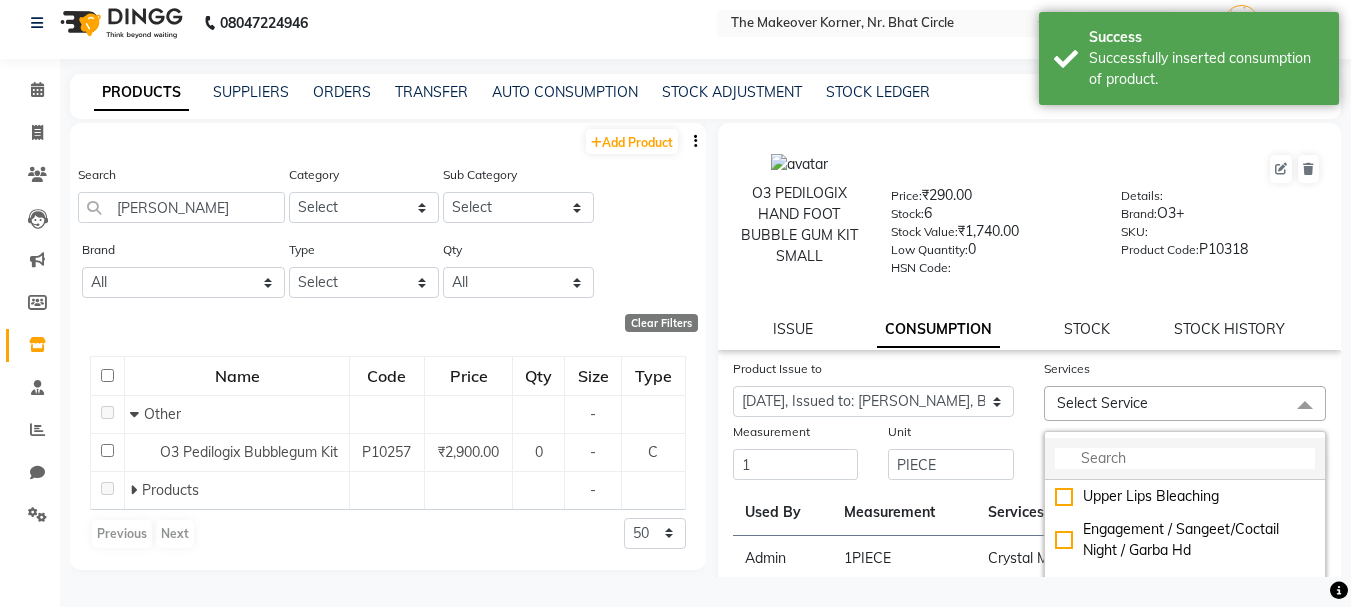 click 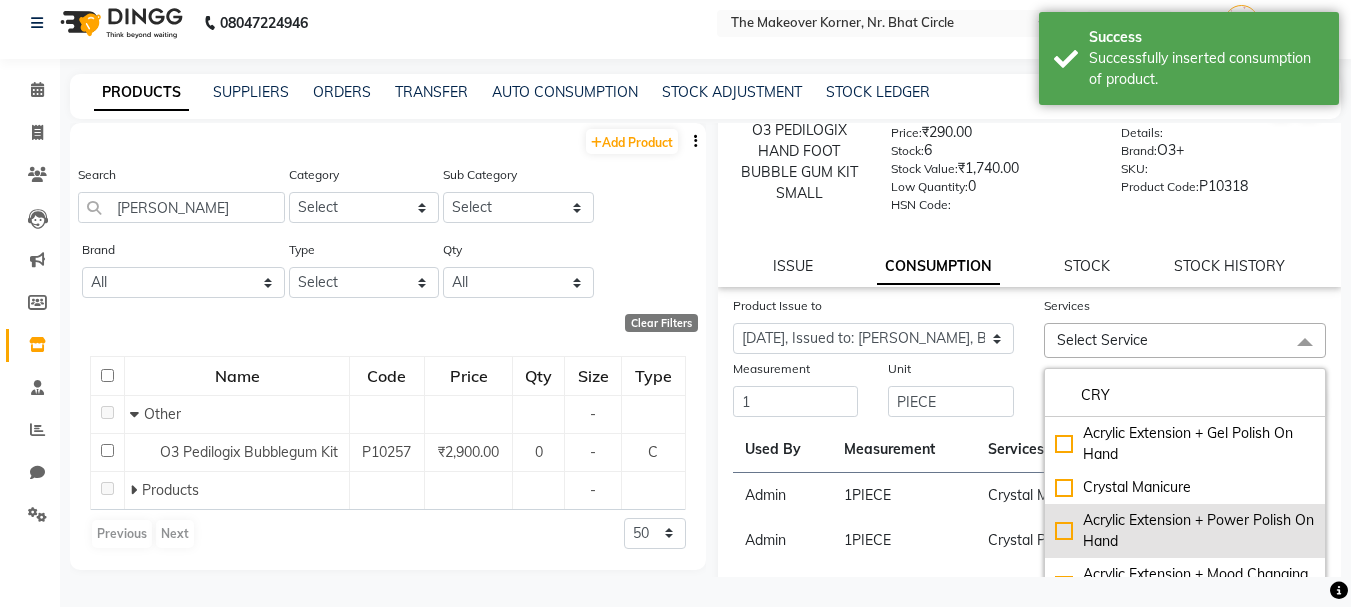 scroll, scrollTop: 100, scrollLeft: 0, axis: vertical 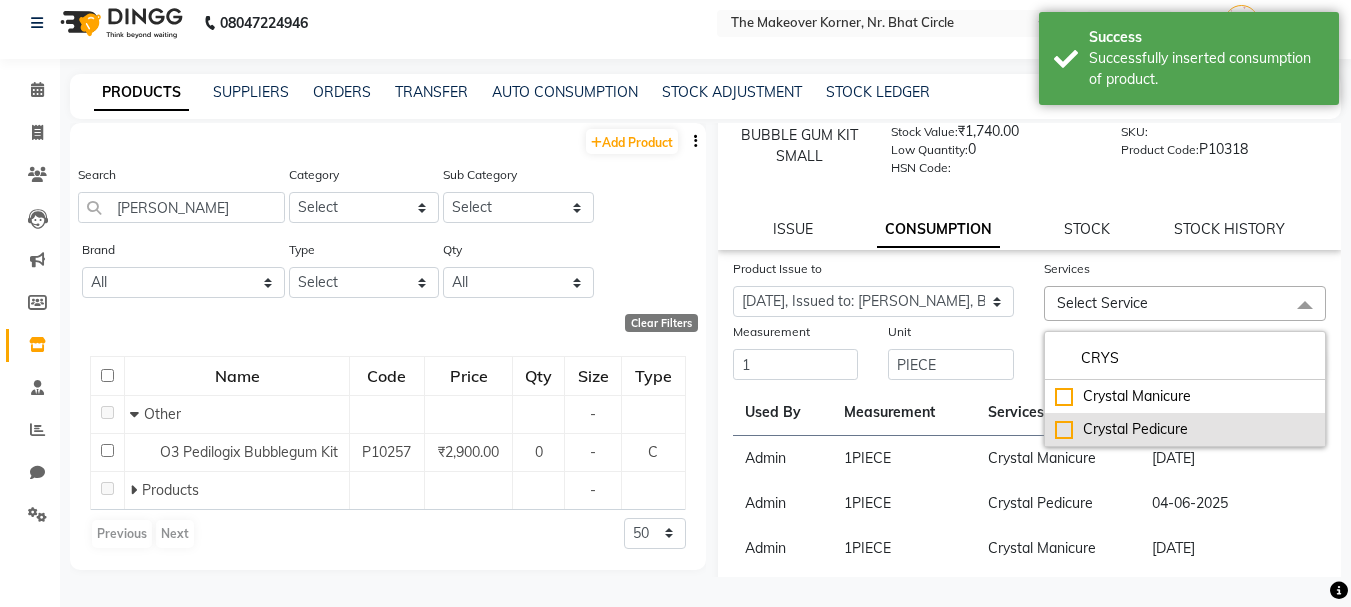type on "CRYS" 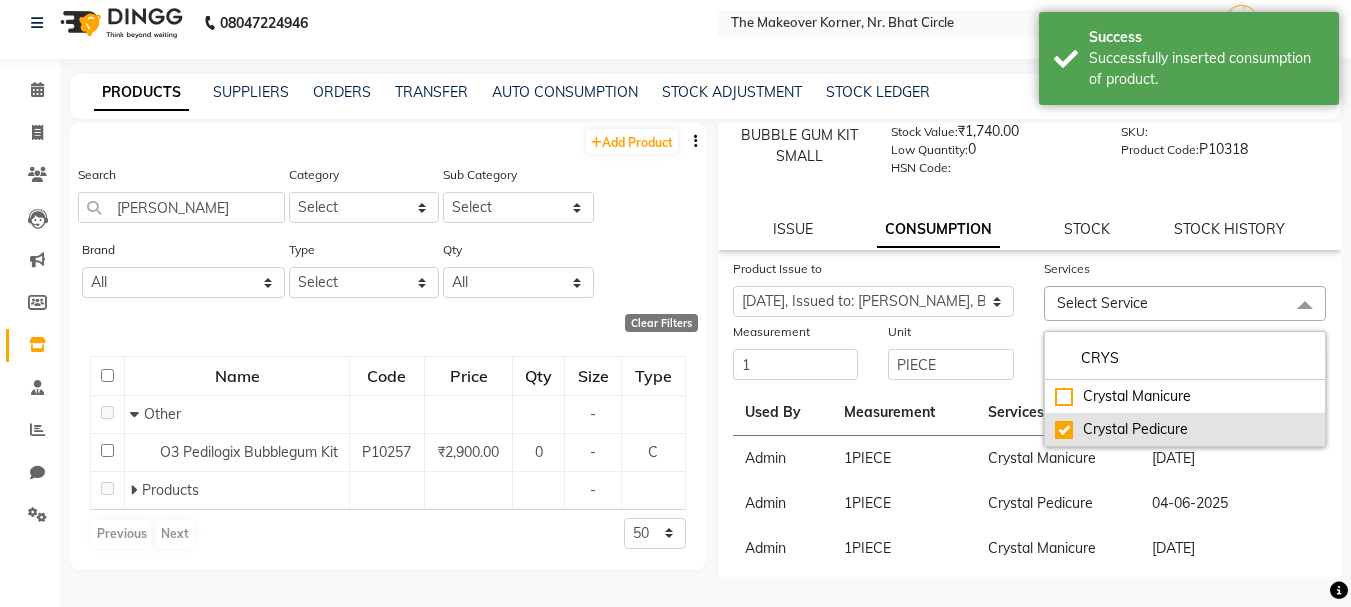 checkbox on "true" 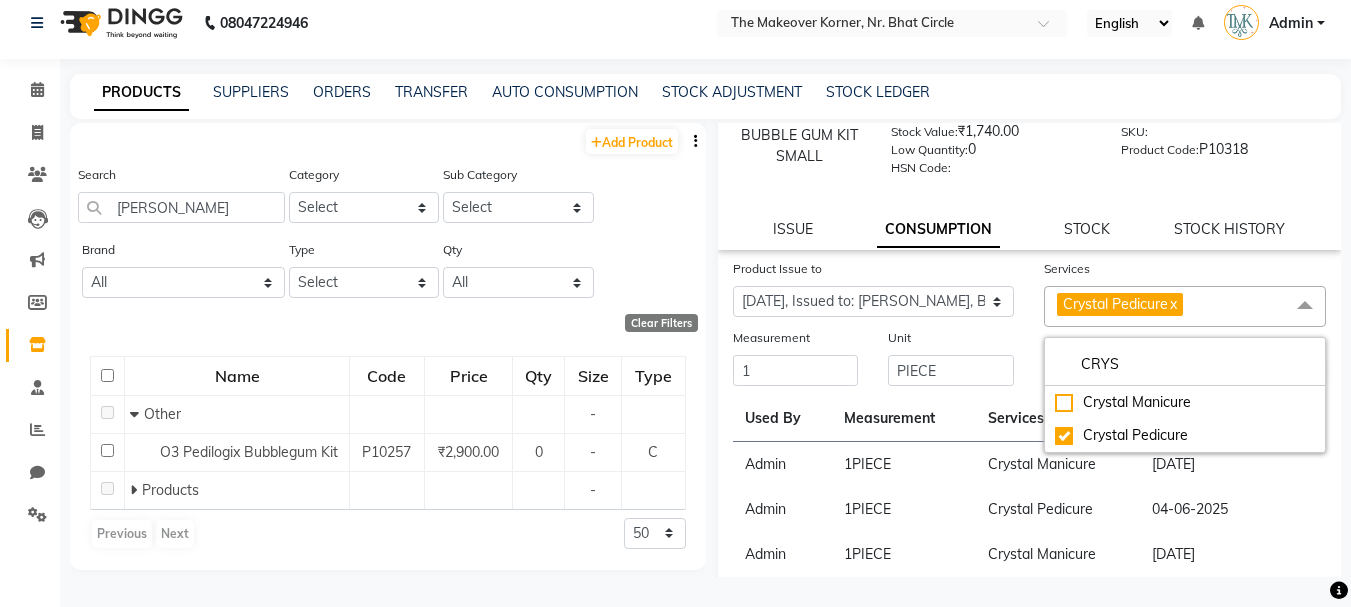 click on "Submit" 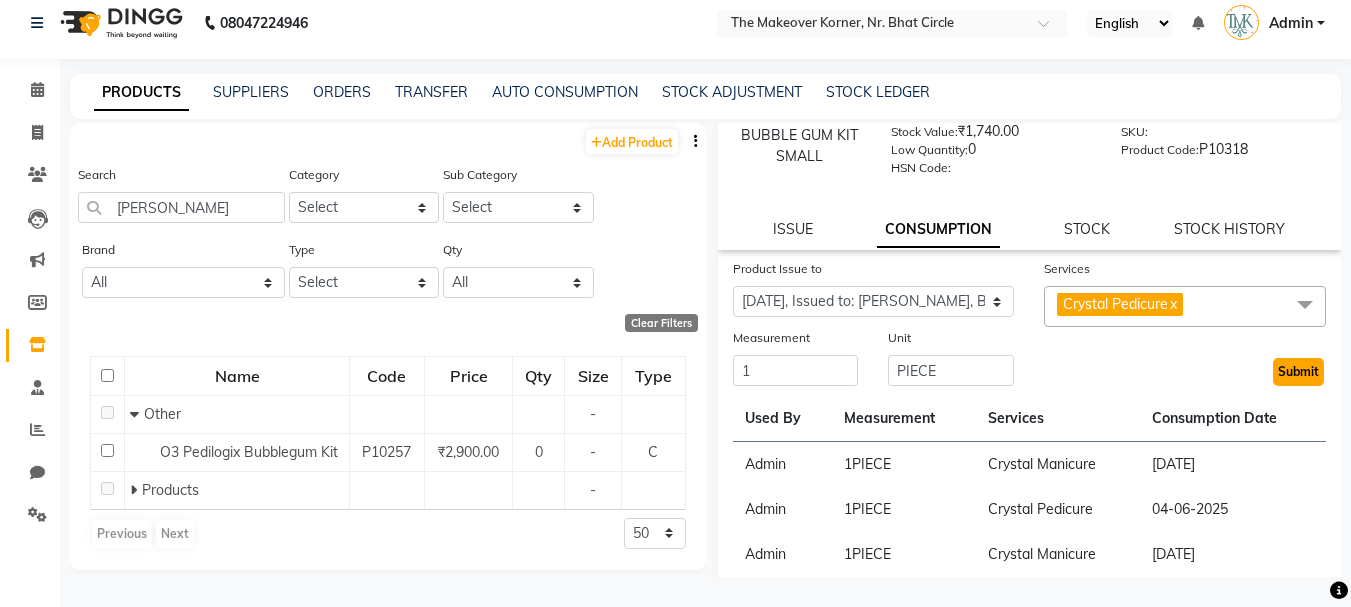 click on "Submit" 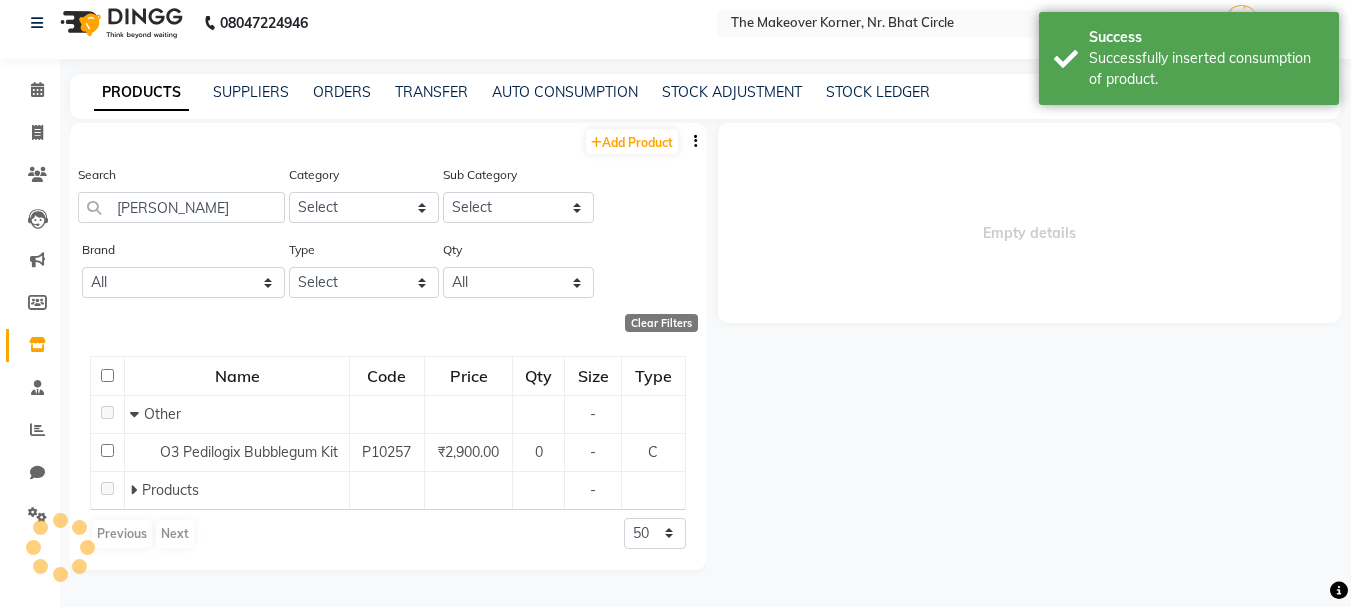 scroll, scrollTop: 0, scrollLeft: 0, axis: both 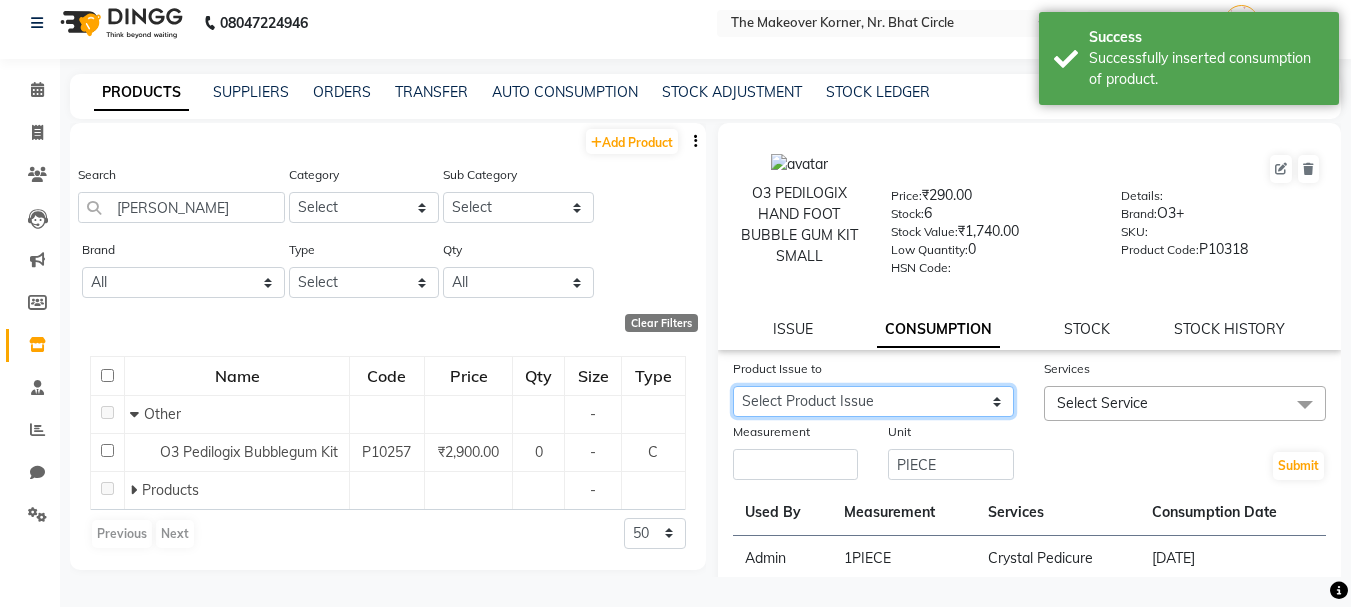 click on "Select Product Issue [DATE], Issued to: [PERSON_NAME], Balance: 2 [DATE], Issued to: , Balance: 999" 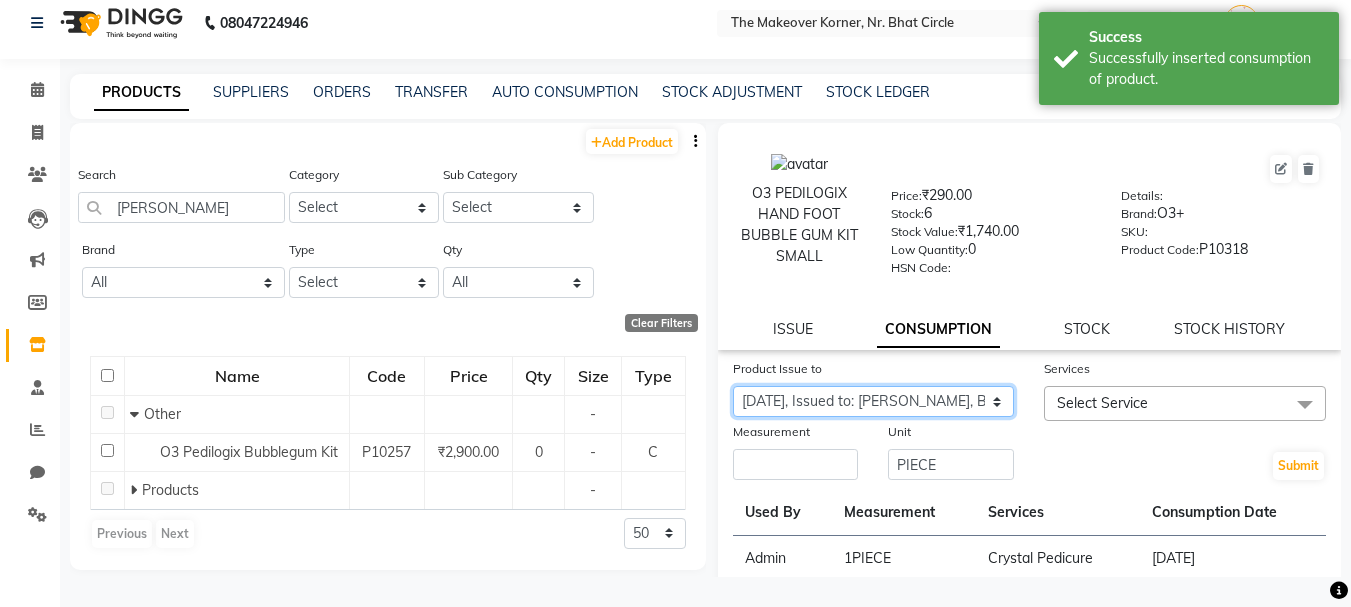 click on "Select Product Issue [DATE], Issued to: [PERSON_NAME], Balance: 2 [DATE], Issued to: , Balance: 999" 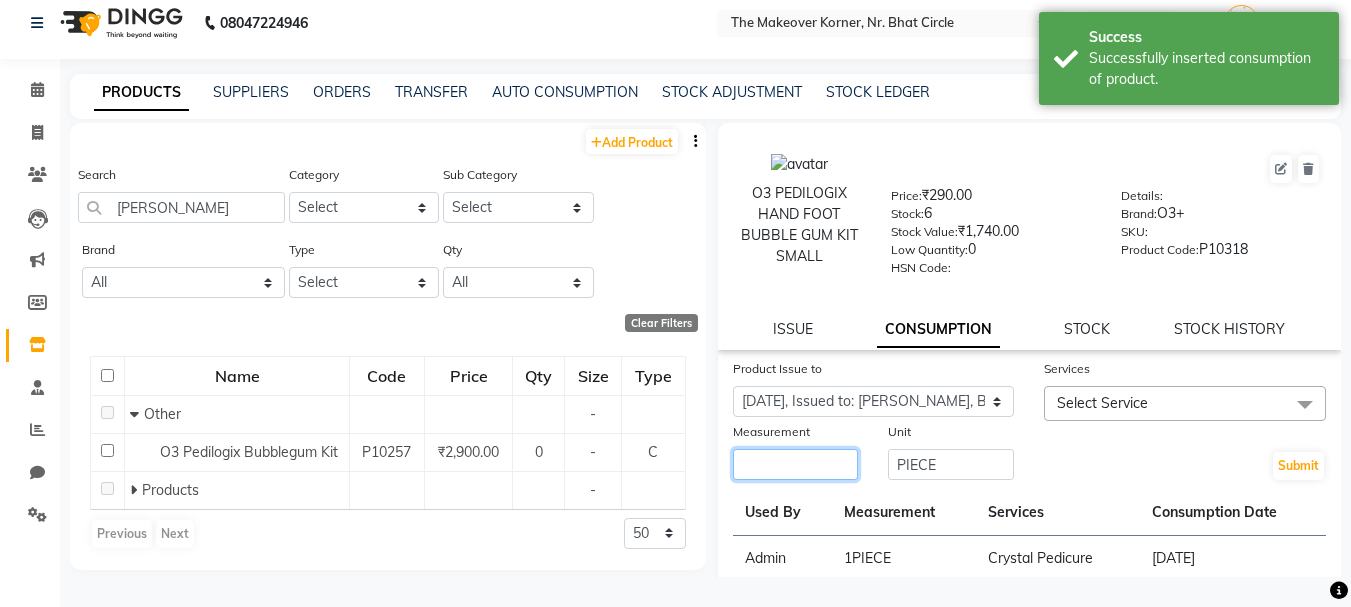 click 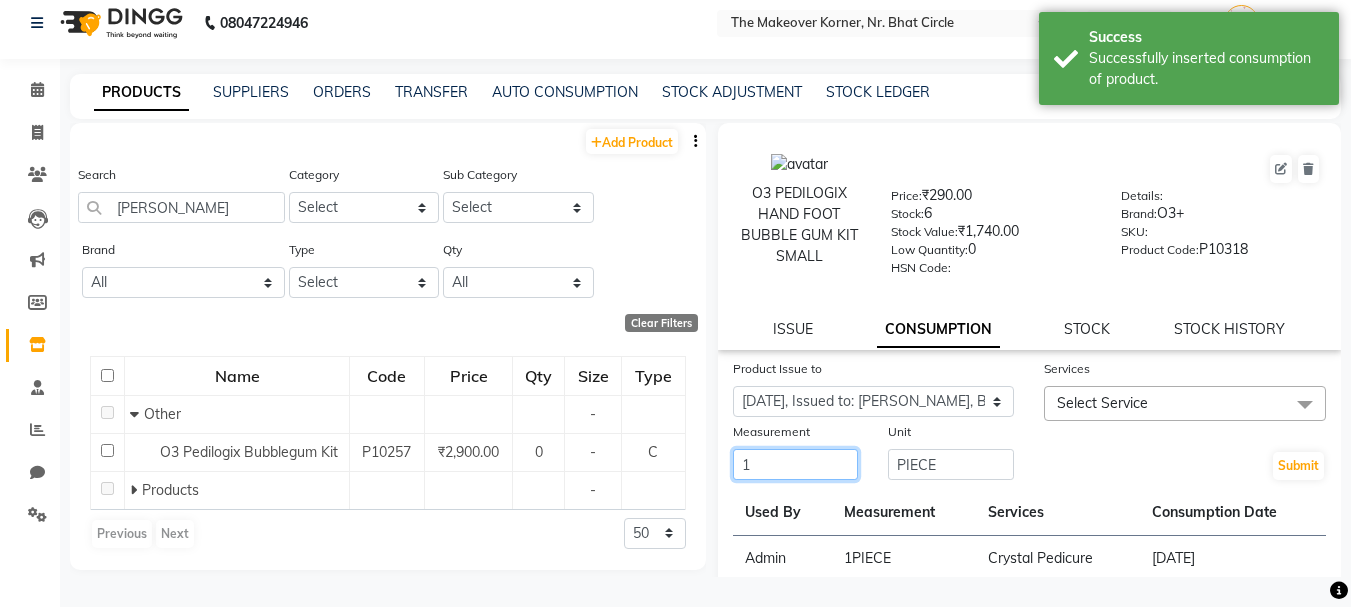 type on "1" 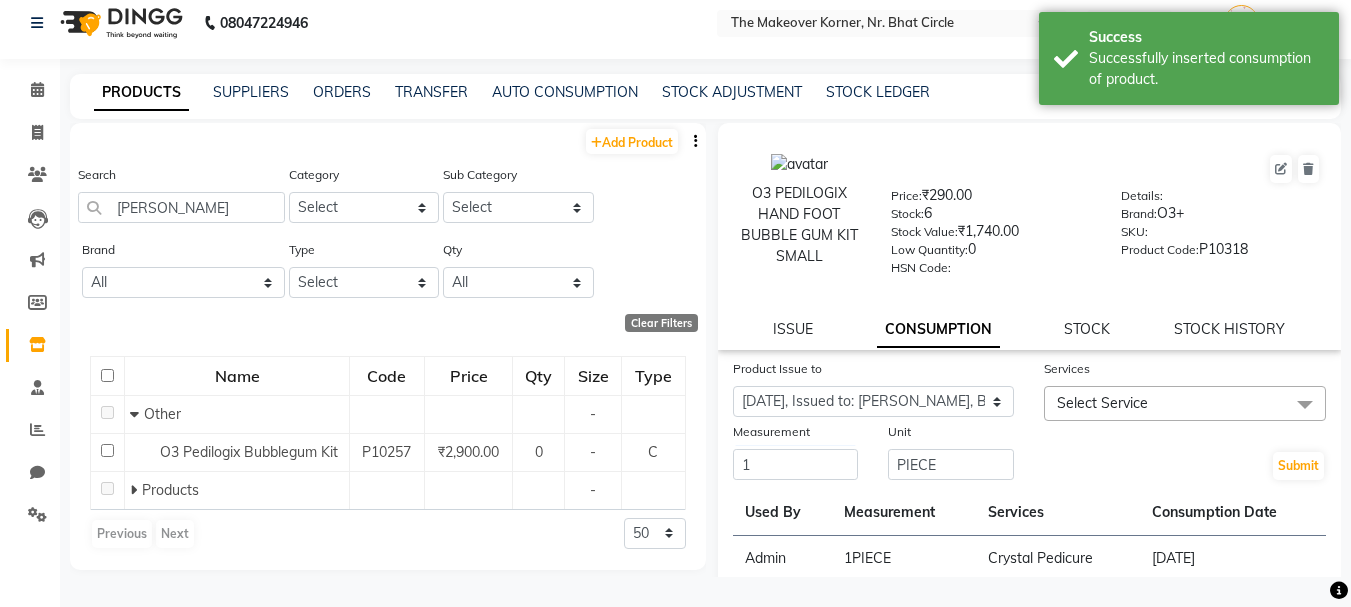 click on "Select Service" 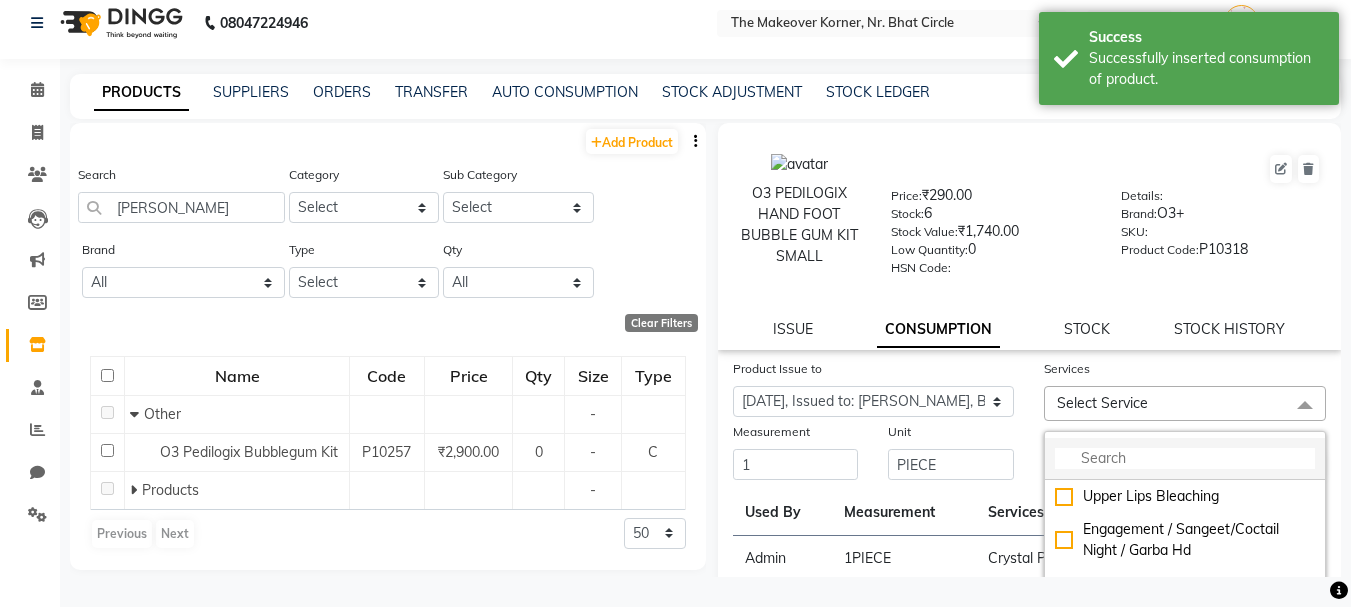 click 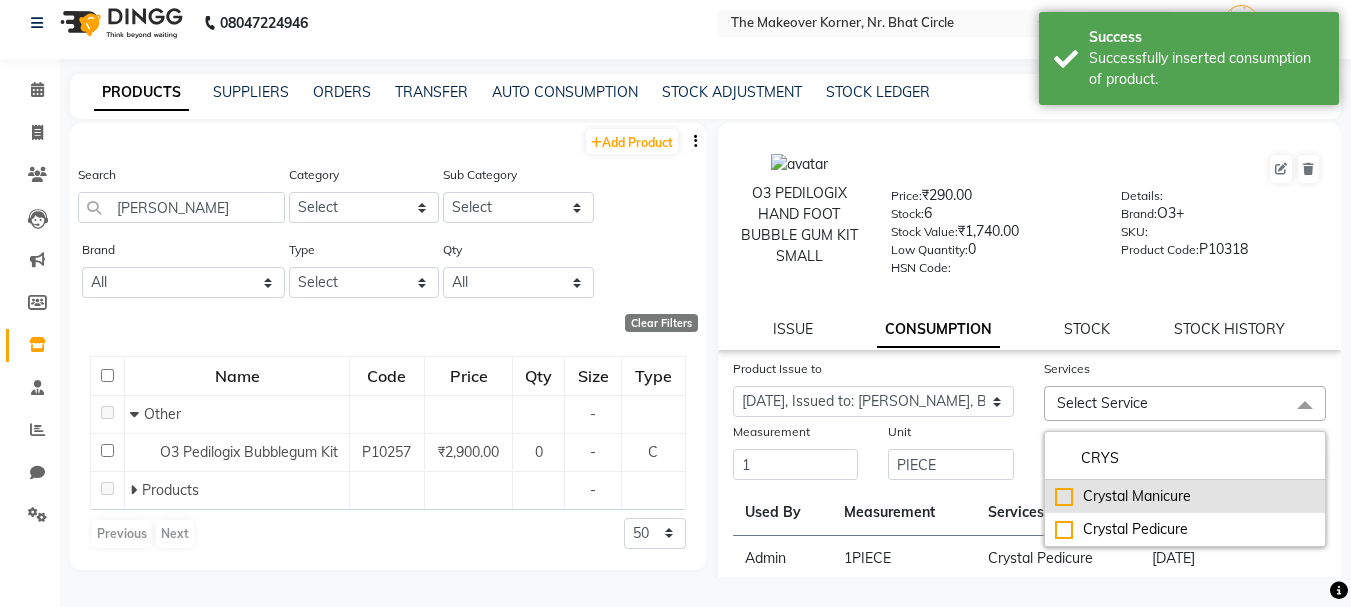 type on "CRYS" 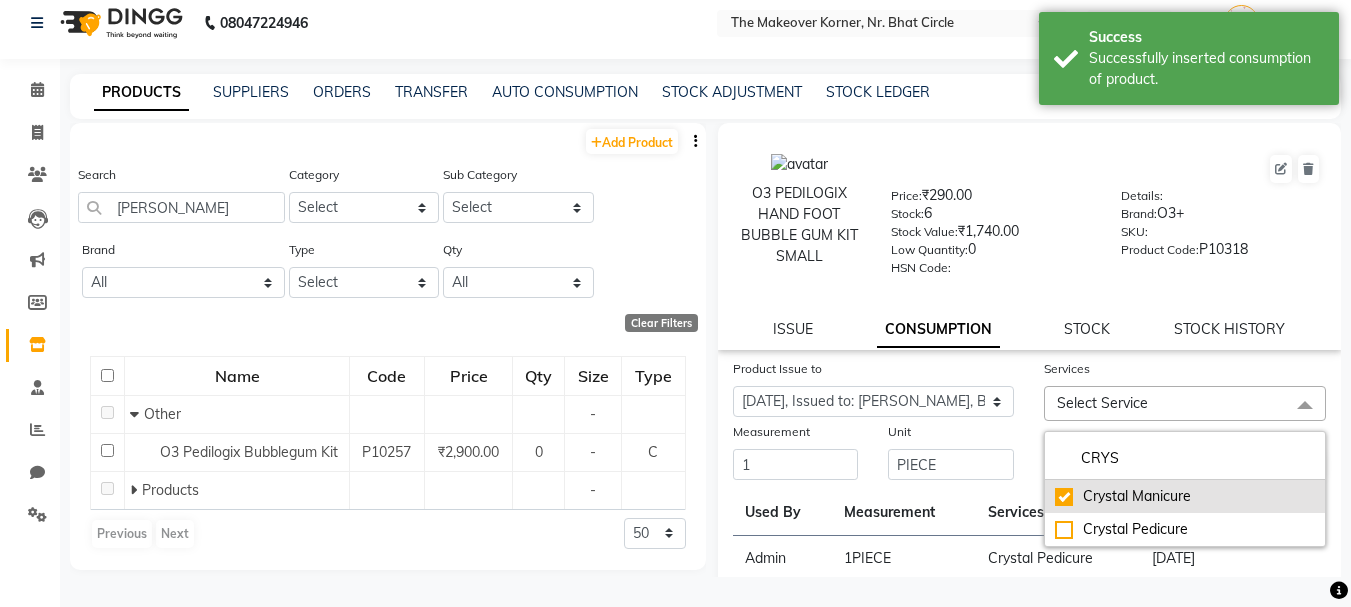checkbox on "true" 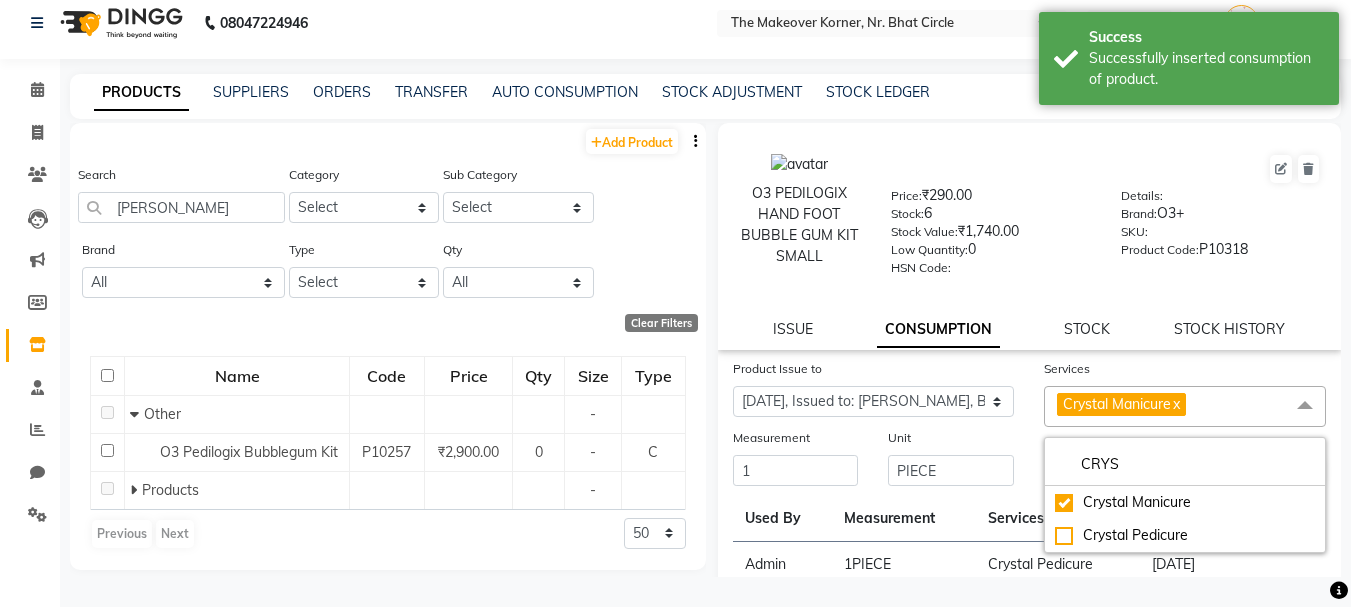 click on "Submit" 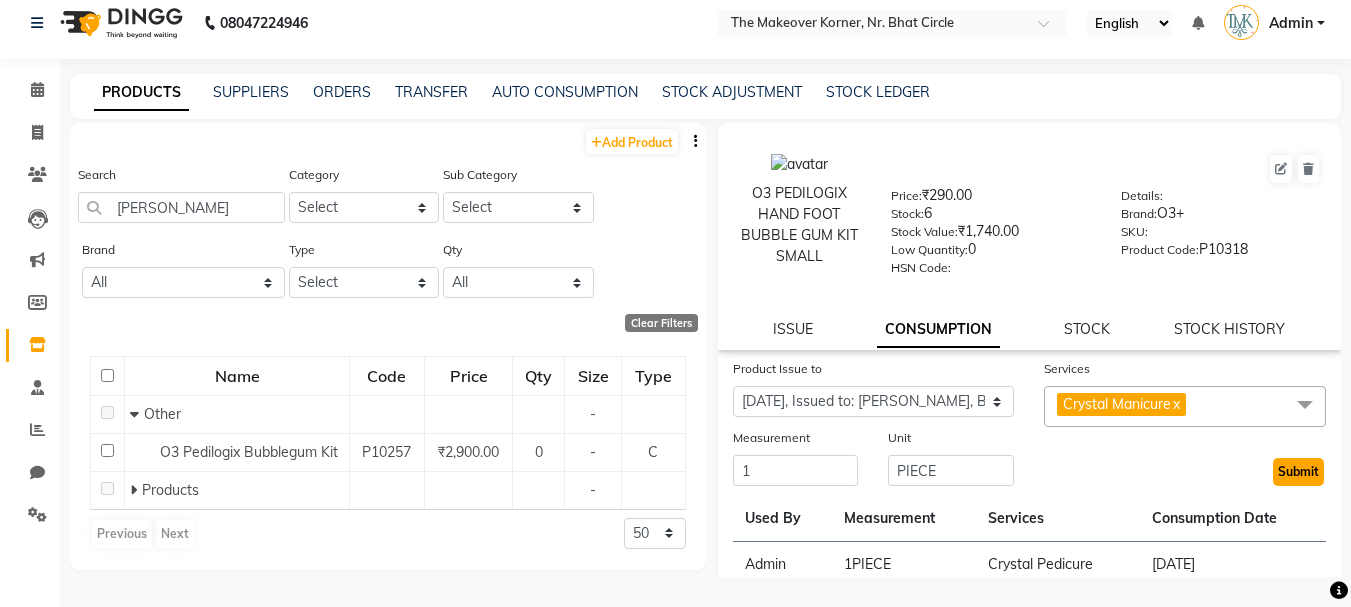 click on "Submit" 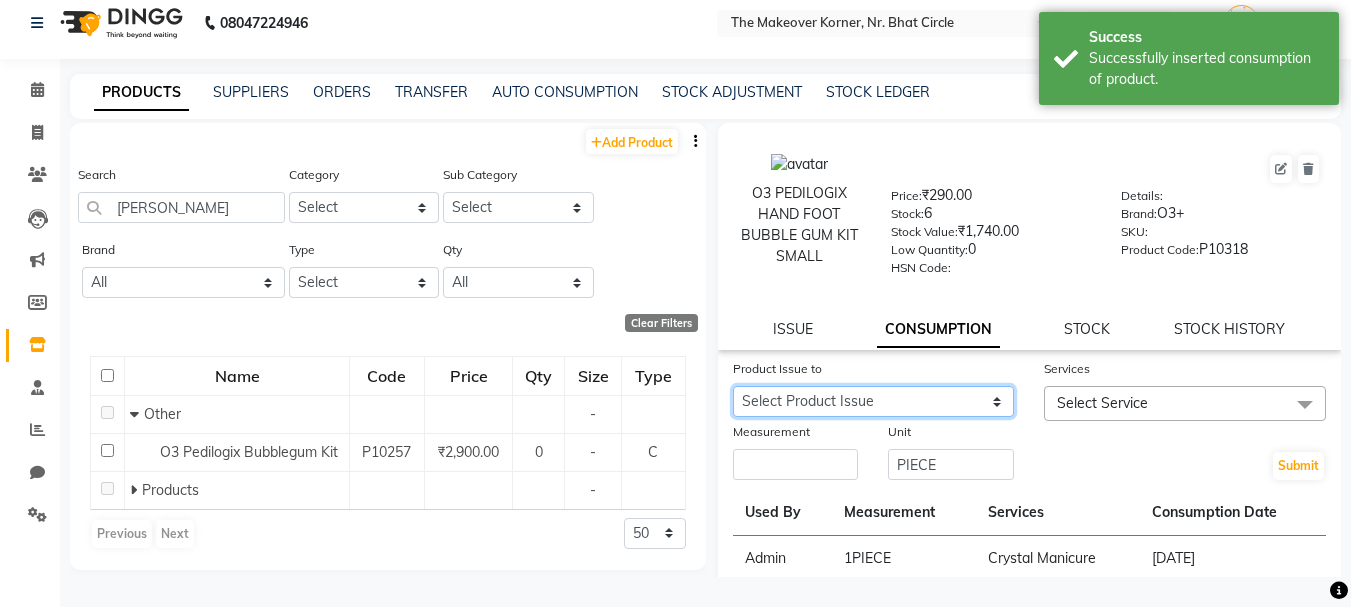 click on "Select Product Issue [DATE], Issued to: [PERSON_NAME], Balance: 1 [DATE], Issued to: , Balance: 999" 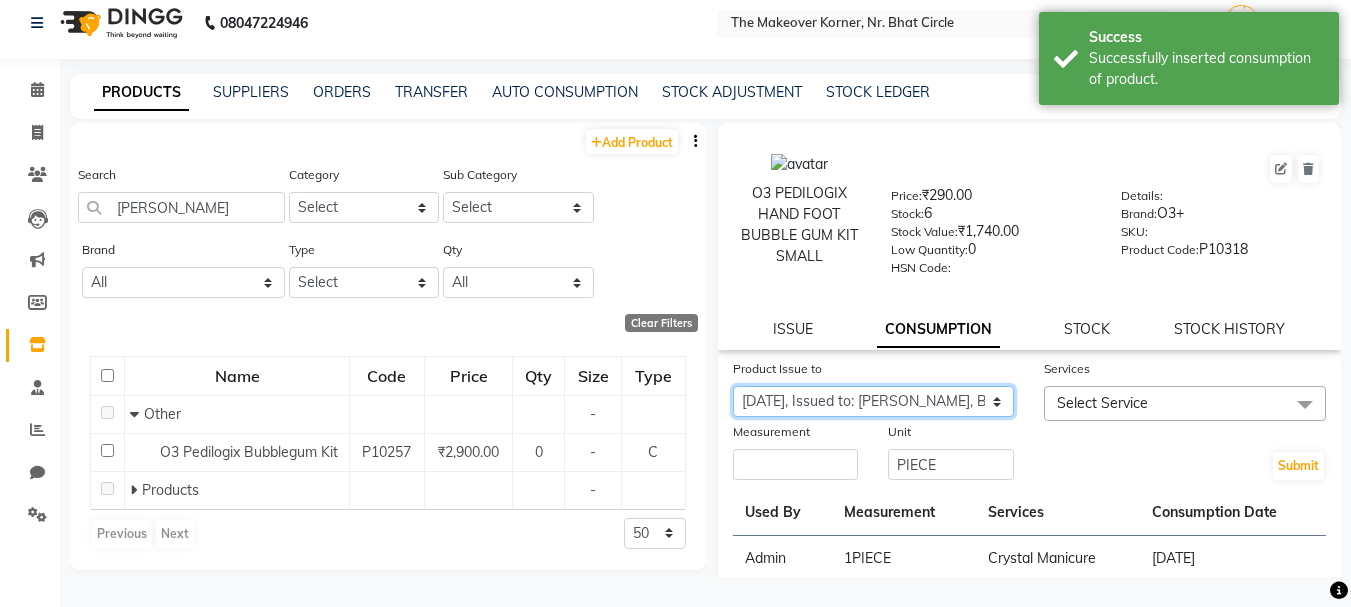 click on "Select Product Issue [DATE], Issued to: [PERSON_NAME], Balance: 1 [DATE], Issued to: , Balance: 999" 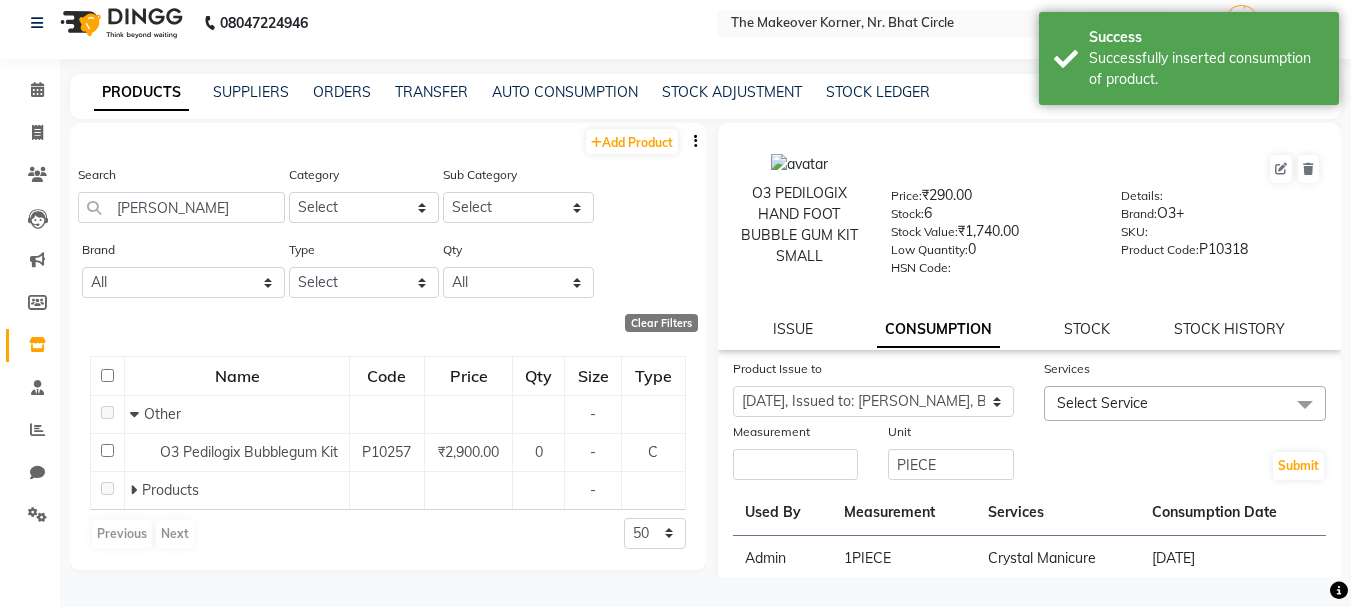 click 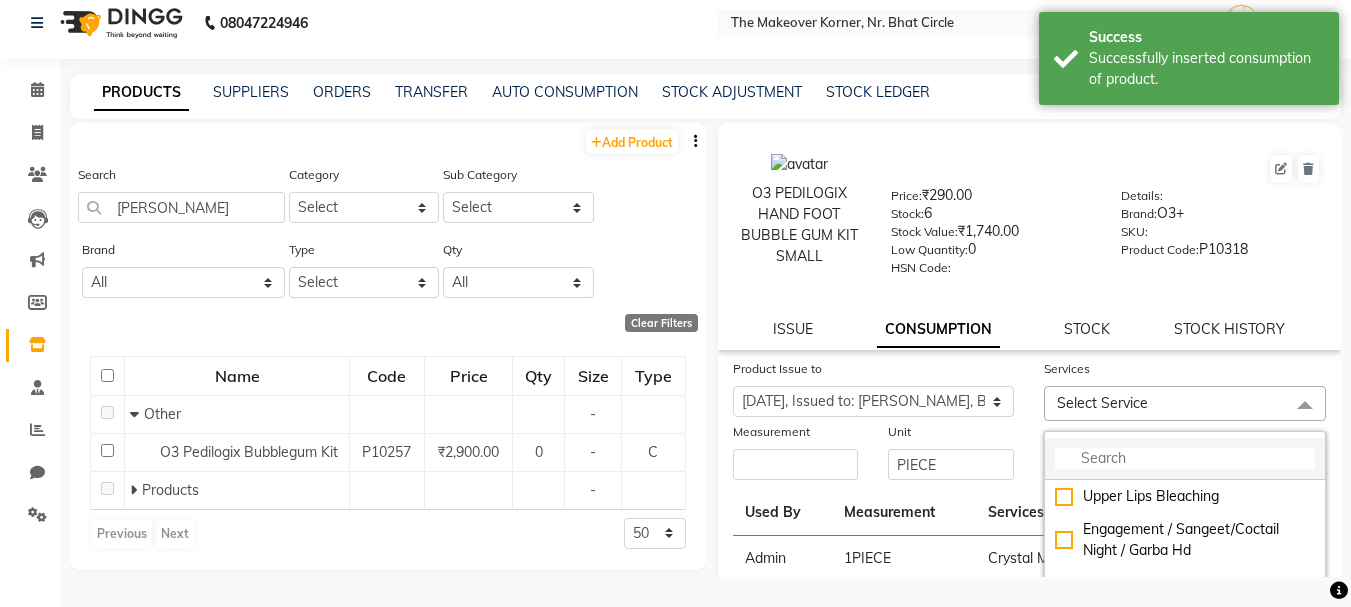 click 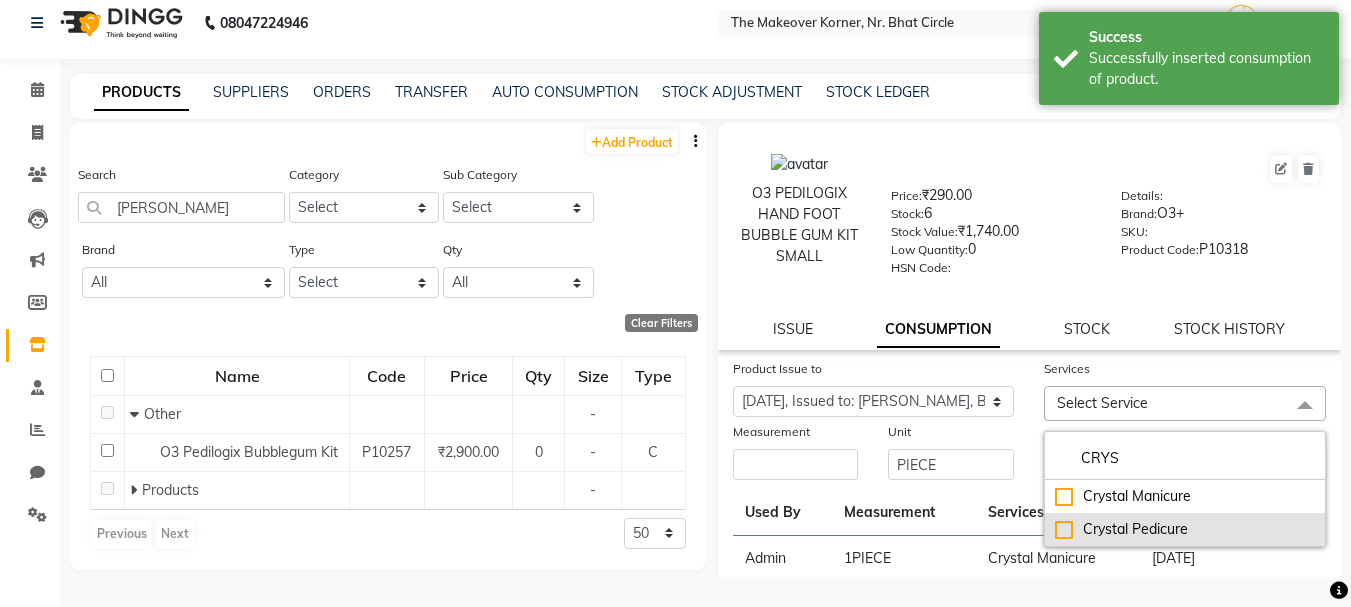 type on "CRYS" 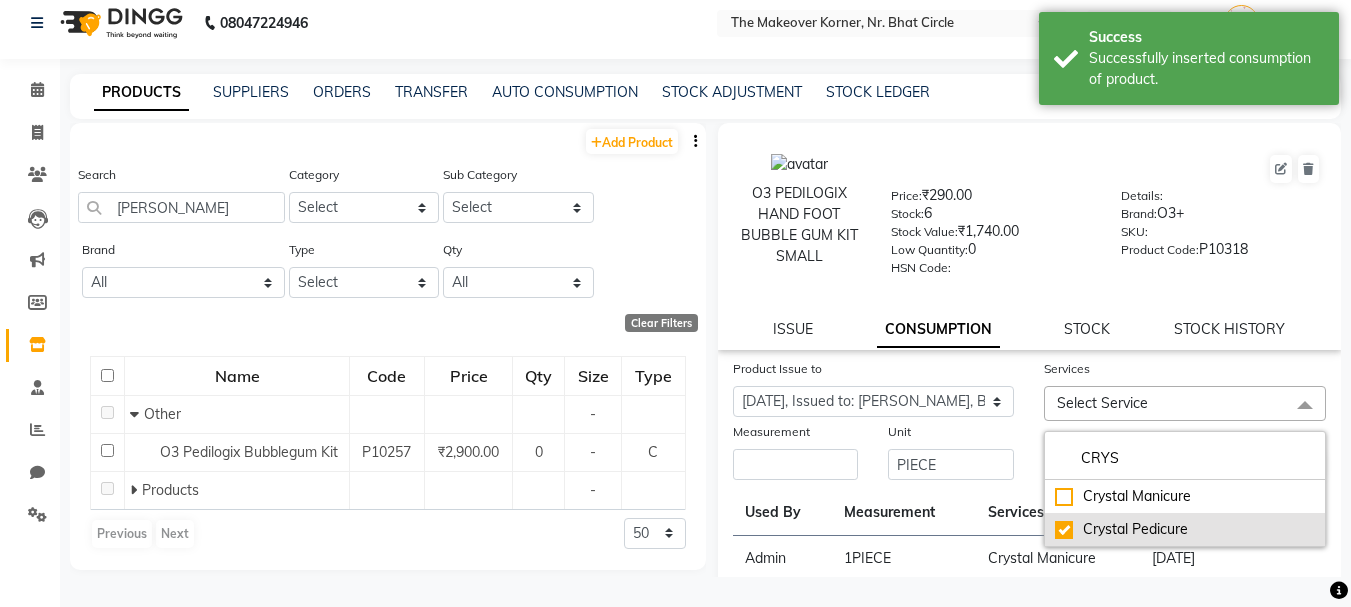 checkbox on "true" 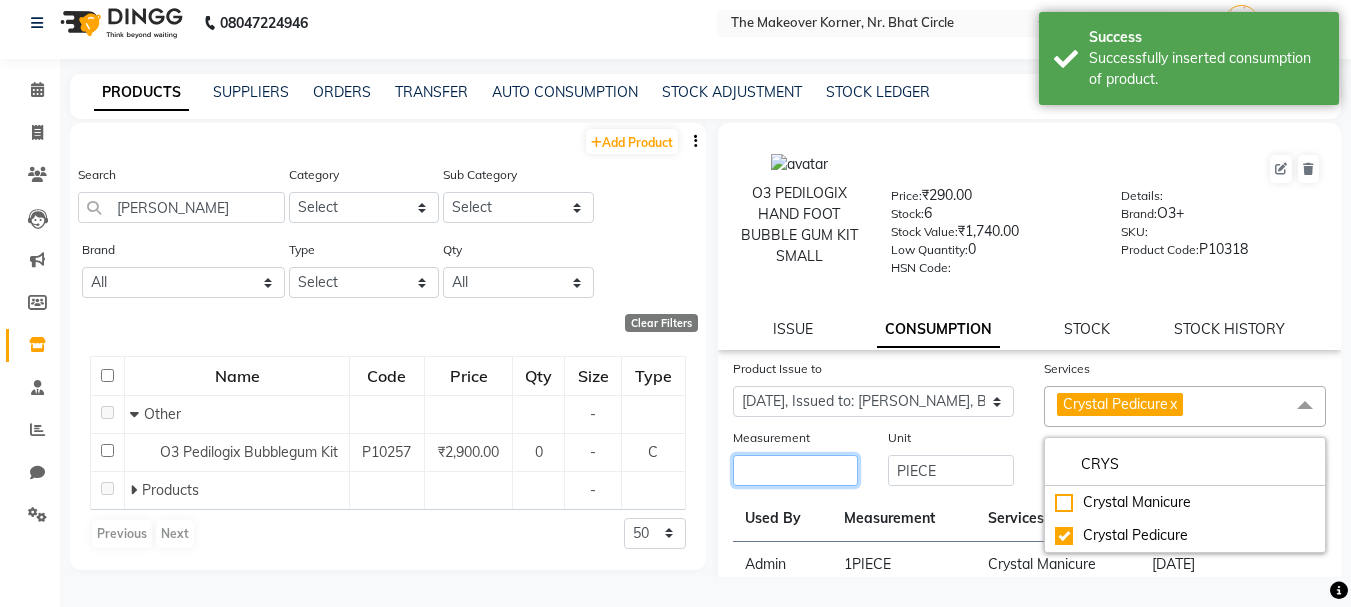 click 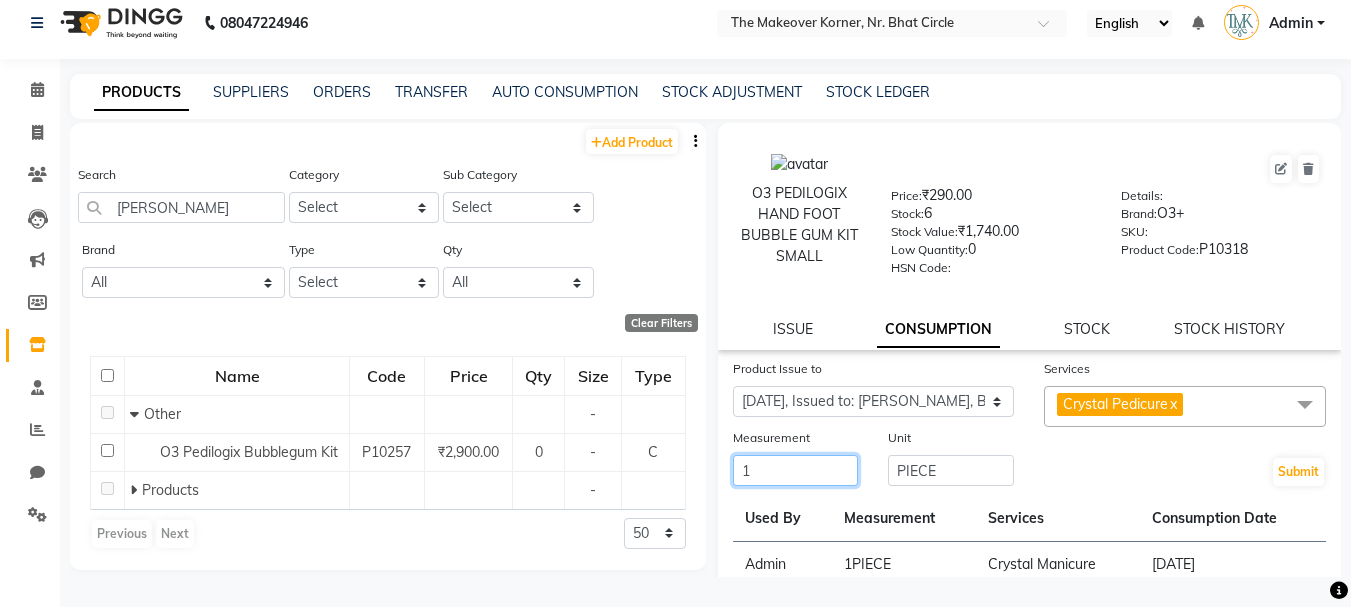 type on "1" 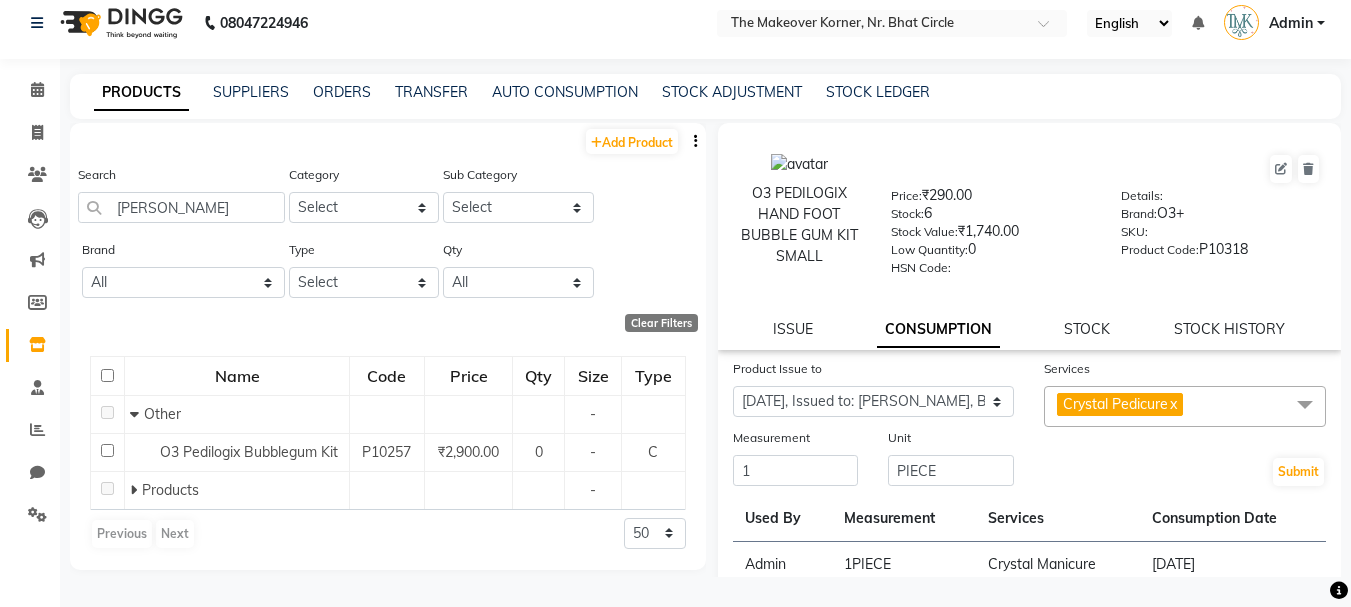 click on "Submit" 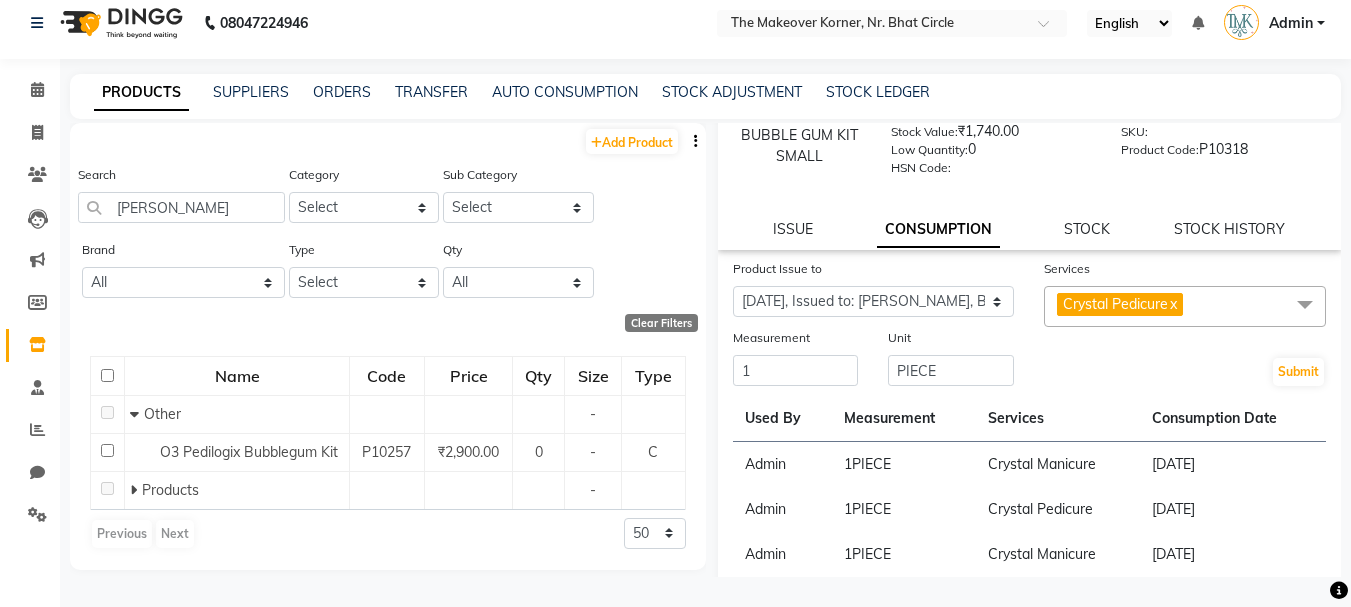 scroll, scrollTop: 200, scrollLeft: 0, axis: vertical 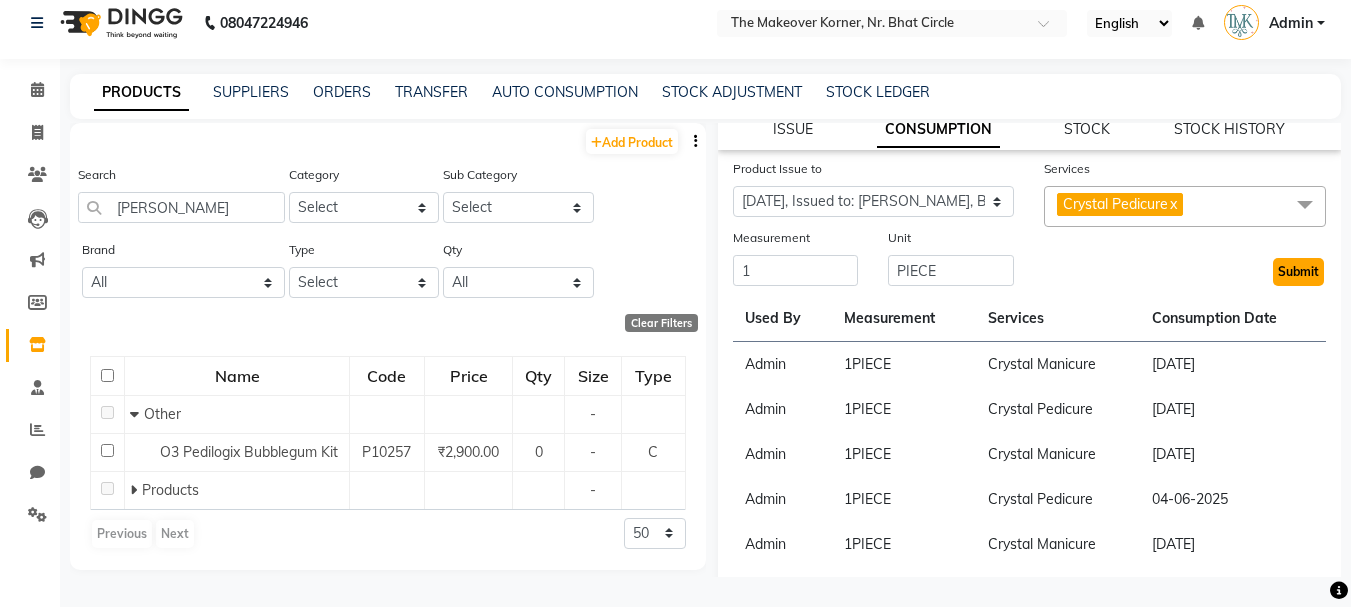 click on "Submit" 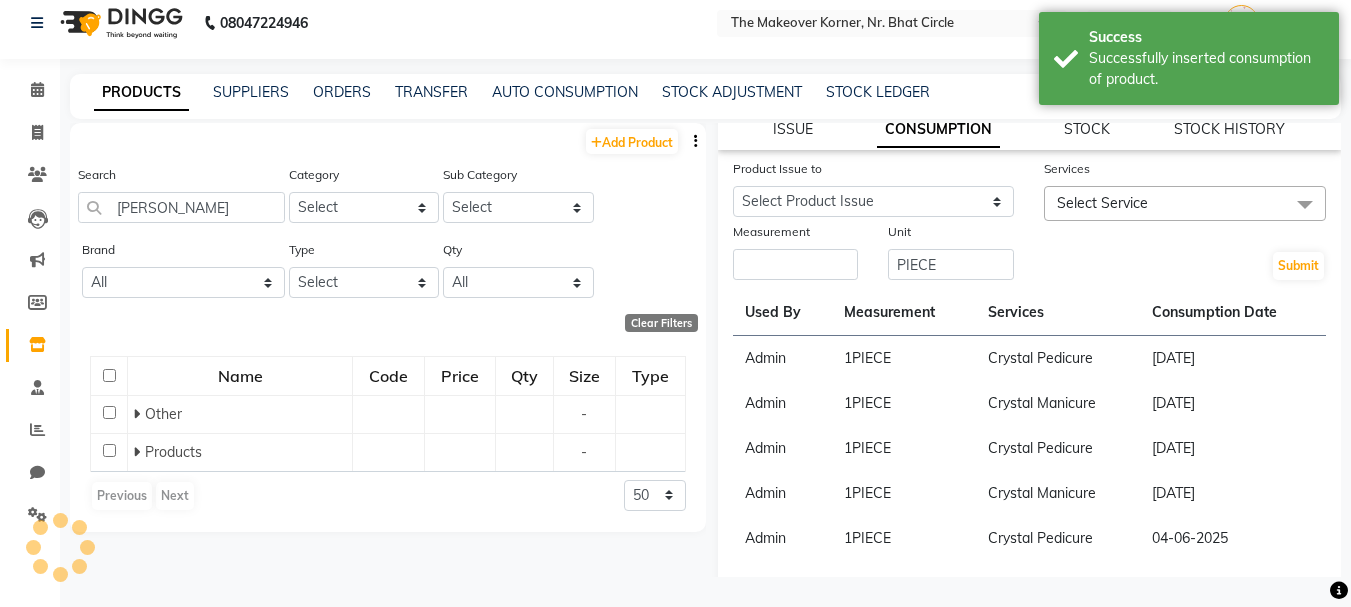 scroll, scrollTop: 0, scrollLeft: 0, axis: both 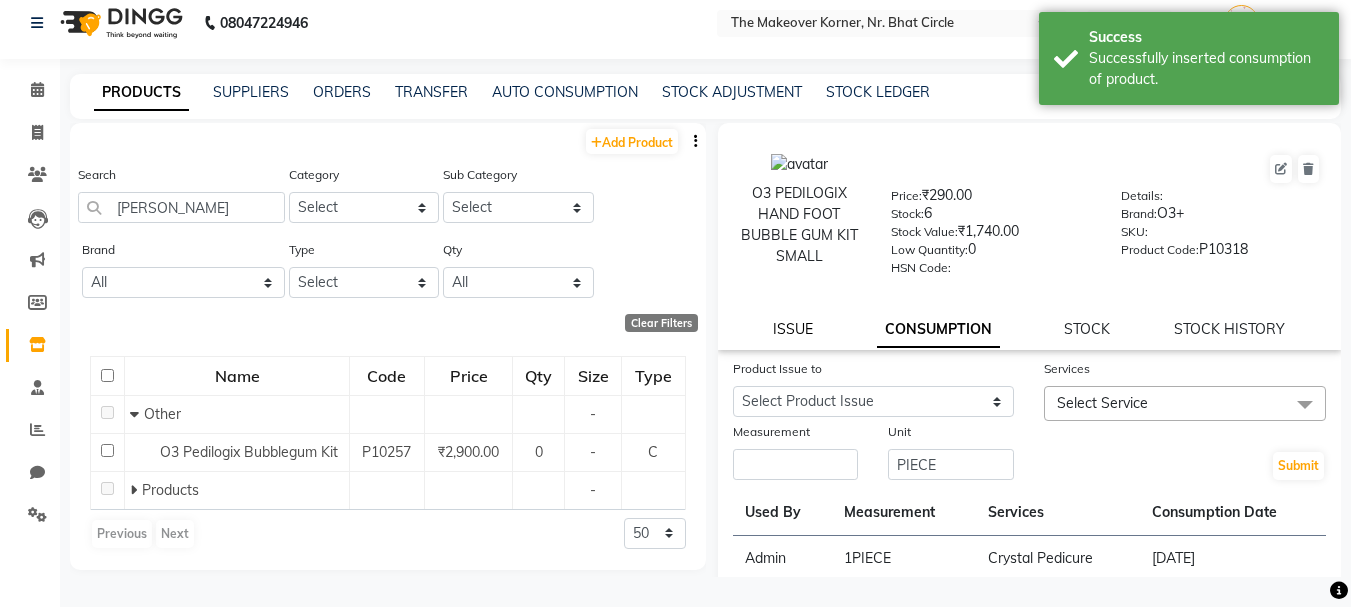click on "ISSUE" 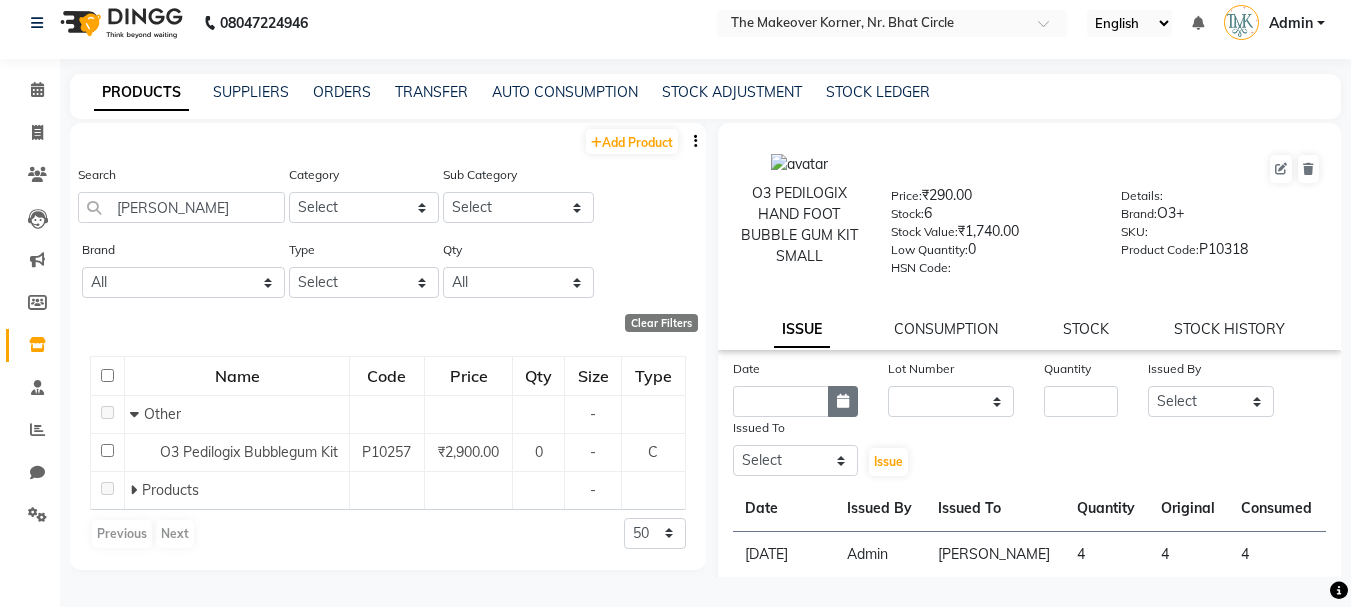 click 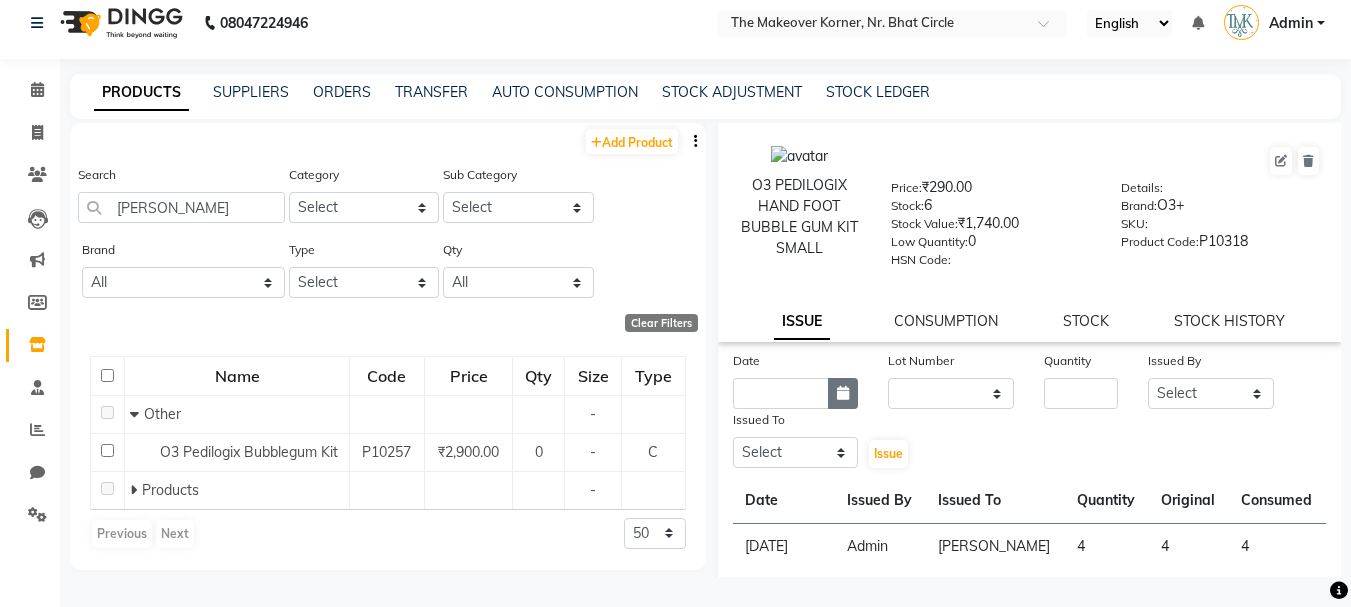select on "7" 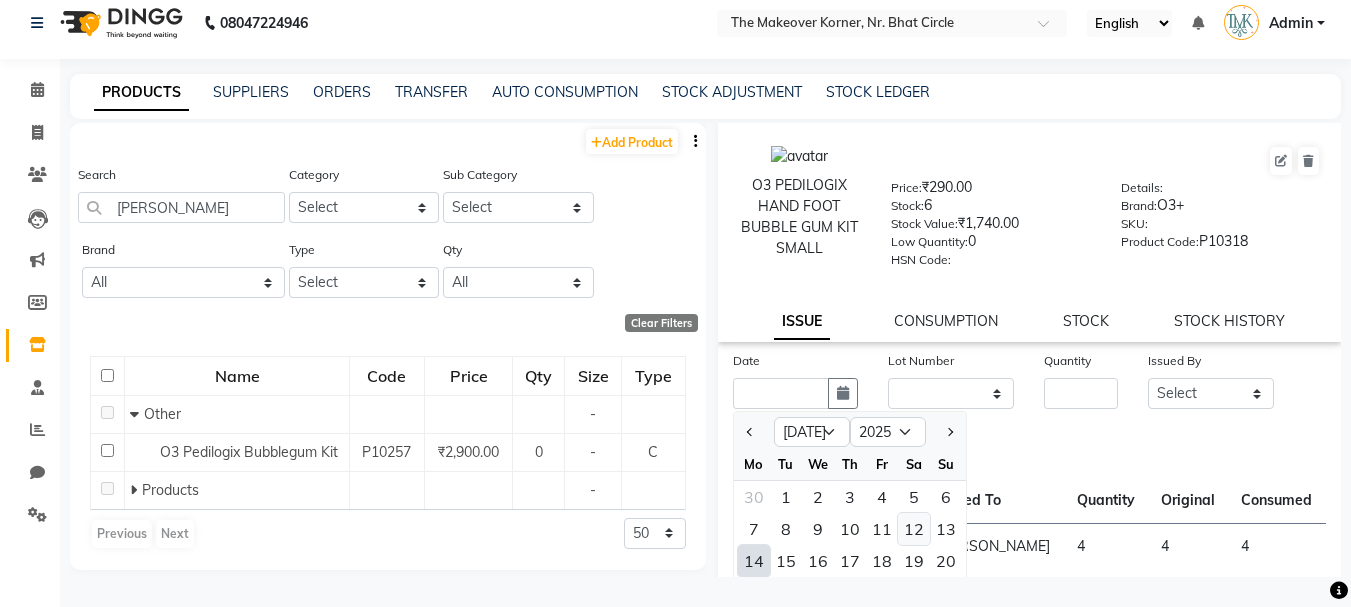 click on "12" 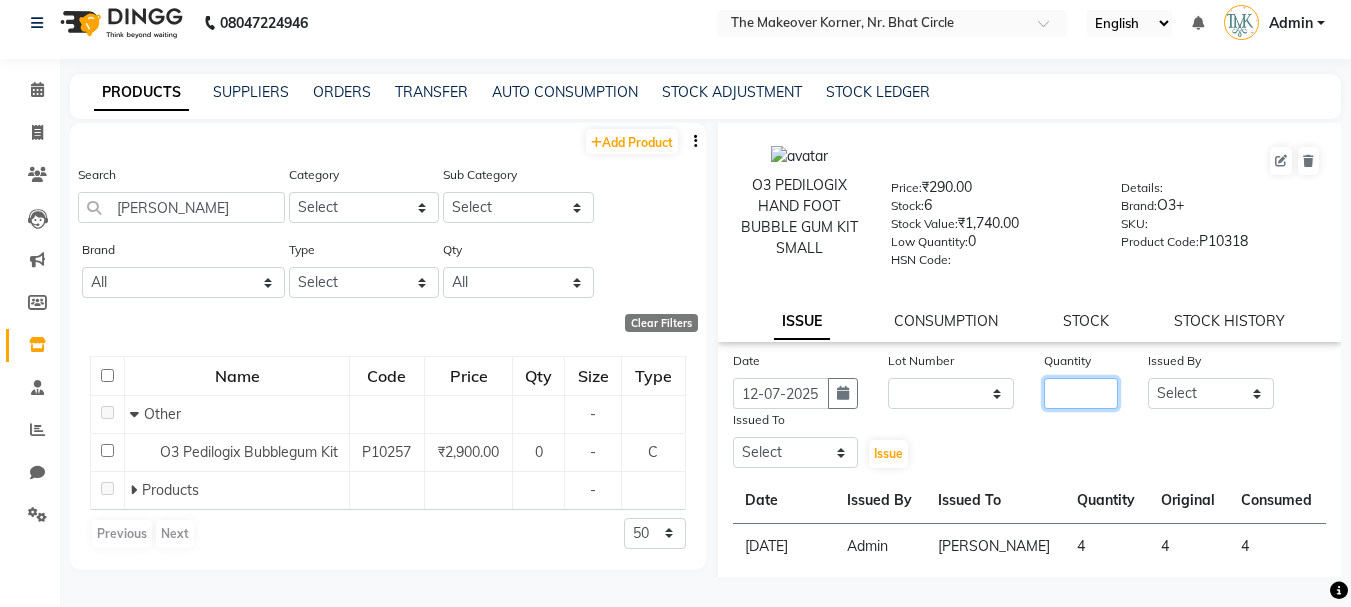 click 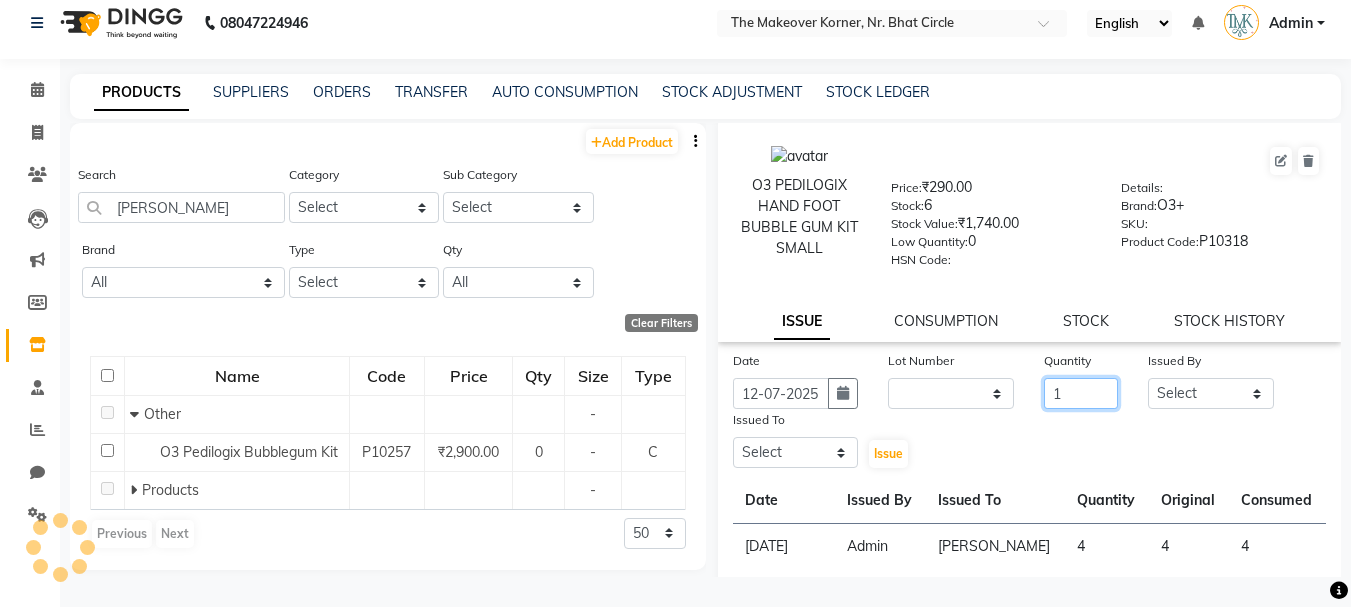 type on "1" 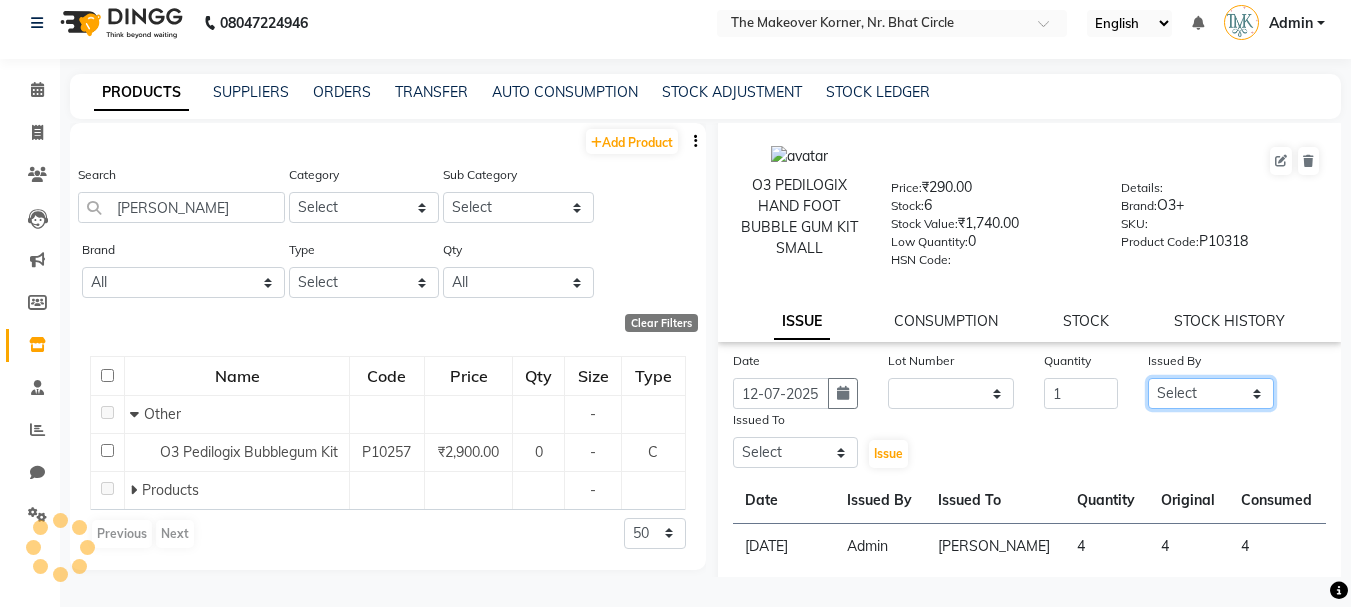 click on "Select Admin [PERSON_NAME] [PERSON_NAME] [PERSON_NAME]" 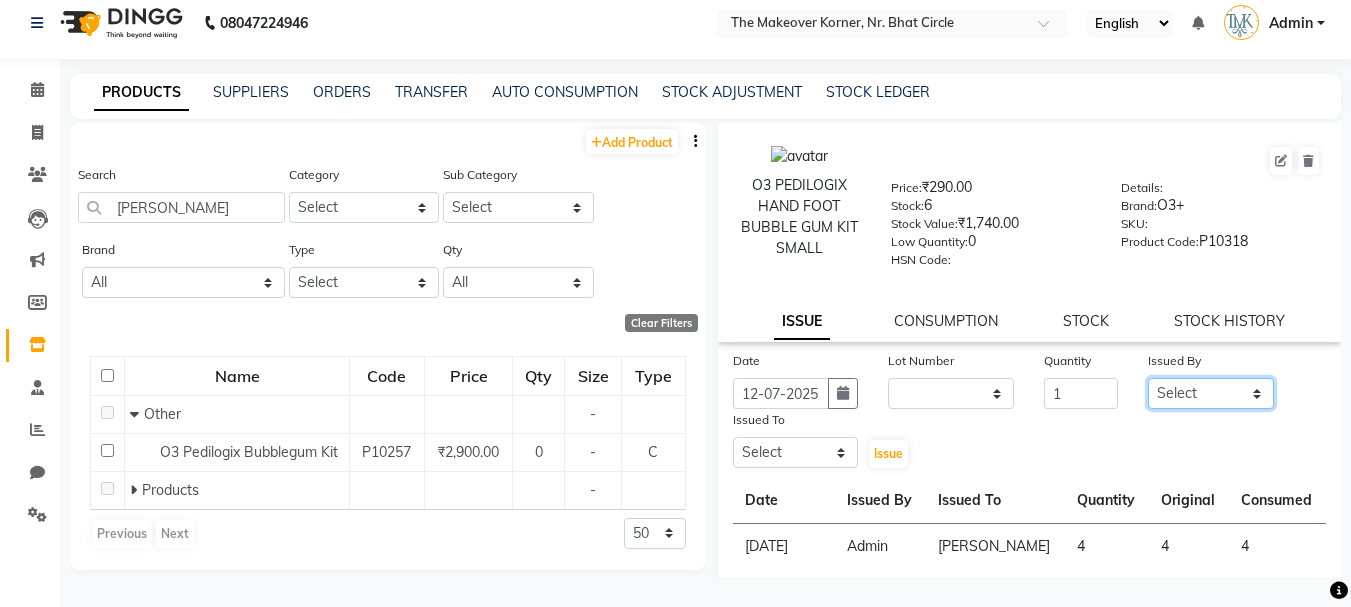 select on "36969" 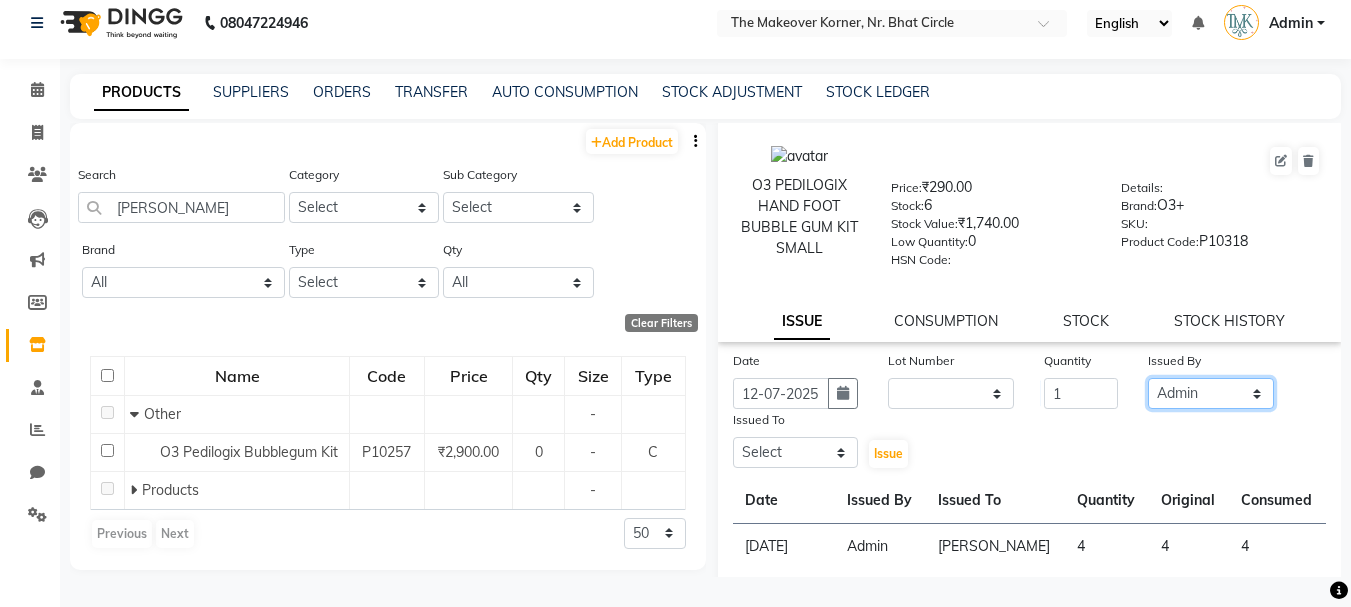 click on "Select Admin [PERSON_NAME] [PERSON_NAME] [PERSON_NAME]" 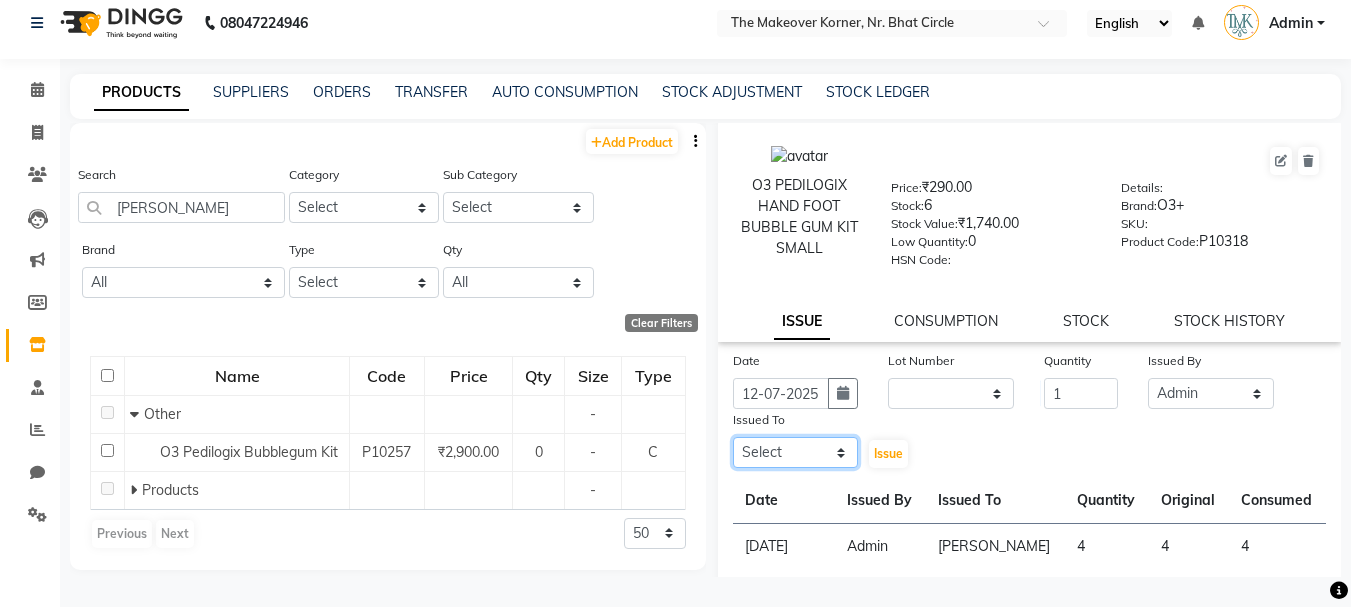 click on "Select Admin [PERSON_NAME] [PERSON_NAME] [PERSON_NAME]" 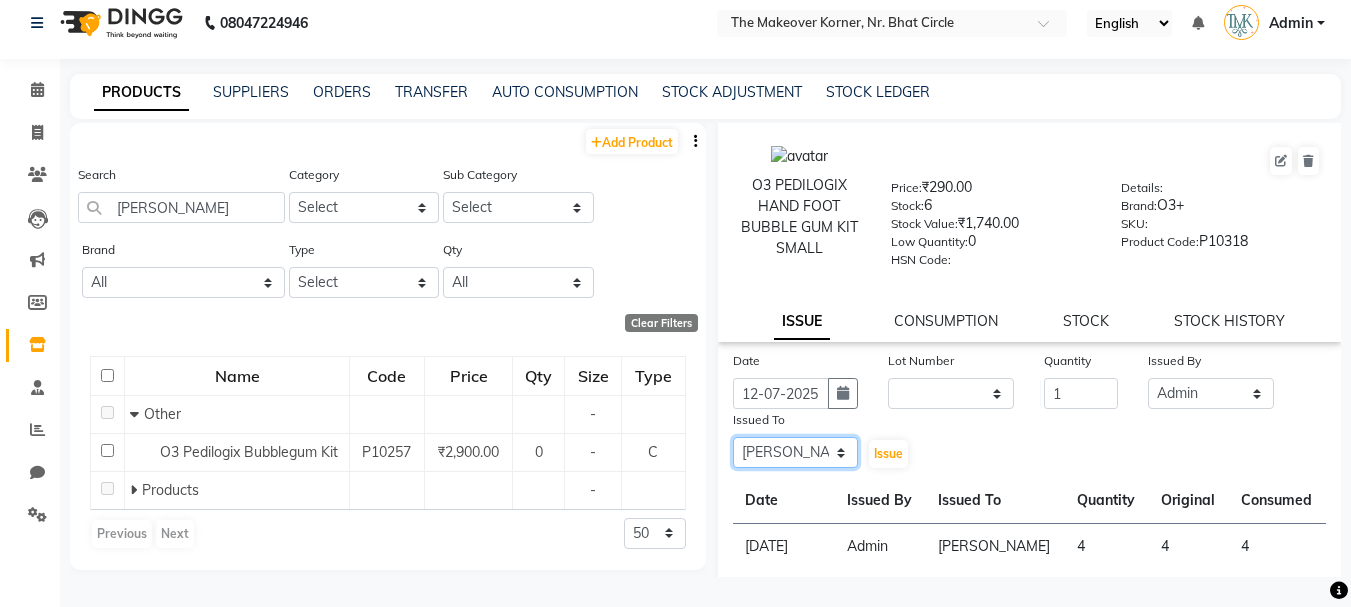 click on "Select Admin [PERSON_NAME] [PERSON_NAME] [PERSON_NAME]" 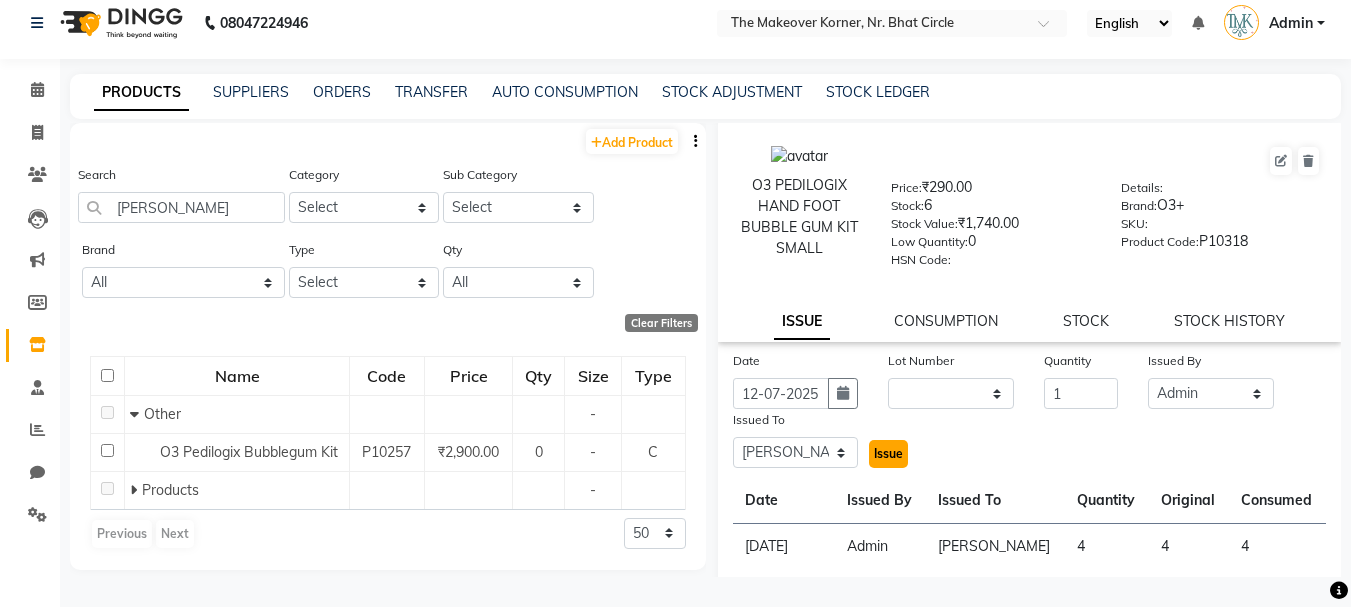 click on "Issue" 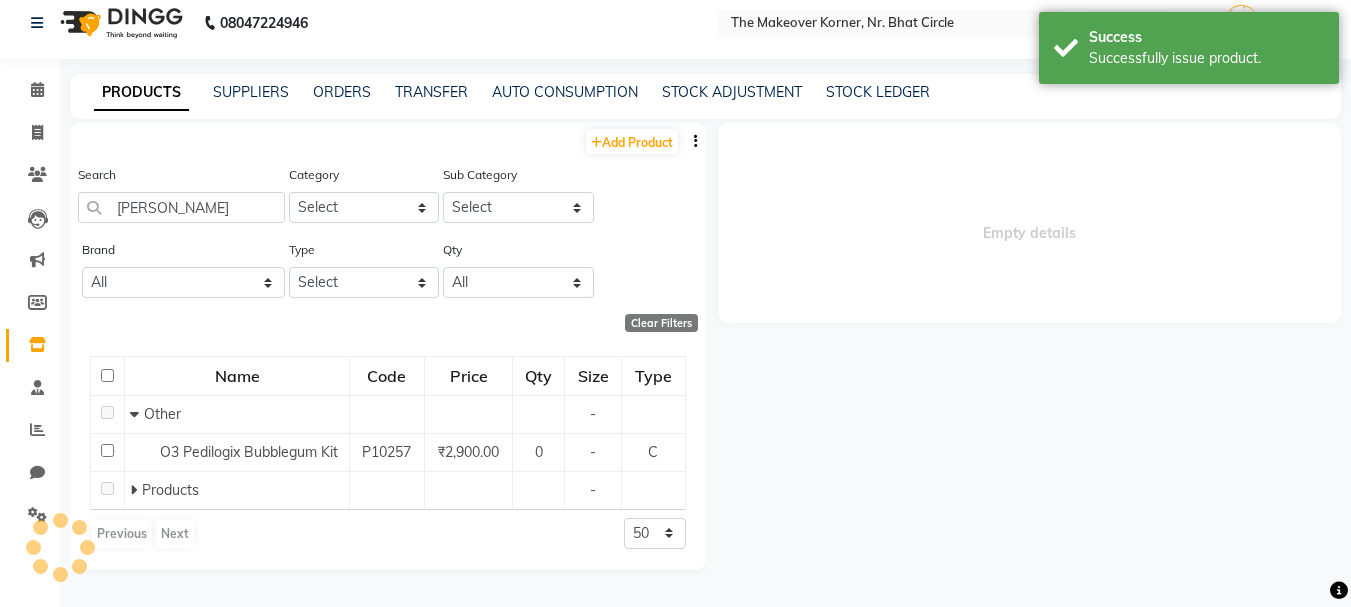 scroll, scrollTop: 0, scrollLeft: 0, axis: both 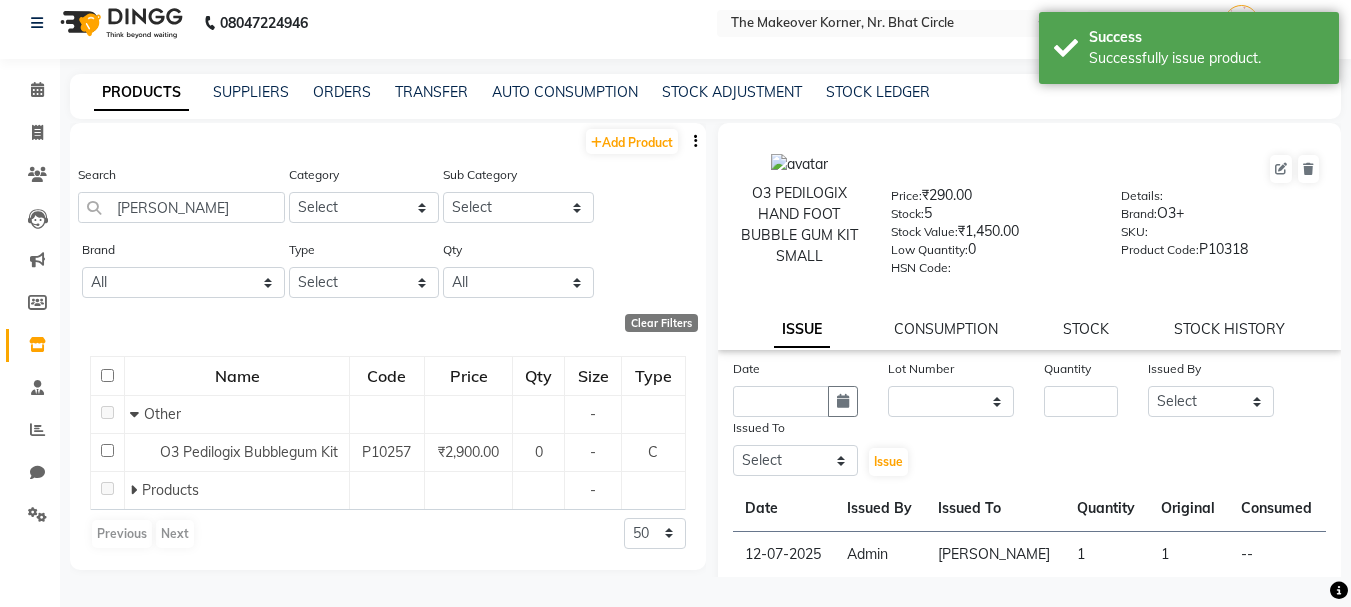 click on "O3 PEDILOGIX HAND FOOT BUBBLE GUM KIT SMALL  Price:   ₹290.00  Stock:   5  Stock Value:   ₹1,450.00  Low Quantity:  0  HSN Code:    Details:     Brand:   O3+  SKU:     Product Code:   P10318  ISSUE CONSUMPTION STOCK STOCK HISTORY" 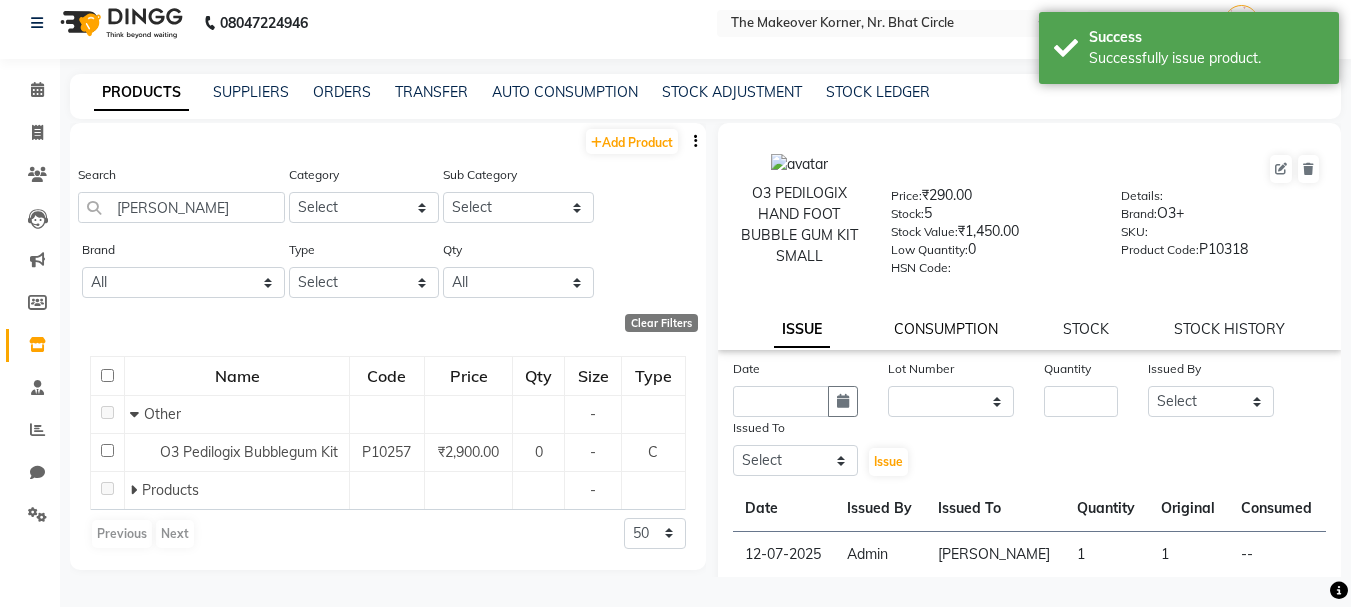 click on "CONSUMPTION" 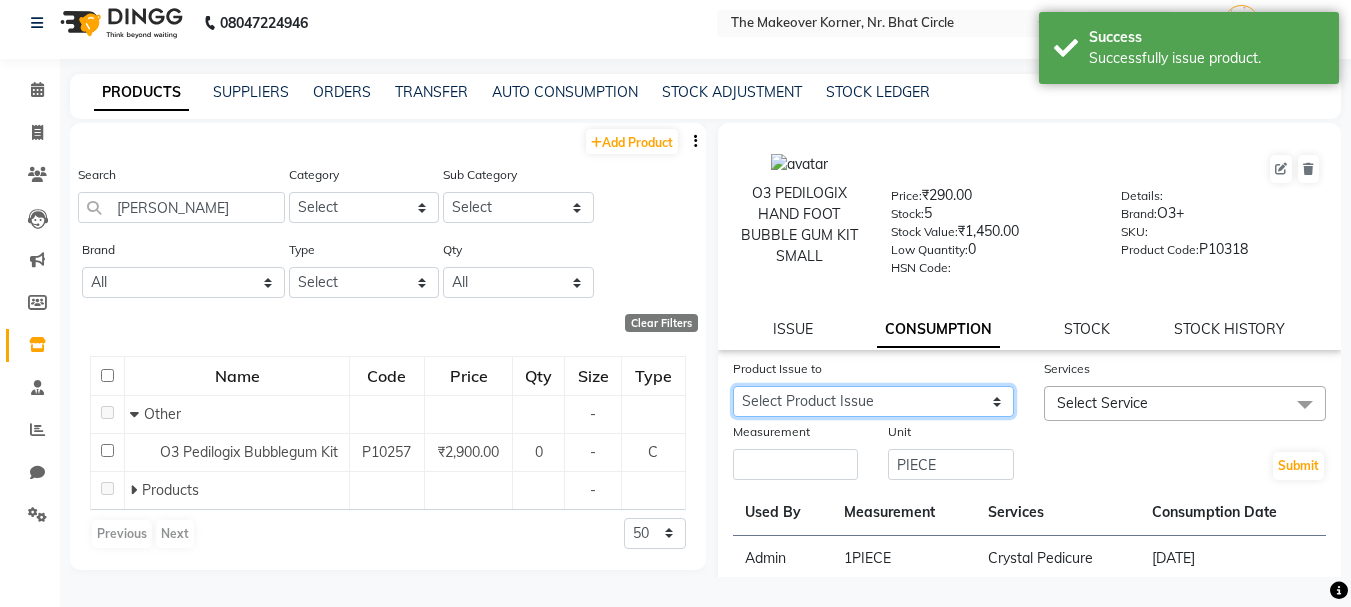 click on "Select Product Issue [DATE], Issued to: [PERSON_NAME], Balance: 1 [DATE], Issued to: , Balance: 999" 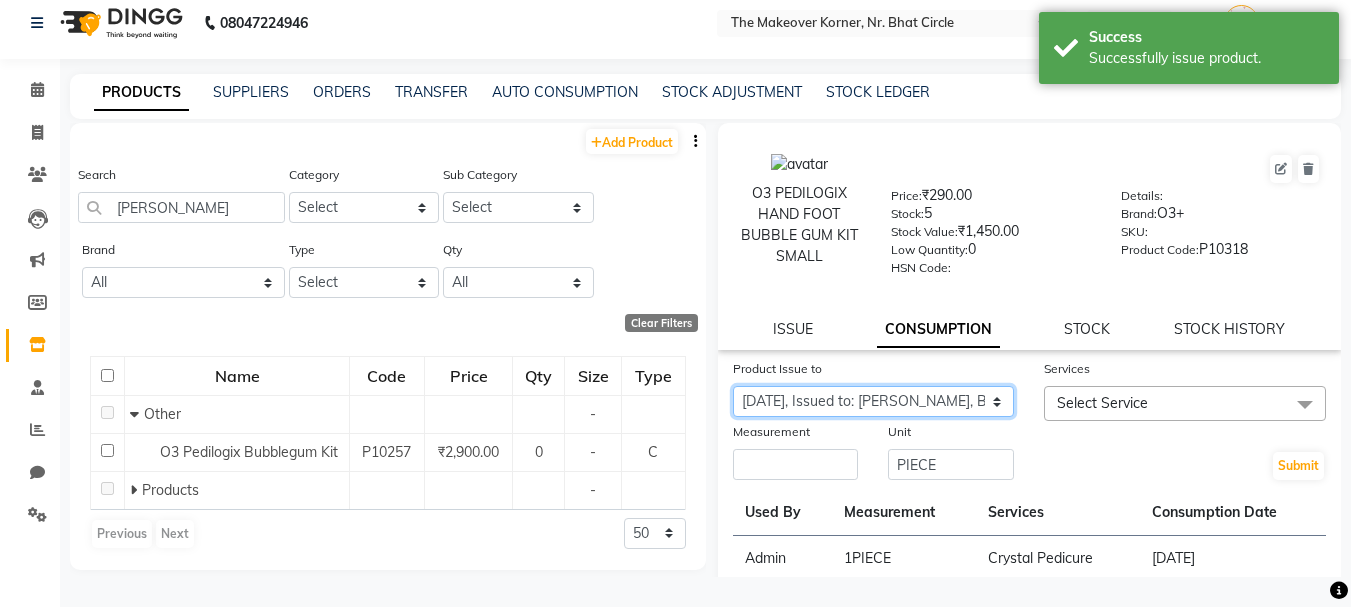 click on "Select Product Issue [DATE], Issued to: [PERSON_NAME], Balance: 1 [DATE], Issued to: , Balance: 999" 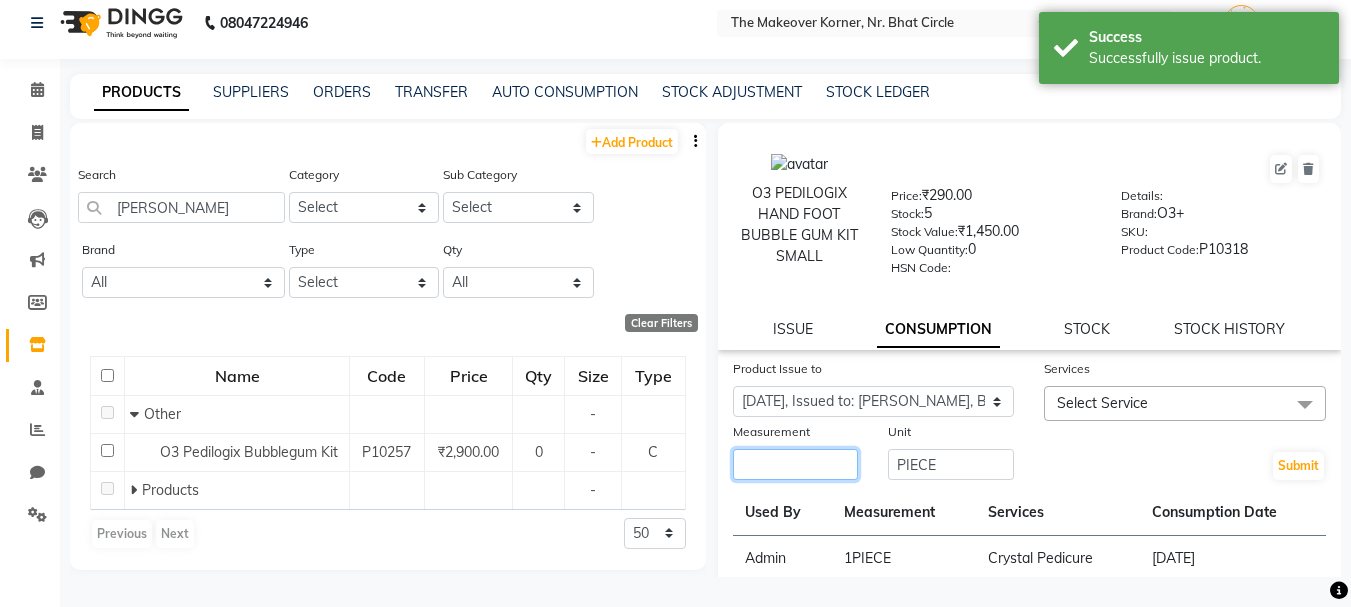 click 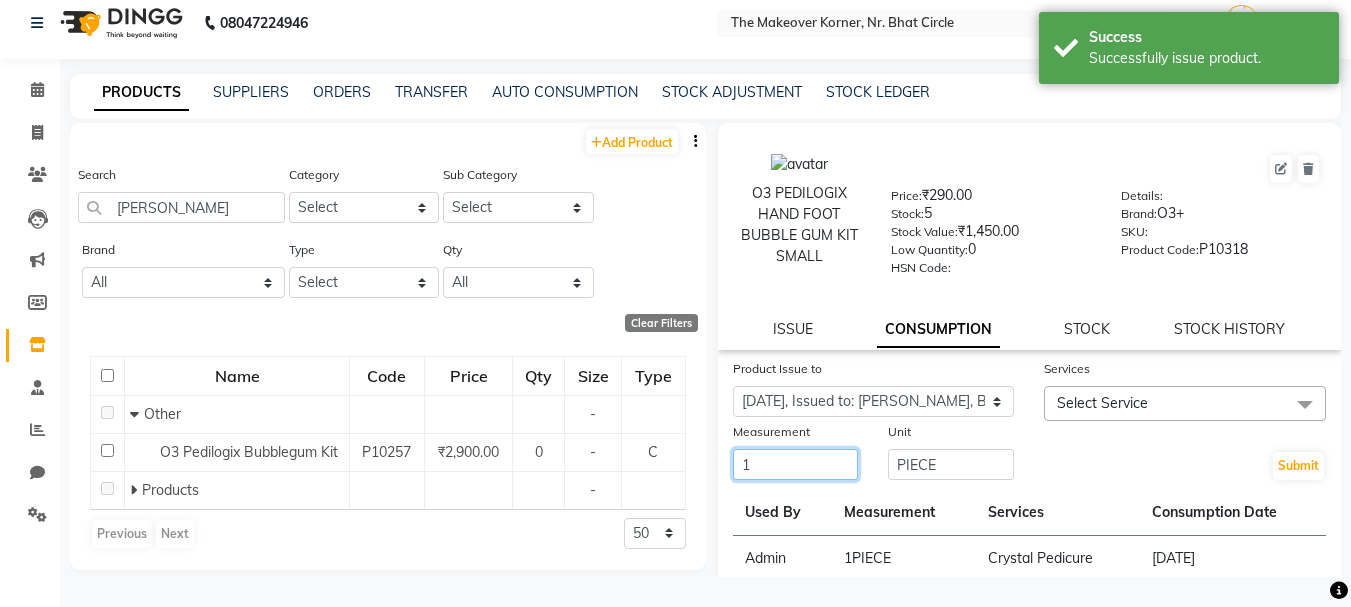 type on "1" 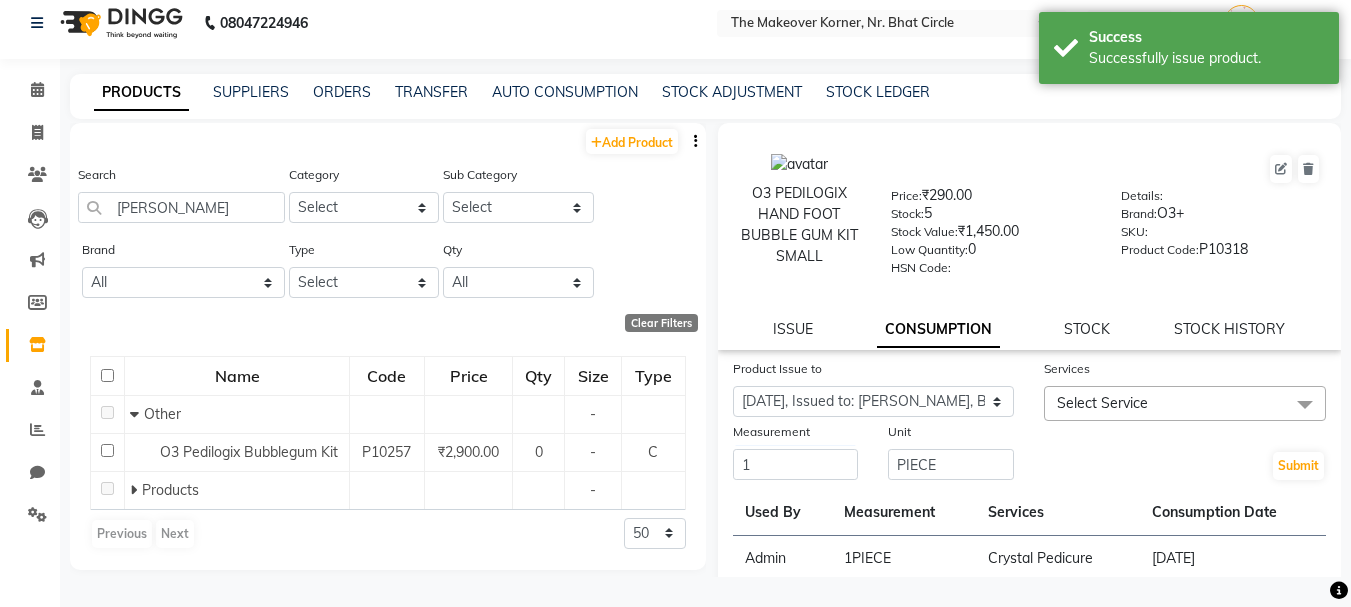click on "Select Service" 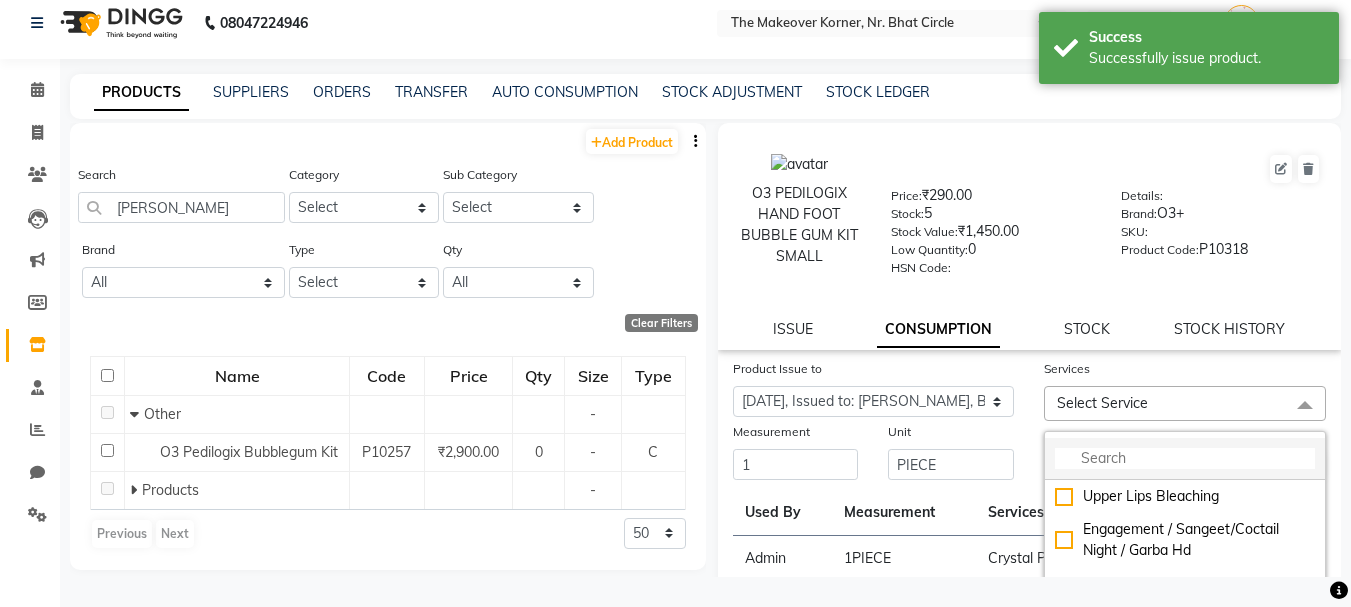 click 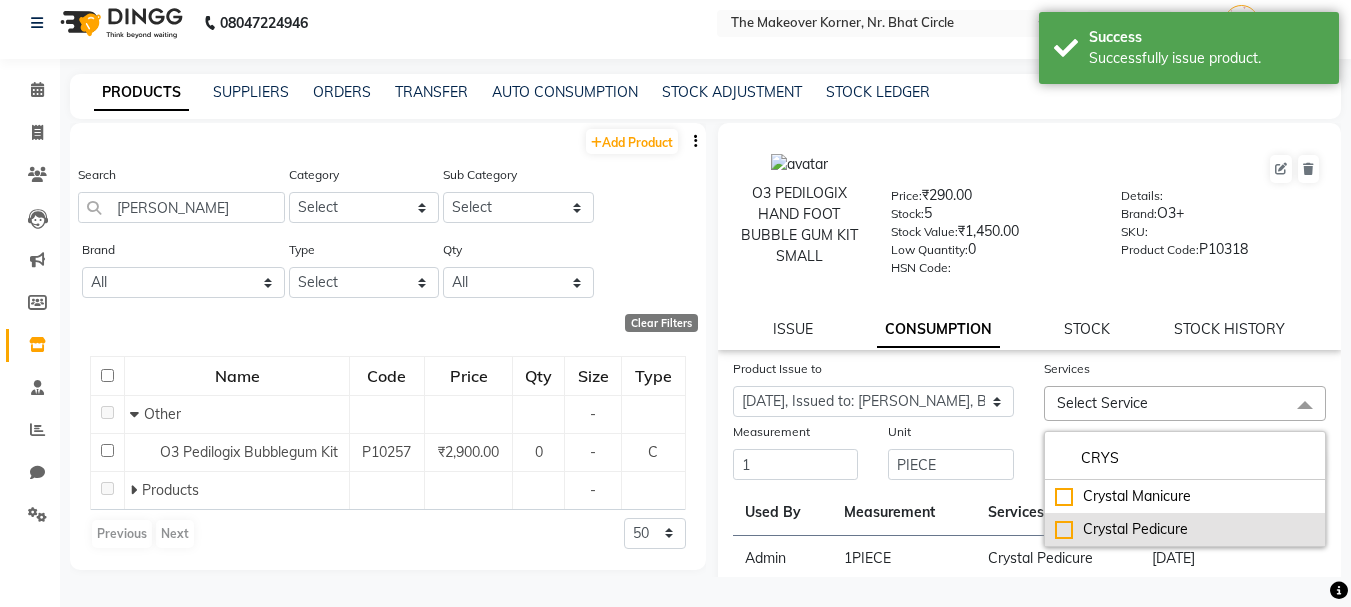 type on "CRYS" 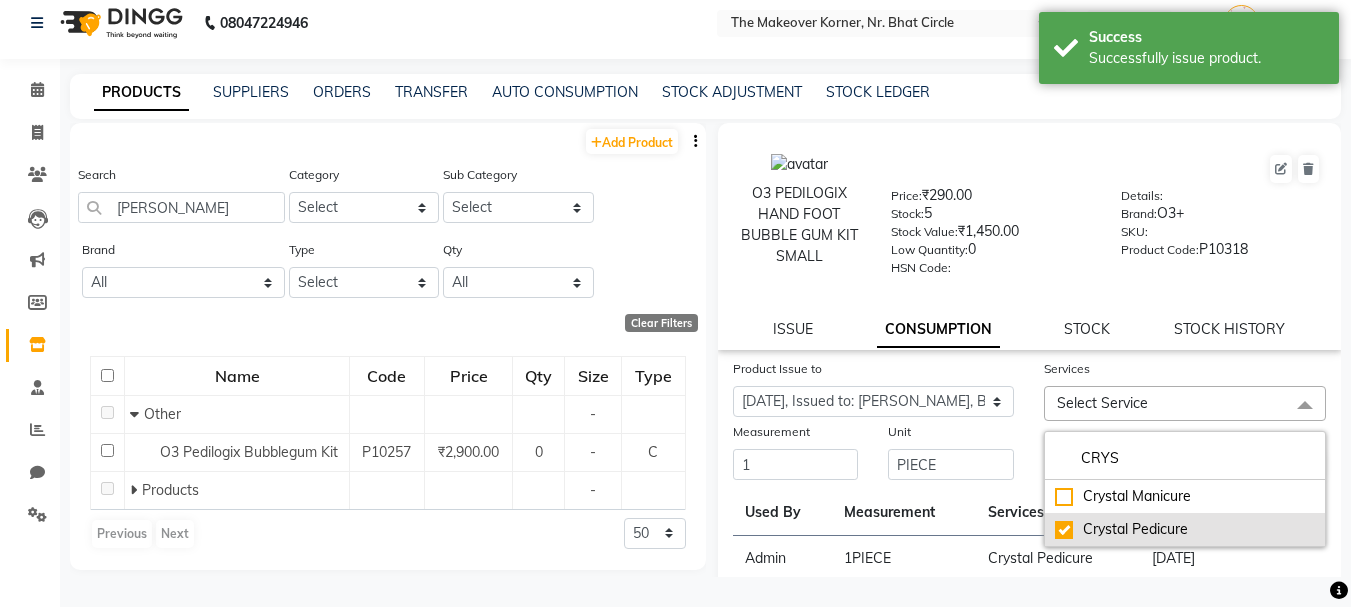 checkbox on "true" 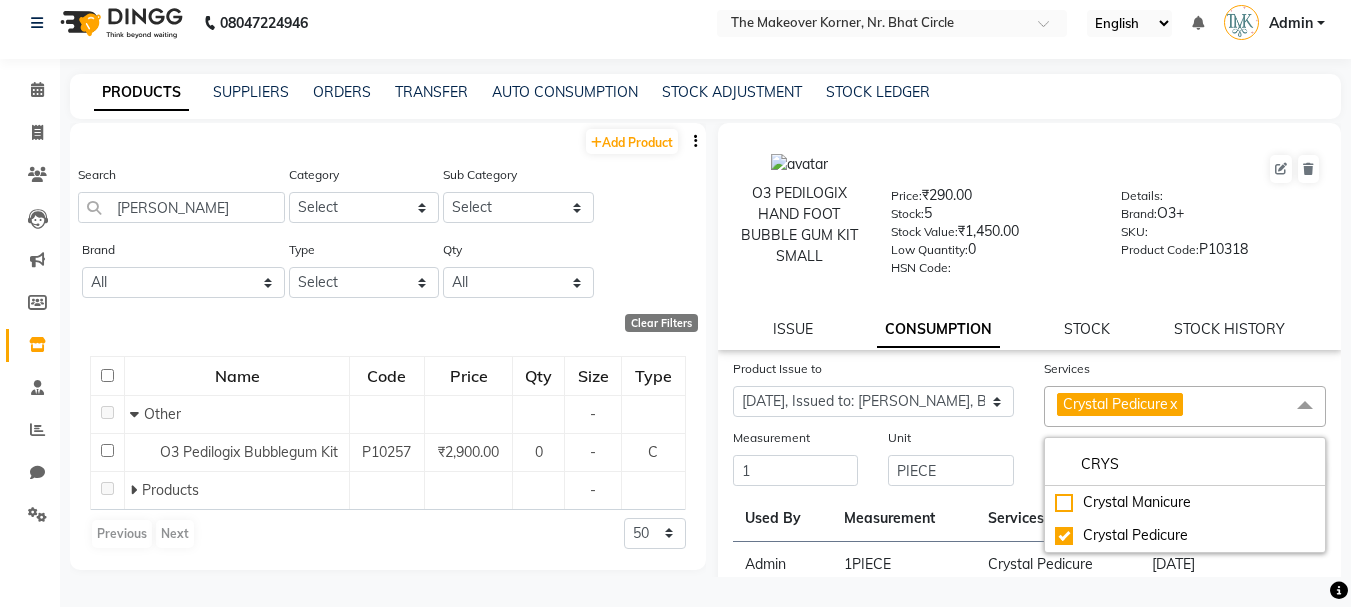 click on "Unit PIECE" 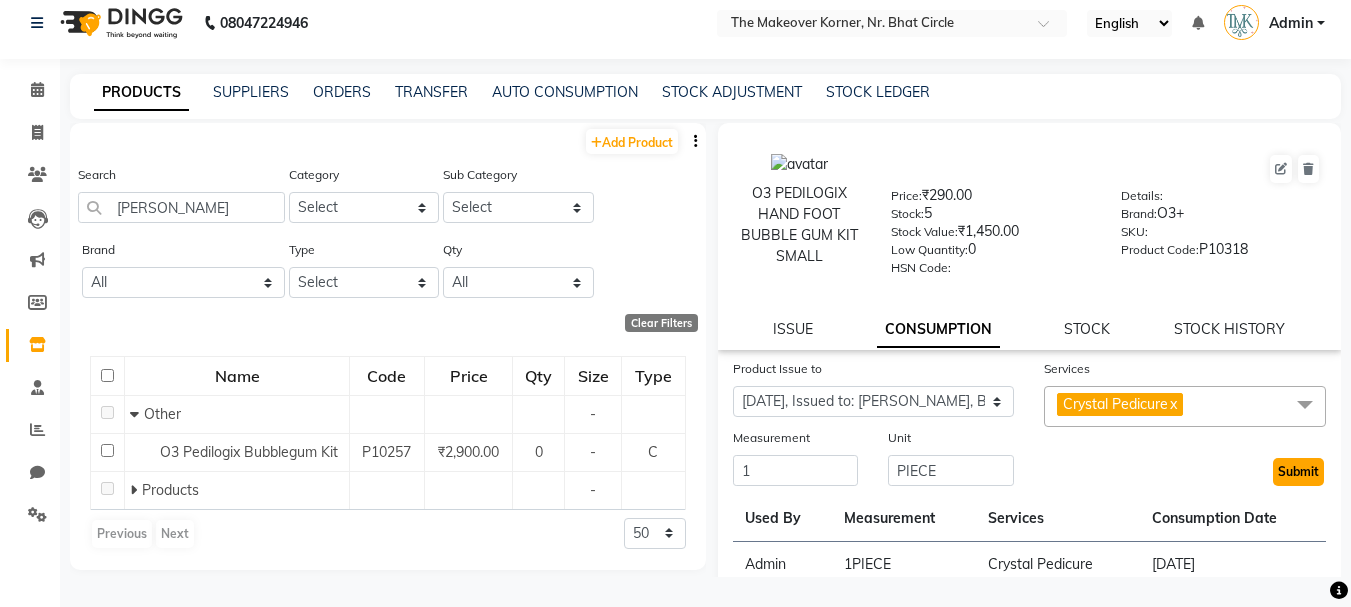 click on "Submit" 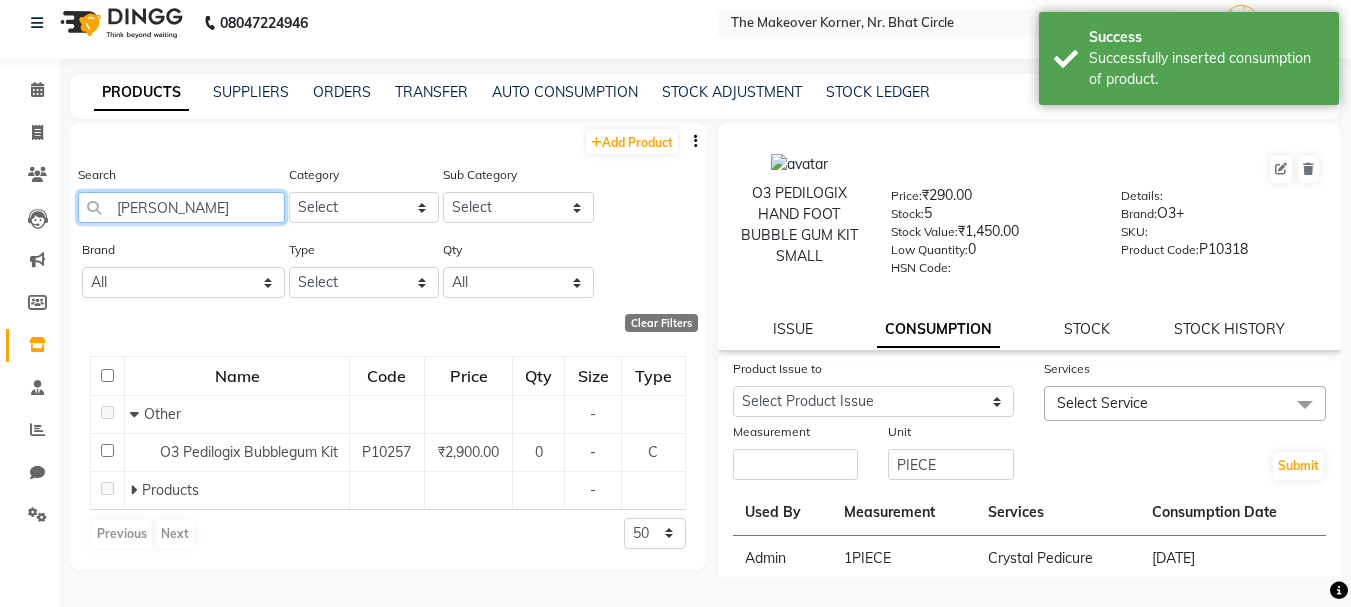 drag, startPoint x: 221, startPoint y: 216, endPoint x: 64, endPoint y: 250, distance: 160.63934 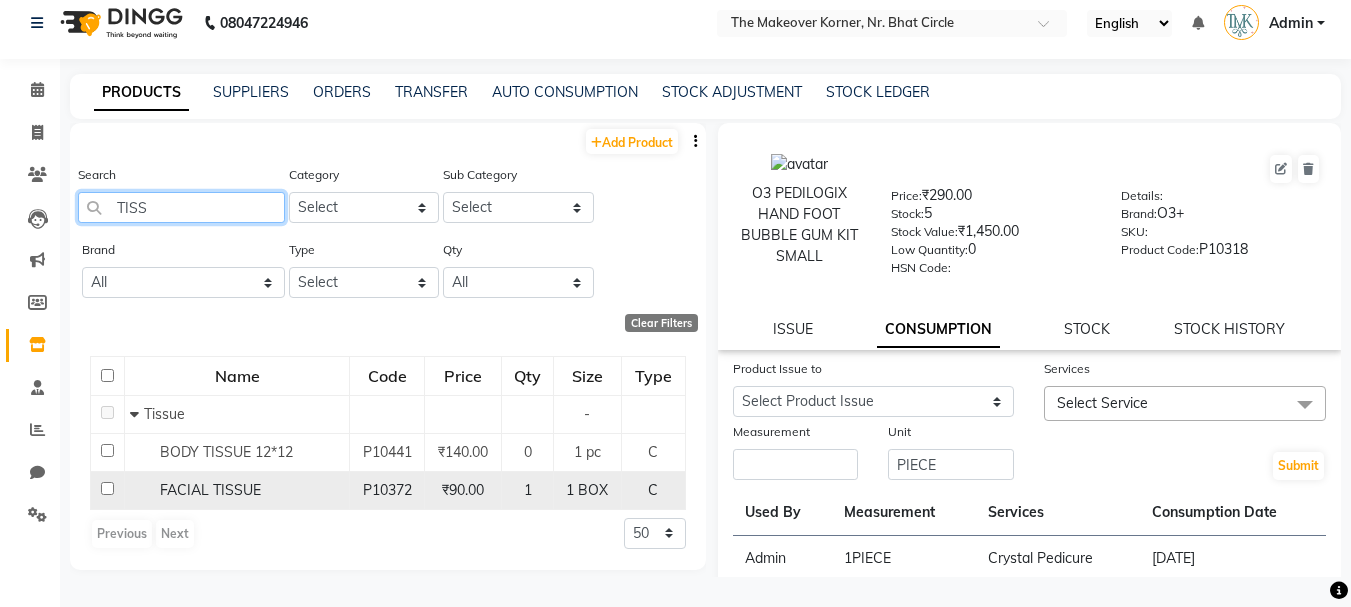 type on "TISS" 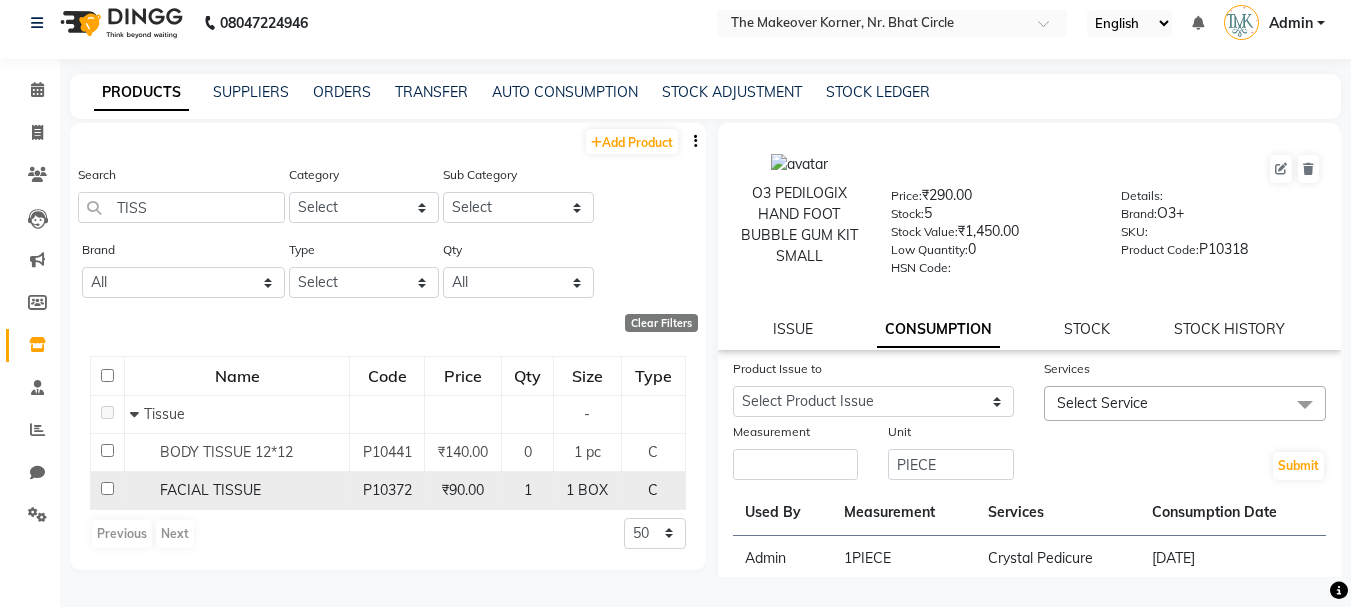 click on "FACIAL TISSUE" 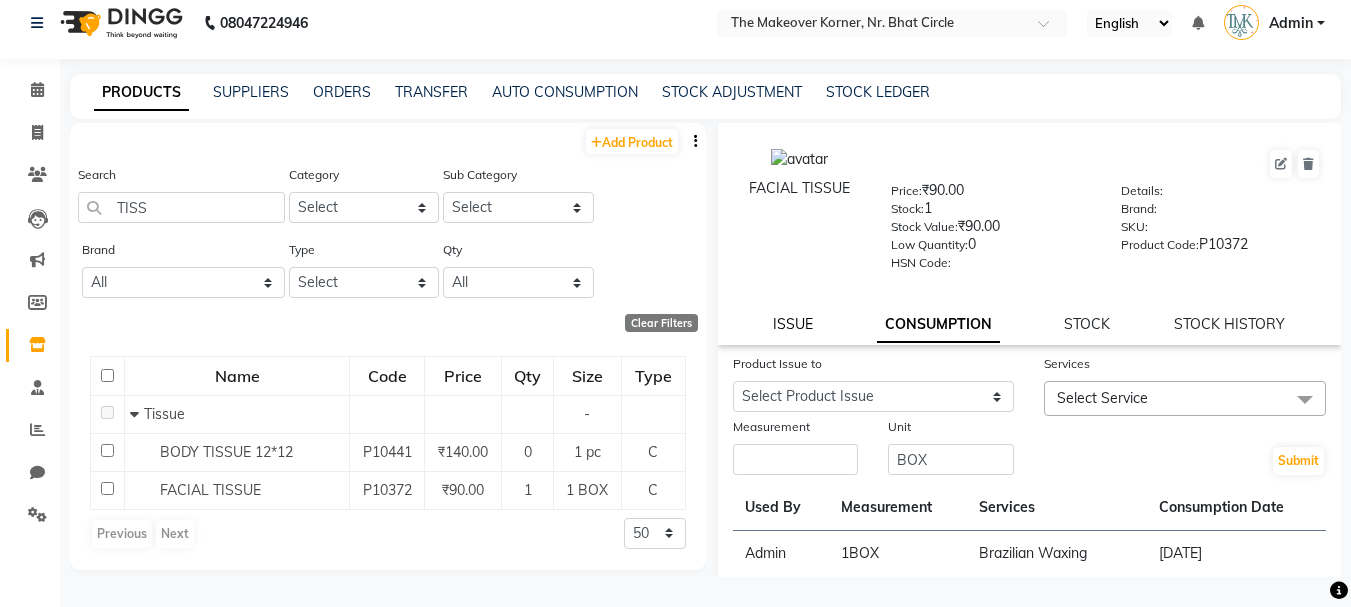 scroll, scrollTop: 0, scrollLeft: 0, axis: both 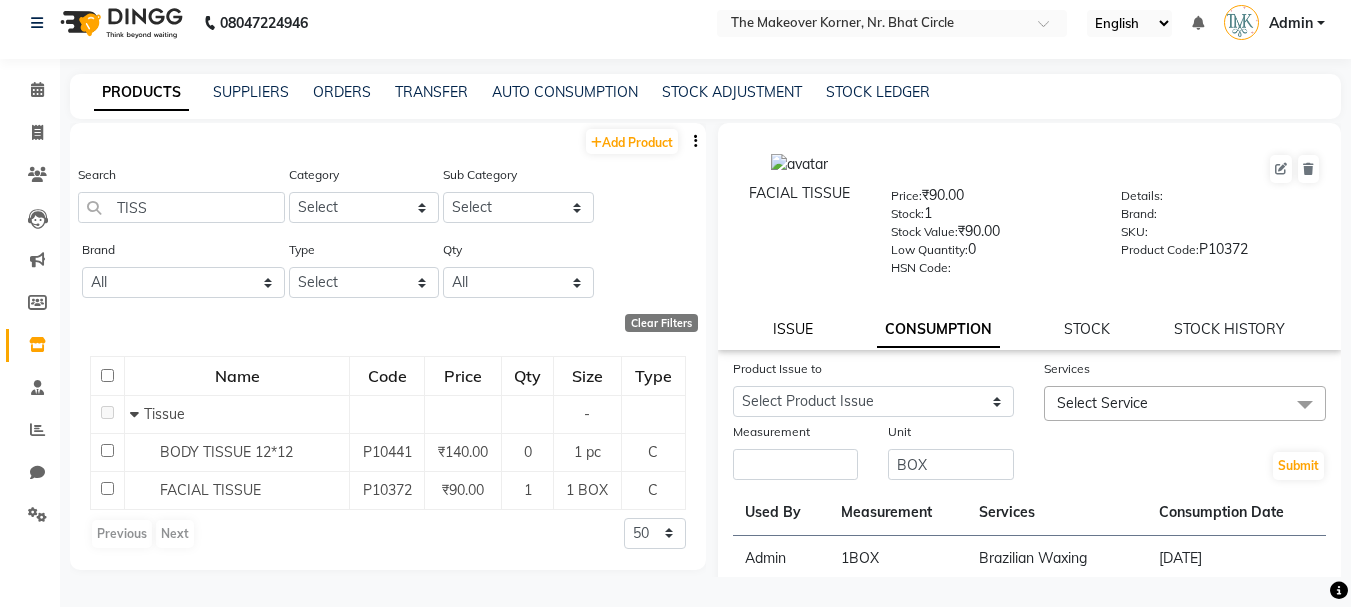 click on "ISSUE" 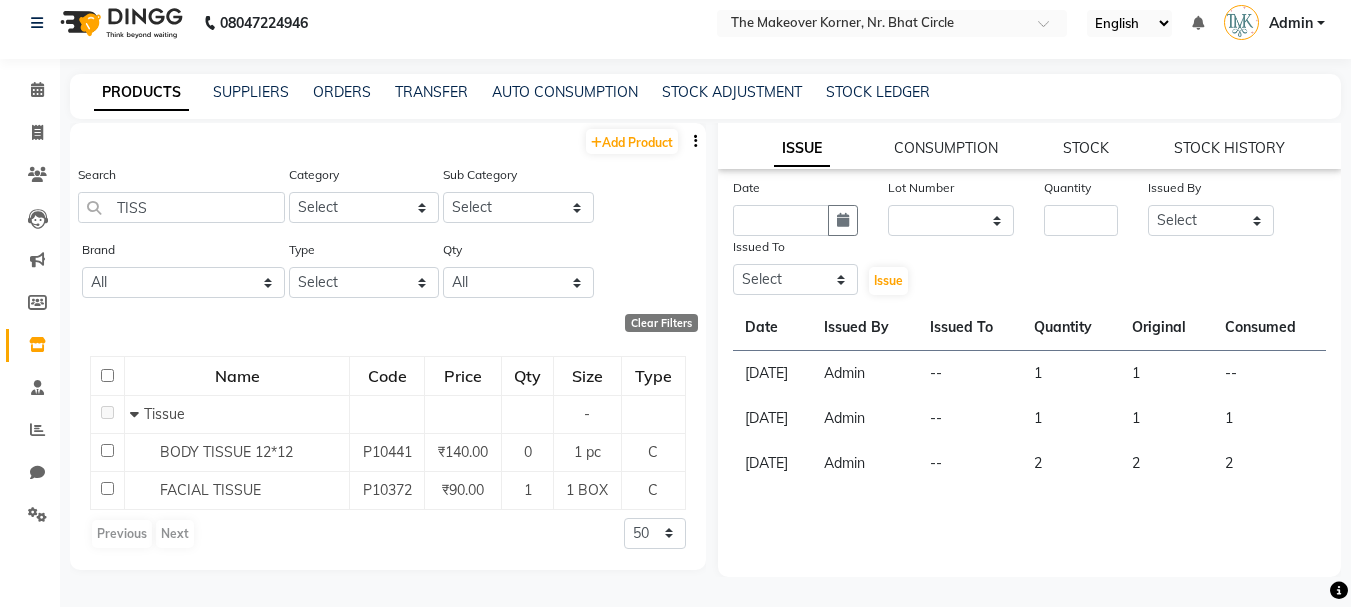 scroll, scrollTop: 0, scrollLeft: 0, axis: both 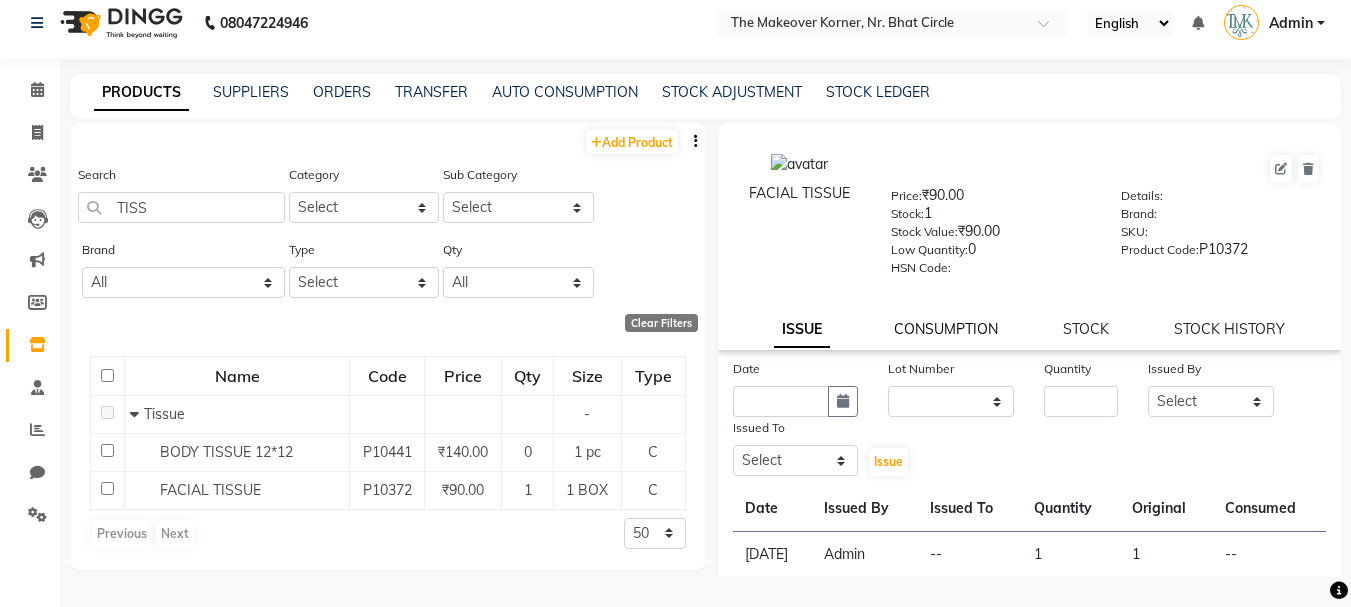 click on "CONSUMPTION" 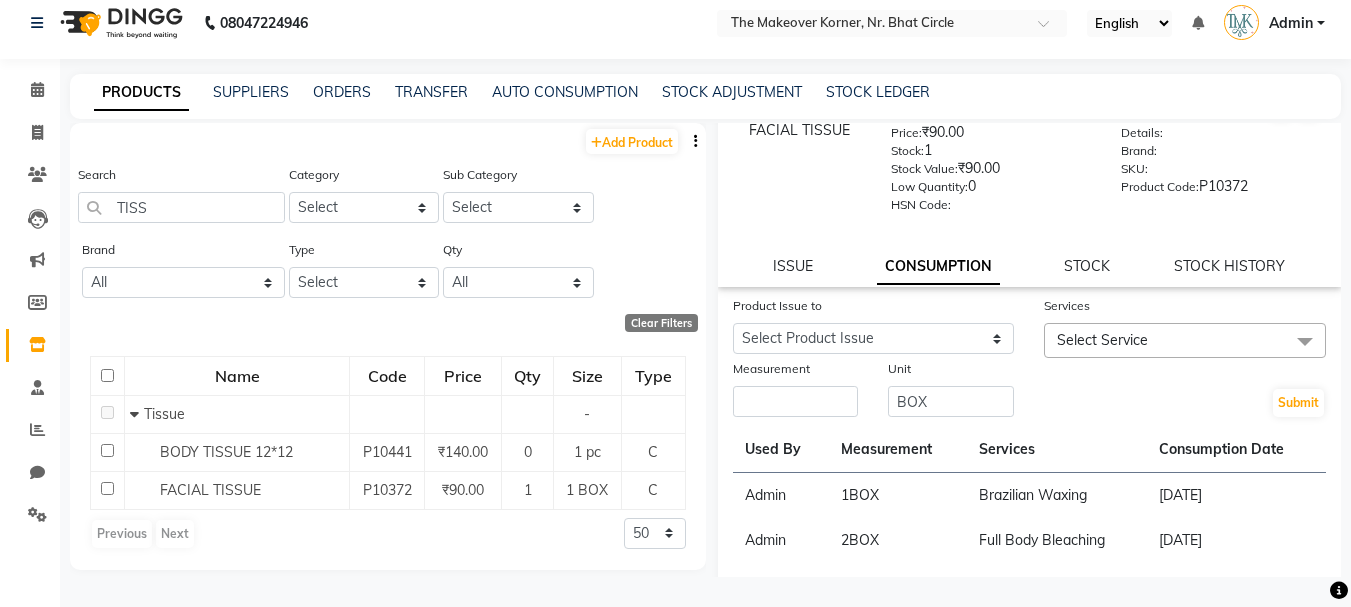 scroll, scrollTop: 100, scrollLeft: 0, axis: vertical 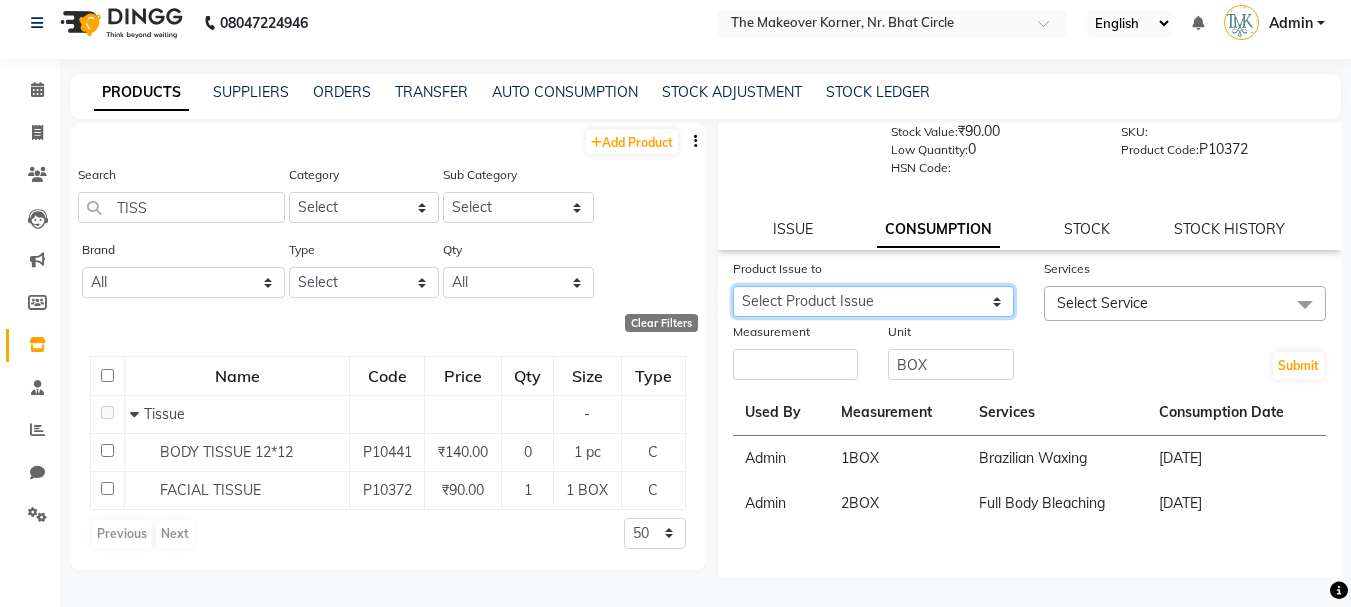 click on "Select Product Issue [DATE], Issued to: , Balance: 1" 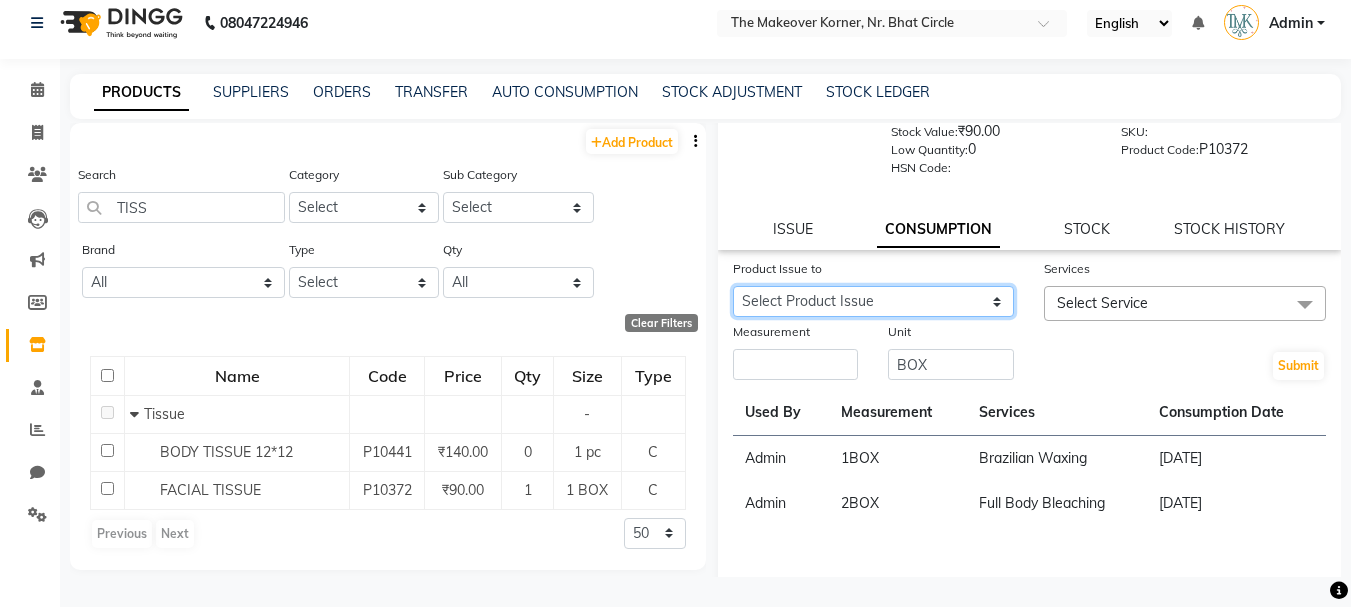 select on "929355" 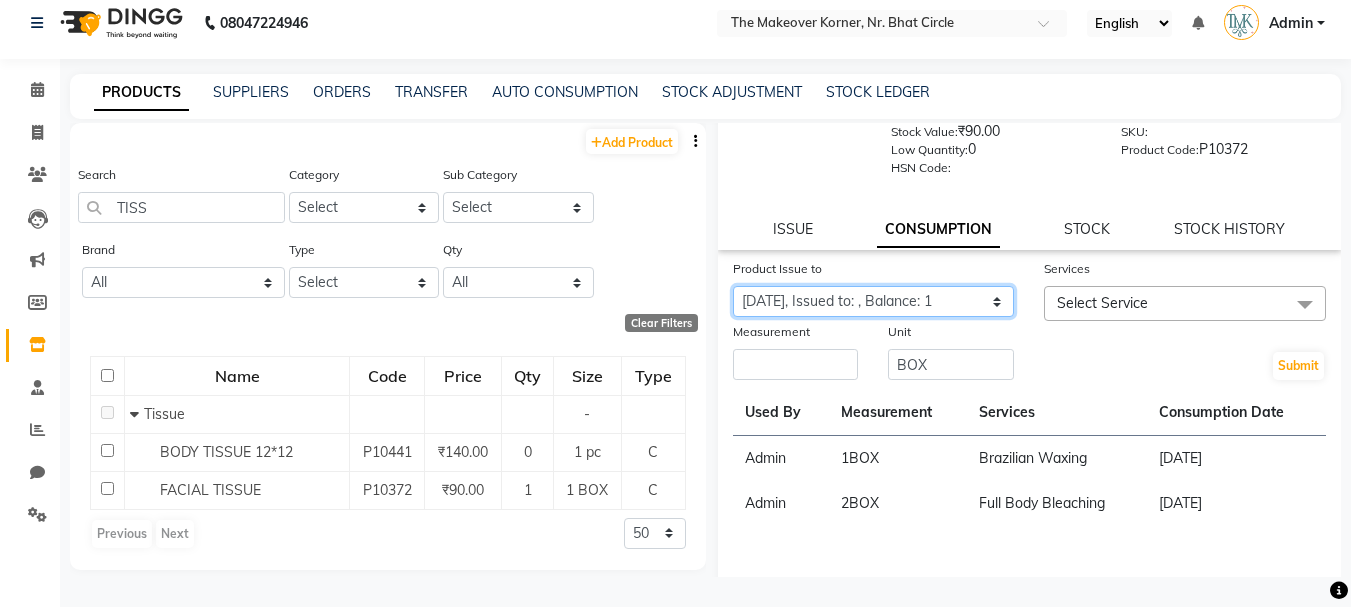 click on "Select Product Issue [DATE], Issued to: , Balance: 1" 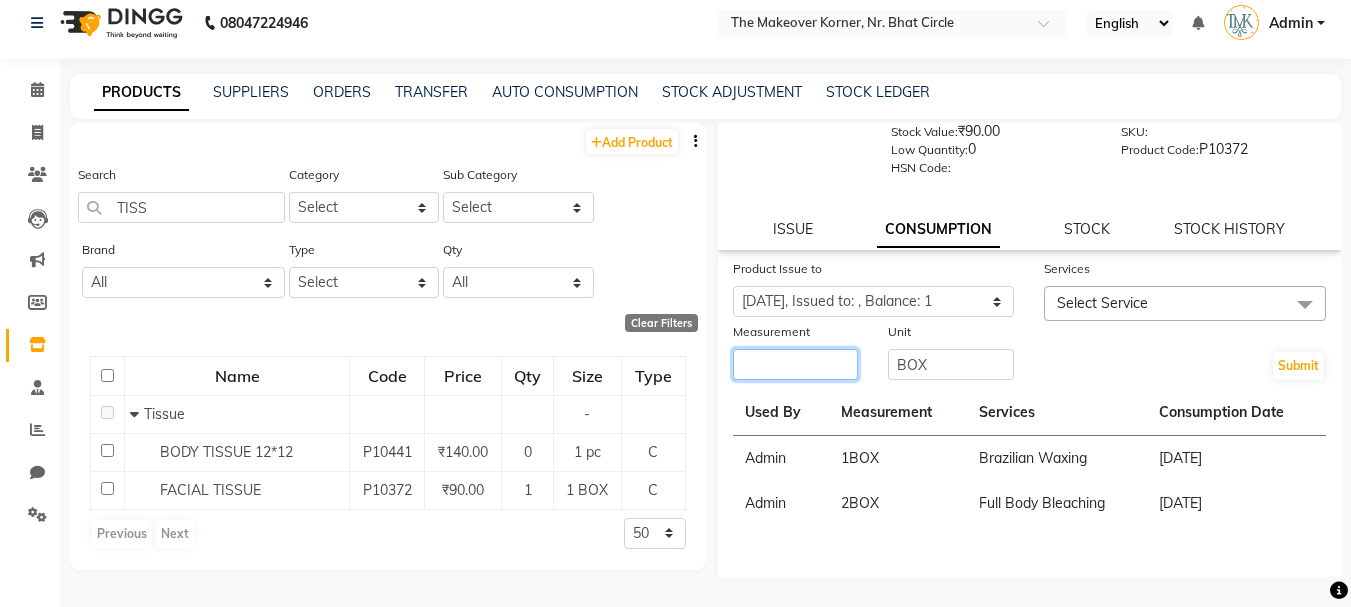 click 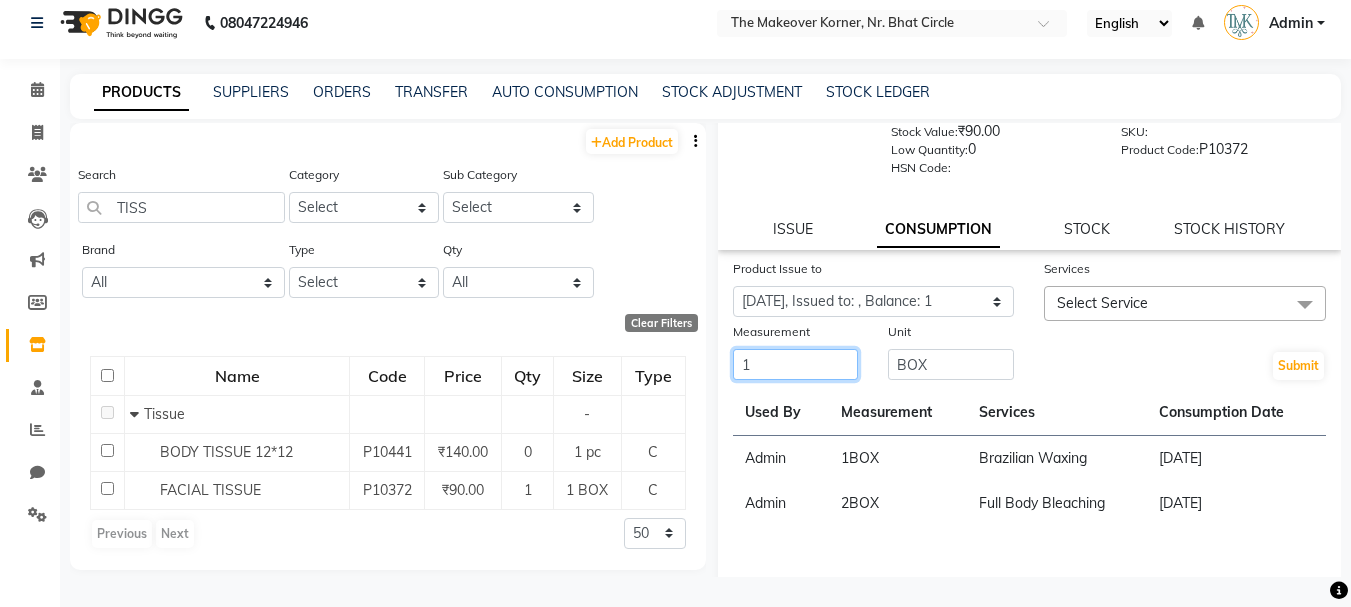 type on "1" 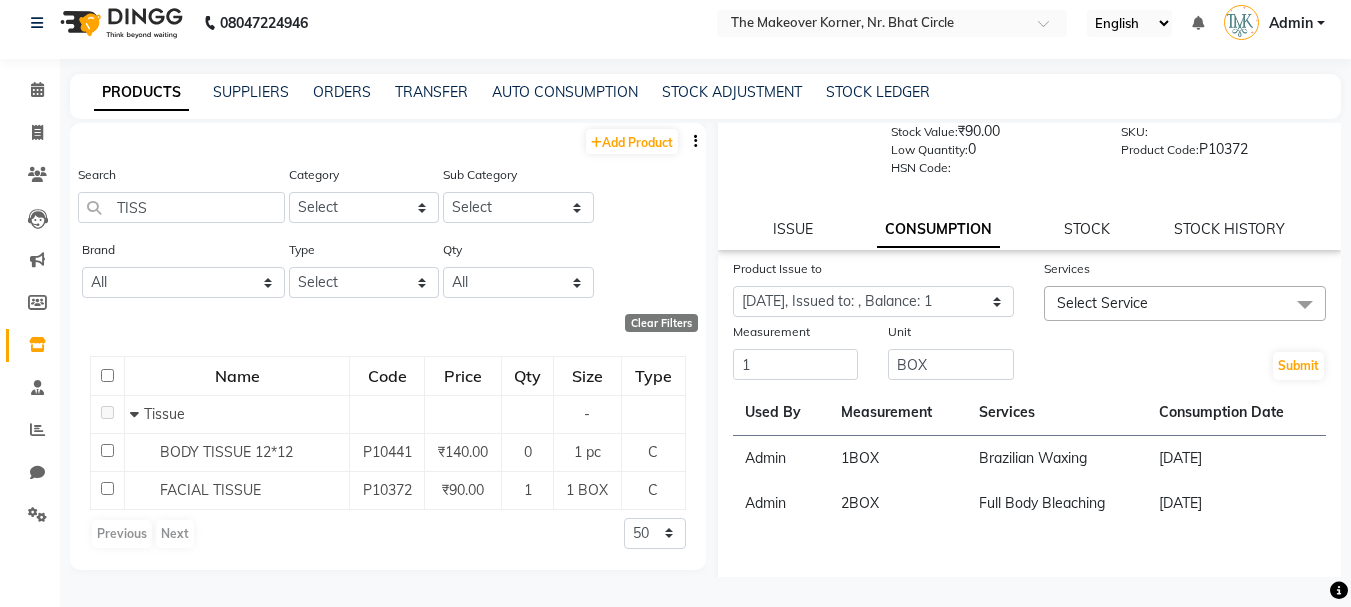 click on "Select Service" 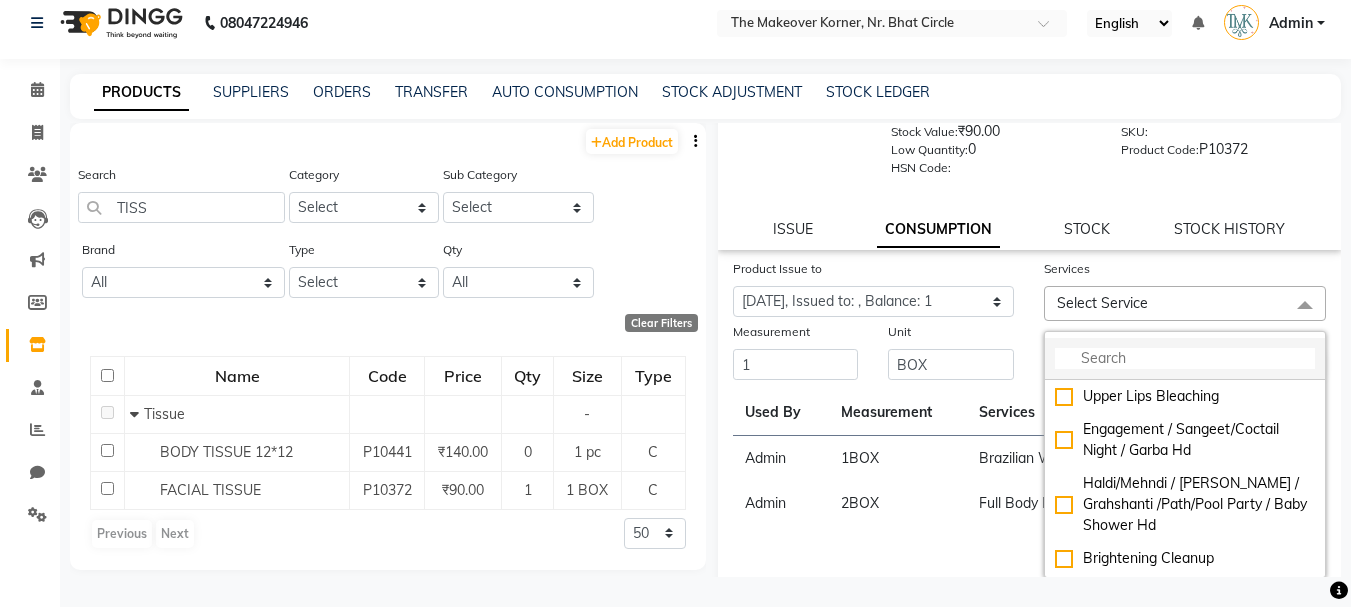 click 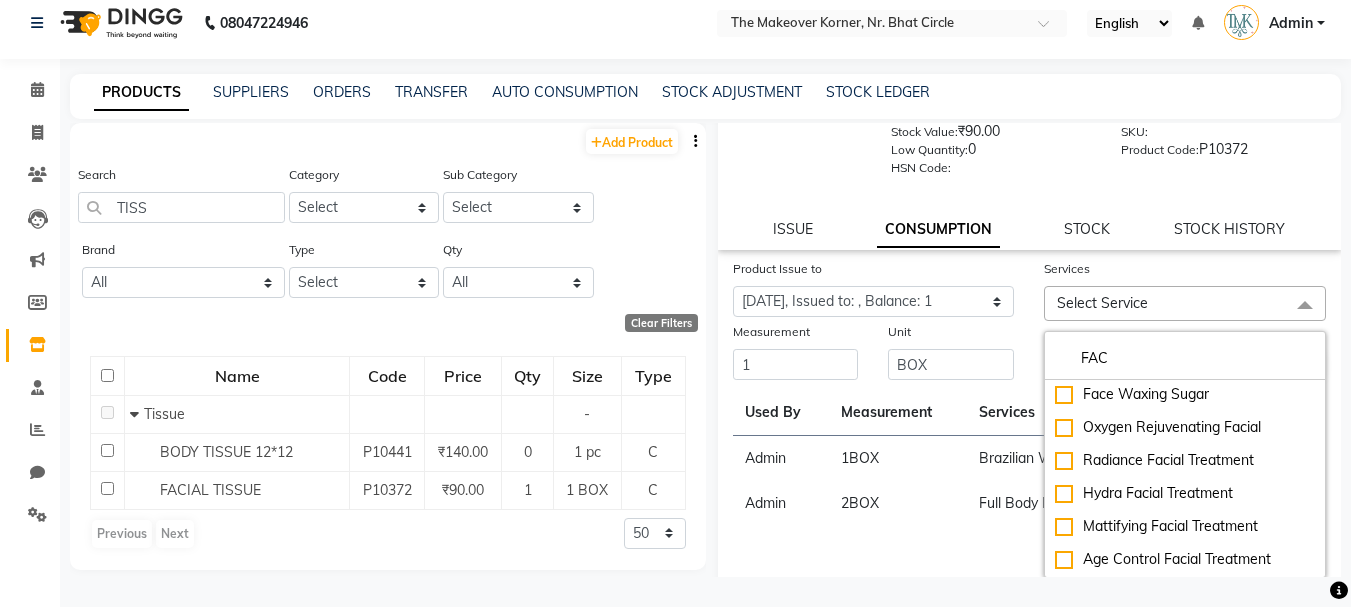 scroll, scrollTop: 500, scrollLeft: 0, axis: vertical 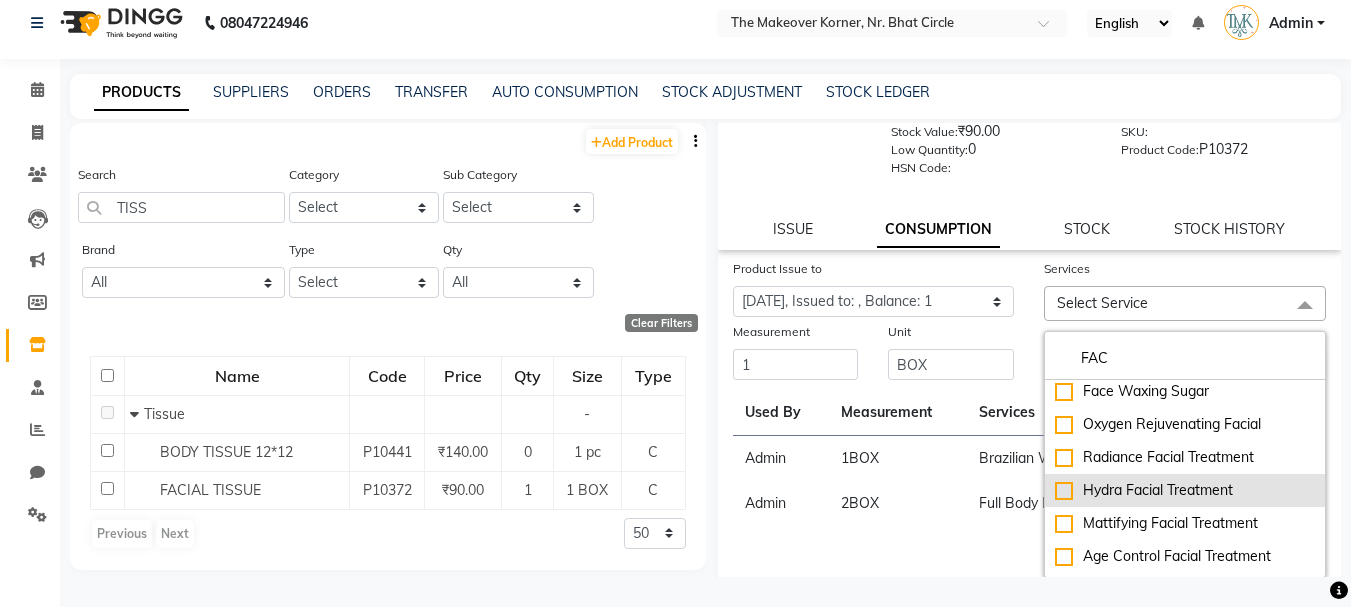 type on "FAC" 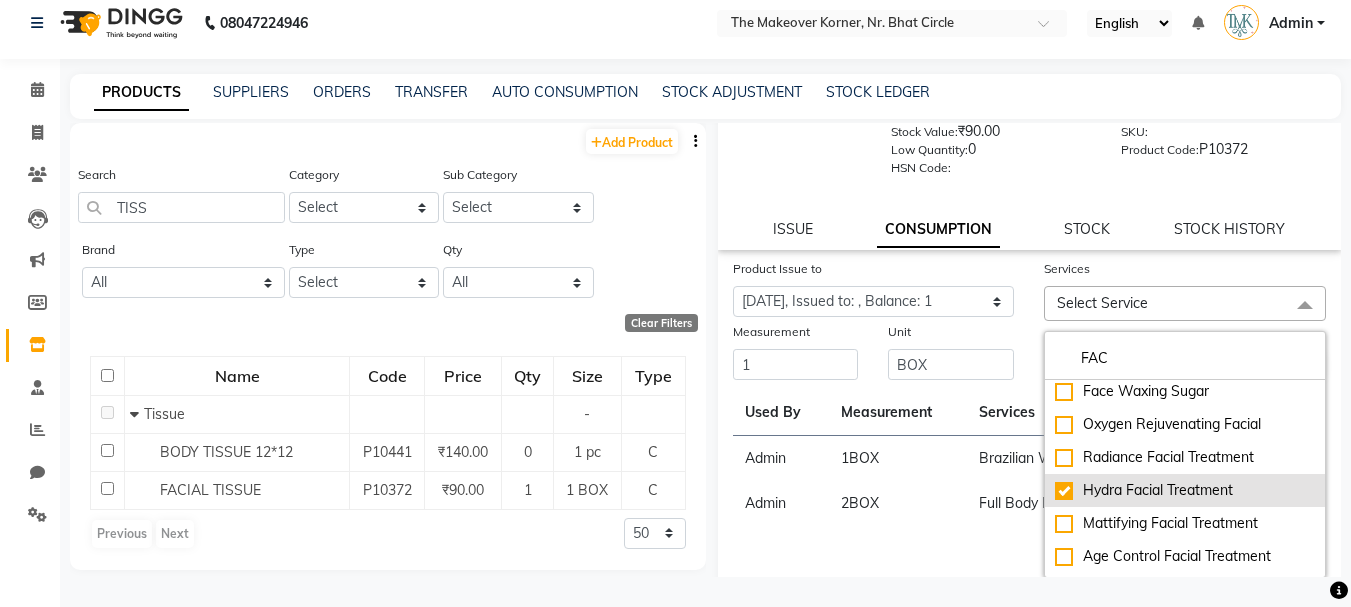 checkbox on "true" 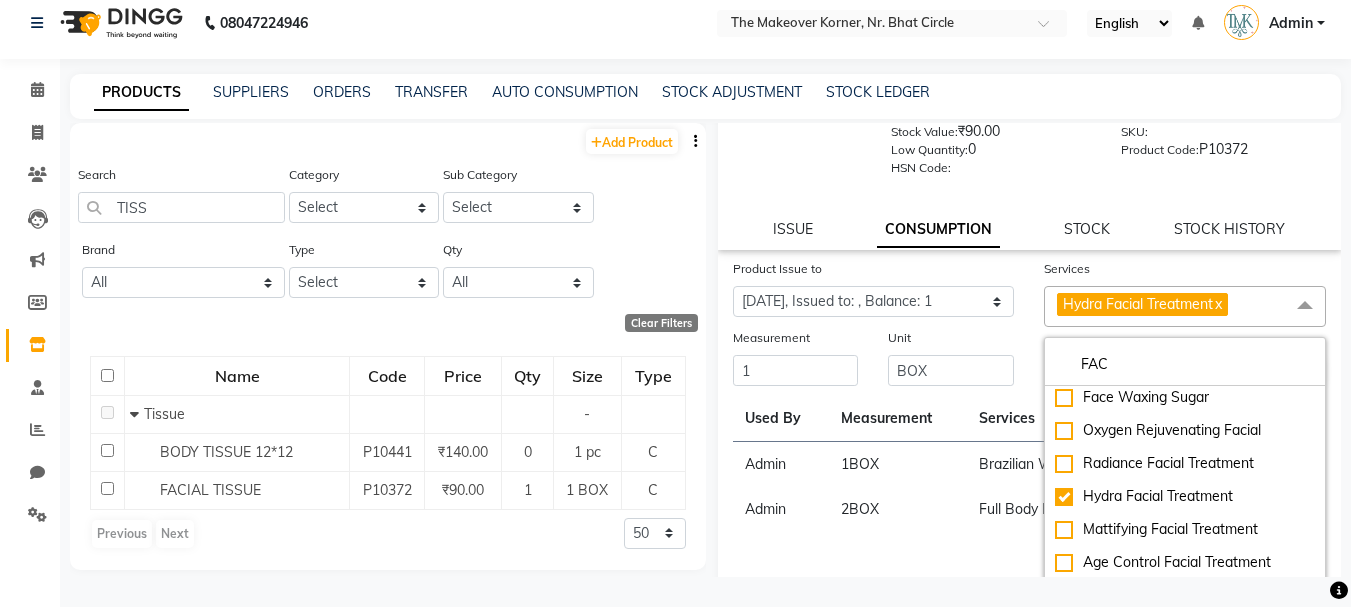 click on "Unit BOX" 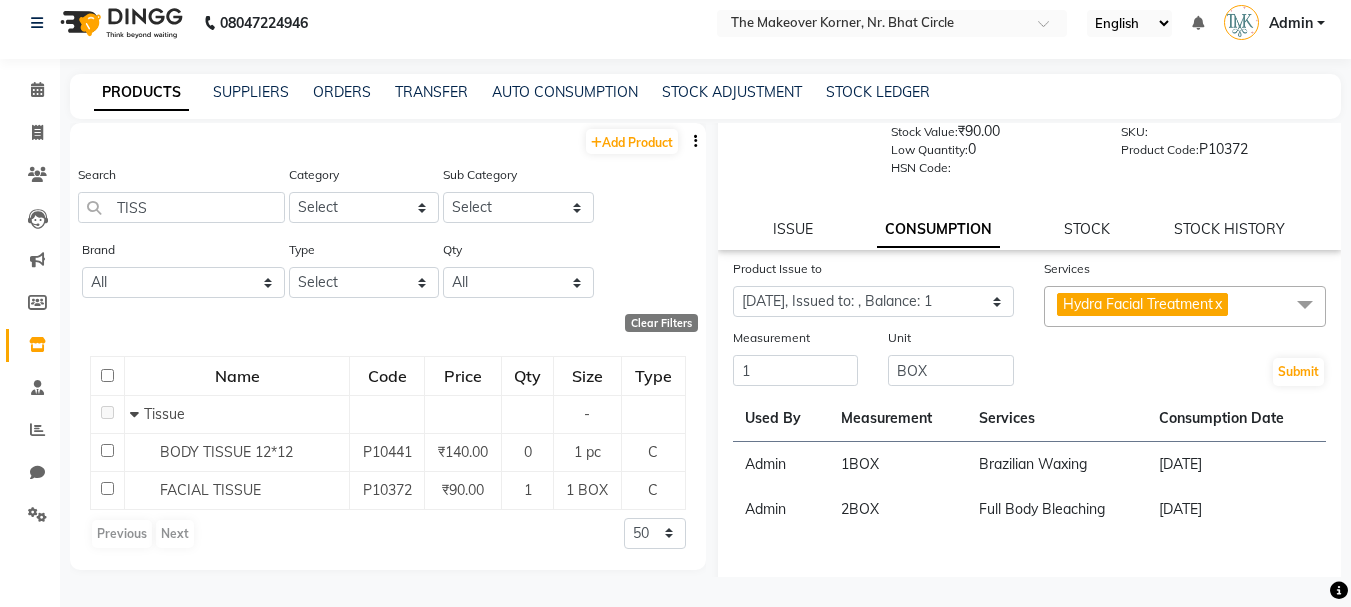 click 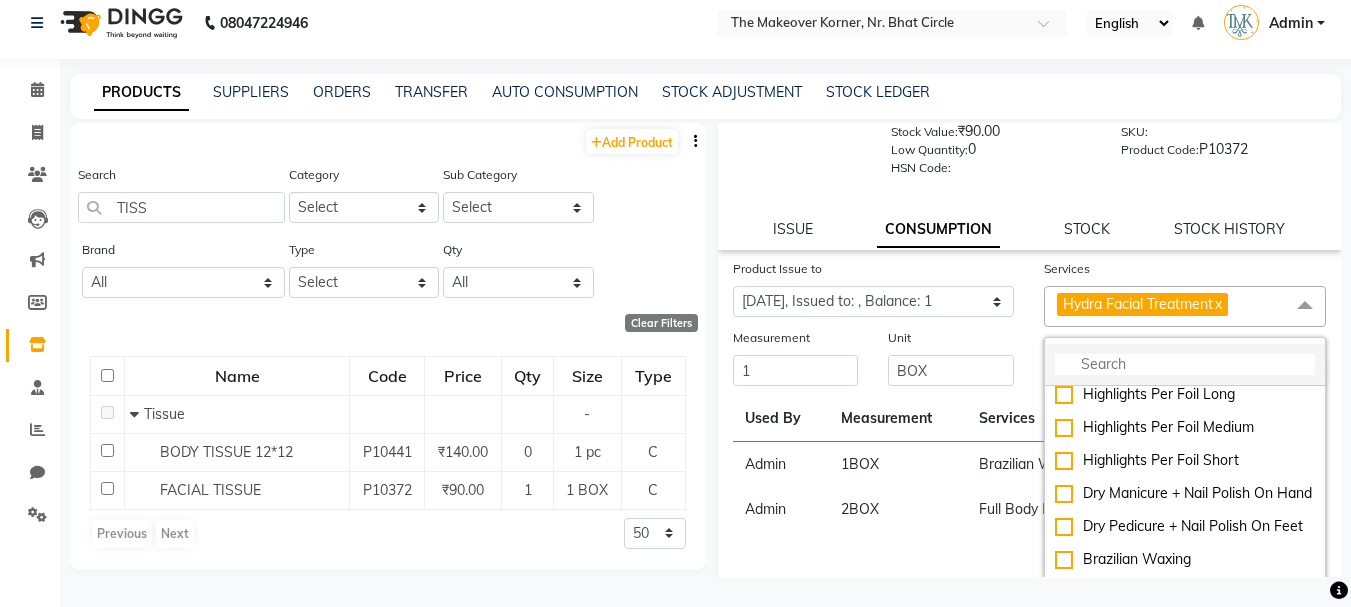 click 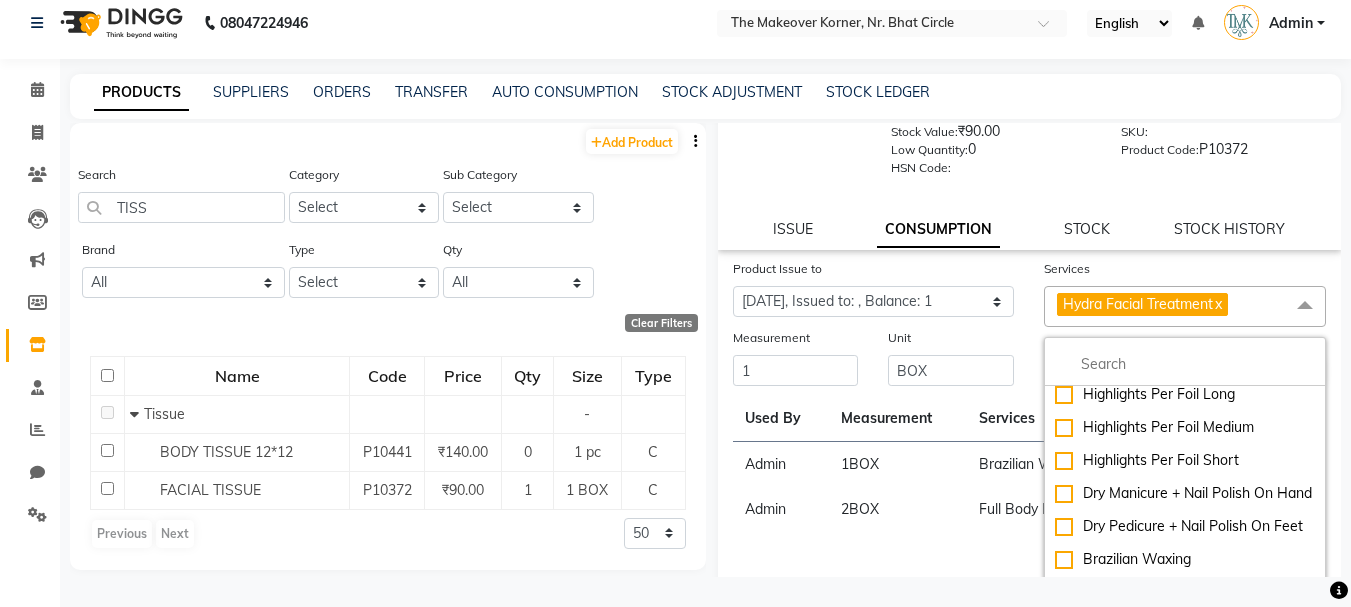 click on "x" 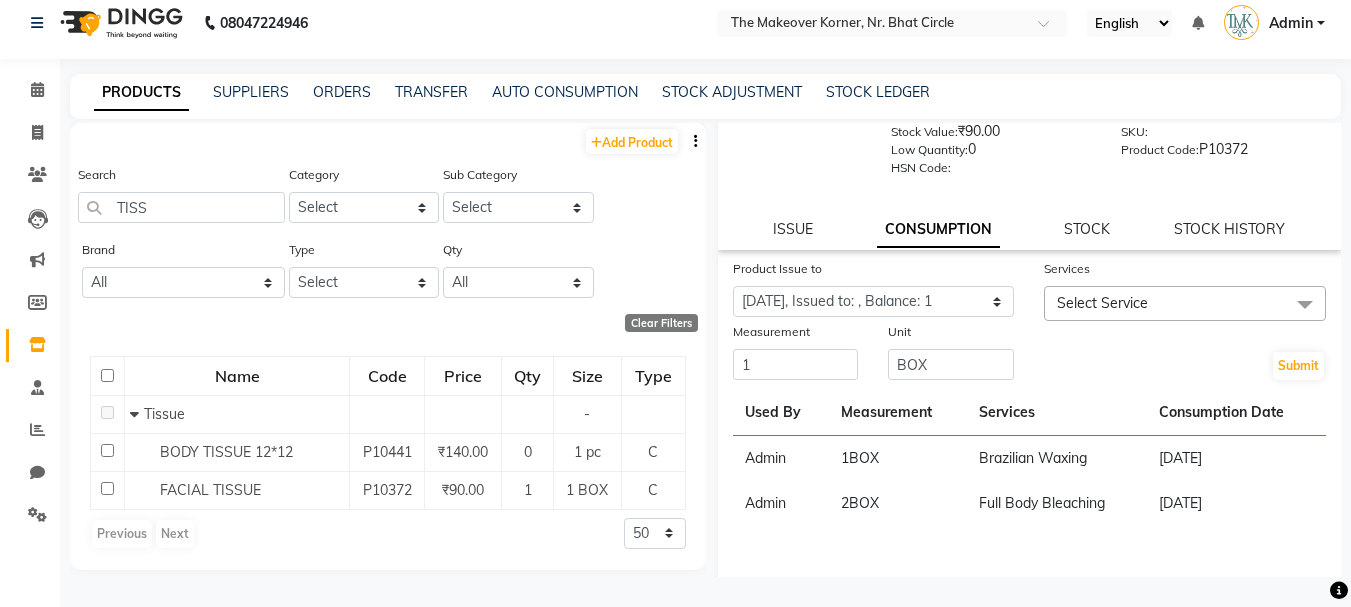 click on "Select Service" 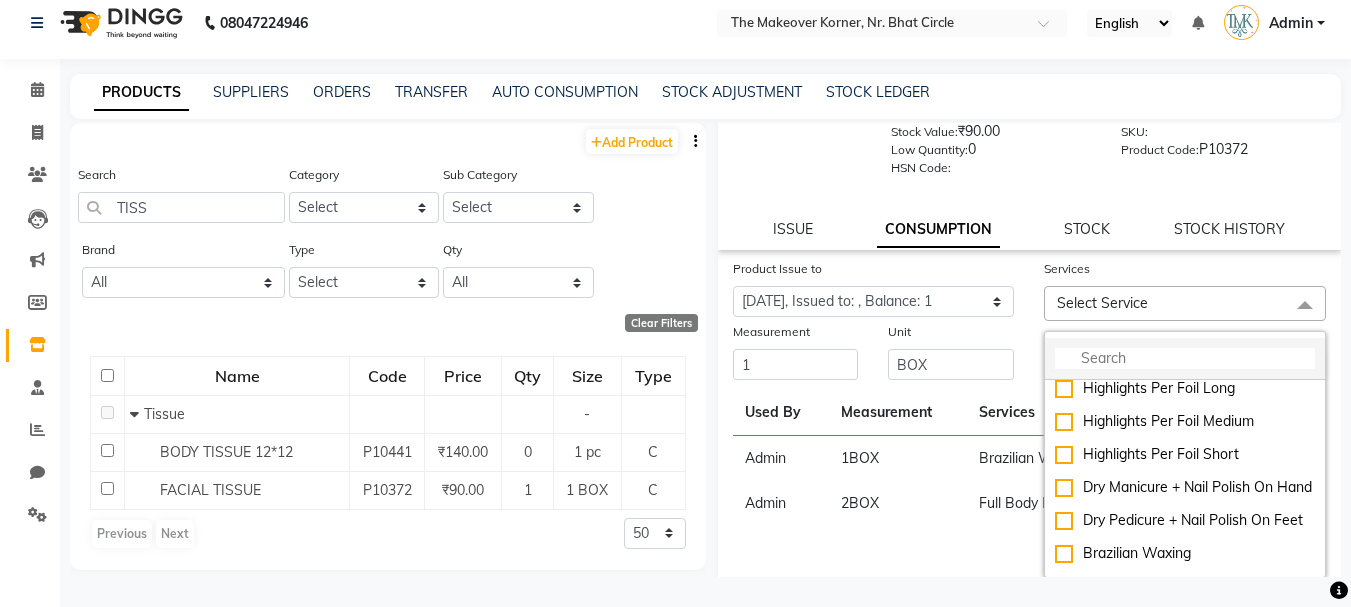 click 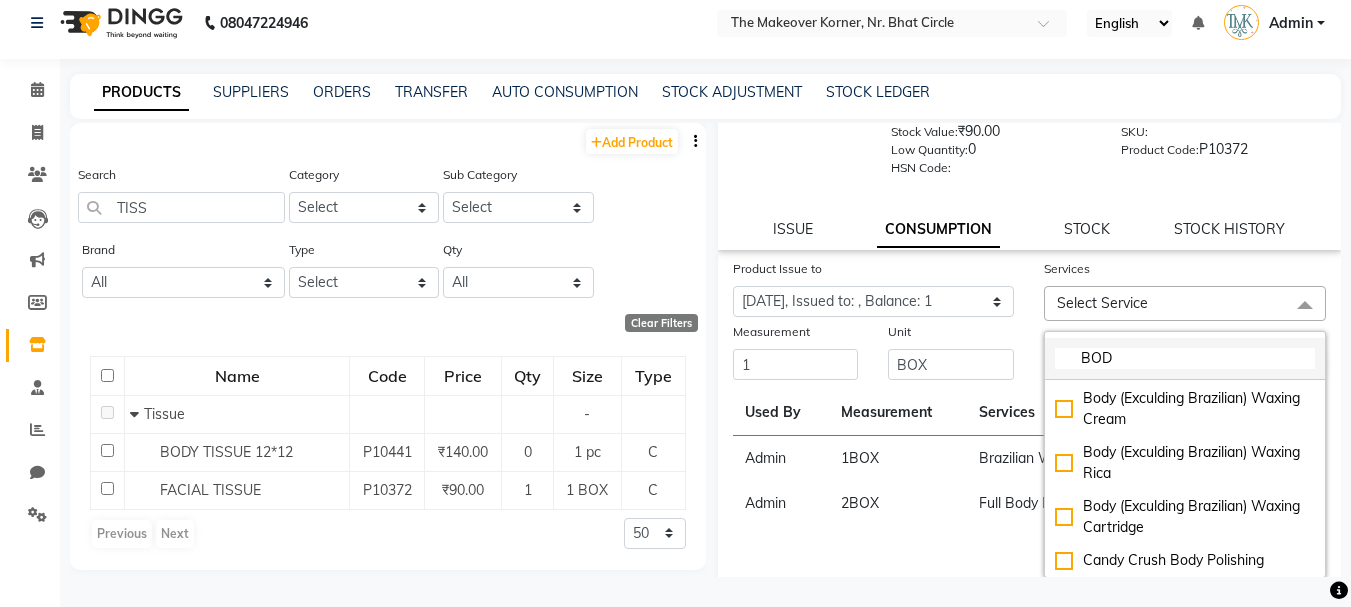 scroll, scrollTop: 184, scrollLeft: 0, axis: vertical 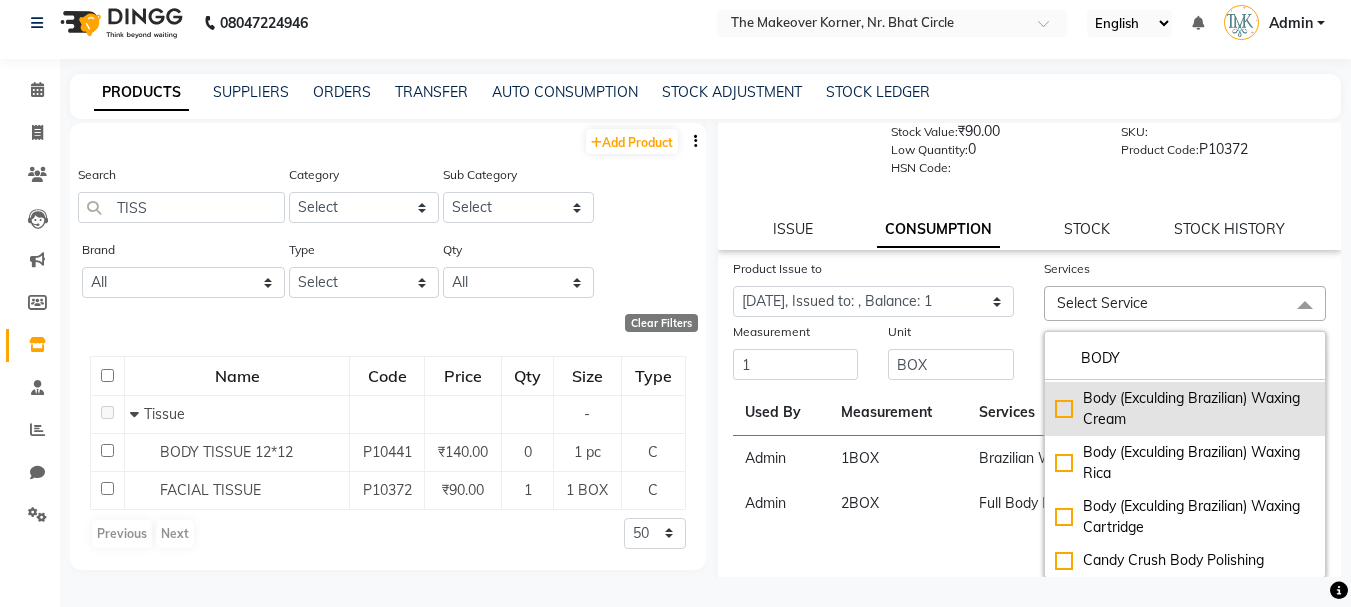 drag, startPoint x: 1130, startPoint y: 355, endPoint x: 1048, endPoint y: 386, distance: 87.66413 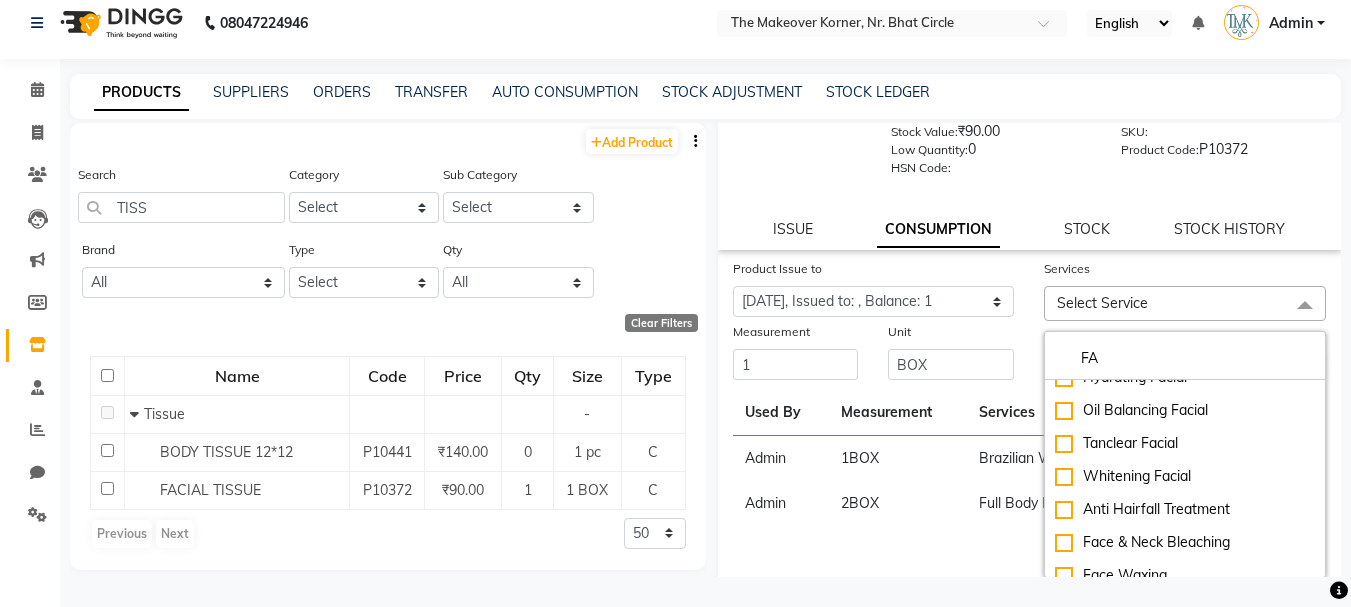 type on "F" 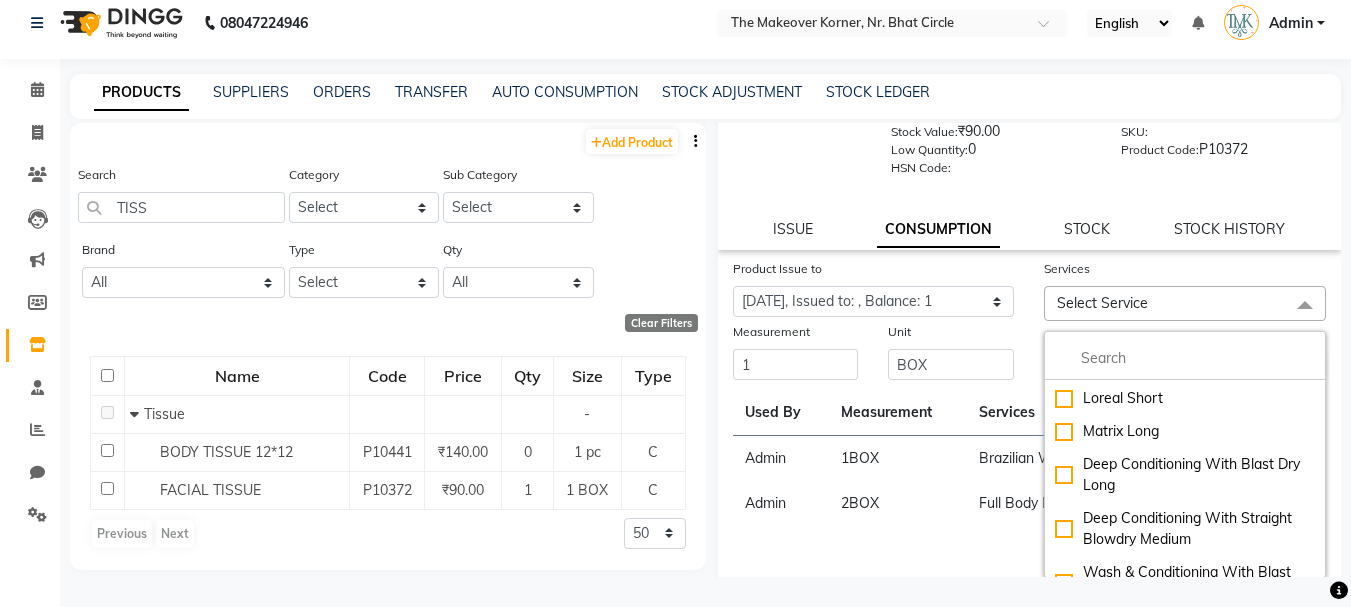 scroll, scrollTop: 3064, scrollLeft: 0, axis: vertical 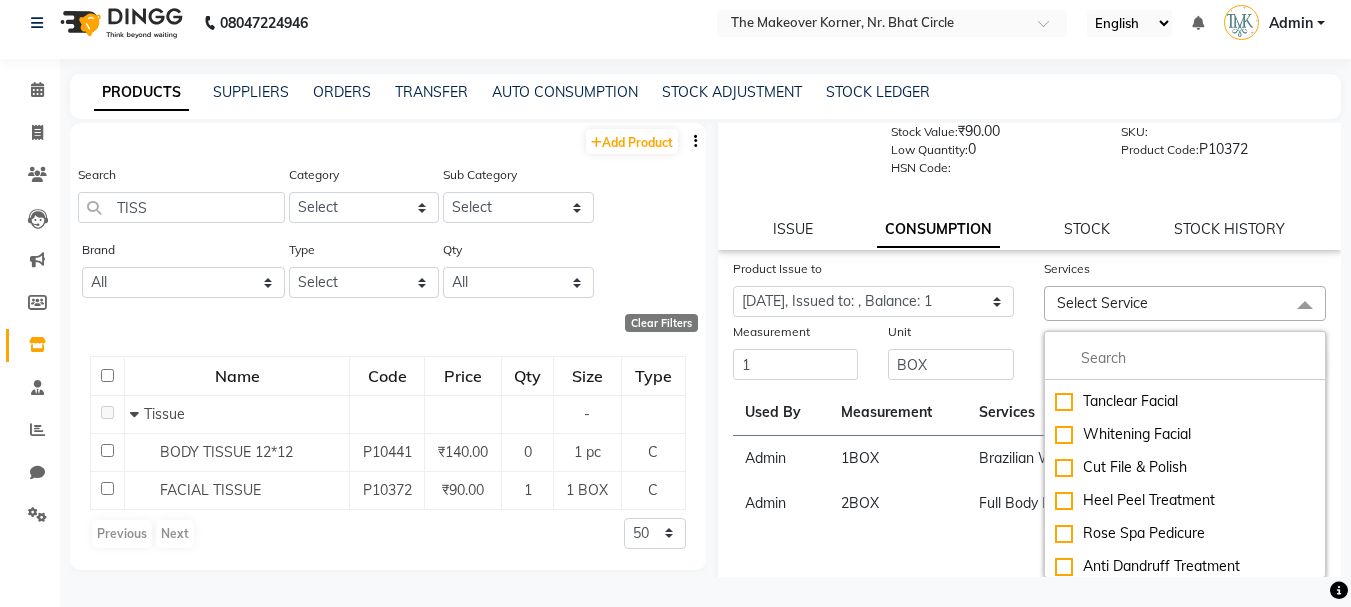 type on "E" 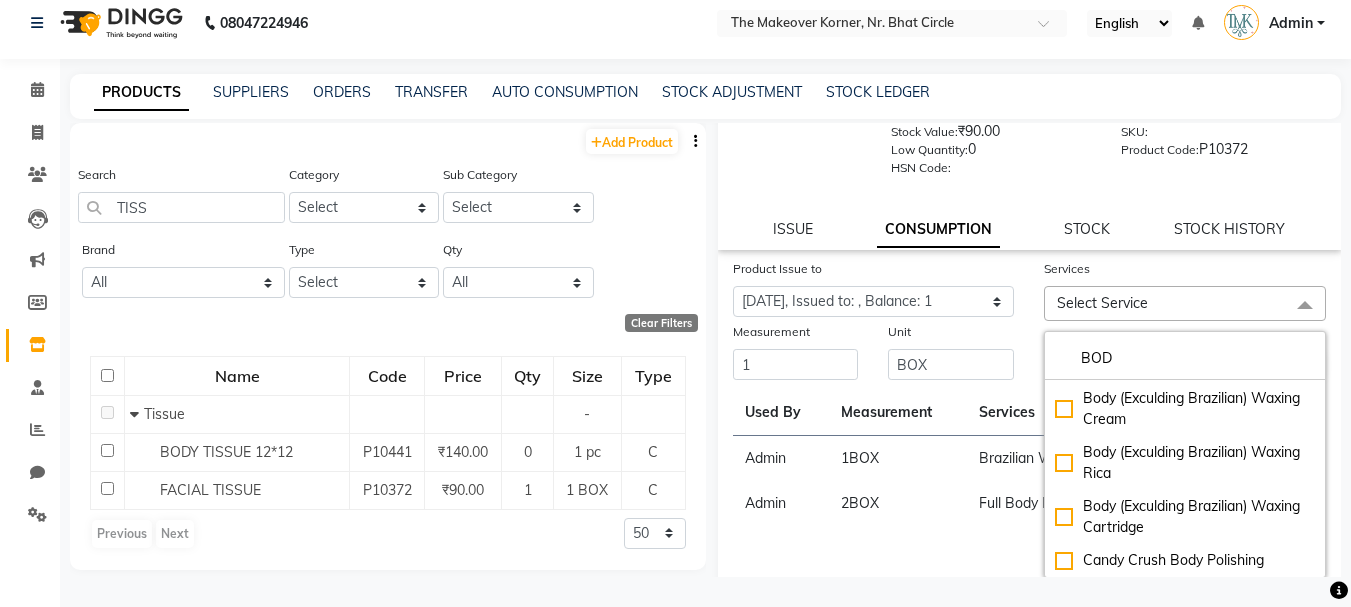 scroll, scrollTop: 184, scrollLeft: 0, axis: vertical 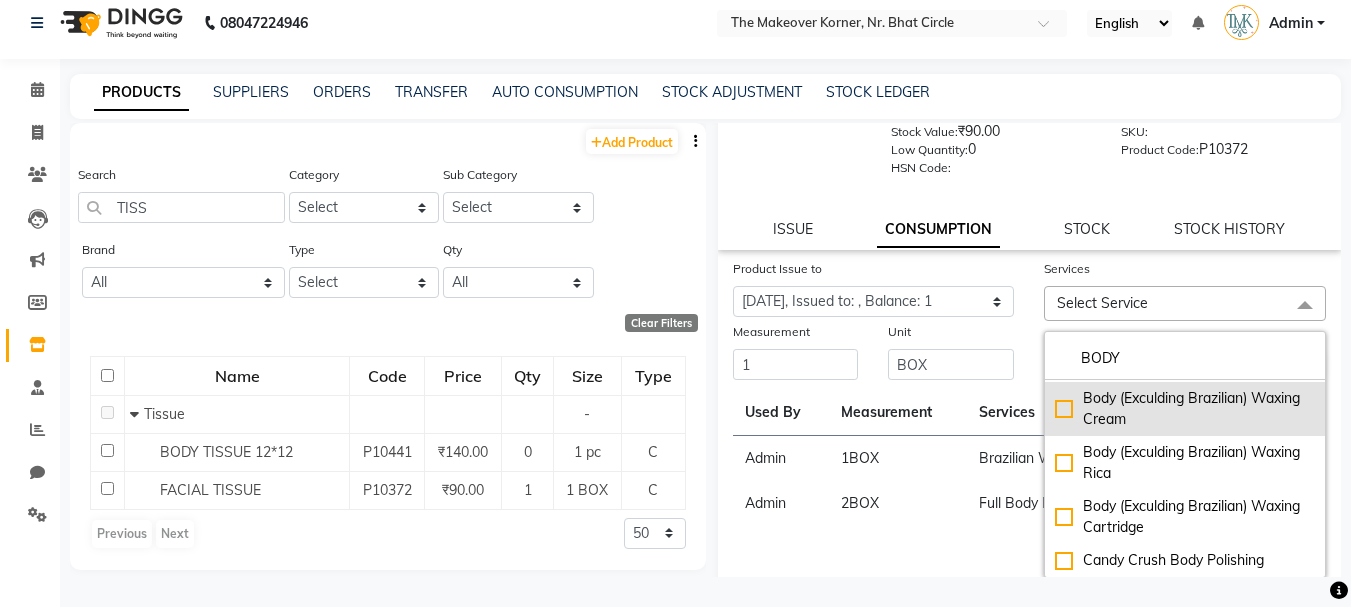 type on "BODY" 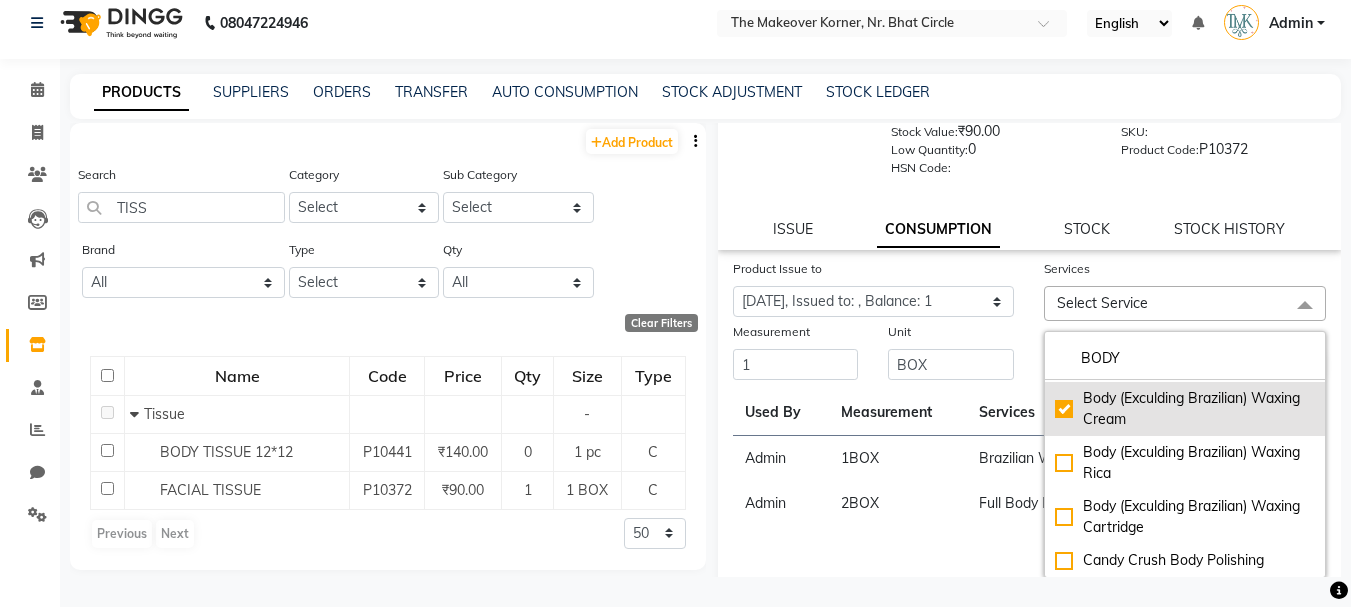 checkbox on "true" 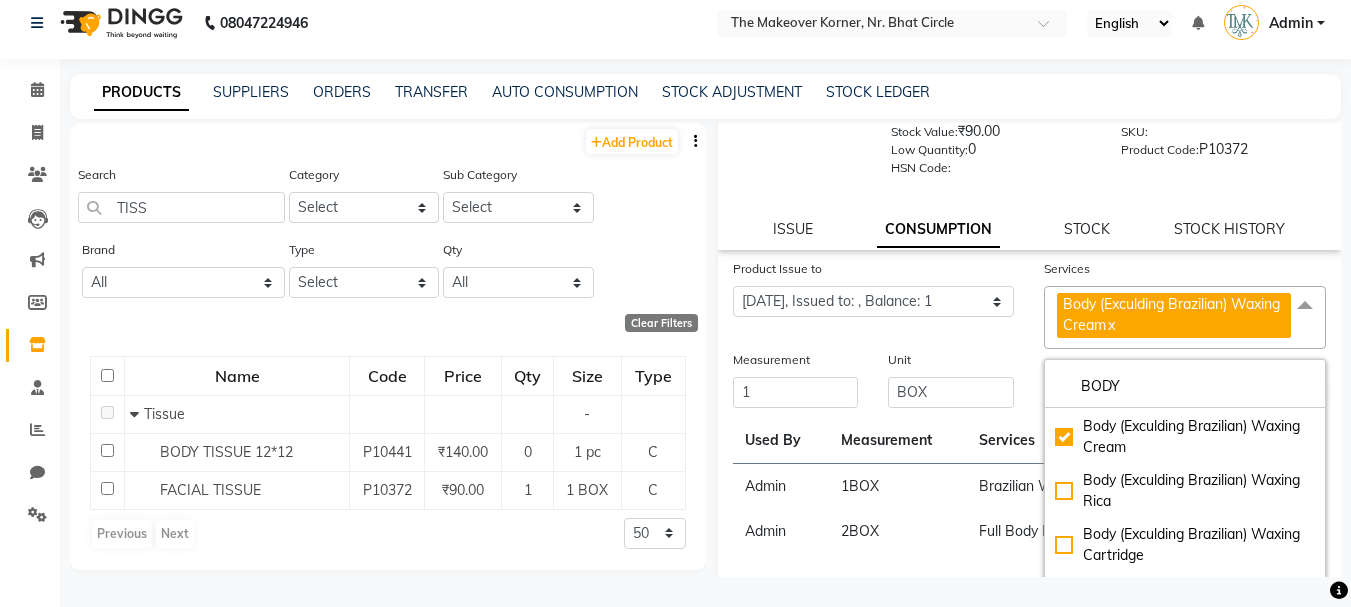 click on "Unit BOX" 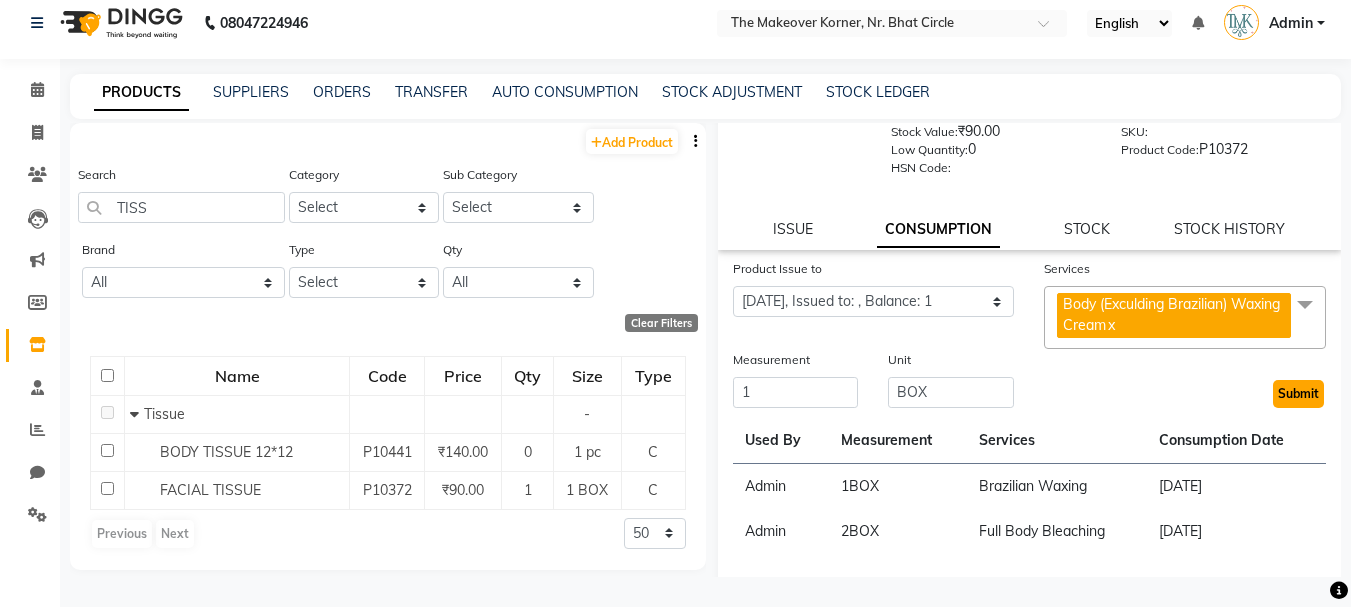 click on "Submit" 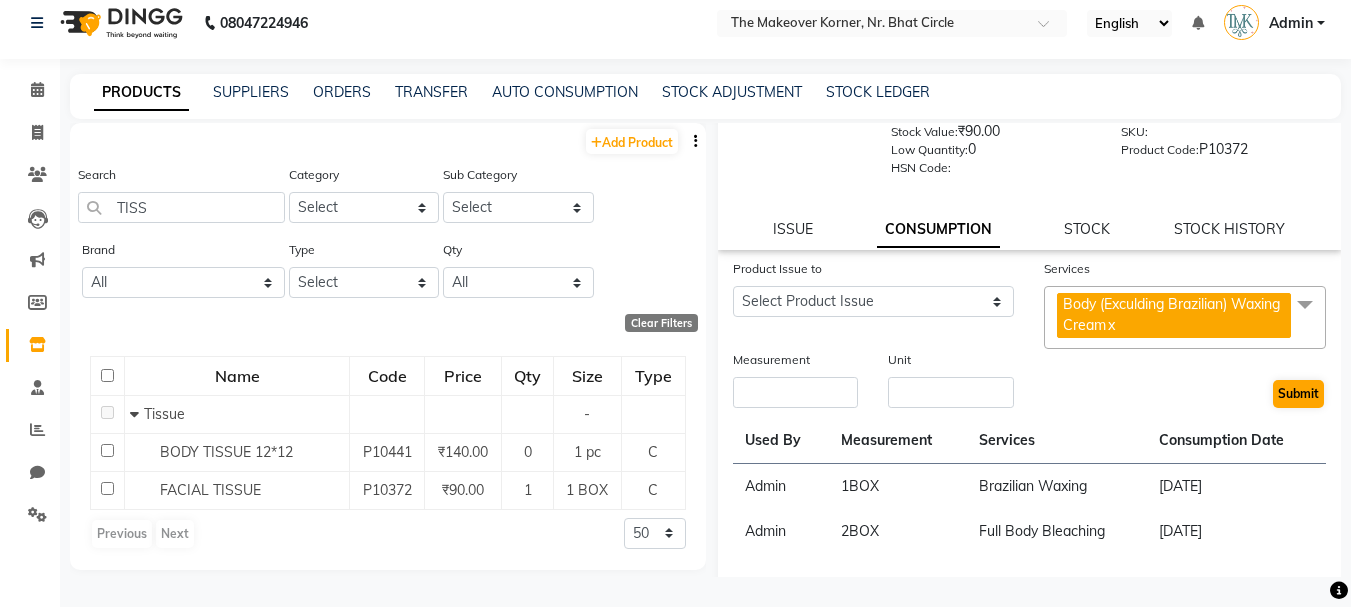 scroll, scrollTop: 0, scrollLeft: 0, axis: both 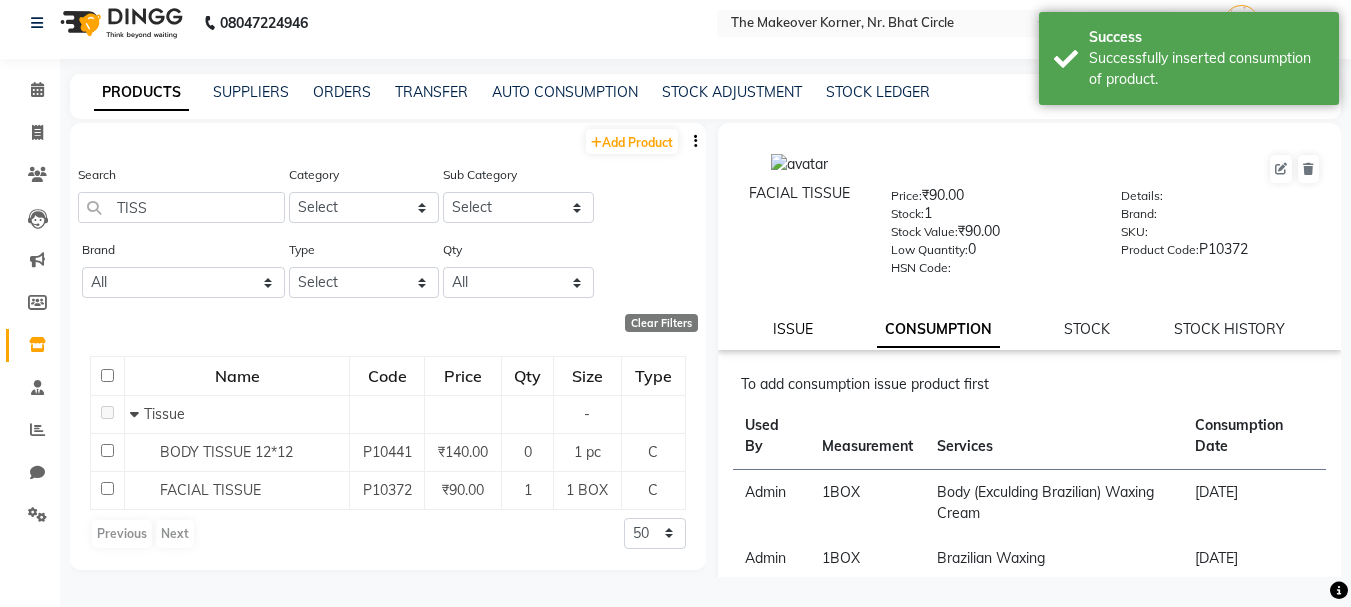 click on "ISSUE" 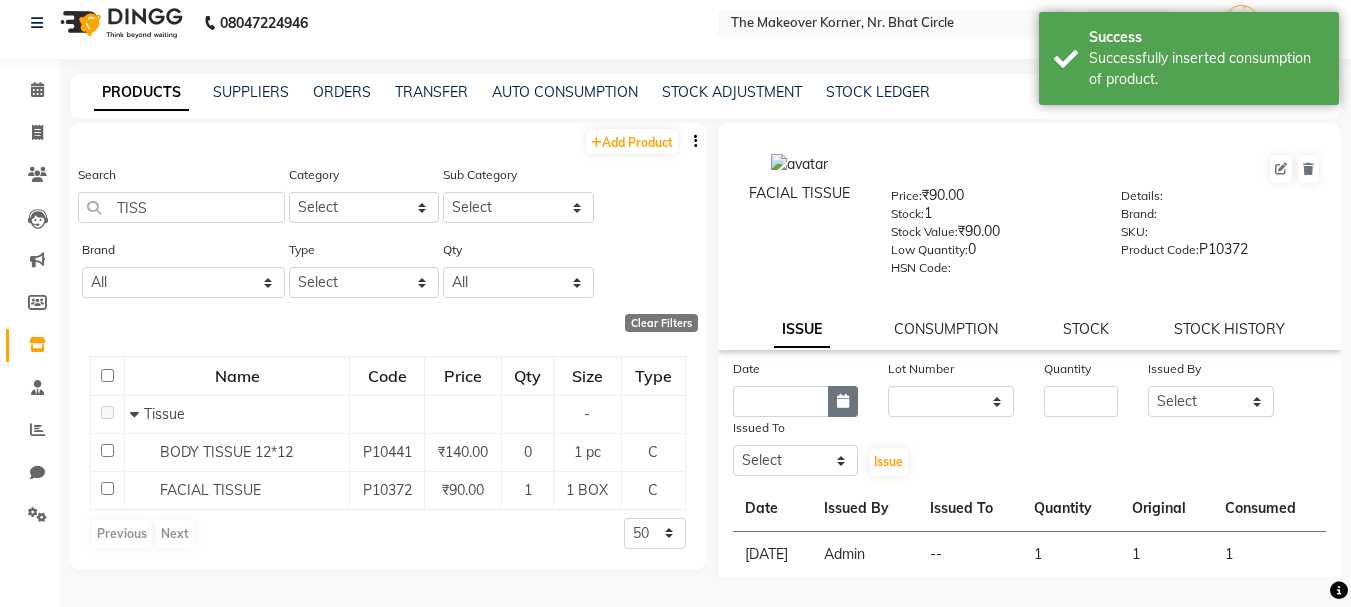 click 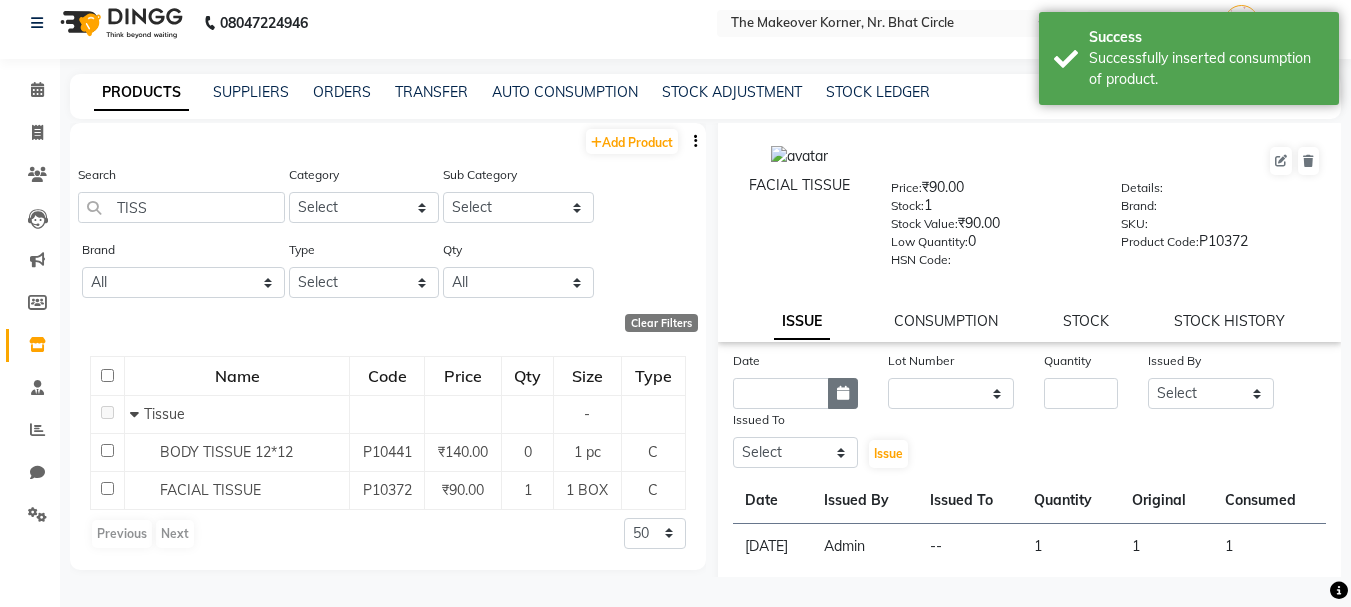 select on "7" 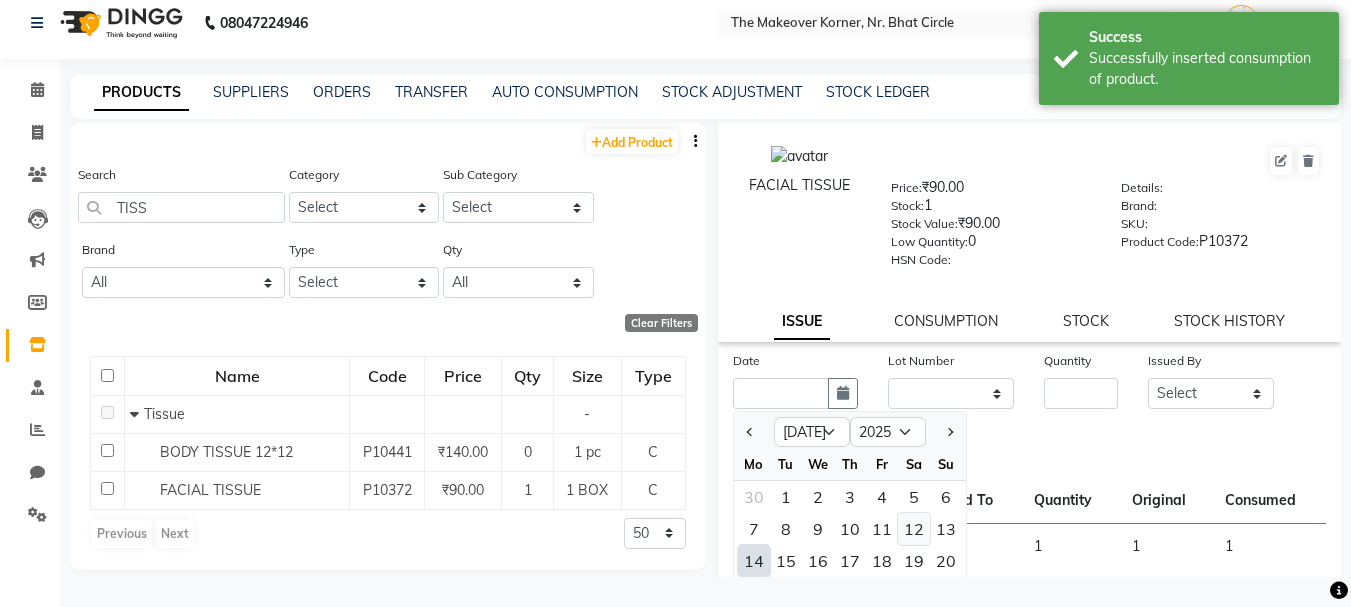 click on "12" 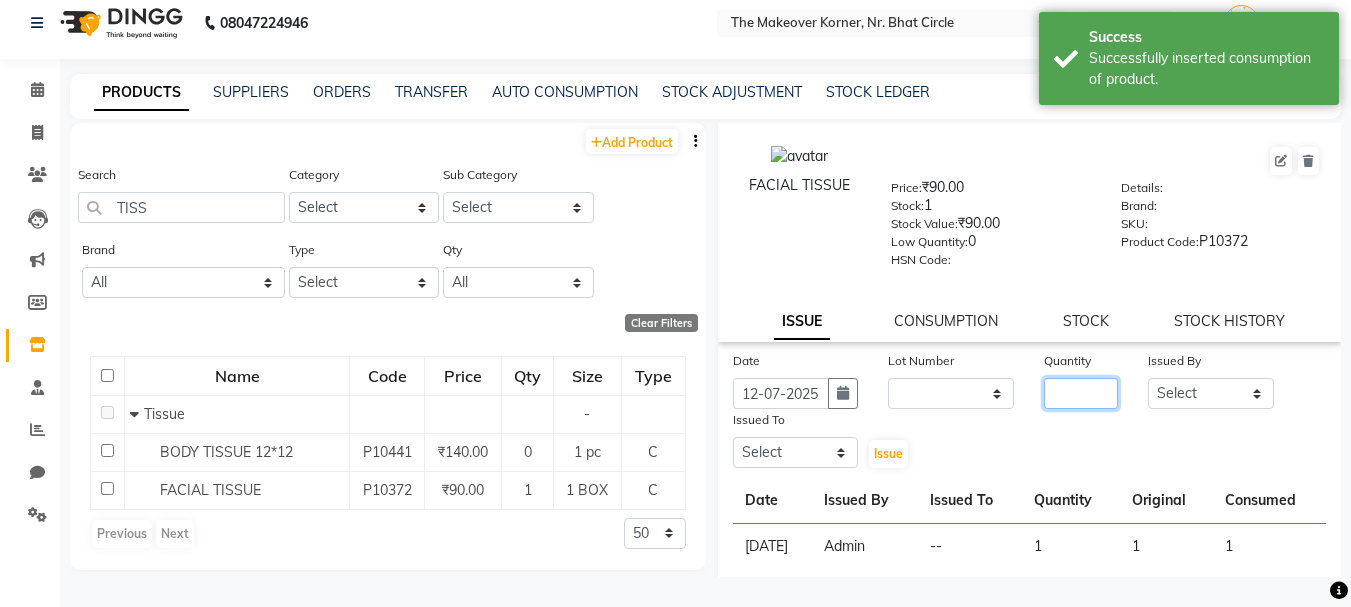 click 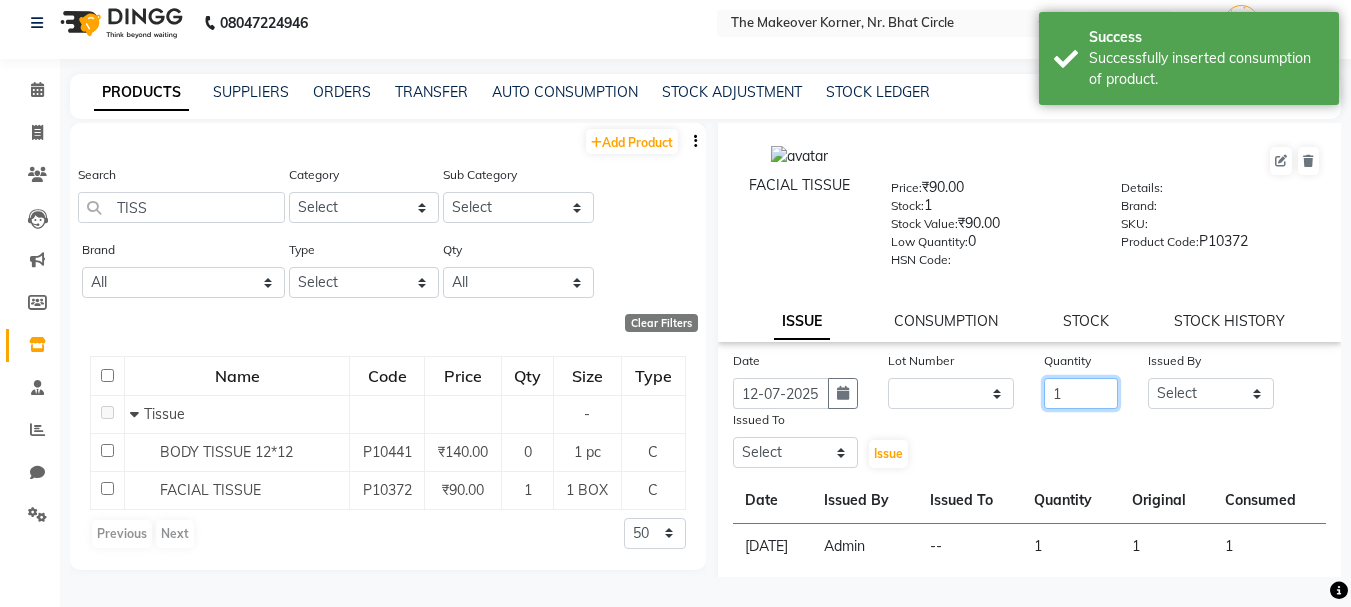 type on "1" 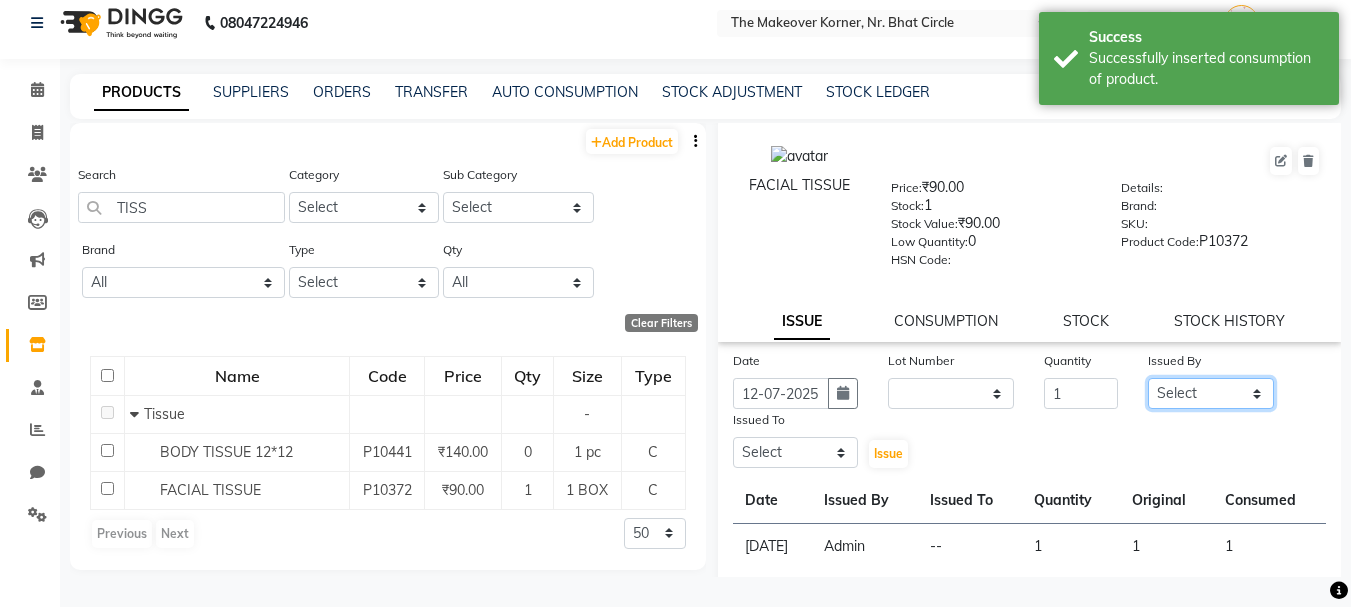 click on "Select Admin [PERSON_NAME] [PERSON_NAME] [PERSON_NAME]" 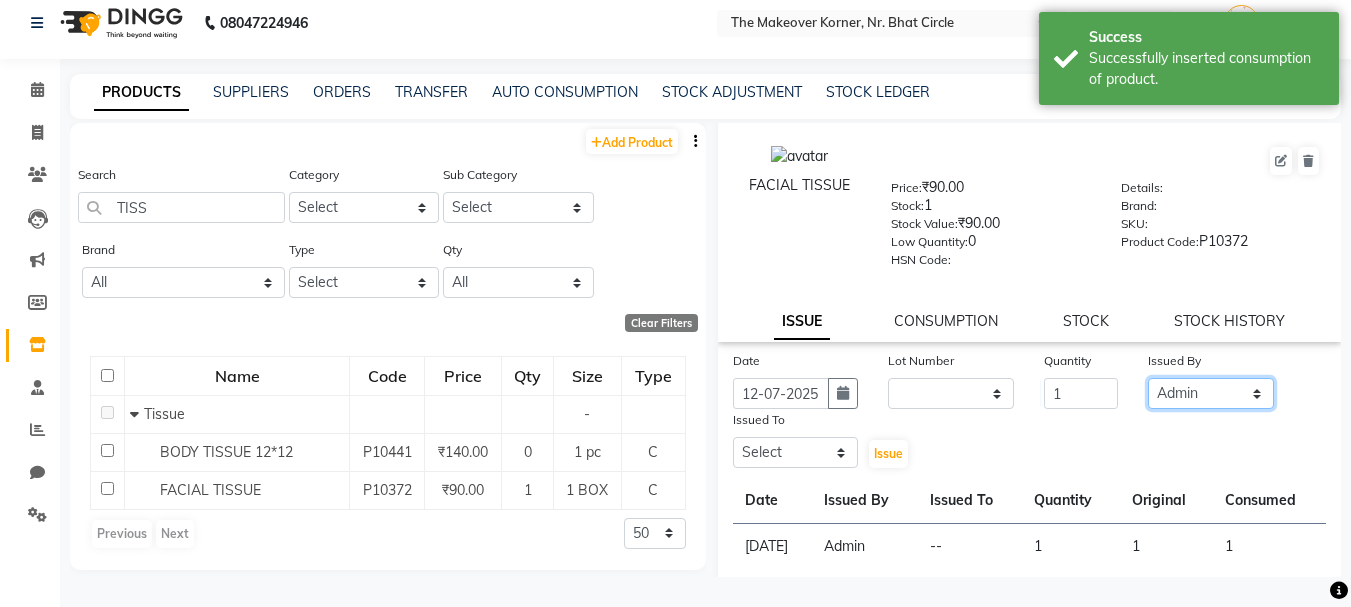 click on "Select Admin [PERSON_NAME] [PERSON_NAME] [PERSON_NAME]" 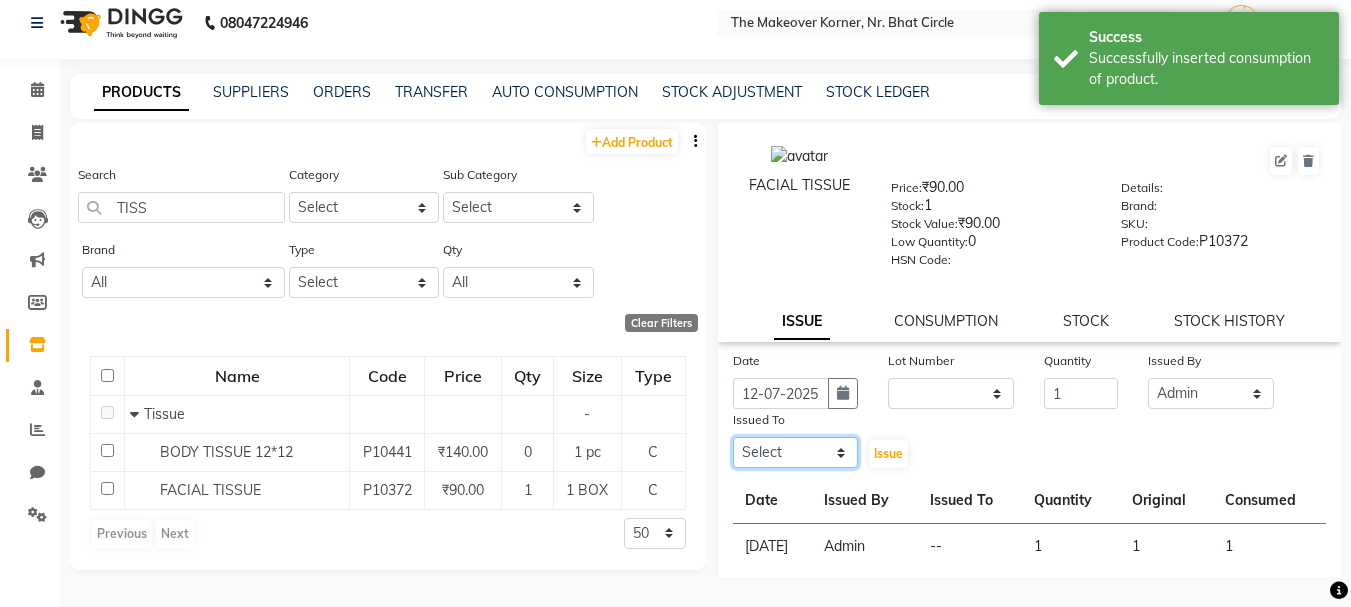 click on "Select Admin [PERSON_NAME] [PERSON_NAME] [PERSON_NAME]" 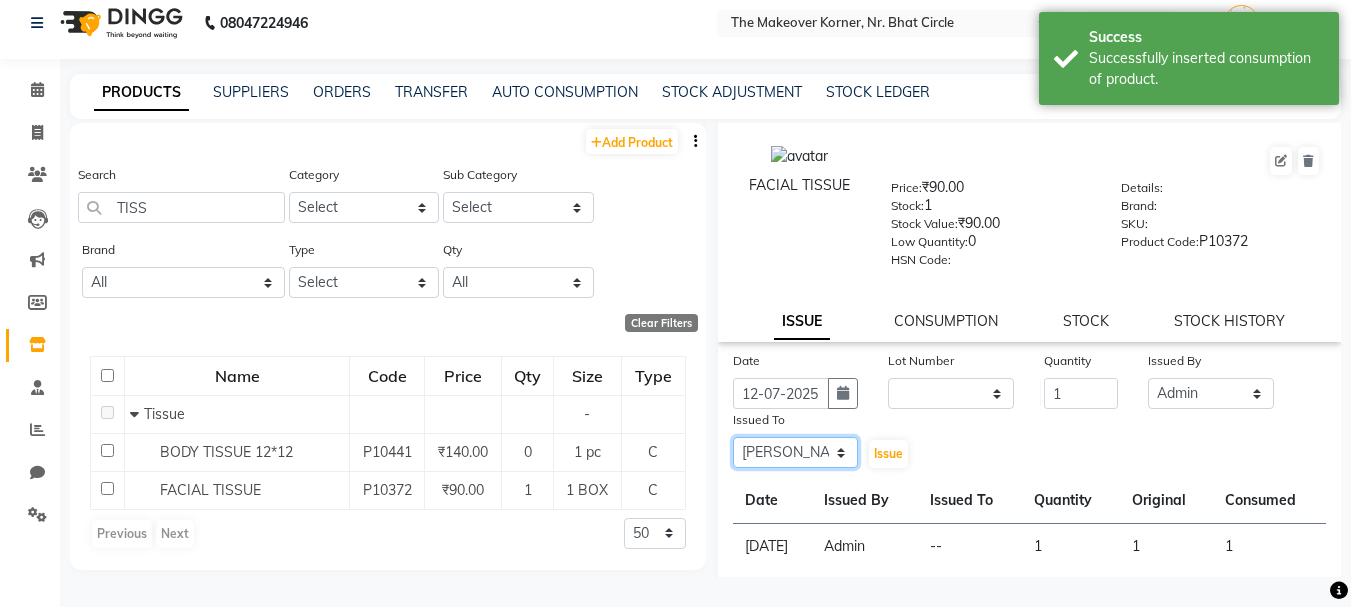 click on "Select Admin [PERSON_NAME] [PERSON_NAME] [PERSON_NAME]" 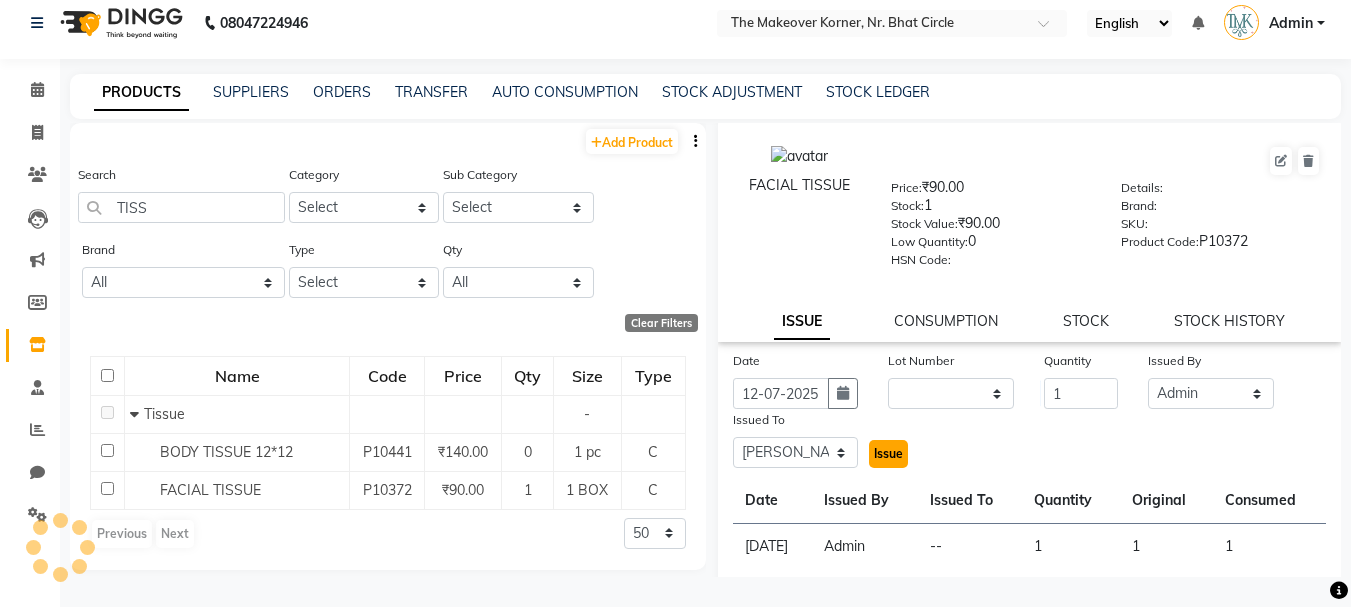 click on "Issue" 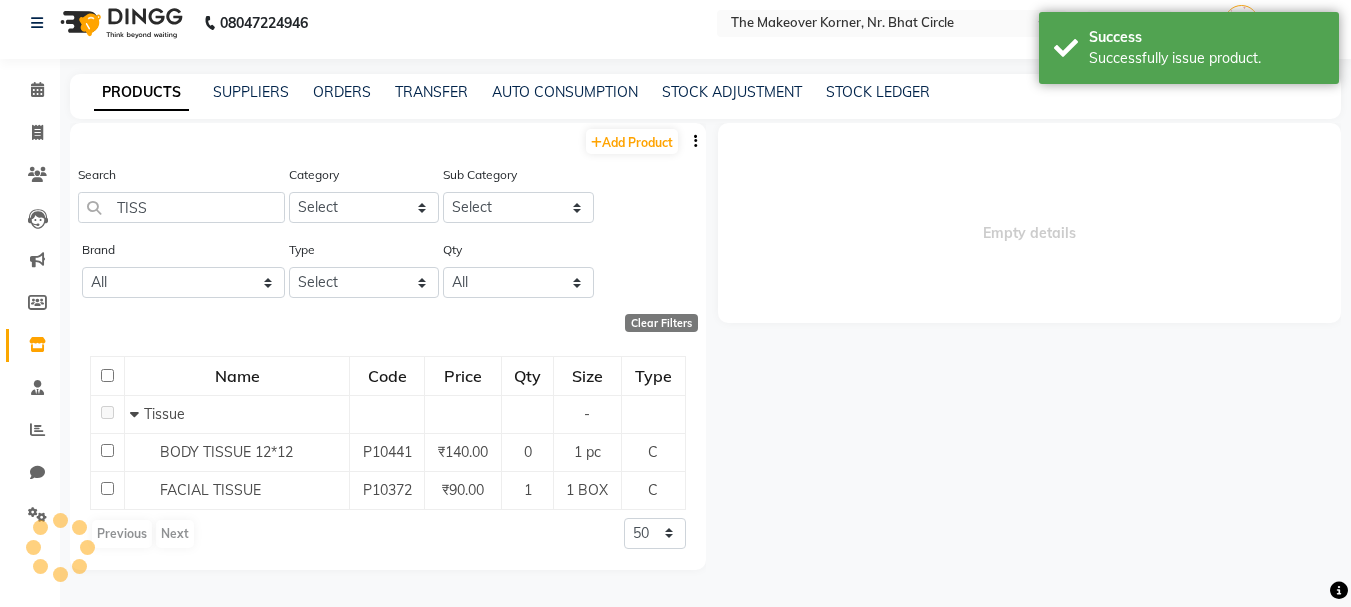 scroll, scrollTop: 0, scrollLeft: 0, axis: both 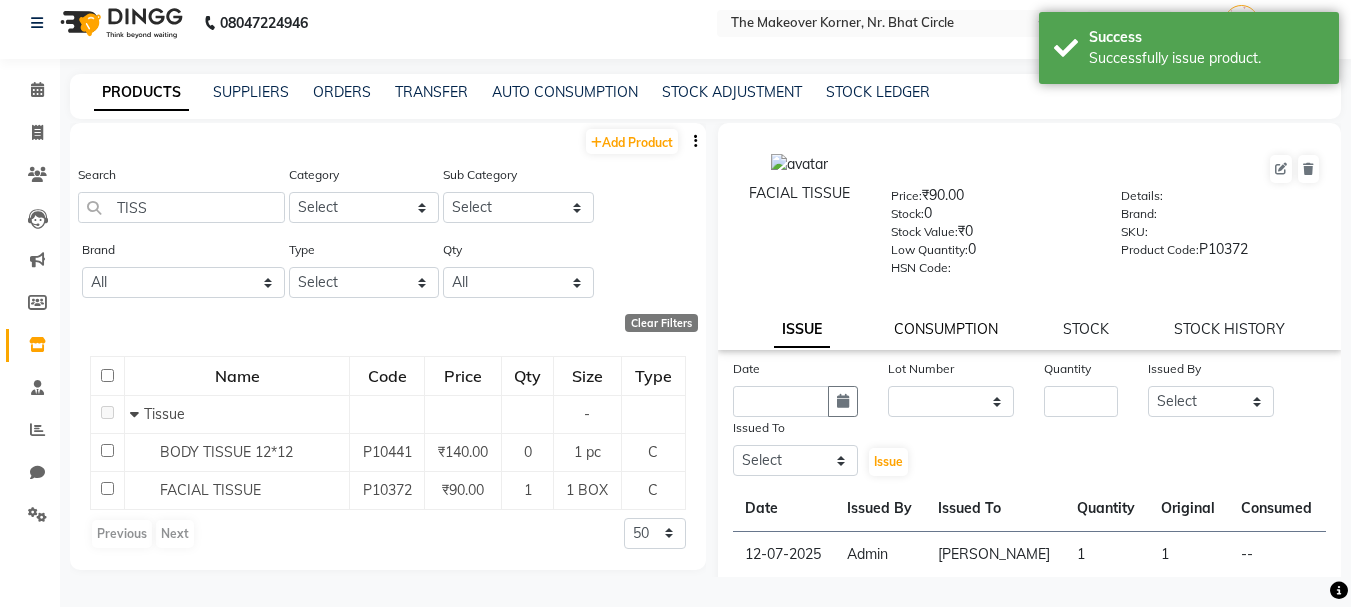 click on "CONSUMPTION" 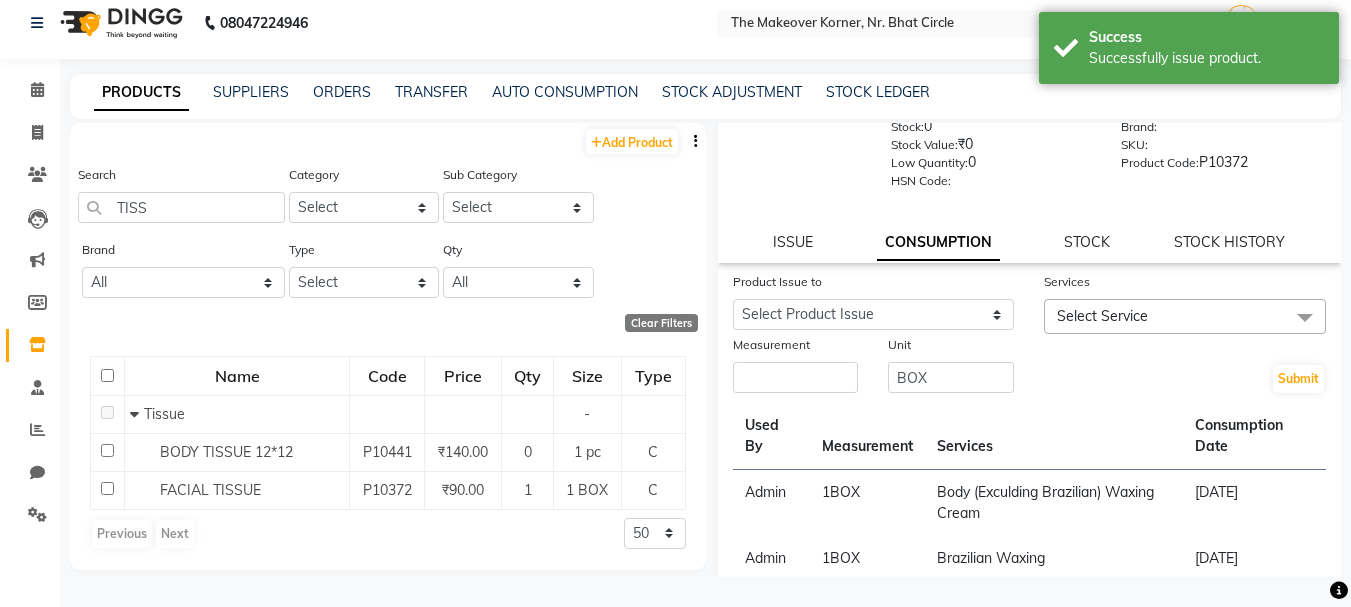 scroll, scrollTop: 0, scrollLeft: 0, axis: both 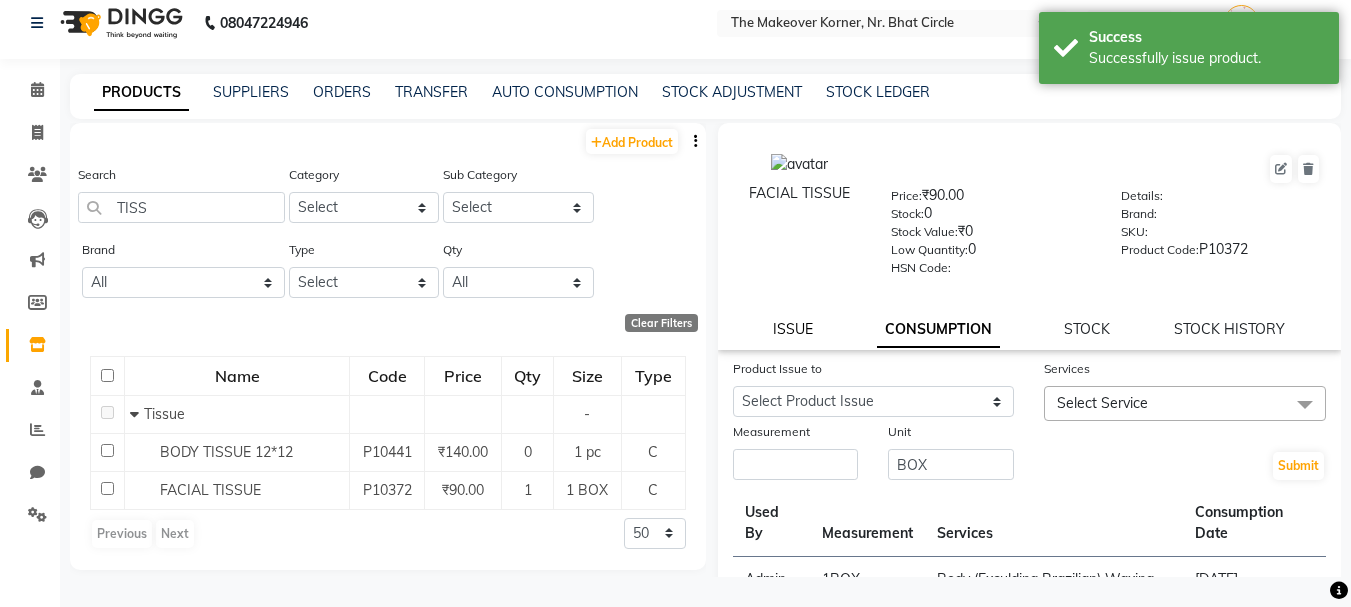 click on "ISSUE" 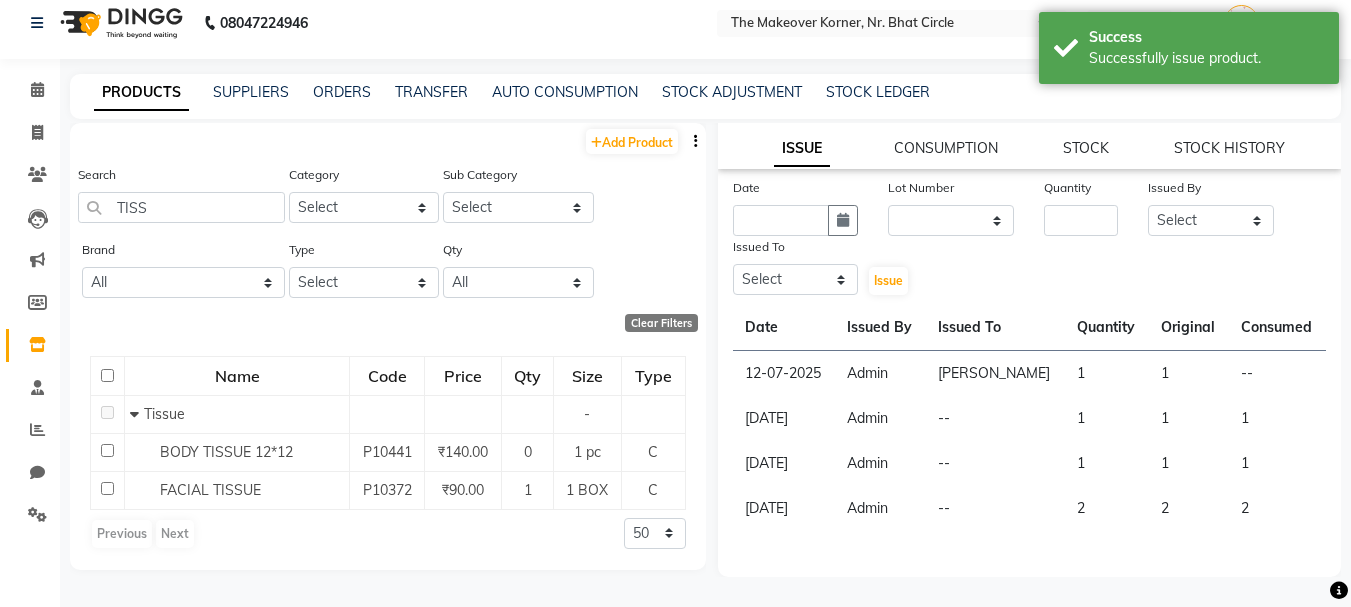 scroll, scrollTop: 256, scrollLeft: 0, axis: vertical 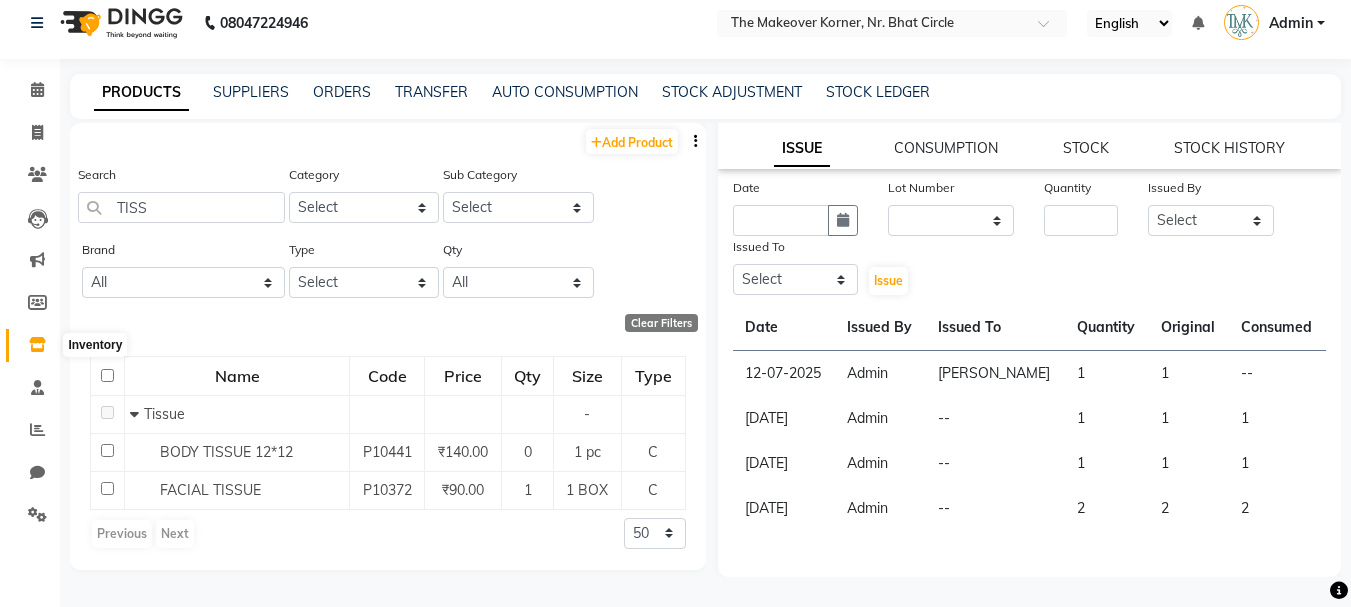 click 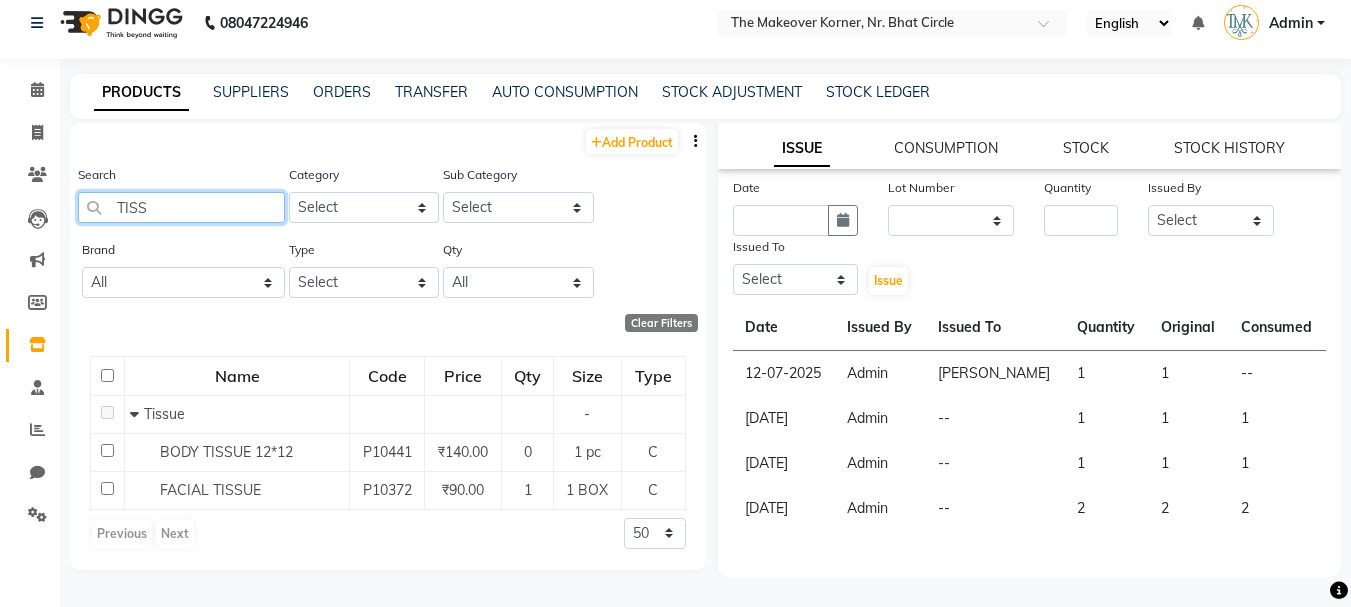 drag, startPoint x: 117, startPoint y: 209, endPoint x: 184, endPoint y: 207, distance: 67.02985 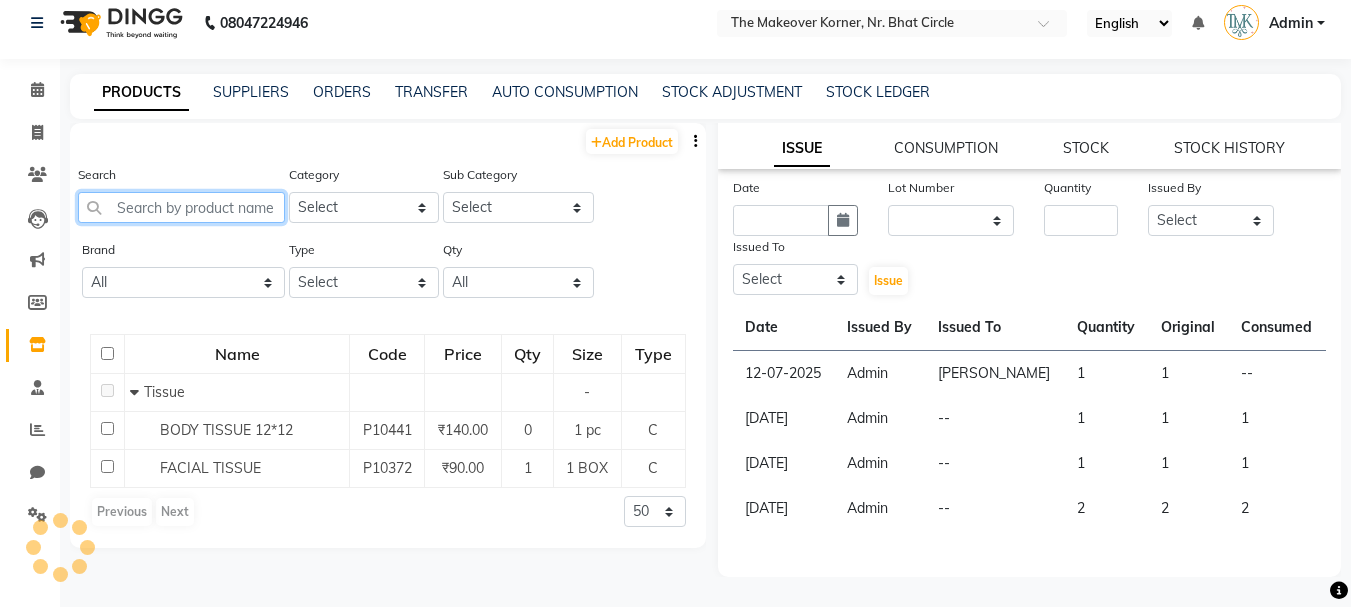 click 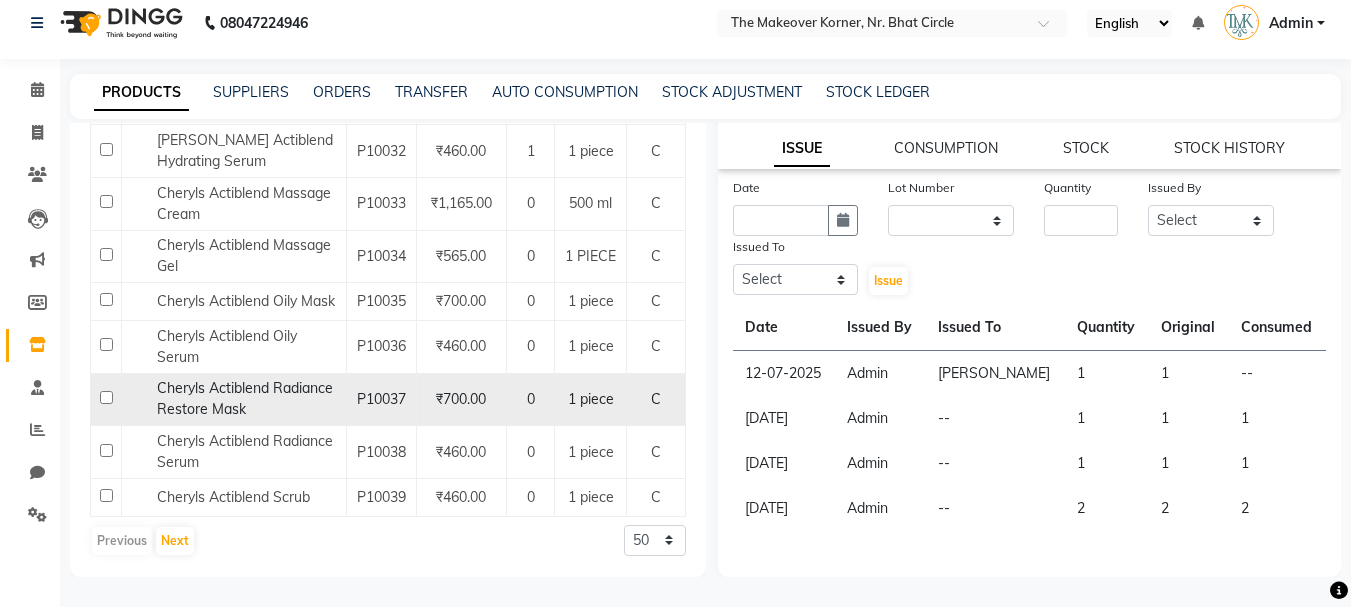 scroll, scrollTop: 2273, scrollLeft: 0, axis: vertical 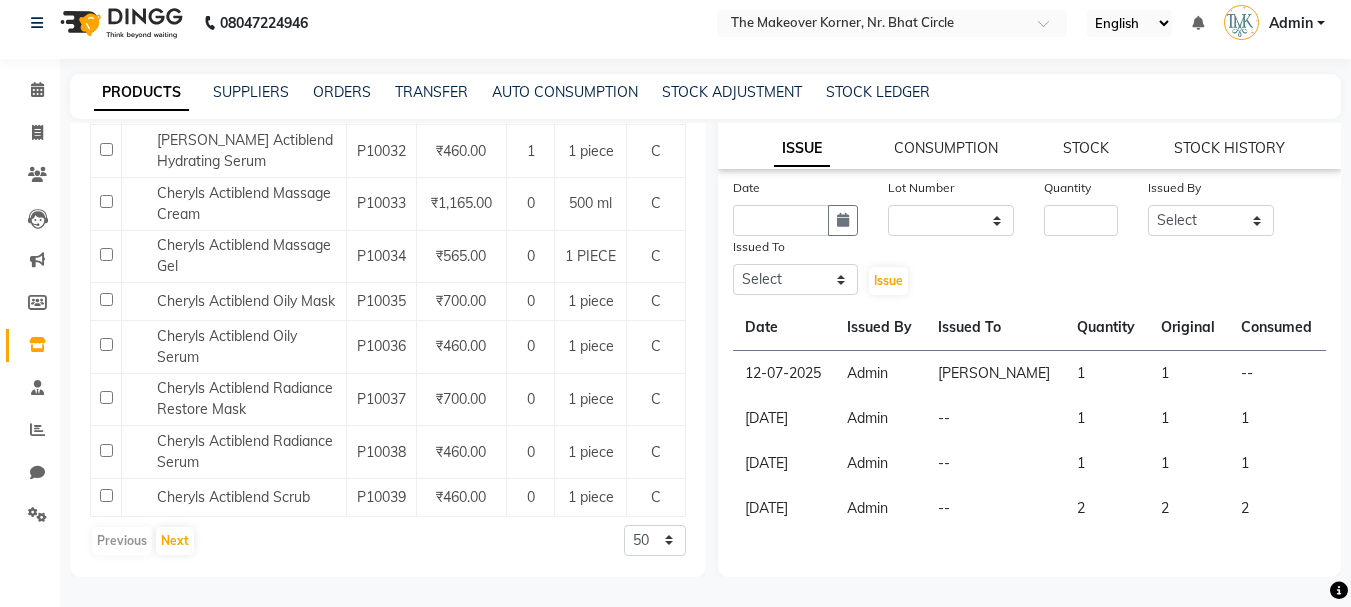 type 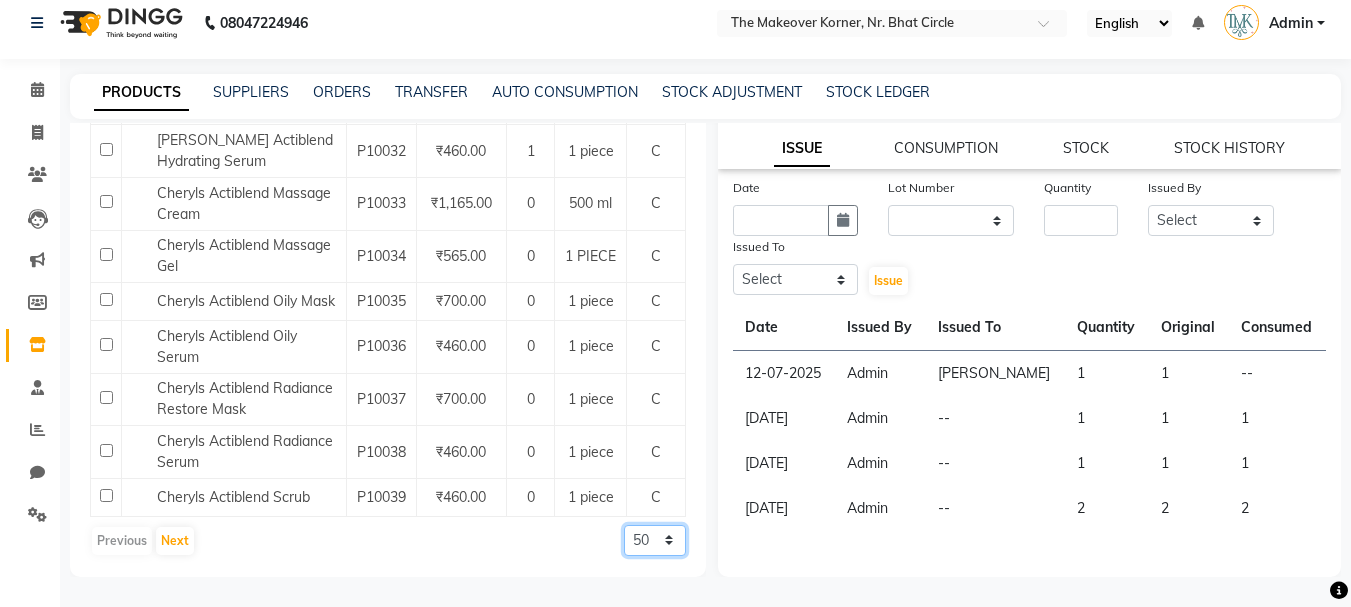 click on "50 100 500" 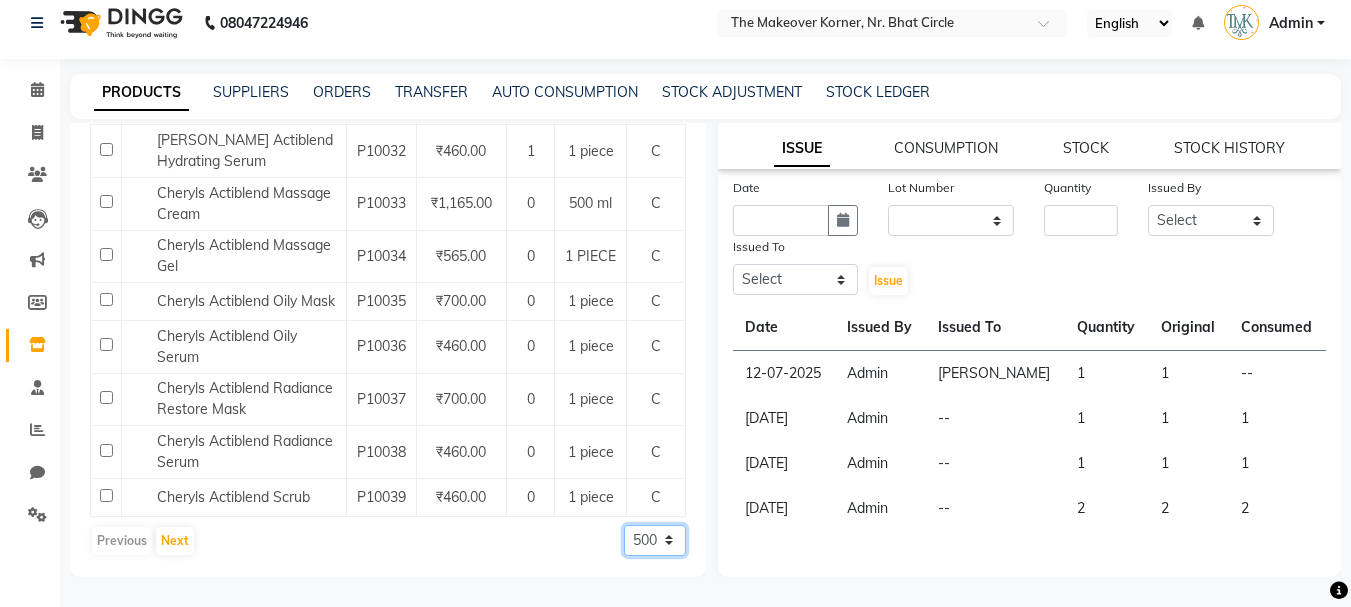 click on "50 100 500" 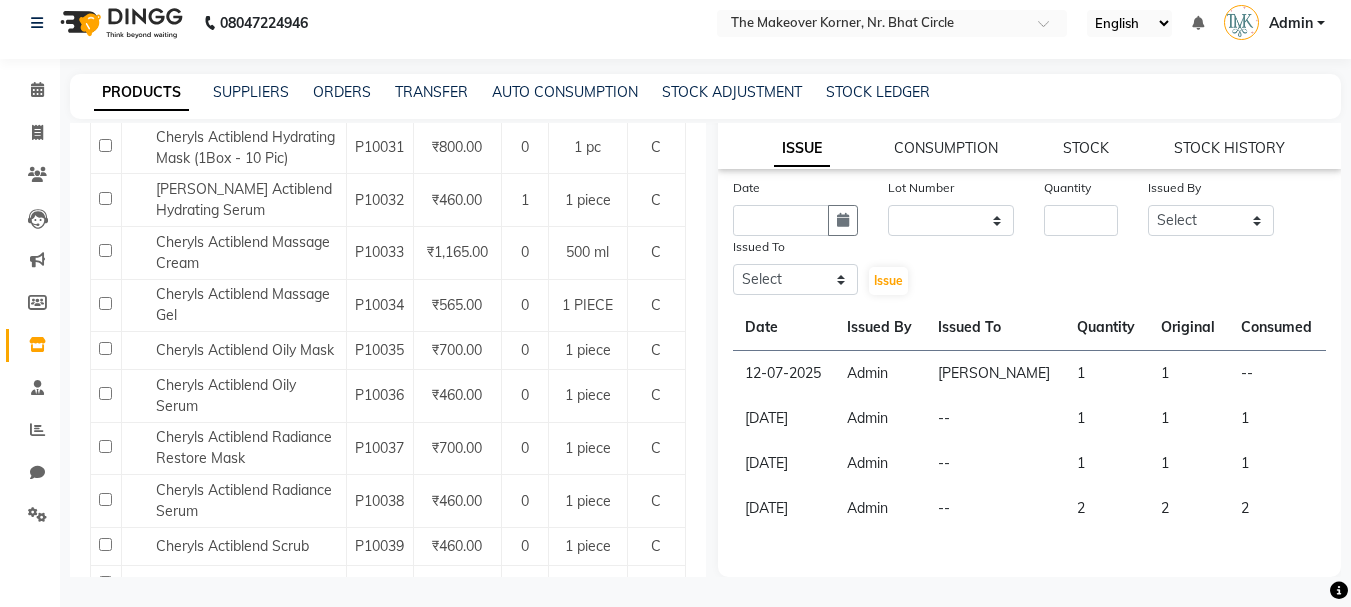 scroll, scrollTop: 1900, scrollLeft: 0, axis: vertical 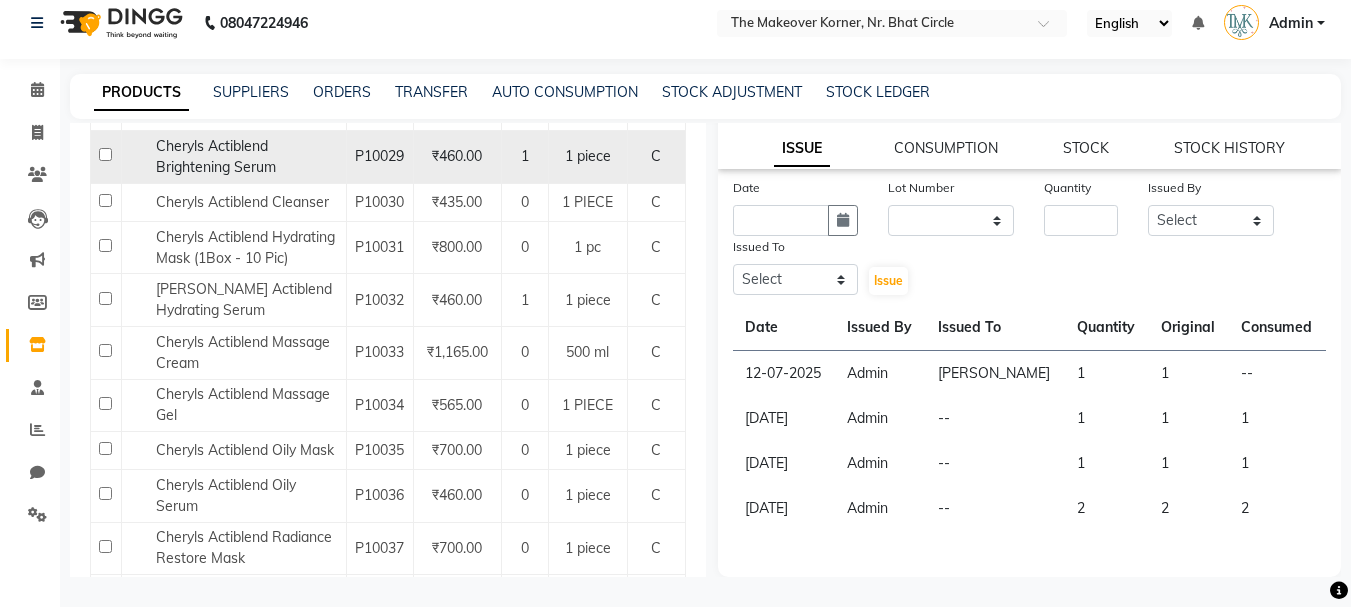 click on "Cheryls Actiblend Brightening Serum" 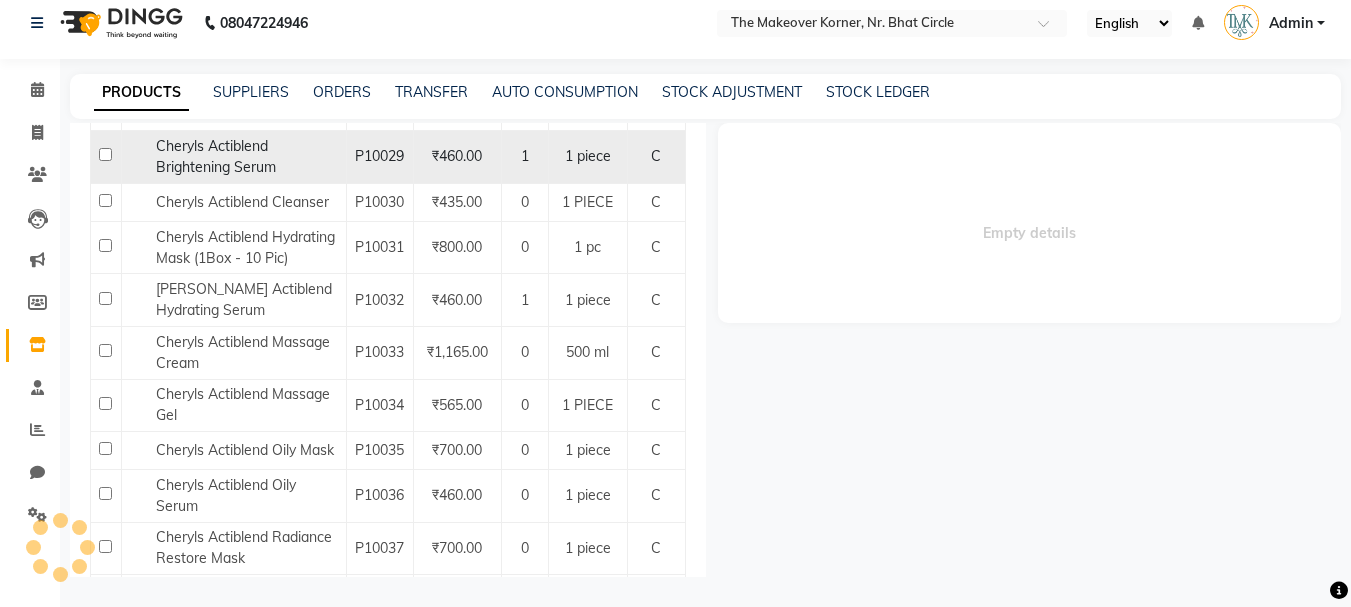 select 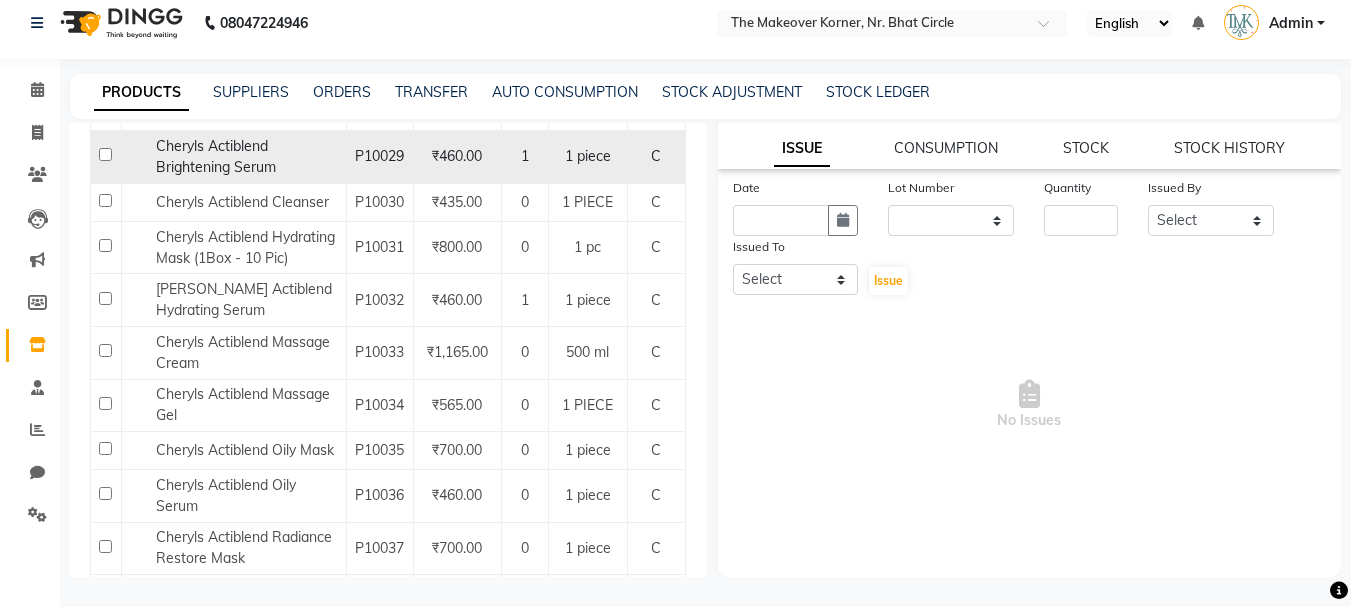 scroll, scrollTop: 0, scrollLeft: 0, axis: both 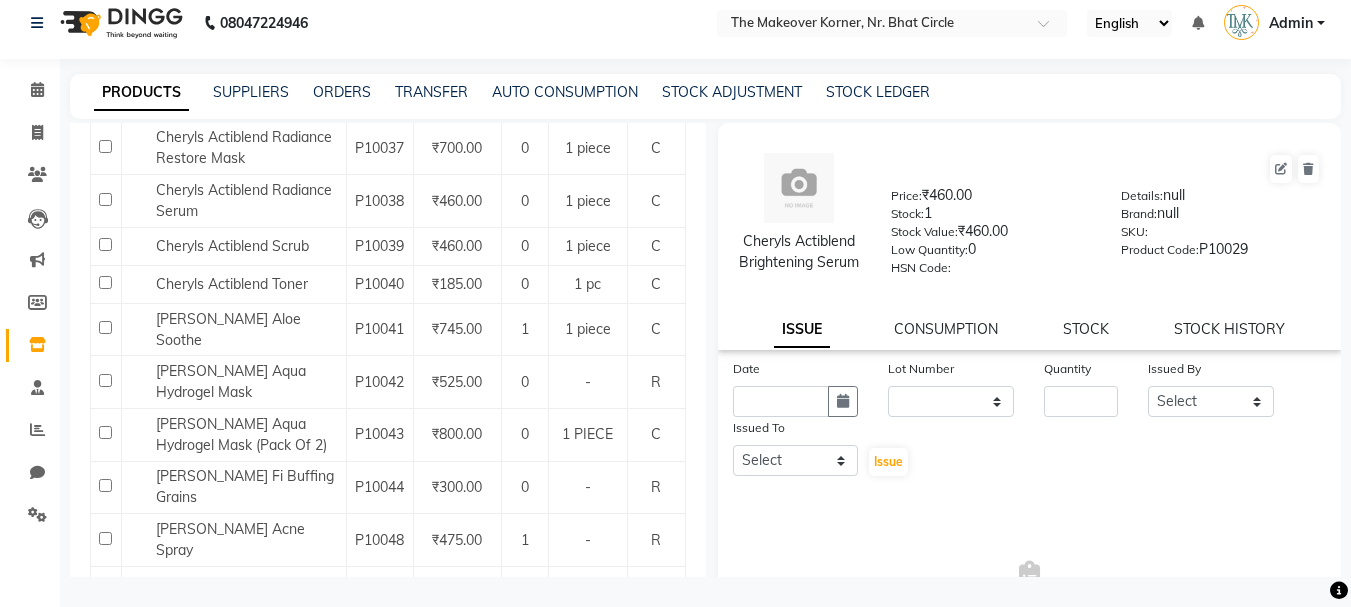 click on "Cheryls Actiblend Oily Mask" 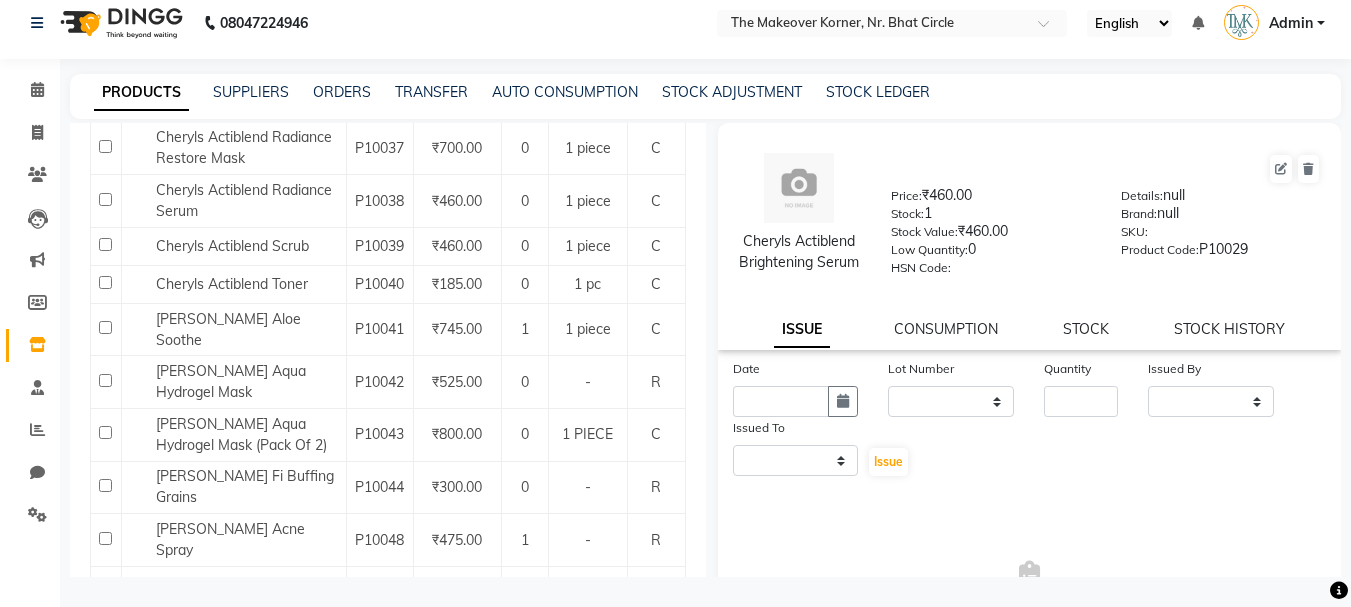 select 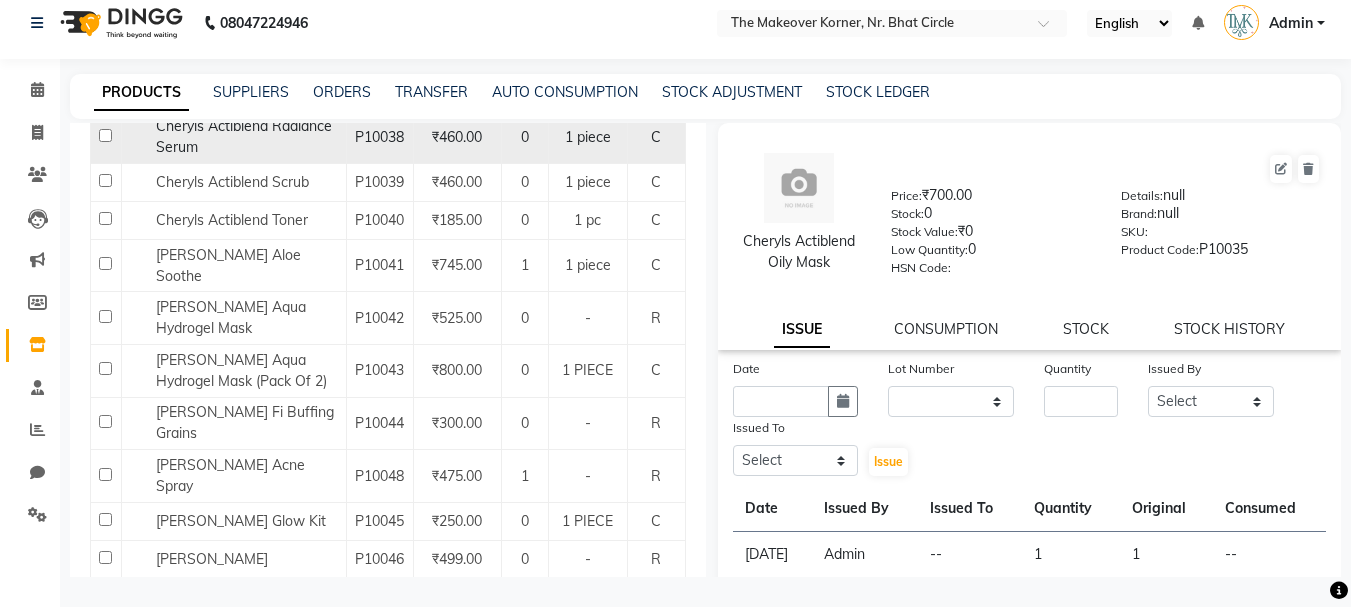scroll, scrollTop: 2400, scrollLeft: 0, axis: vertical 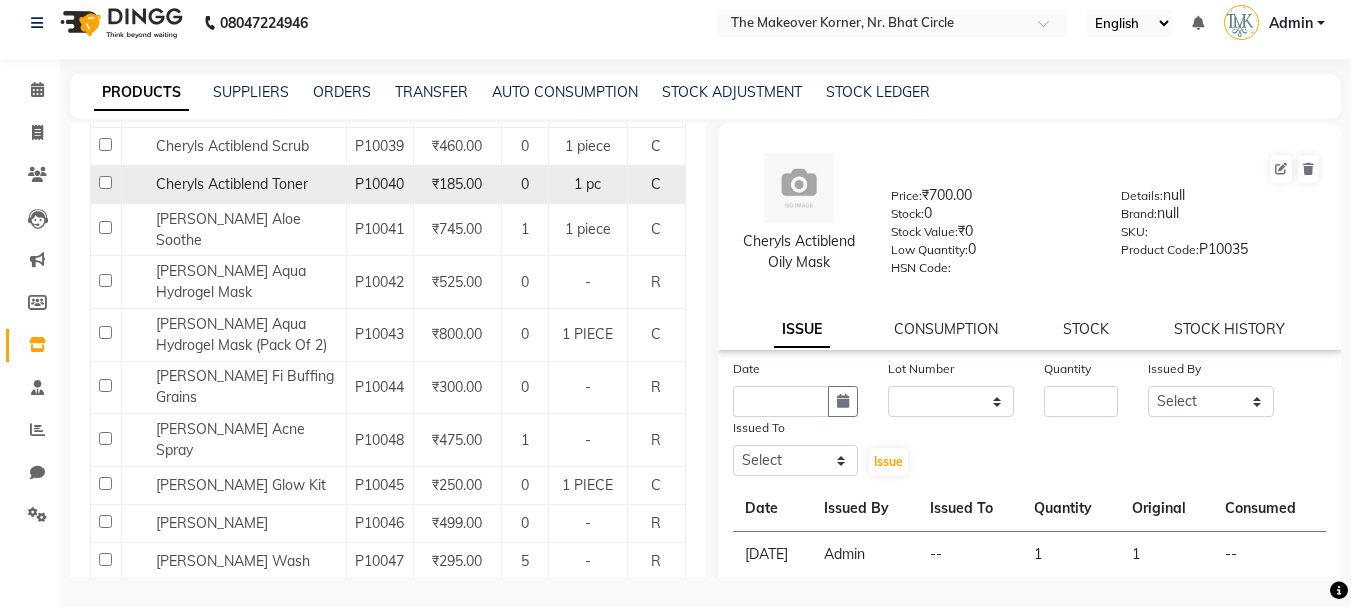 click on "Cheryls Actiblend Toner" 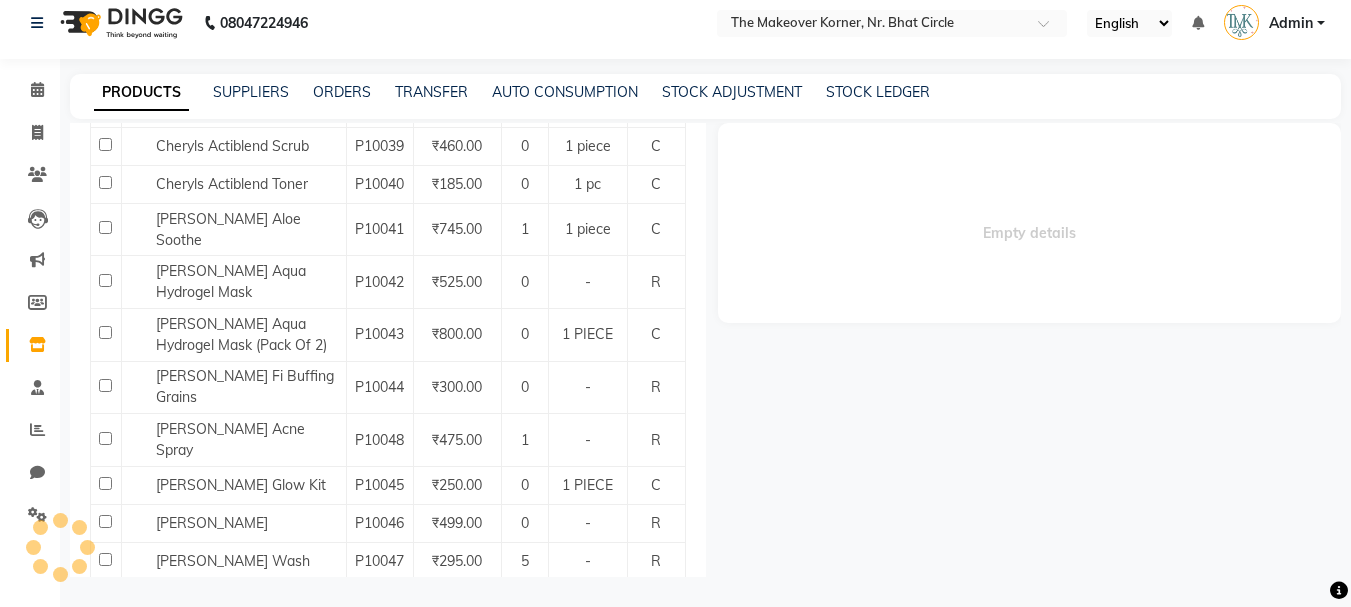 select 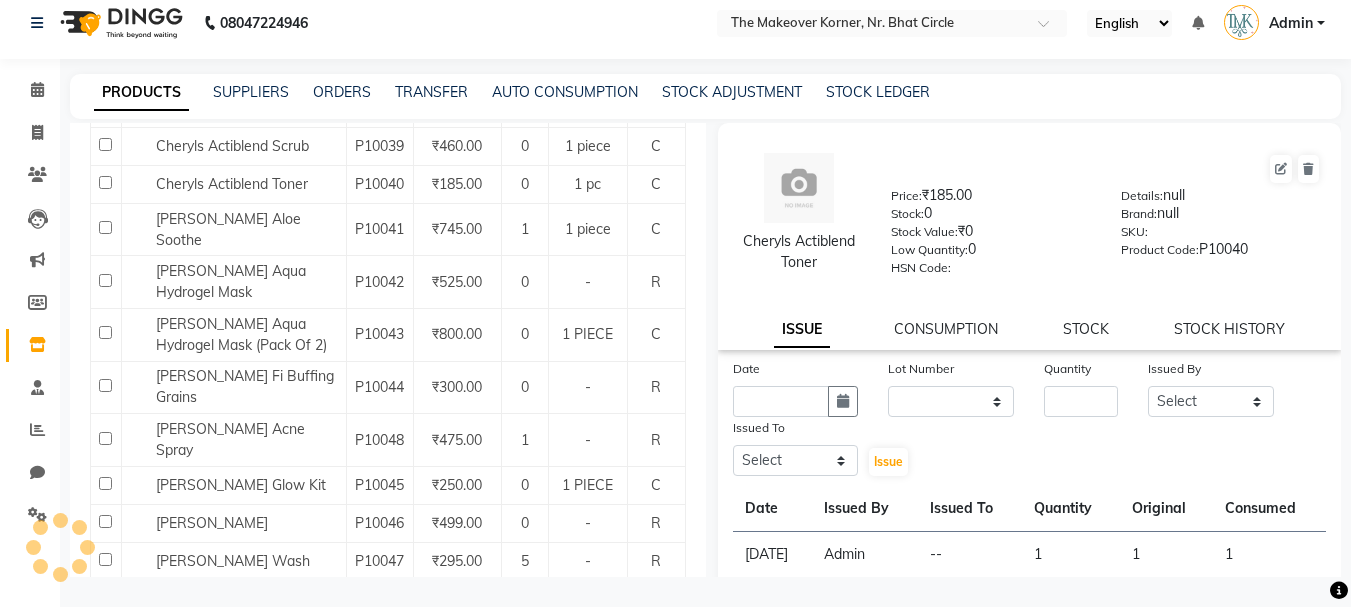 scroll, scrollTop: 181, scrollLeft: 0, axis: vertical 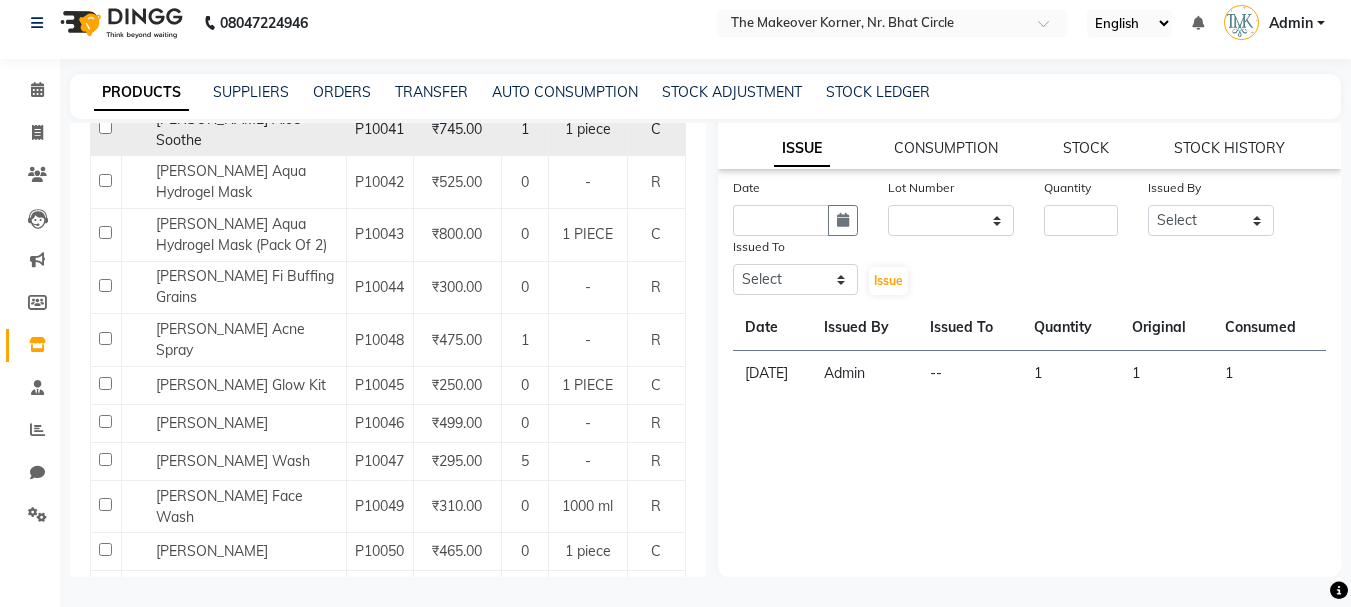 click on "[PERSON_NAME] Aloe Soothe" 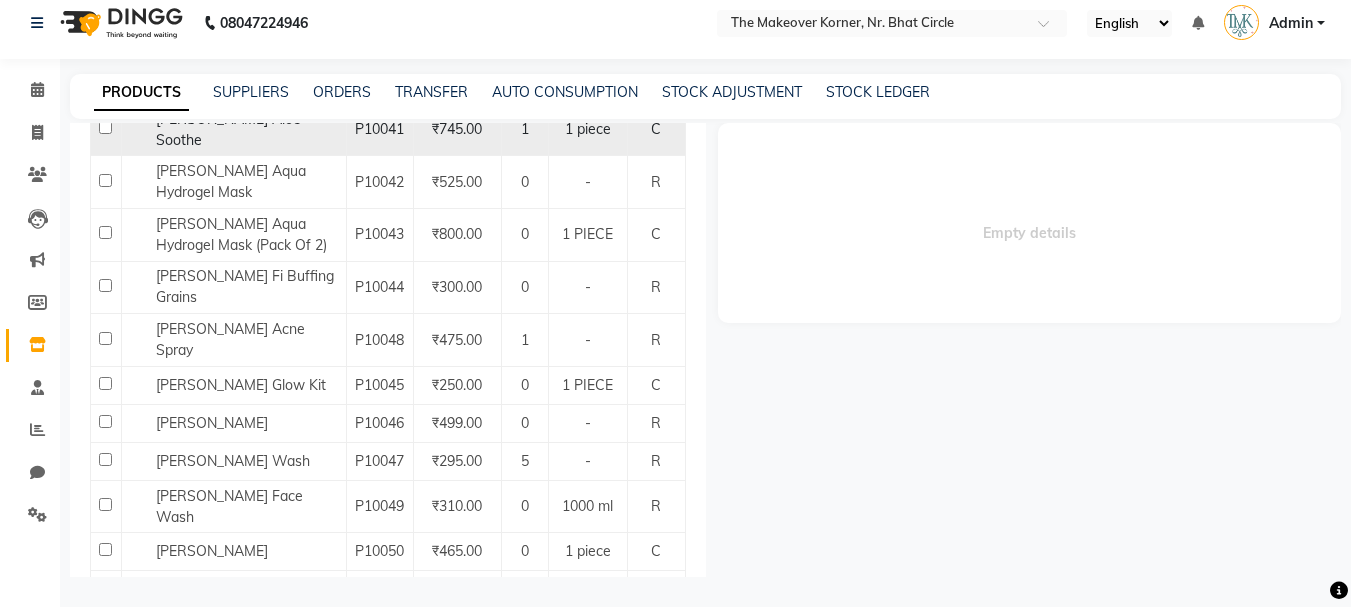 scroll, scrollTop: 0, scrollLeft: 0, axis: both 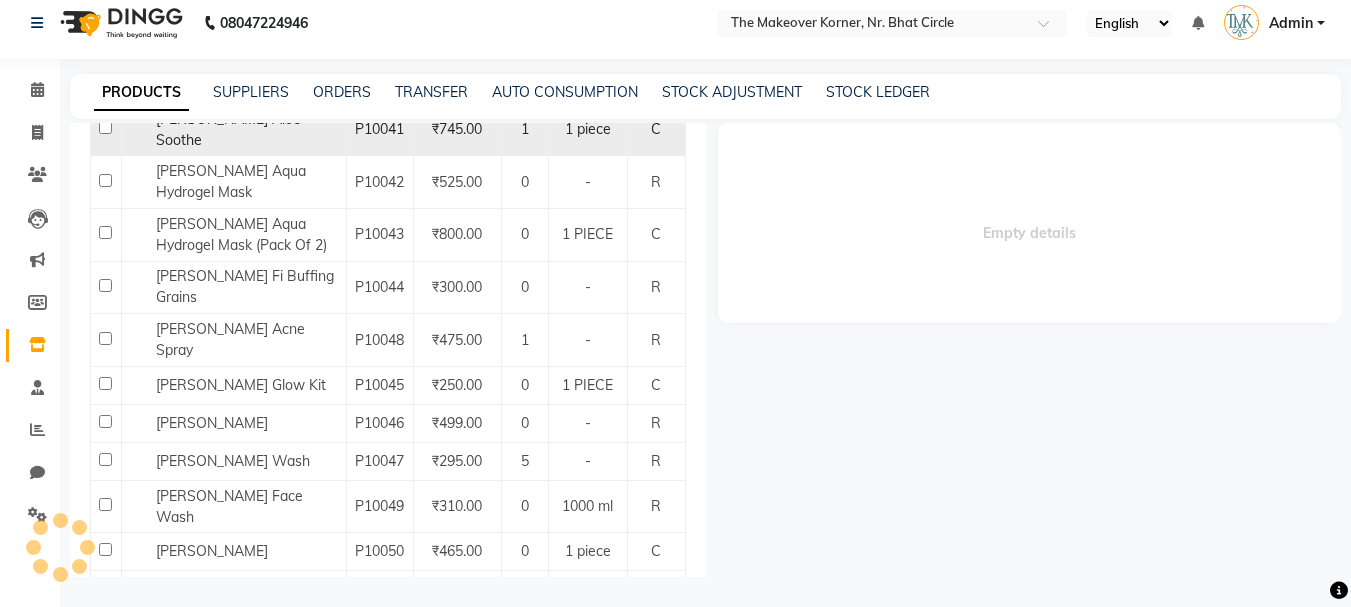 select 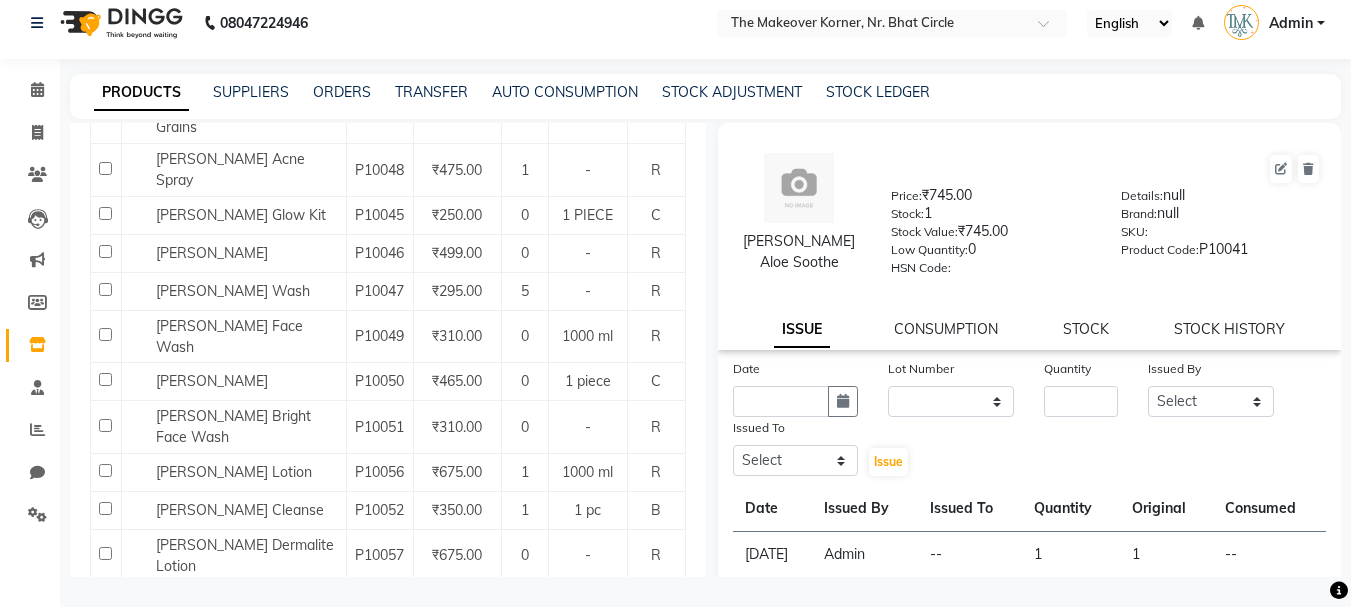 scroll, scrollTop: 2700, scrollLeft: 0, axis: vertical 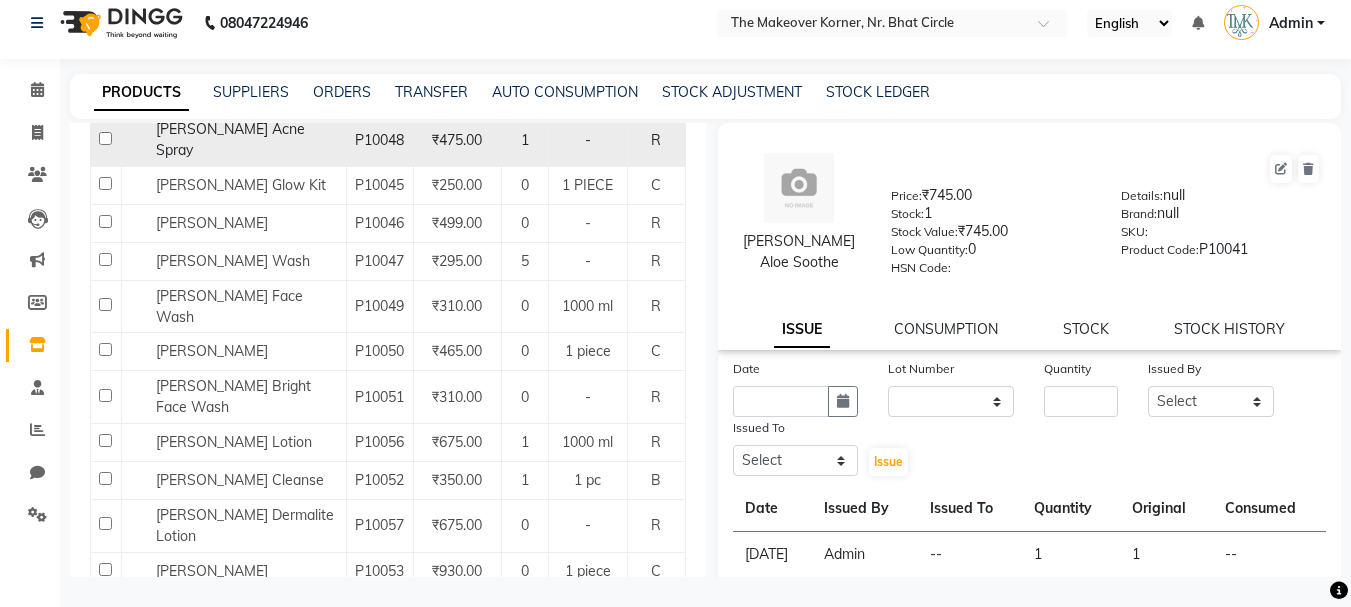 click on "[PERSON_NAME] Acne Spray" 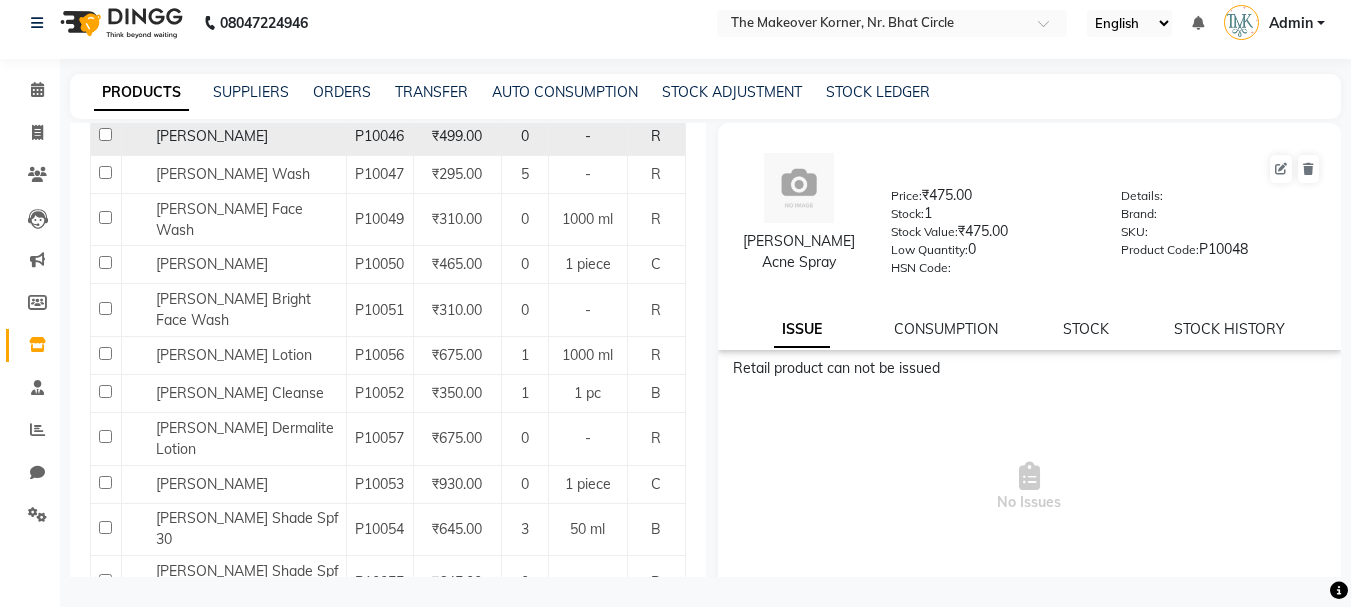 scroll, scrollTop: 2800, scrollLeft: 0, axis: vertical 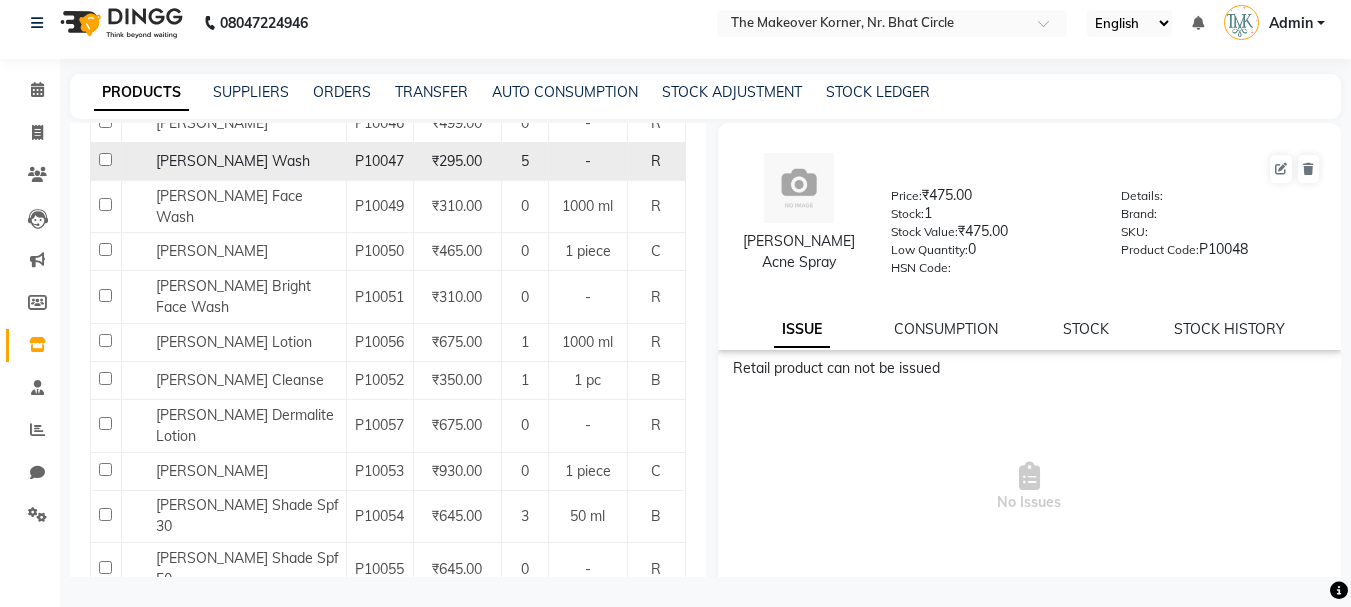 click on "[PERSON_NAME] Wash" 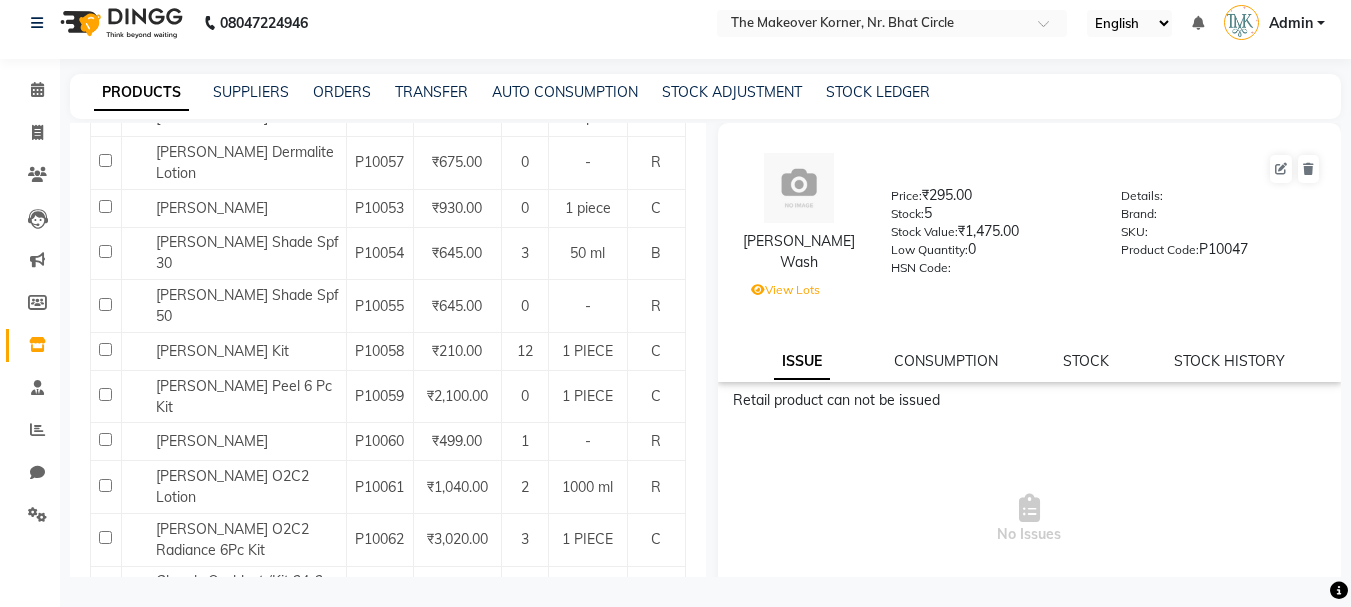 scroll, scrollTop: 3100, scrollLeft: 0, axis: vertical 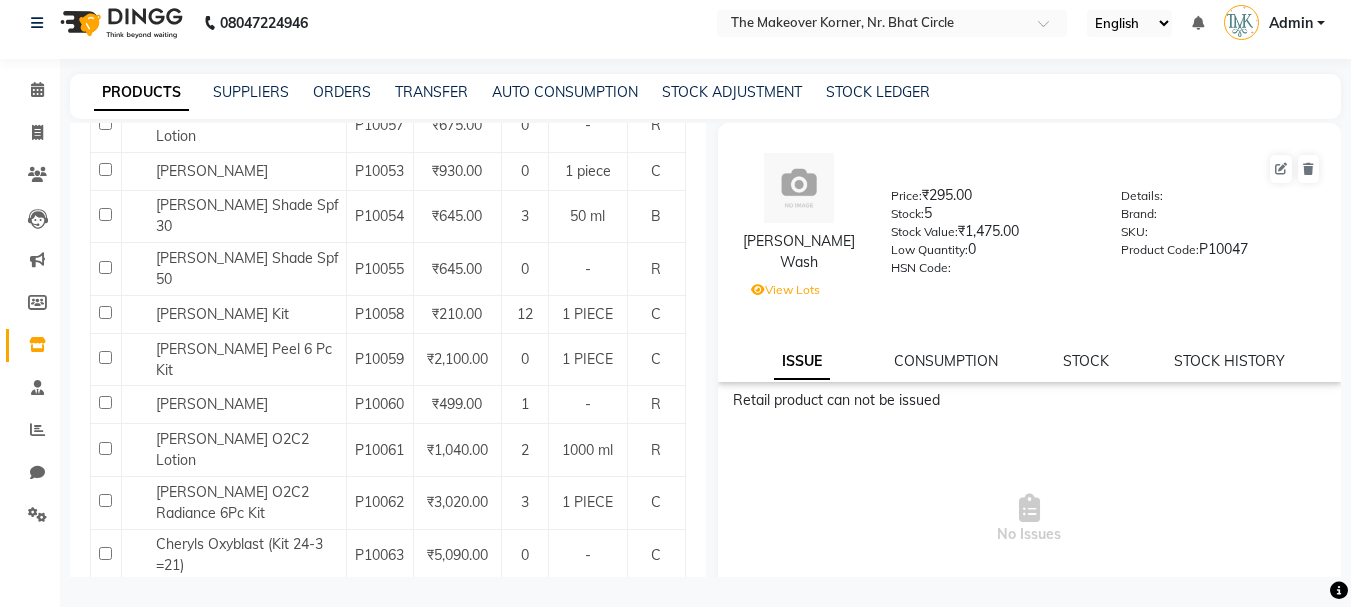 click on "[PERSON_NAME] Bright Face Wash" 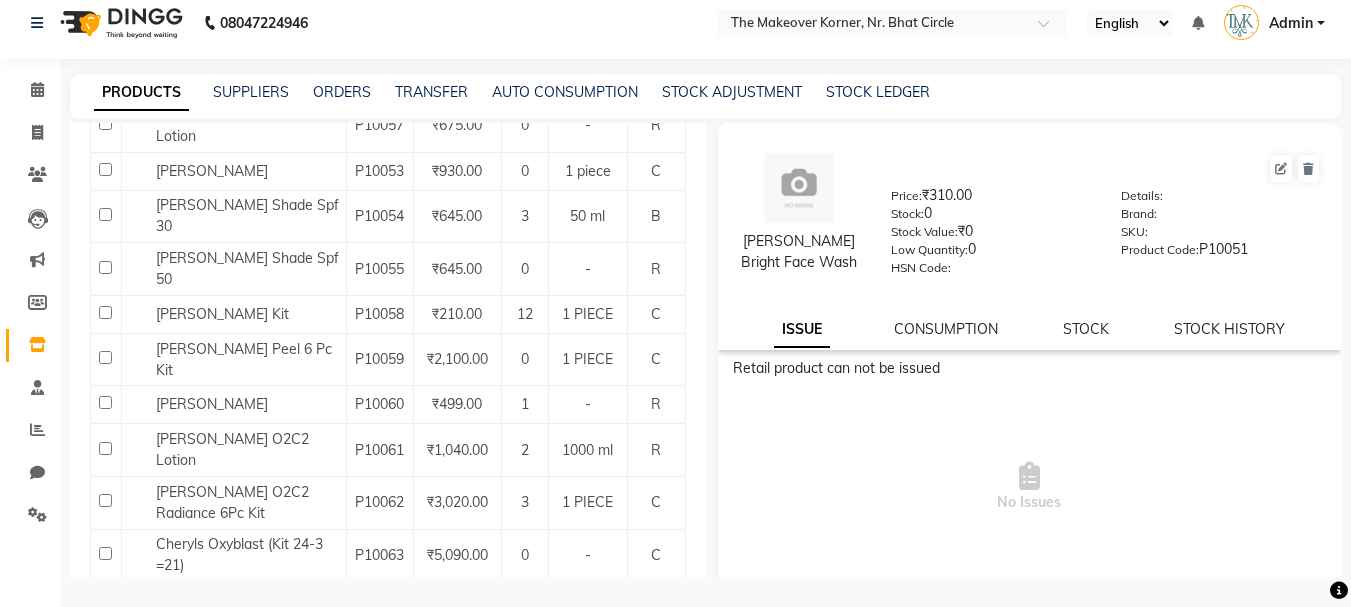 click on "[PERSON_NAME] Lotion" 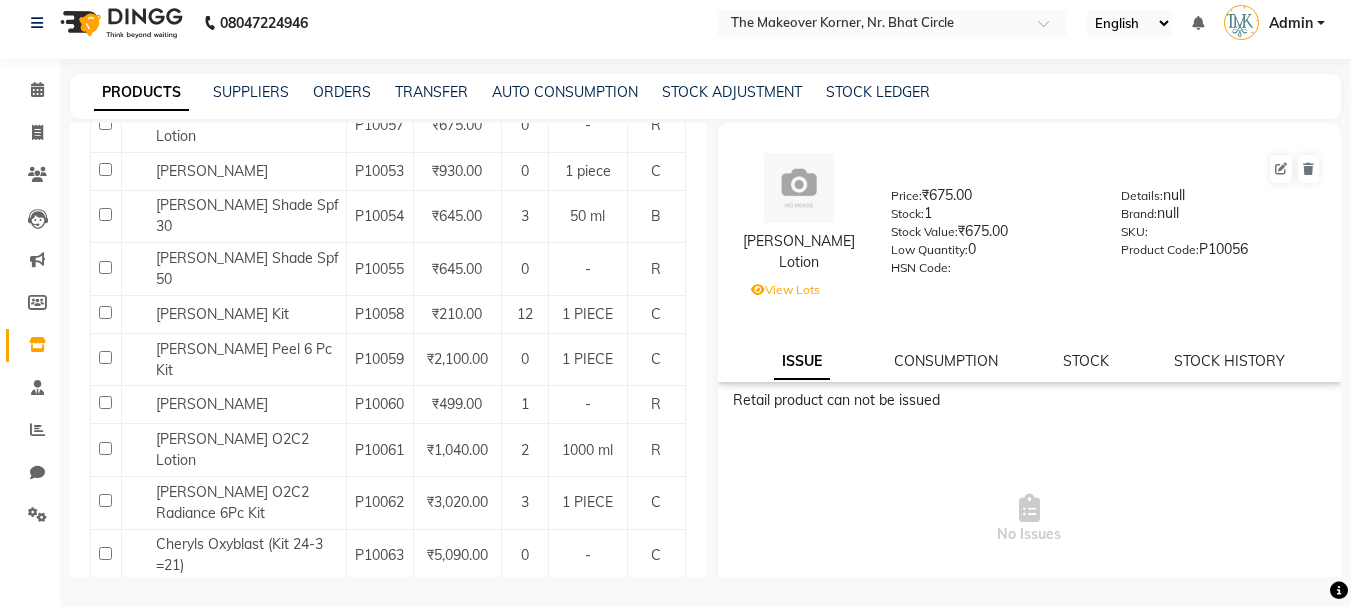scroll, scrollTop: 3200, scrollLeft: 0, axis: vertical 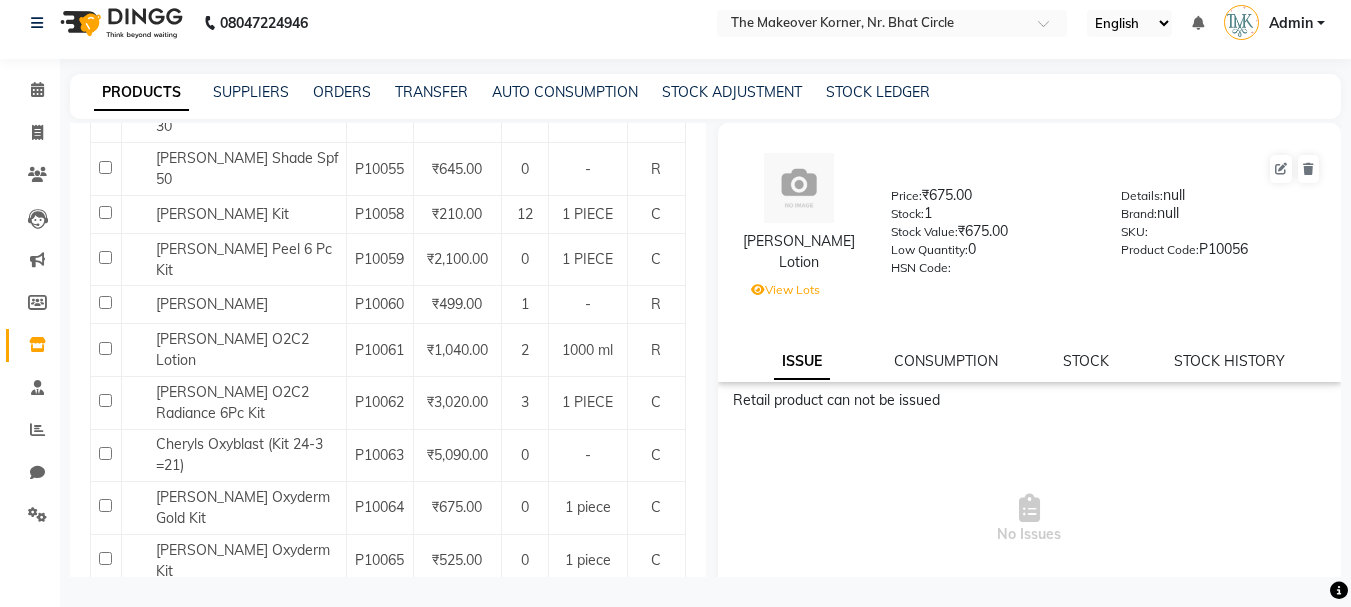 click on "[PERSON_NAME] Cleanse" 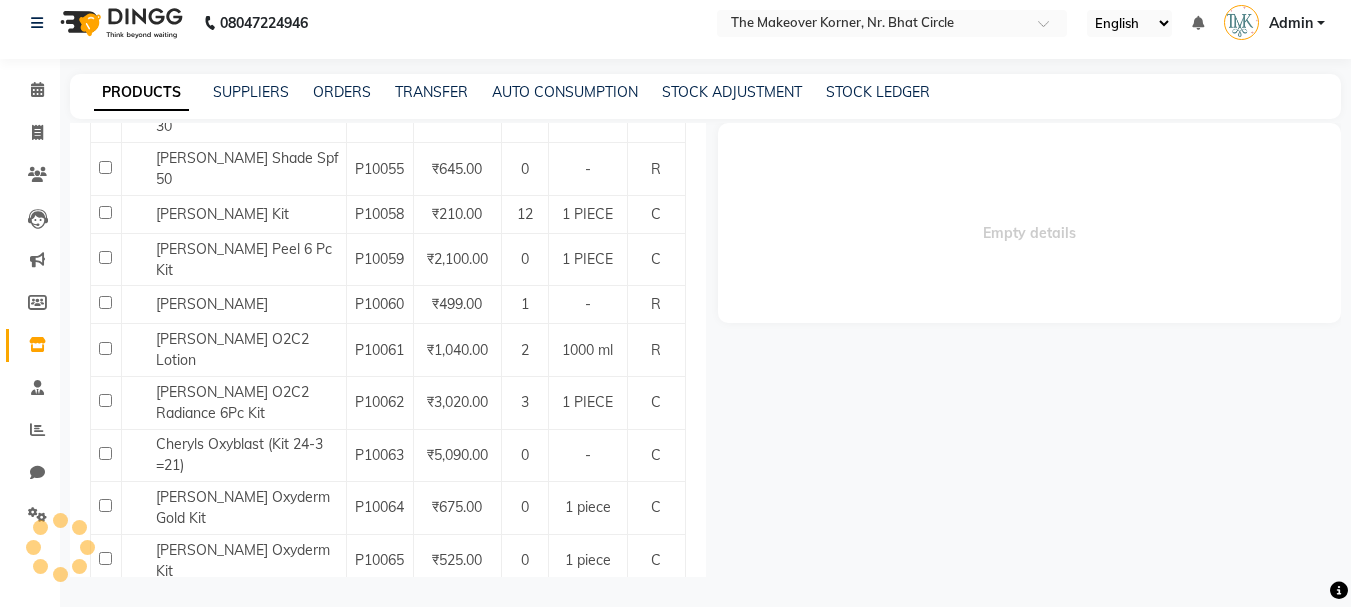 select 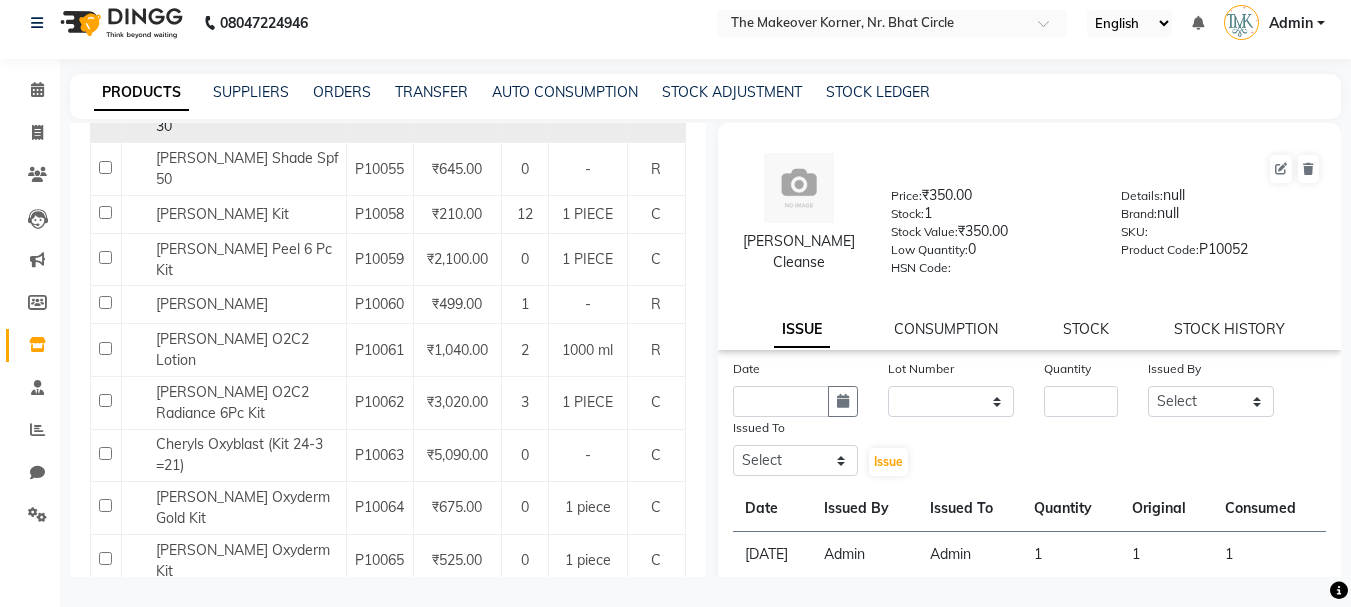 click on "[PERSON_NAME] Shade Spf 30" 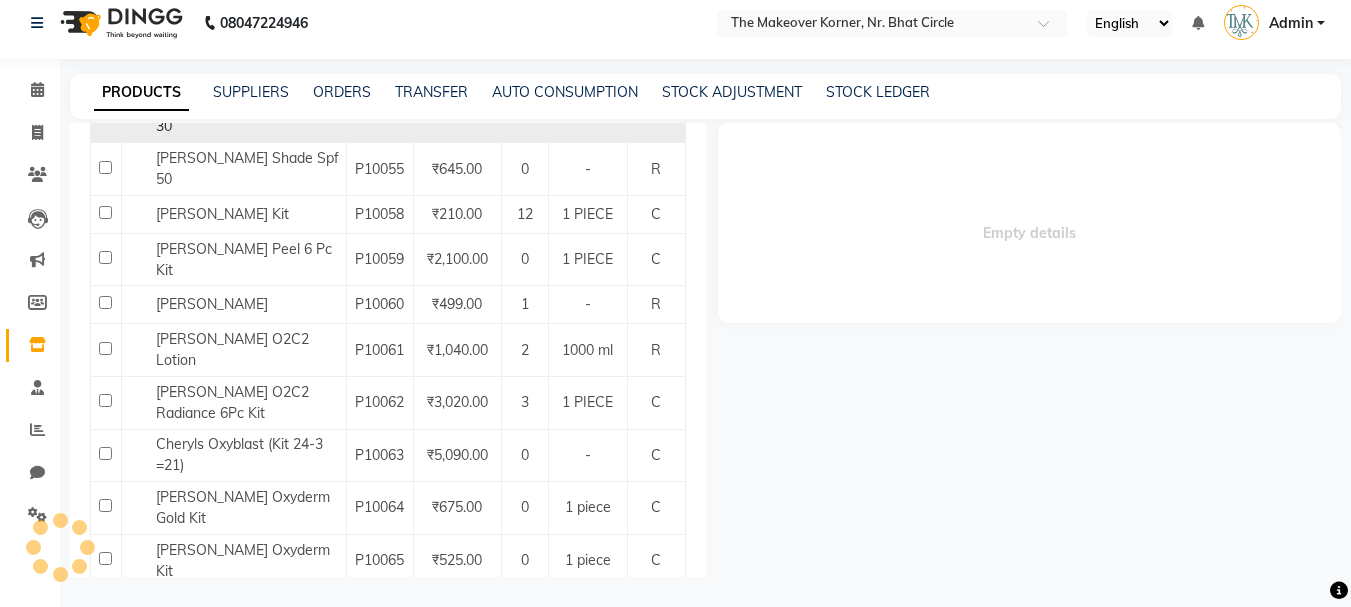 select 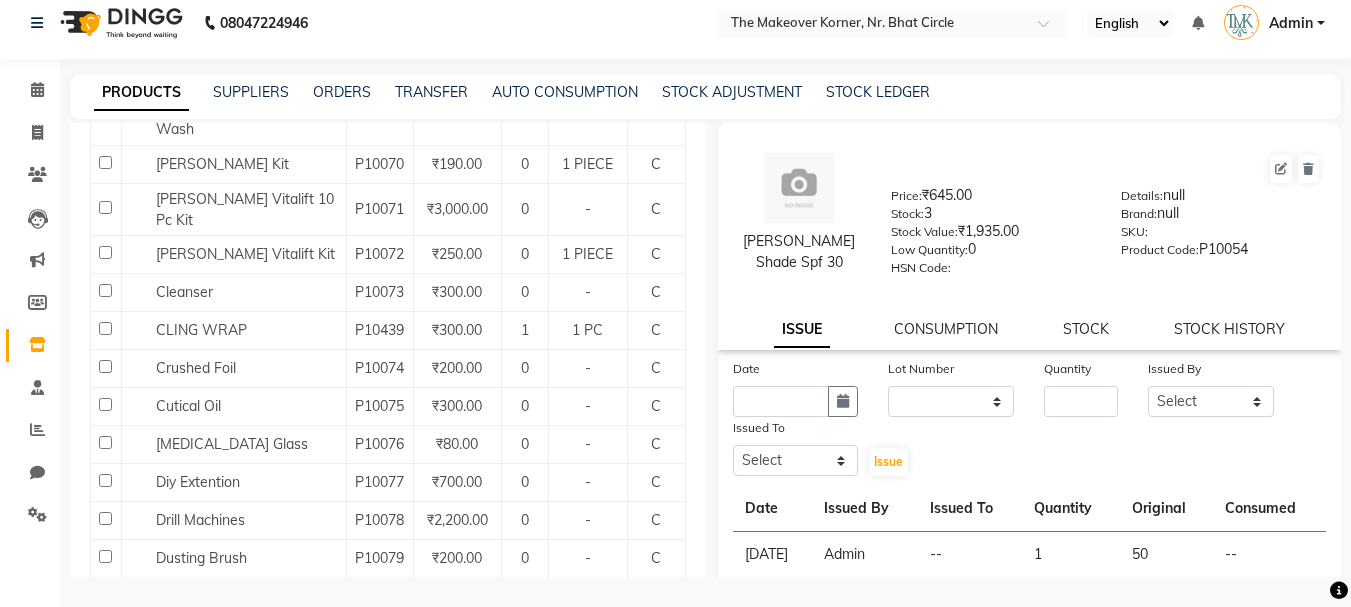 scroll, scrollTop: 3900, scrollLeft: 0, axis: vertical 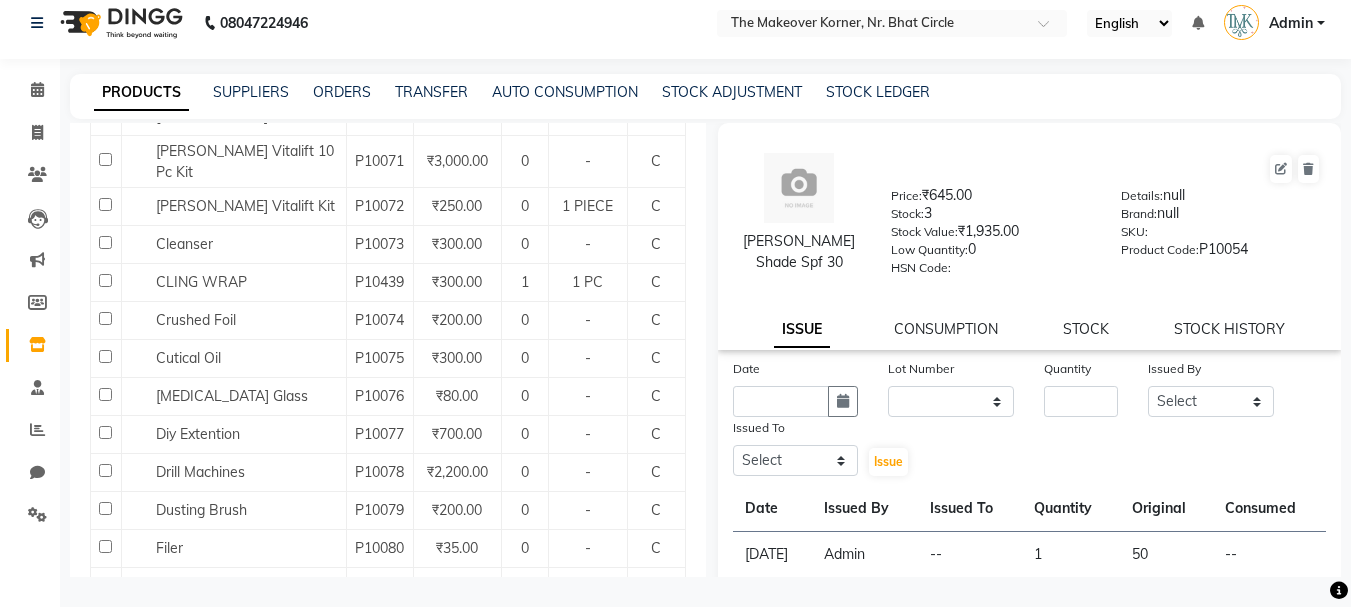 click on "[PERSON_NAME] Sensi Glow 10 Pc Kit" 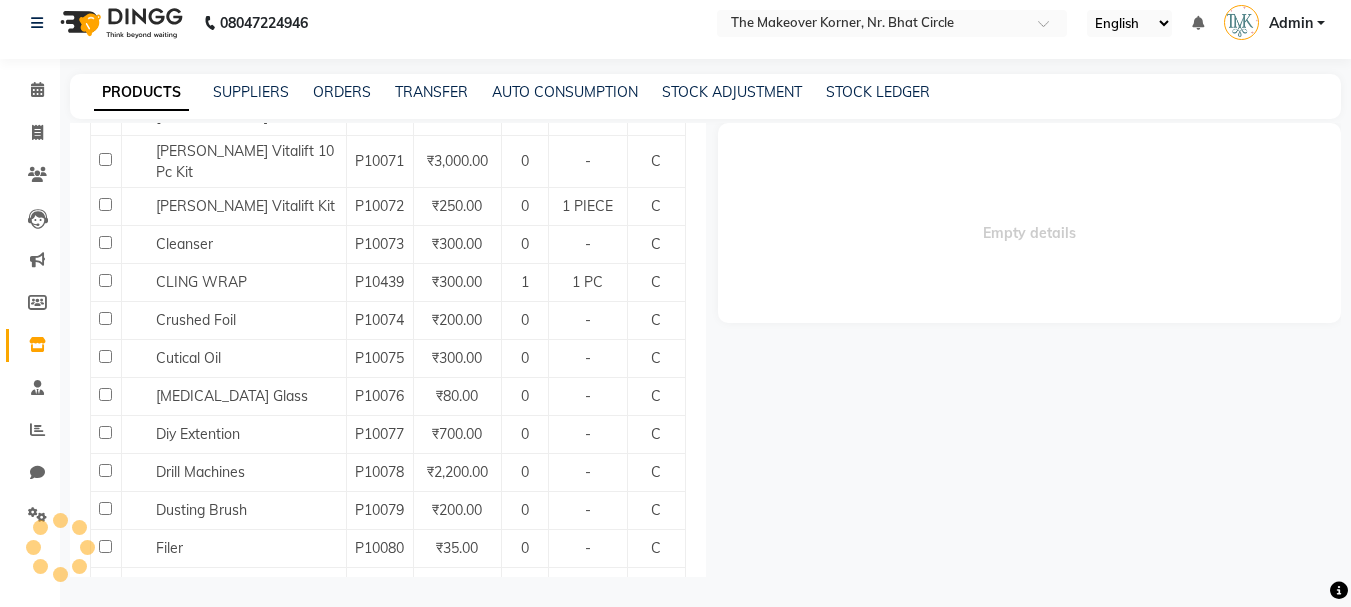 select 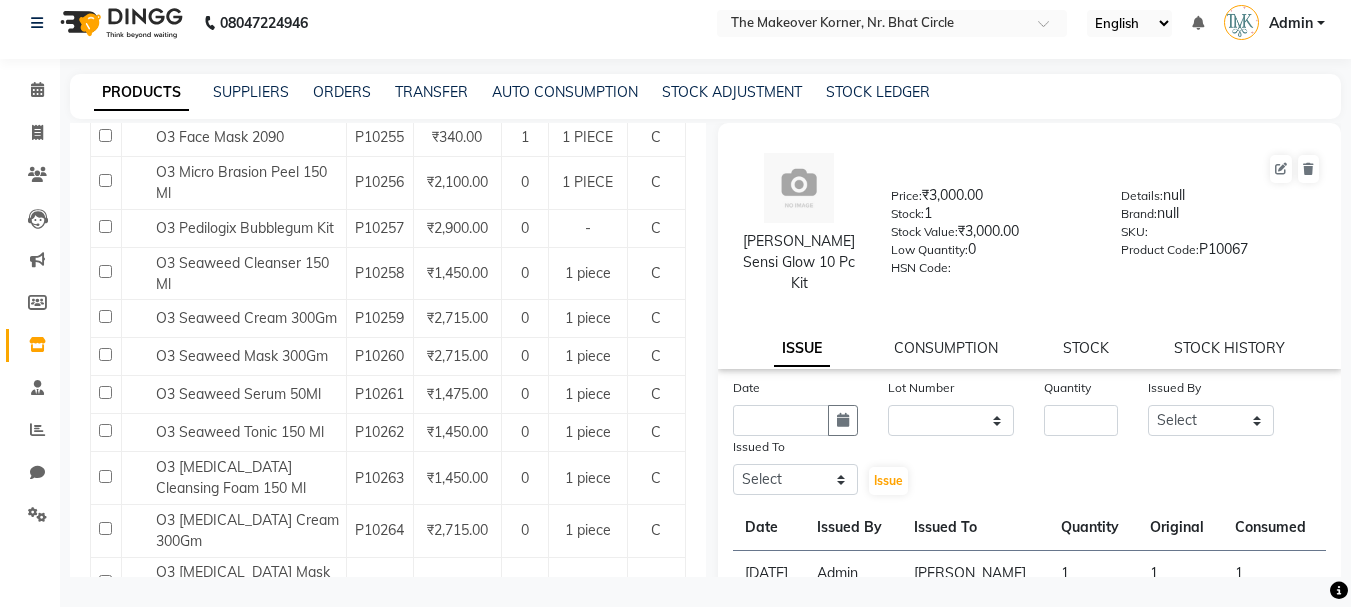 scroll, scrollTop: 11800, scrollLeft: 0, axis: vertical 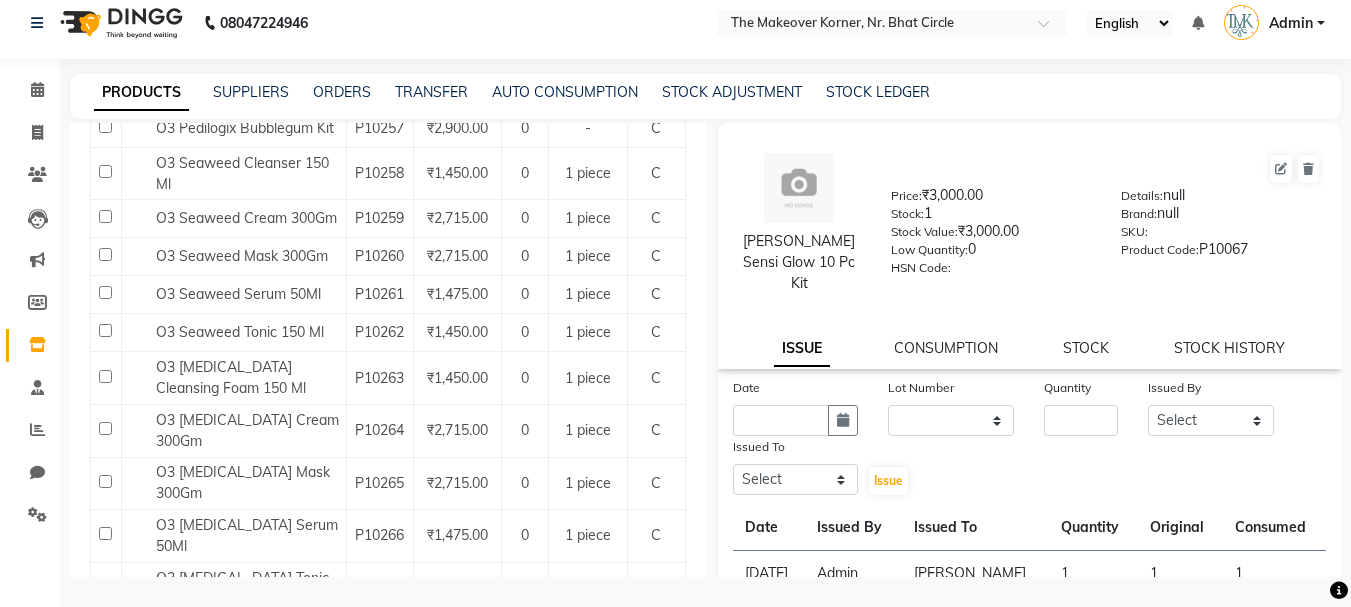 click on "O3 Face Mask 2060" 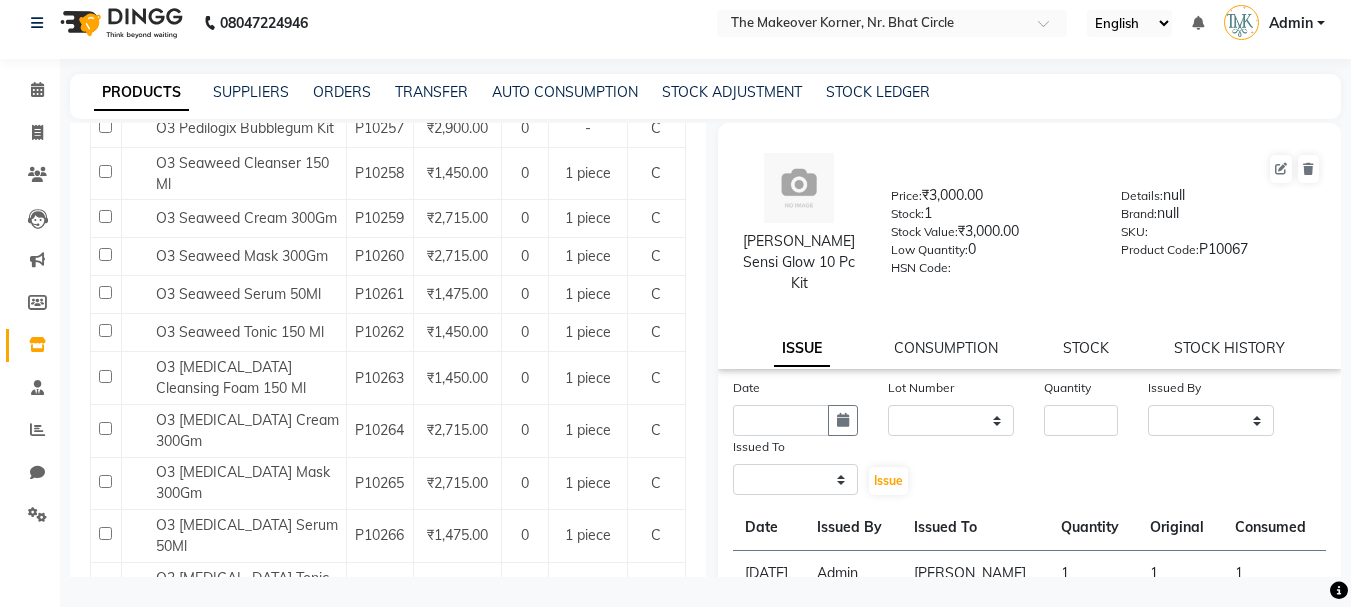 select 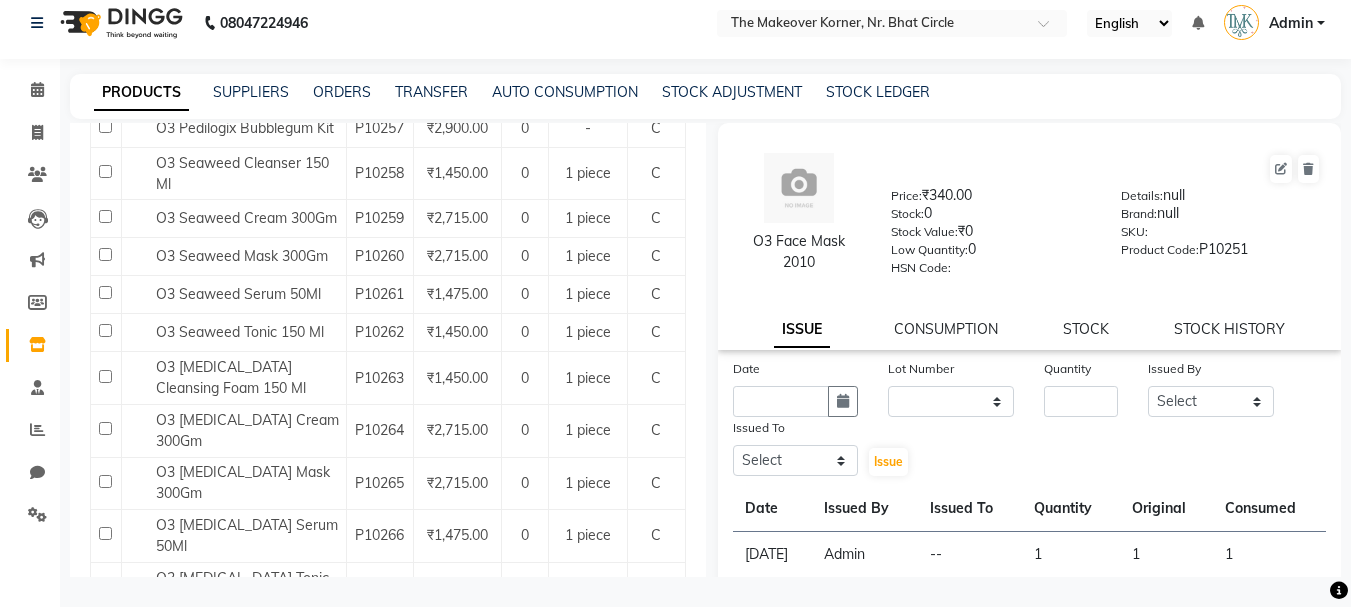 click on "O3 Face Mask 2060" 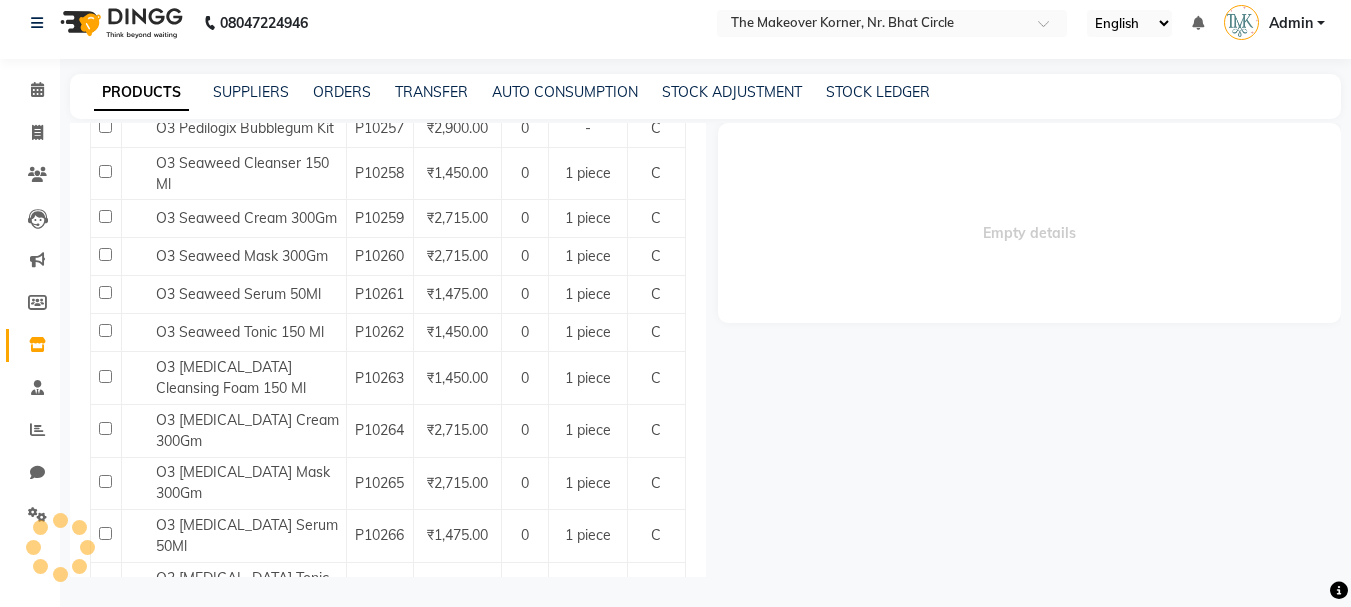 select 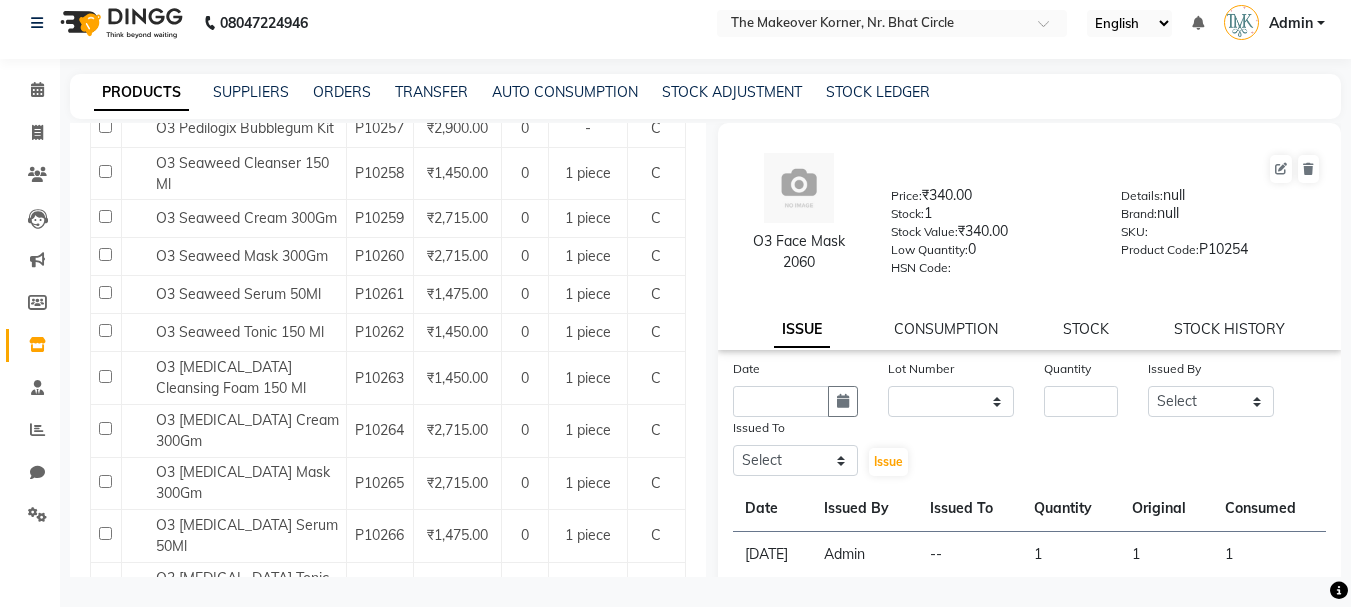 click on "O3 Face Mask 2090" 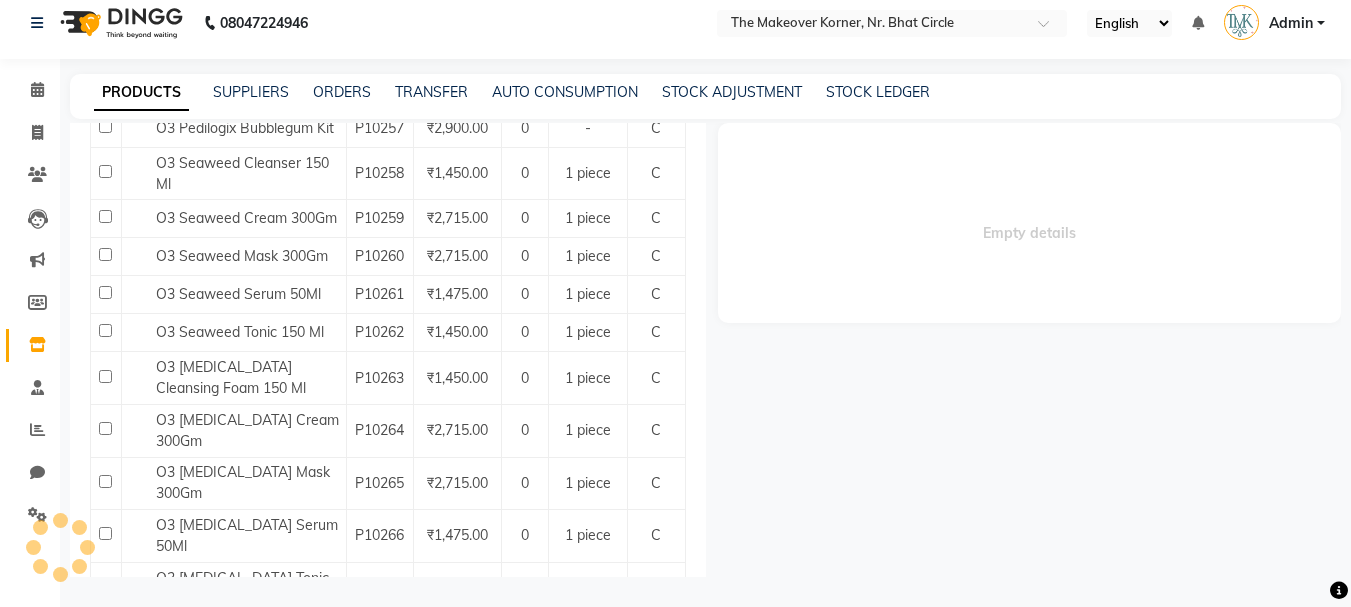 select 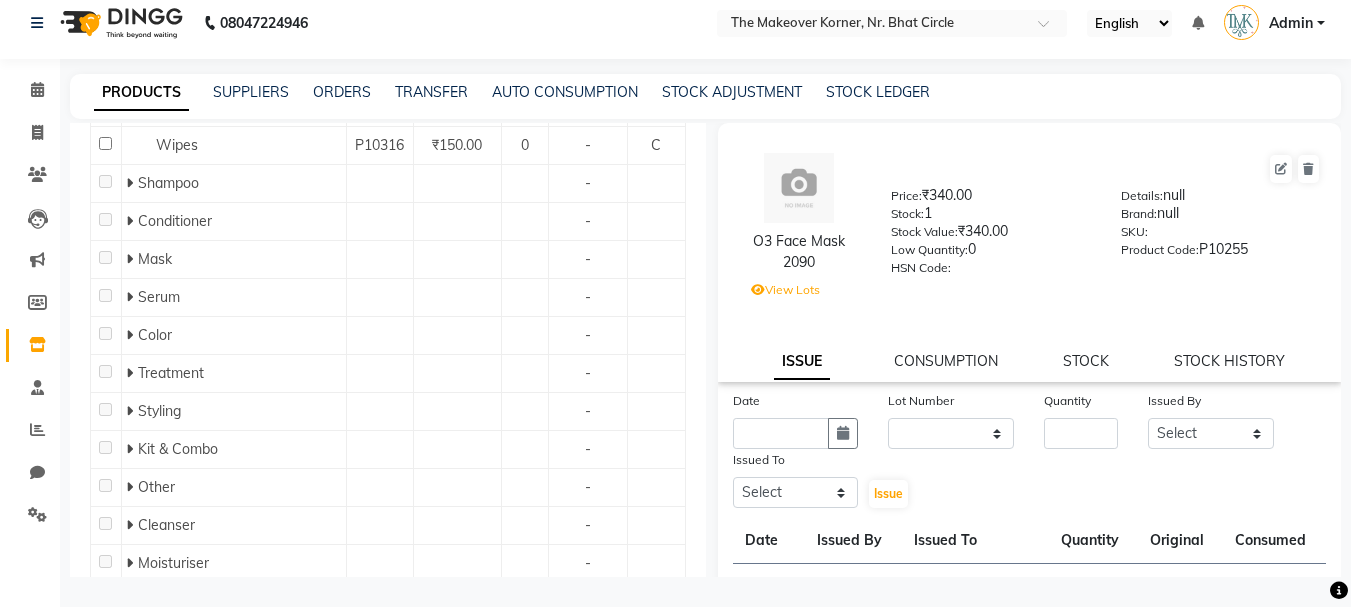 scroll, scrollTop: 14500, scrollLeft: 0, axis: vertical 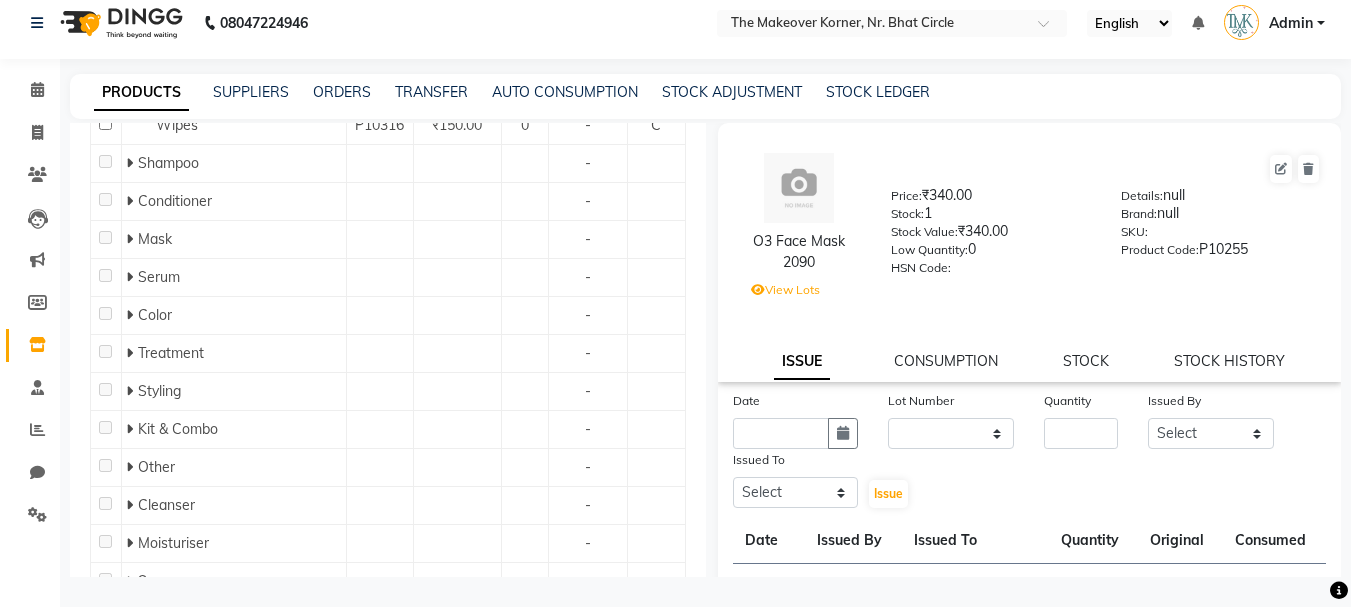 click on "Vlcc detan" 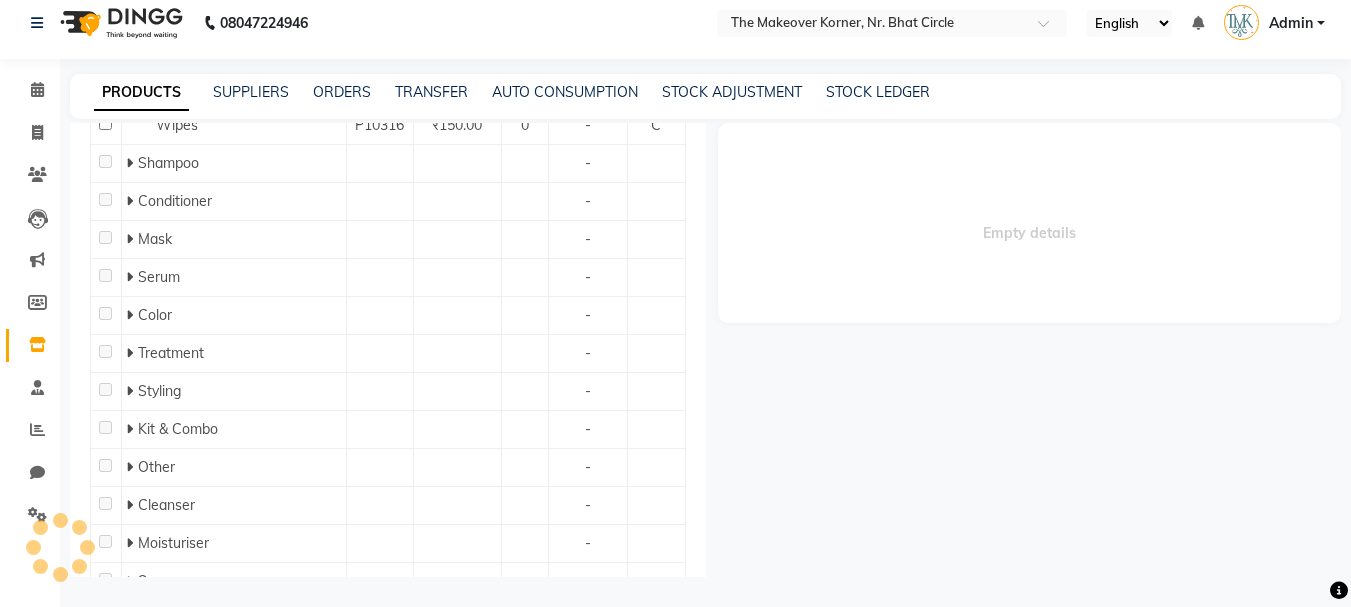 select 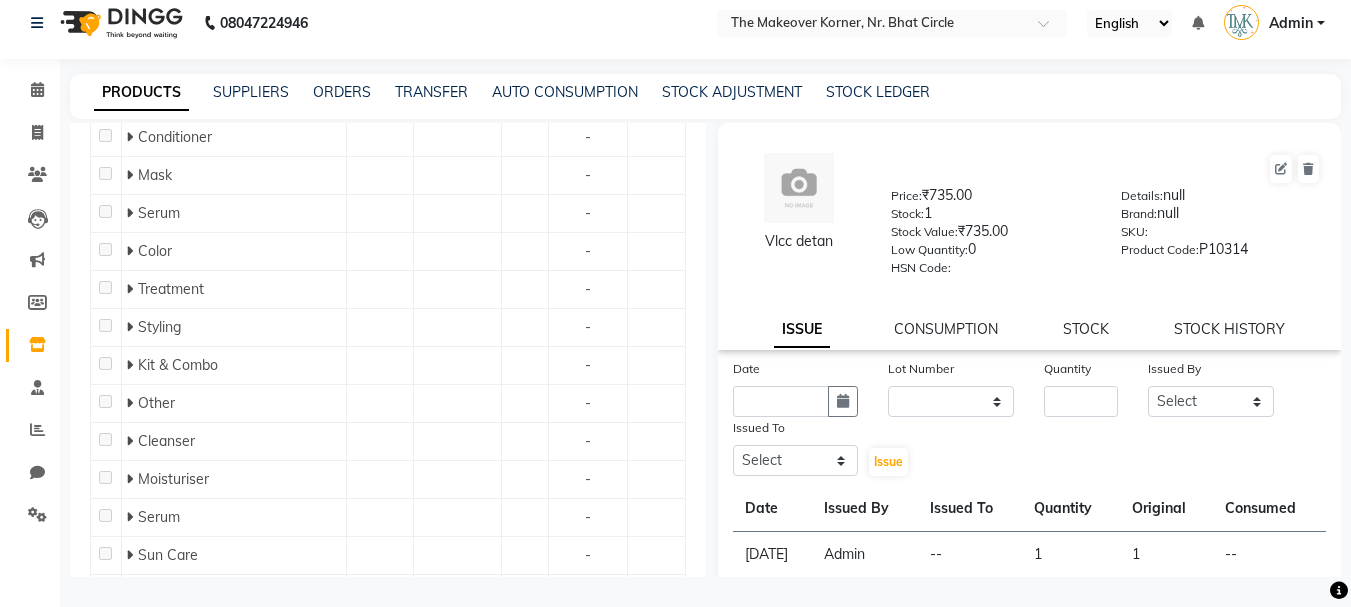 scroll, scrollTop: 14600, scrollLeft: 0, axis: vertical 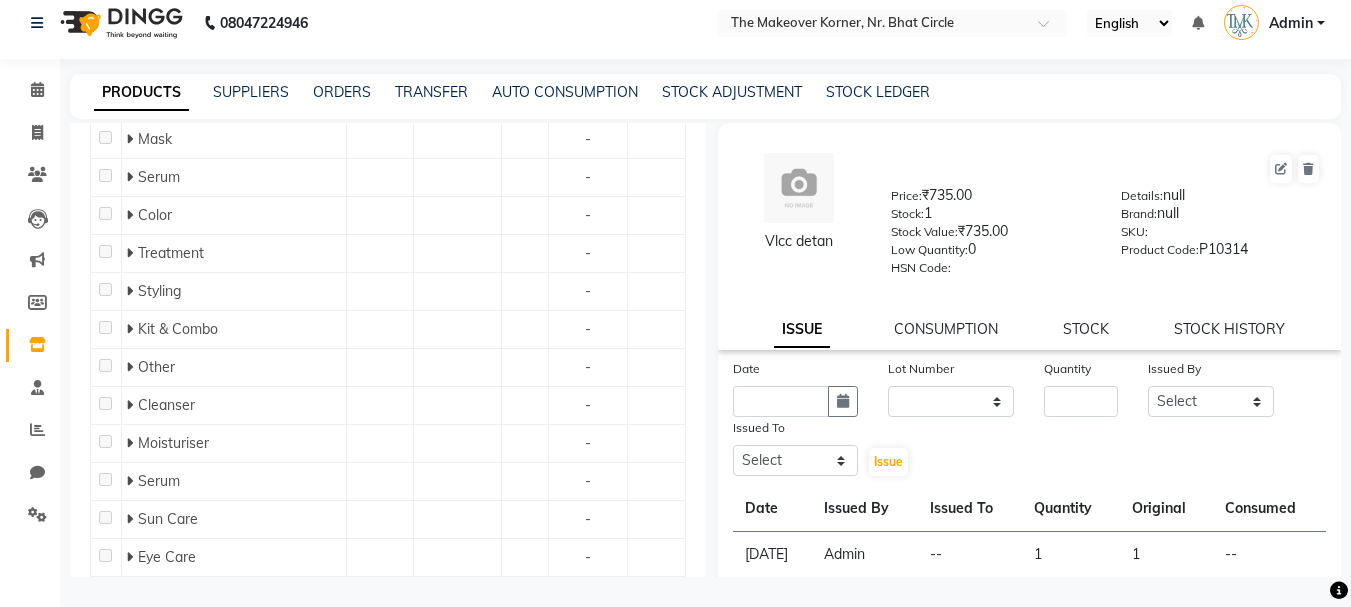 click 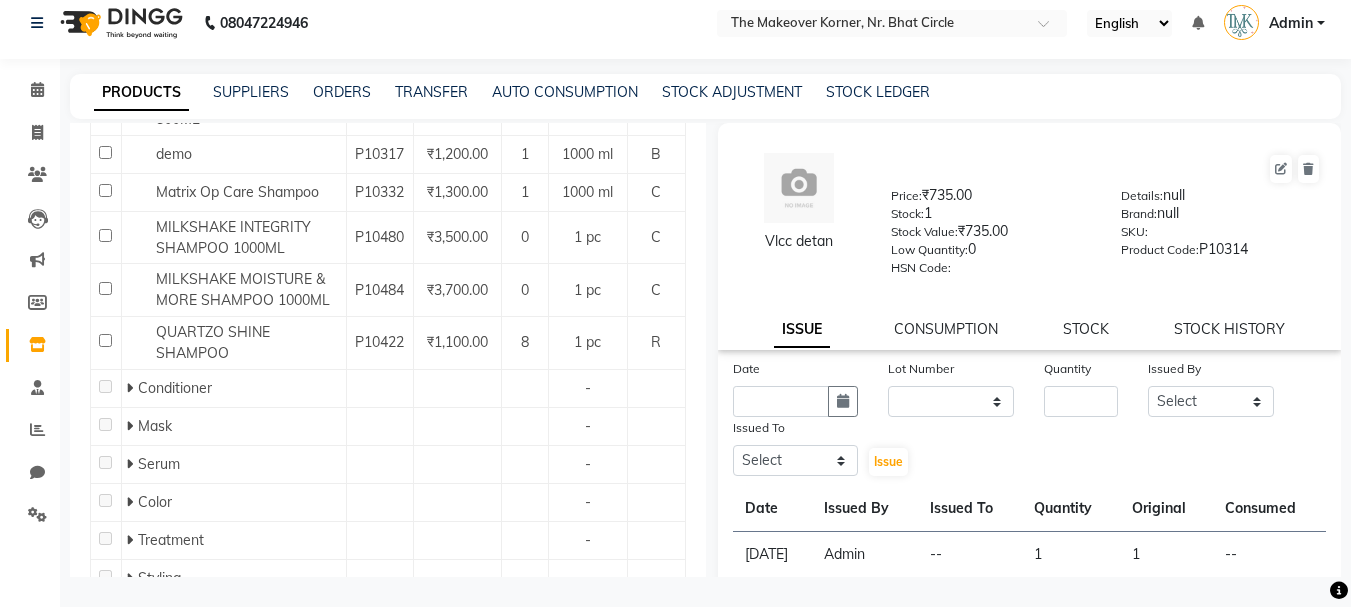 click 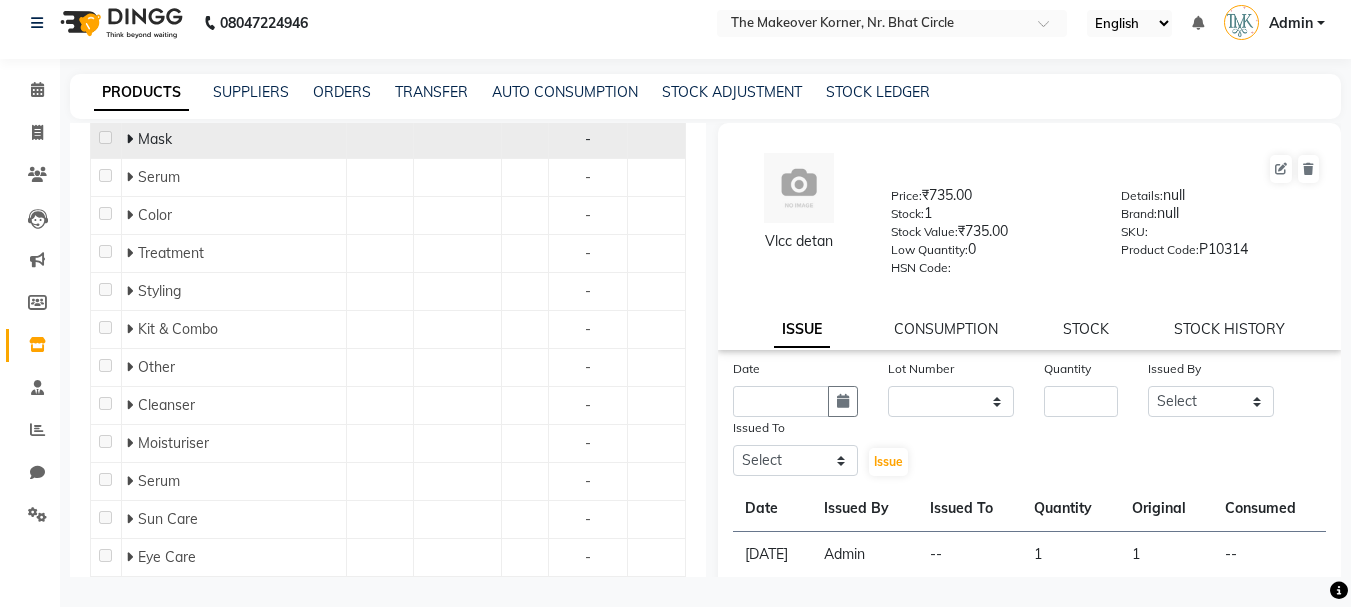 click 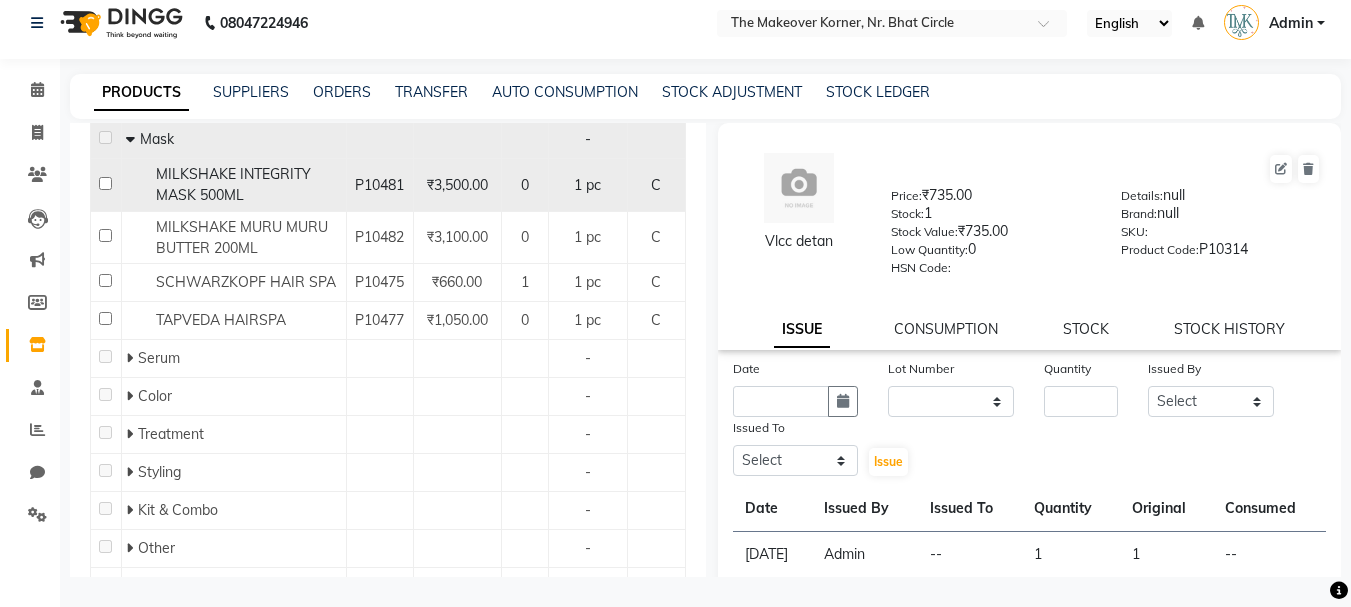 scroll, scrollTop: 14800, scrollLeft: 0, axis: vertical 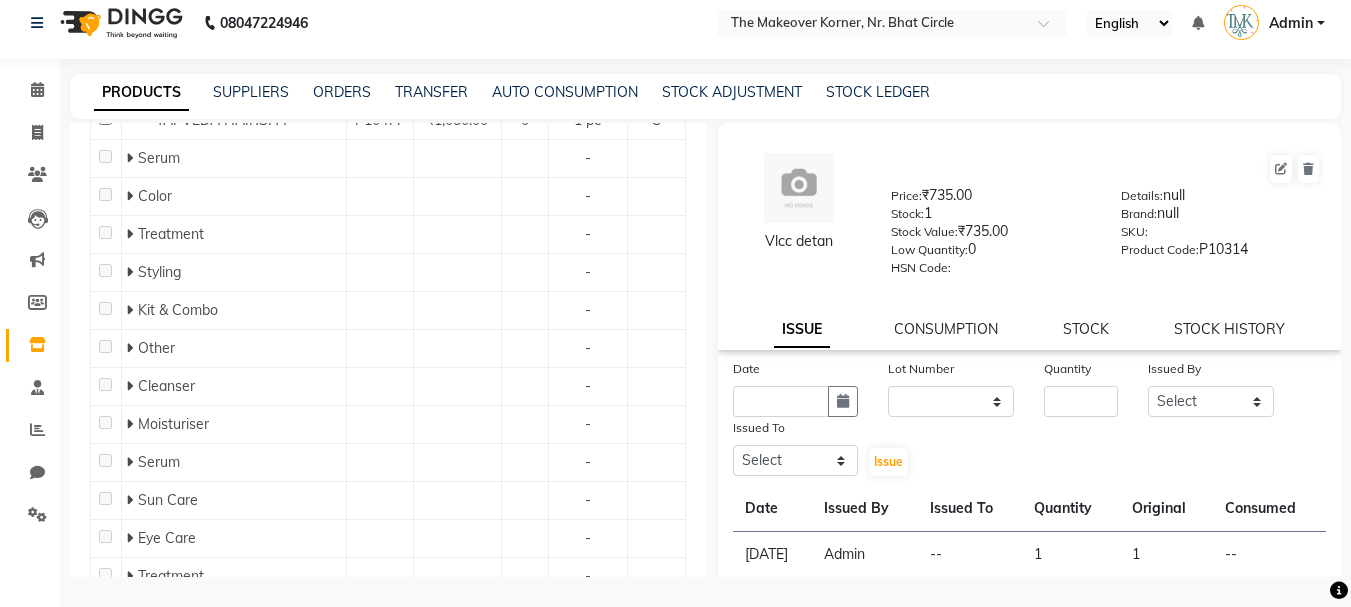 click 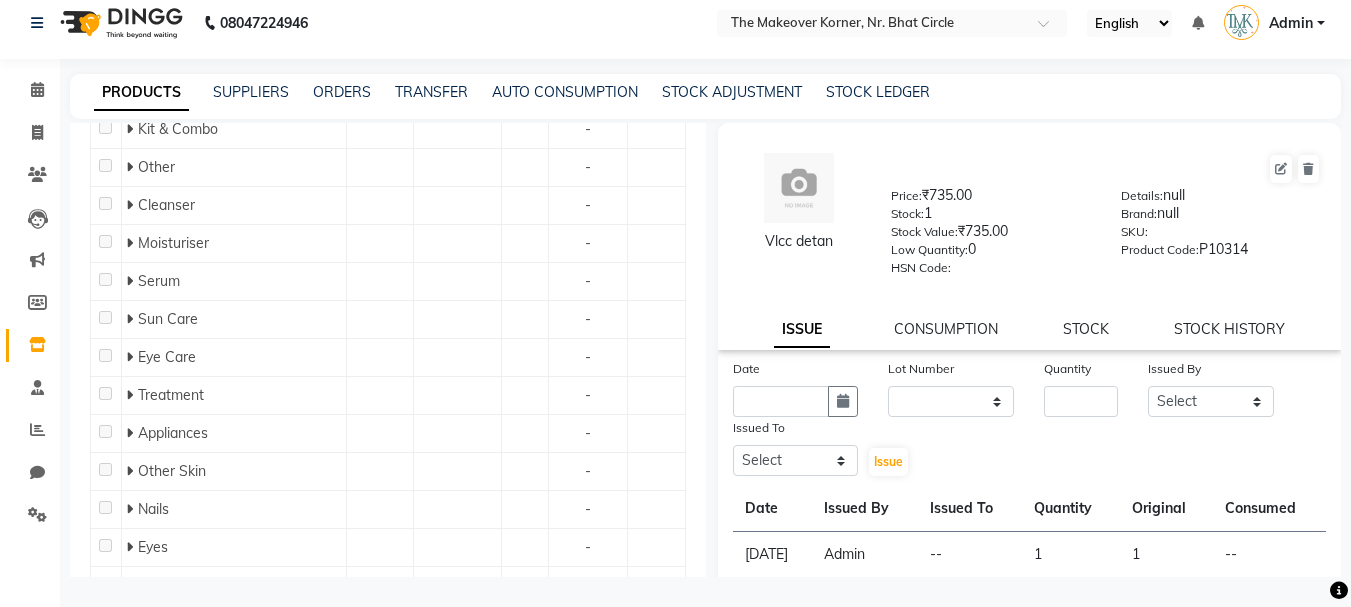 click 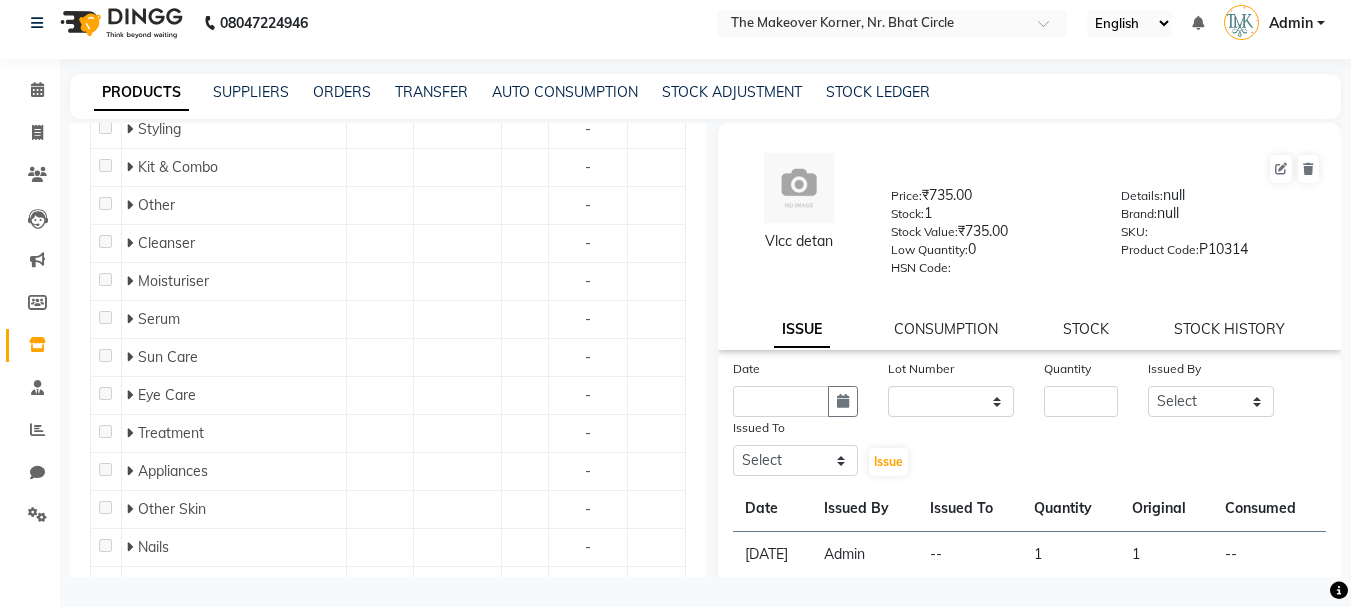 click 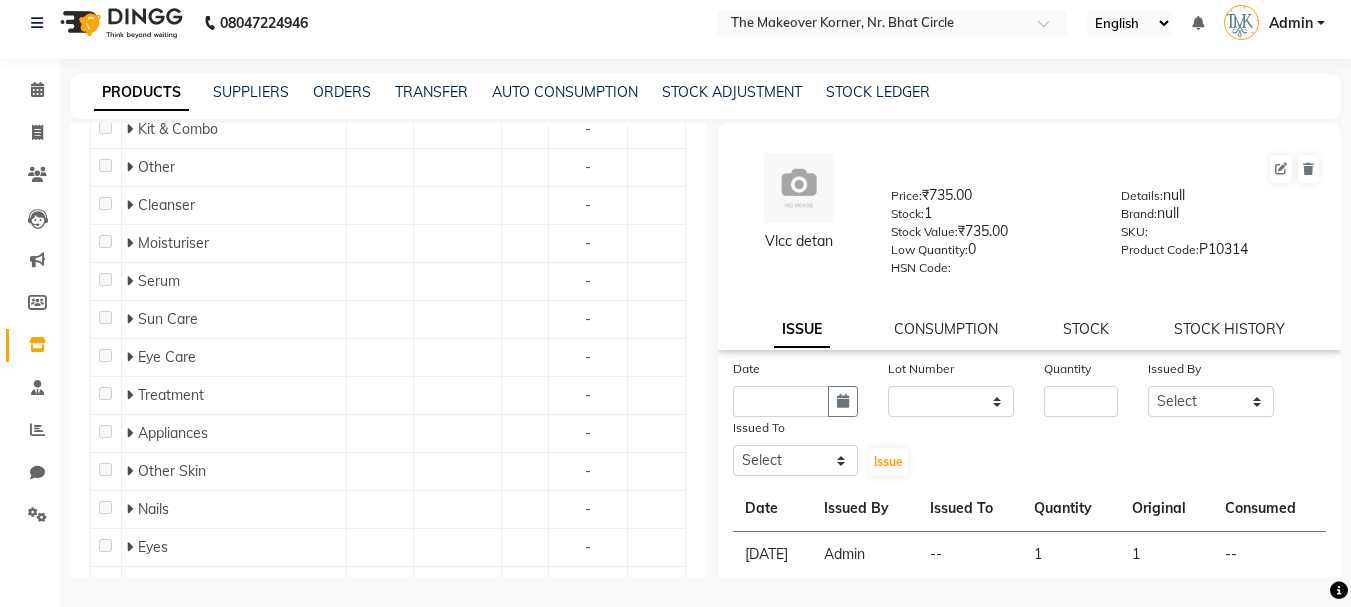 click on "Color" 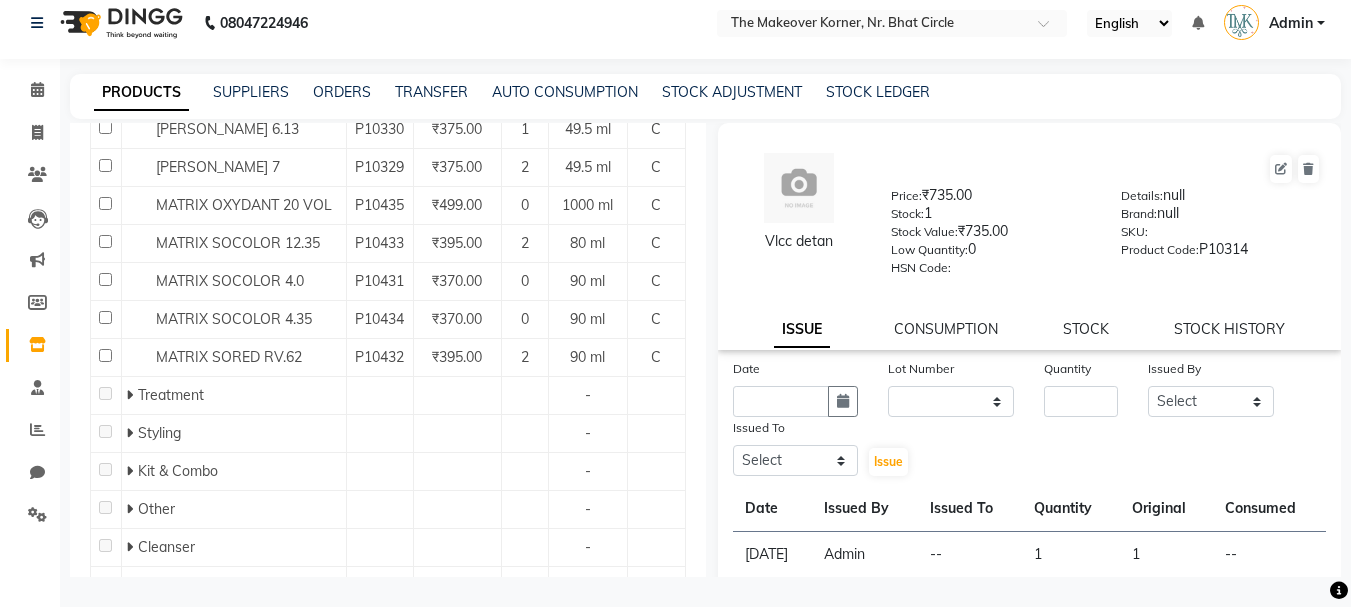 click 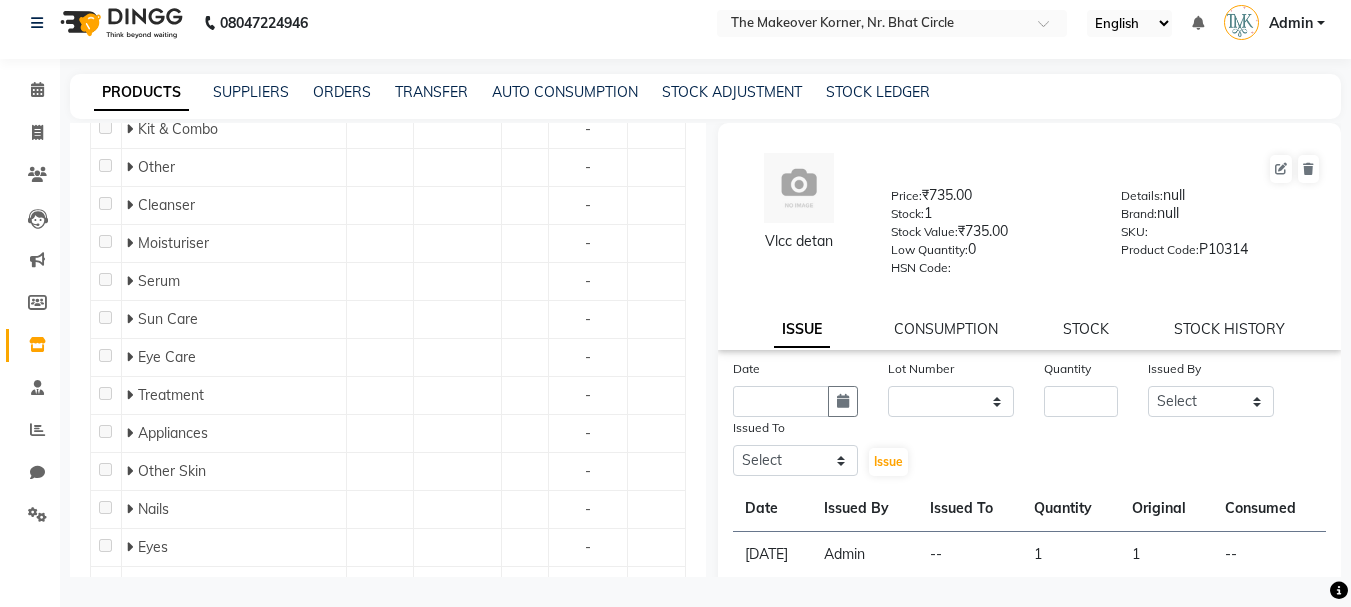 click on "Color" 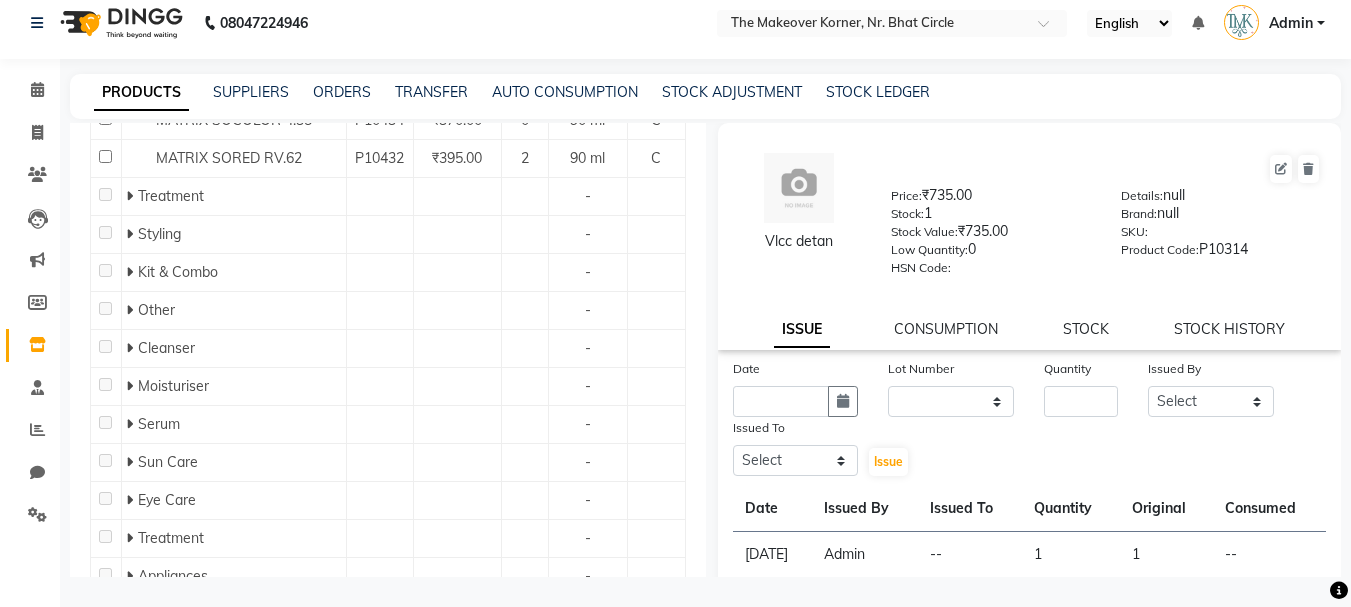 scroll, scrollTop: 15000, scrollLeft: 0, axis: vertical 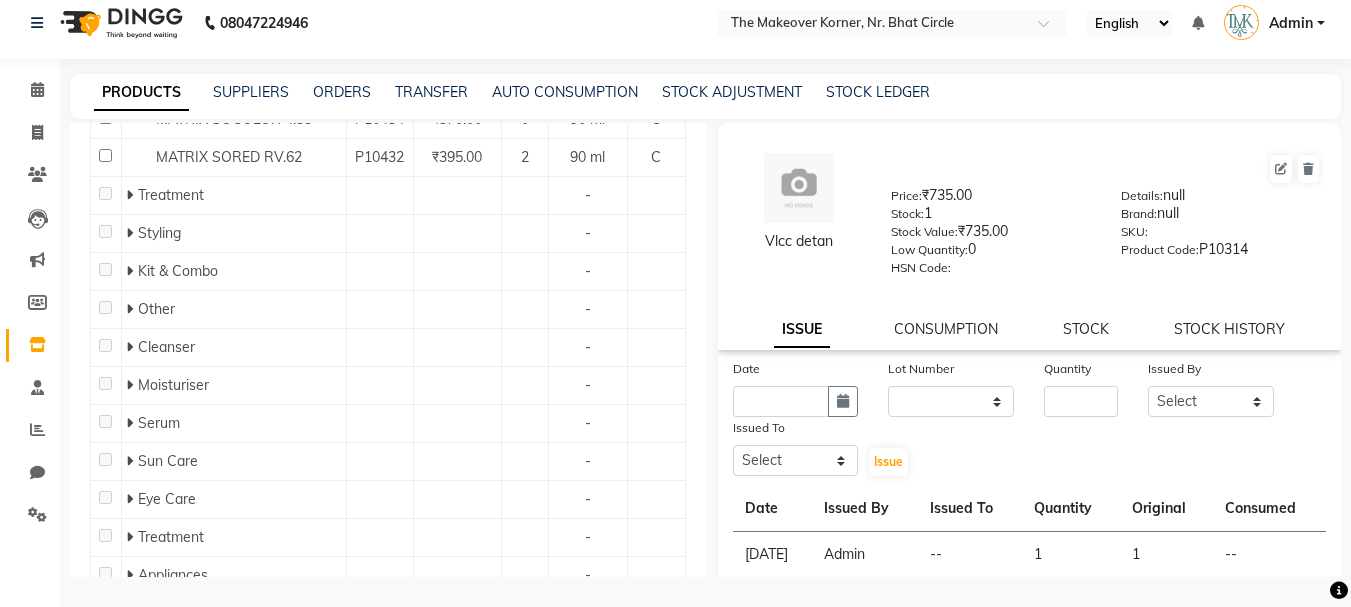 click on "MATRIX SOCOLOR 4.0" 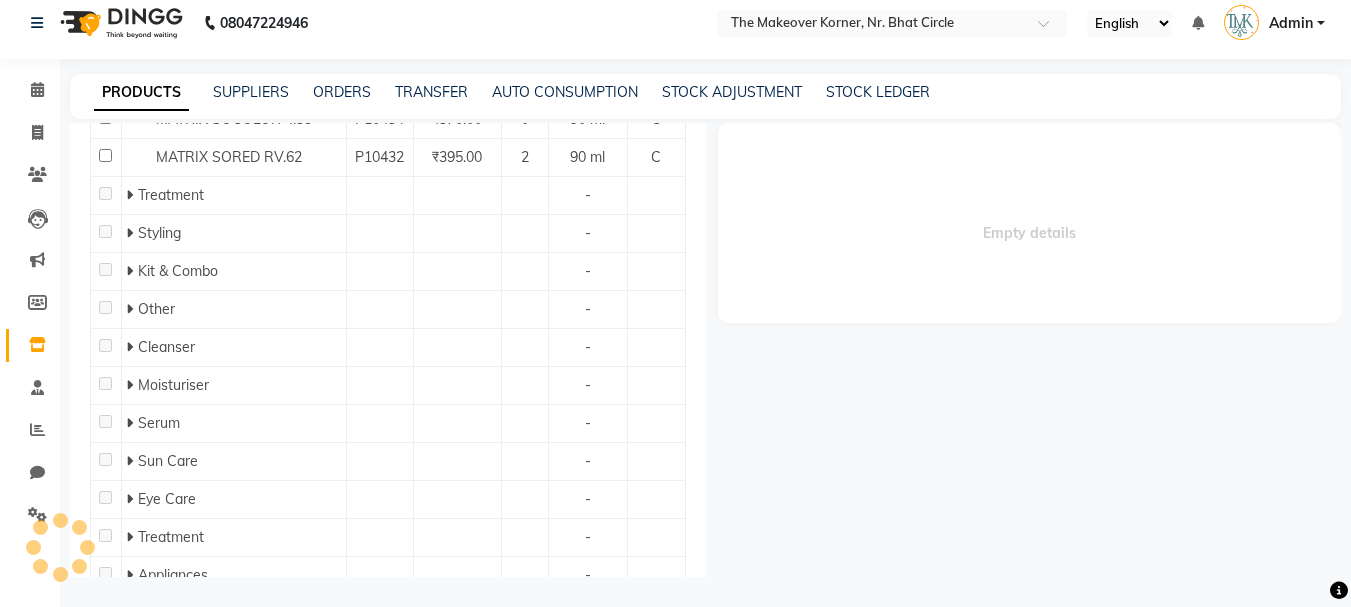 select 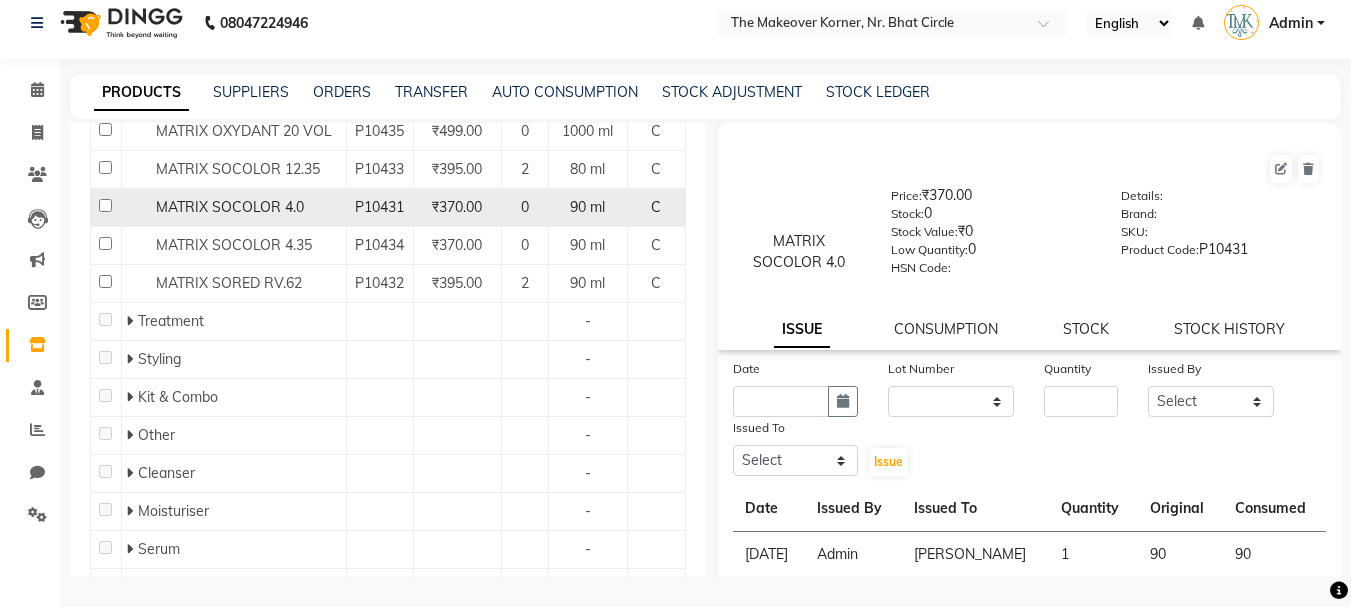 scroll, scrollTop: 14800, scrollLeft: 0, axis: vertical 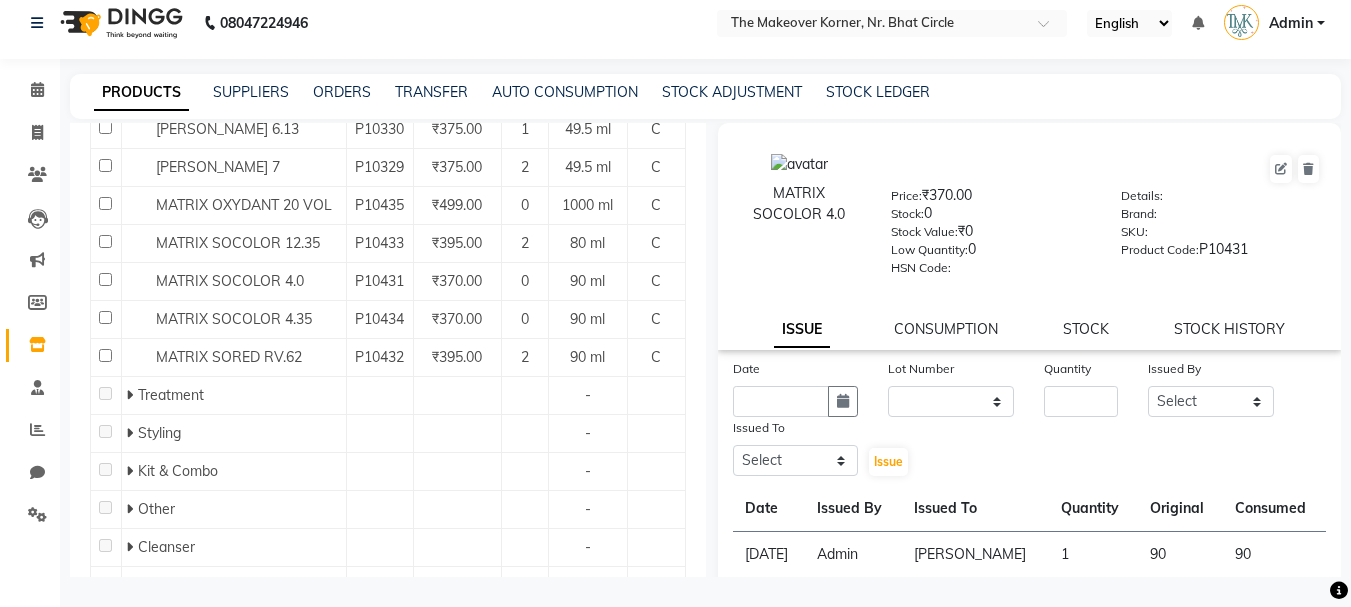 click 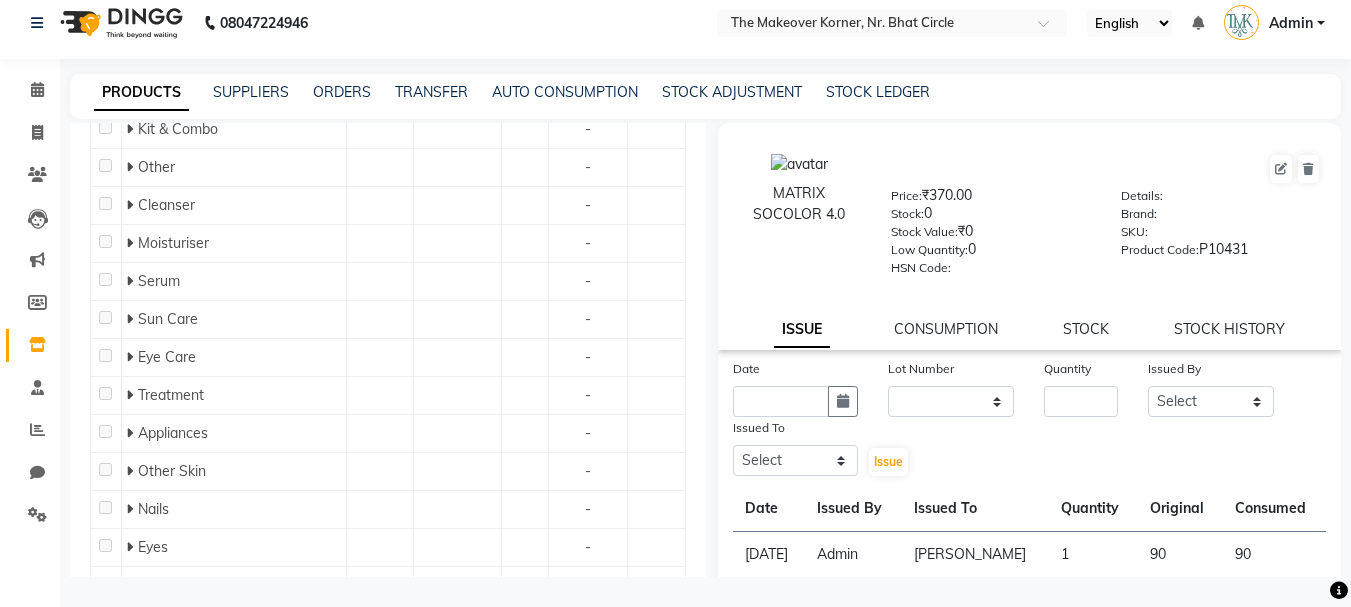 click 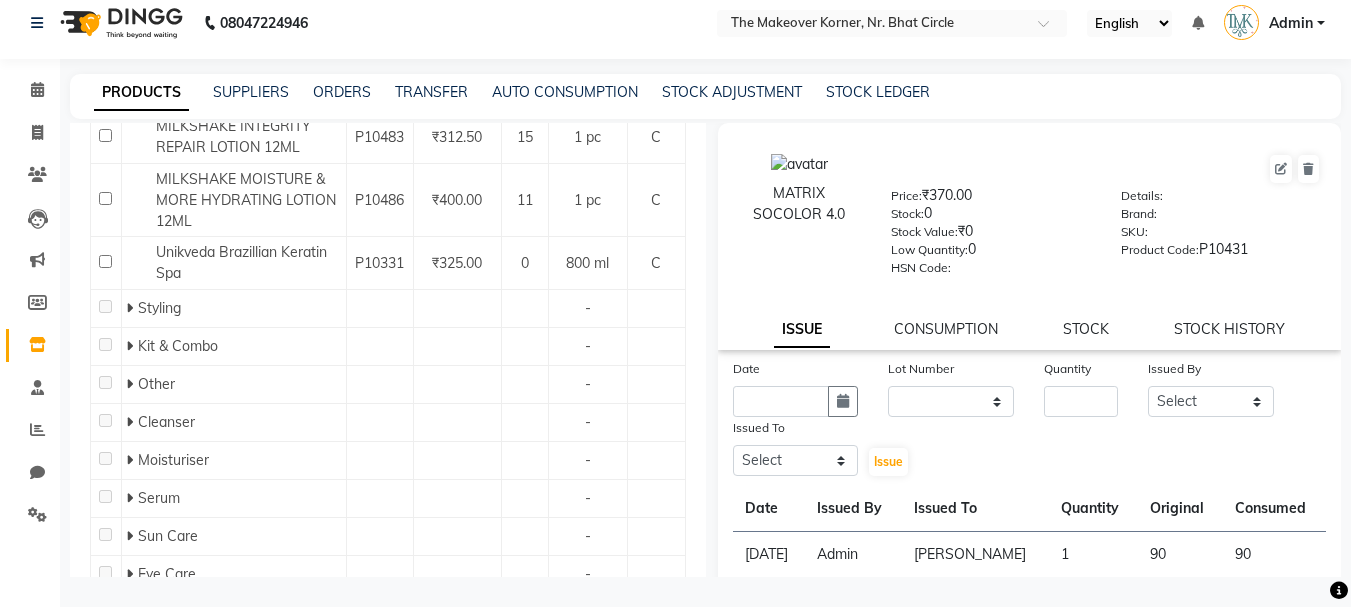 click 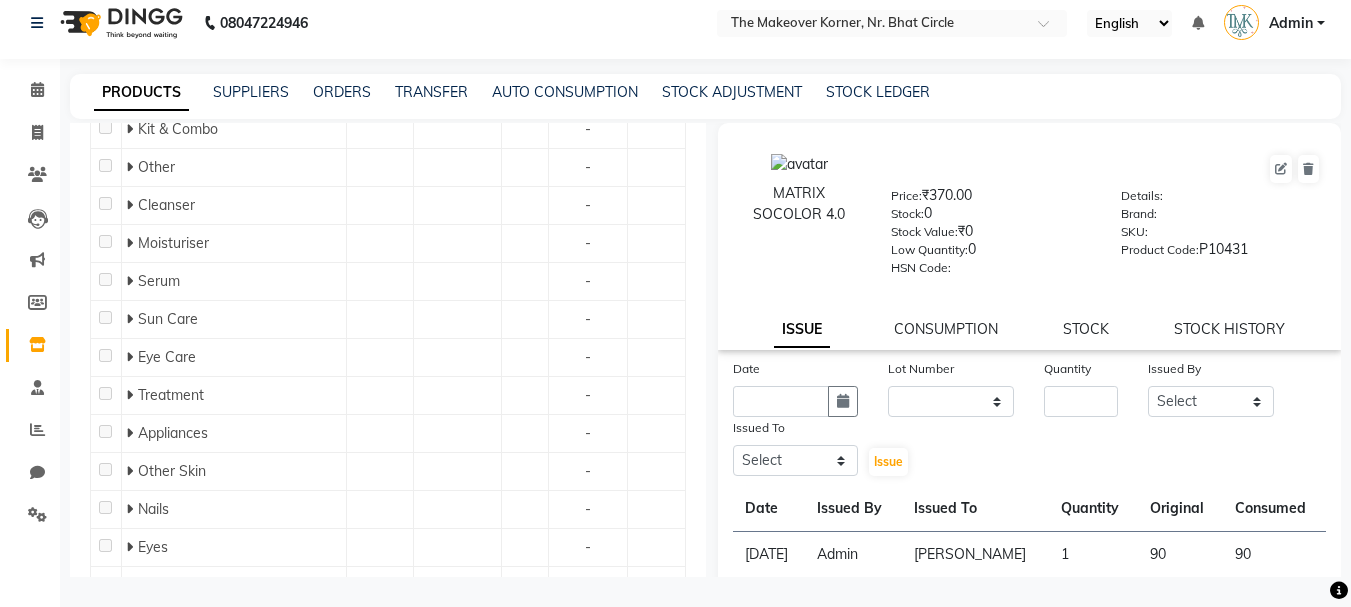 click 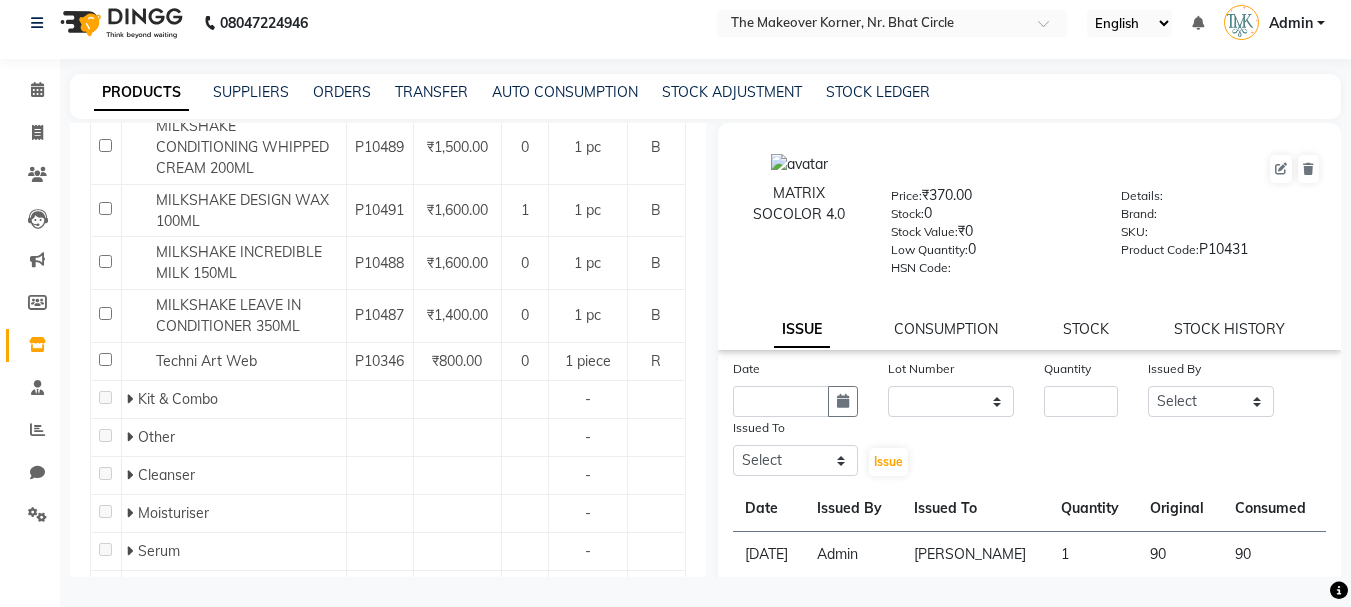 click 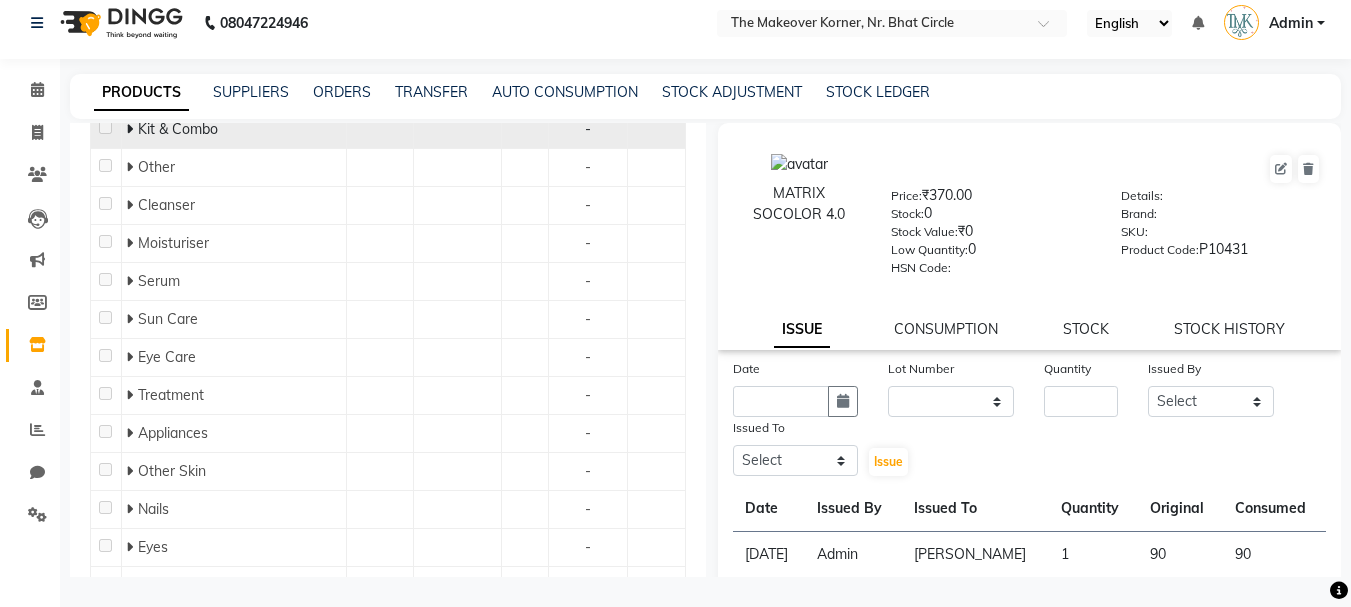 click 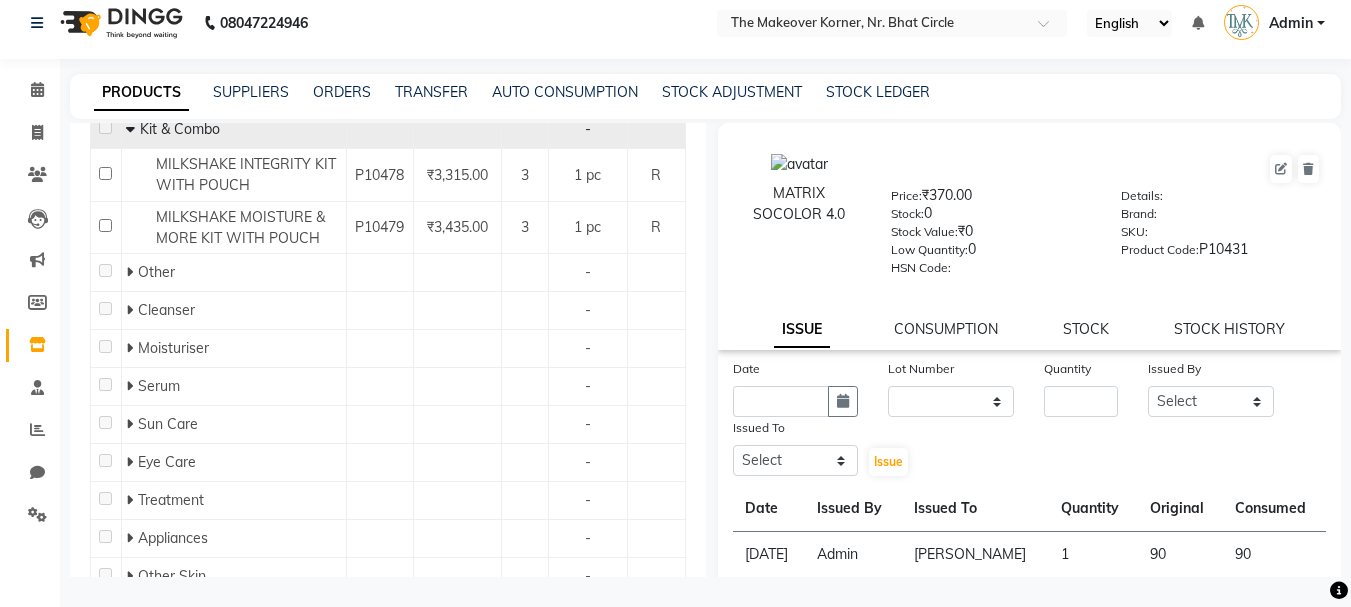 click 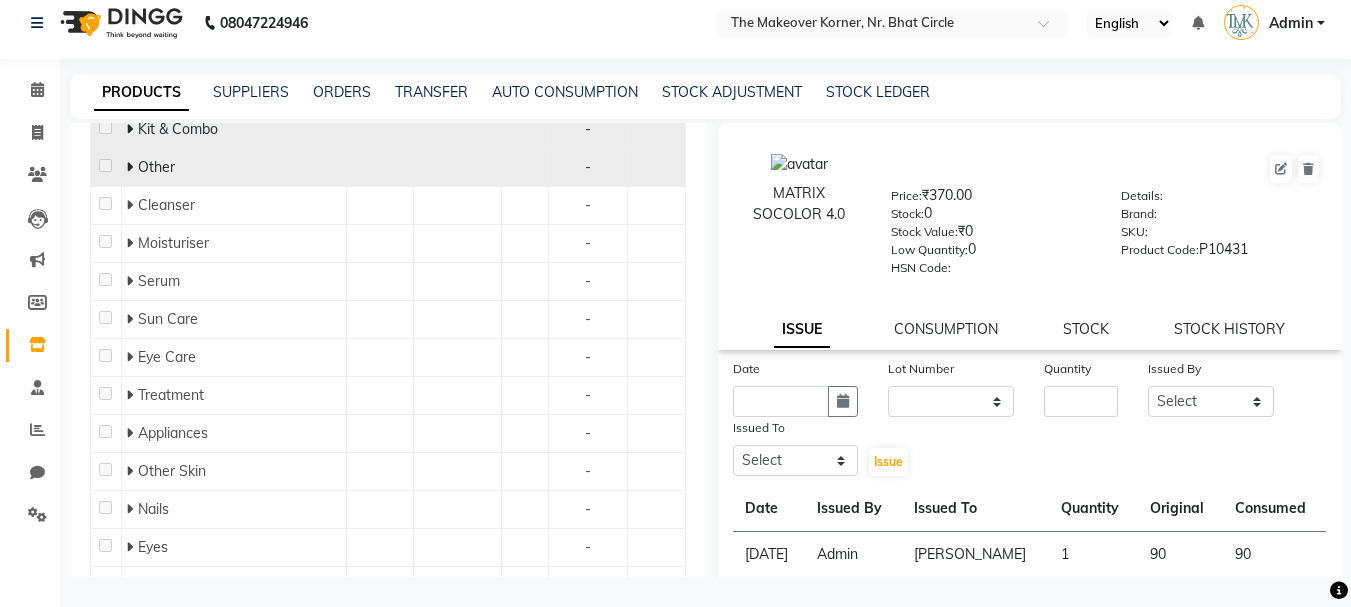 click 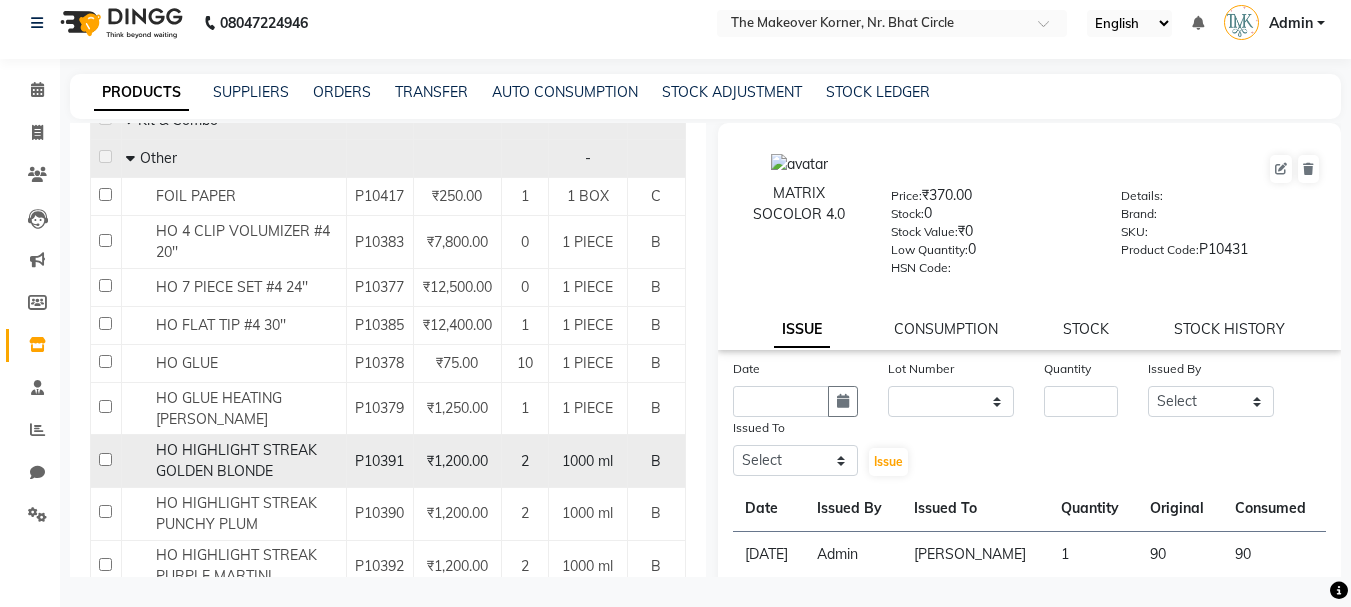 scroll, scrollTop: 14800, scrollLeft: 0, axis: vertical 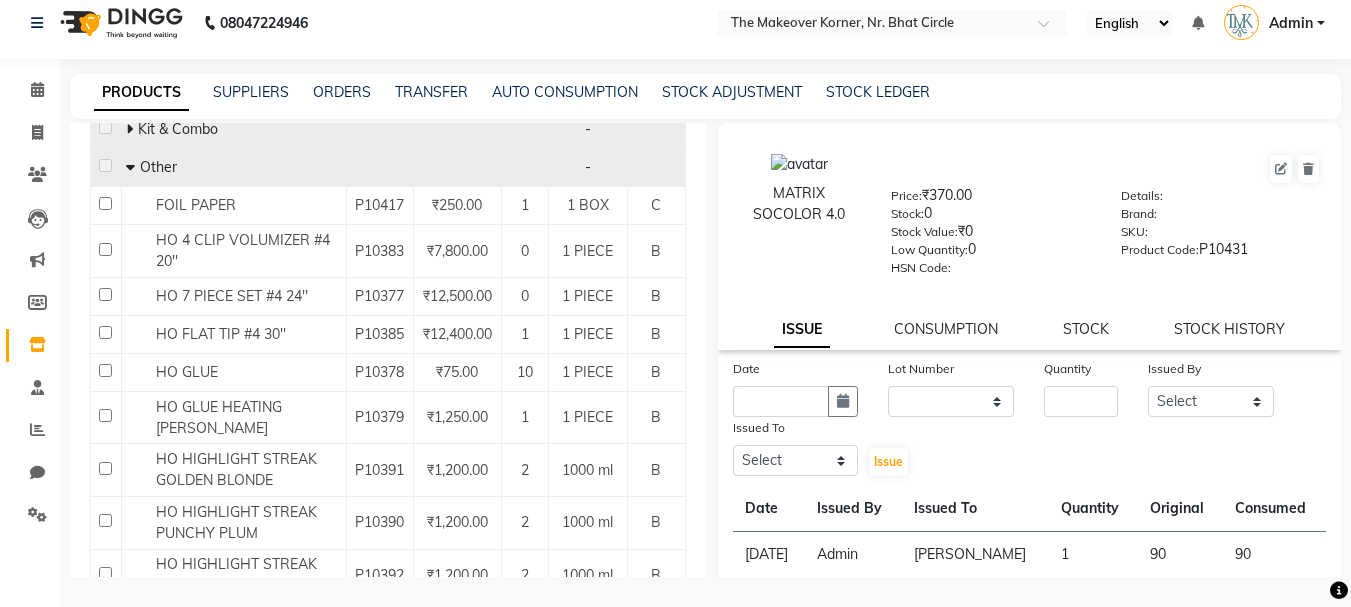 click 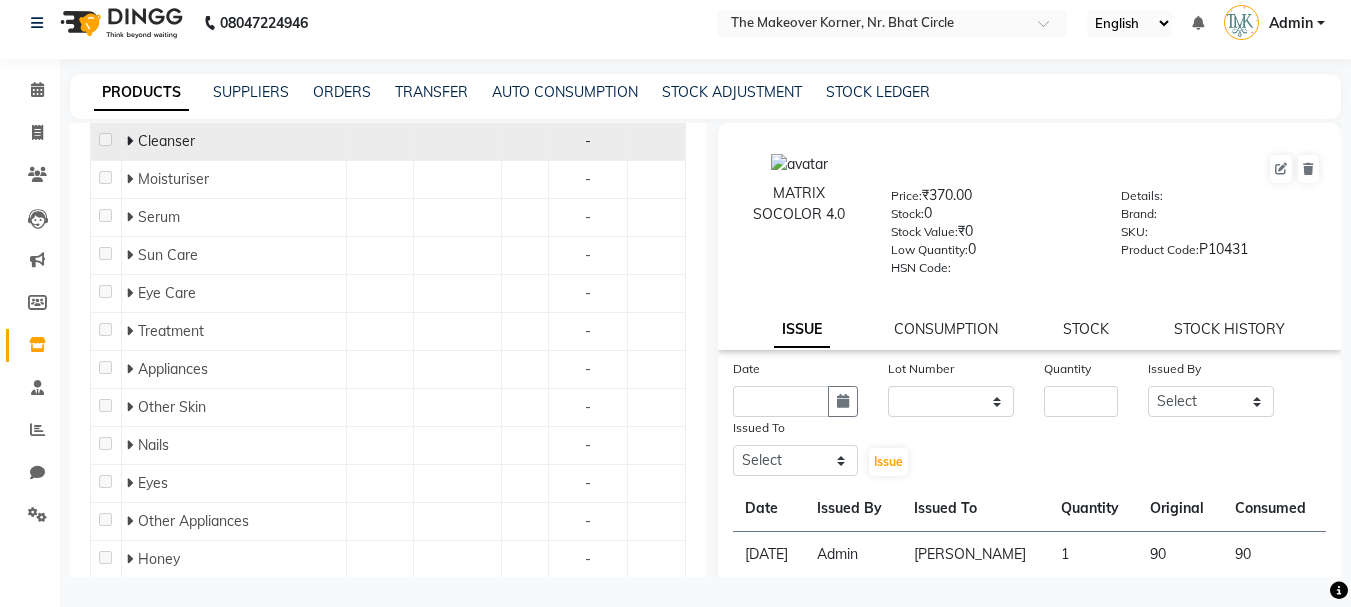 scroll, scrollTop: 14900, scrollLeft: 0, axis: vertical 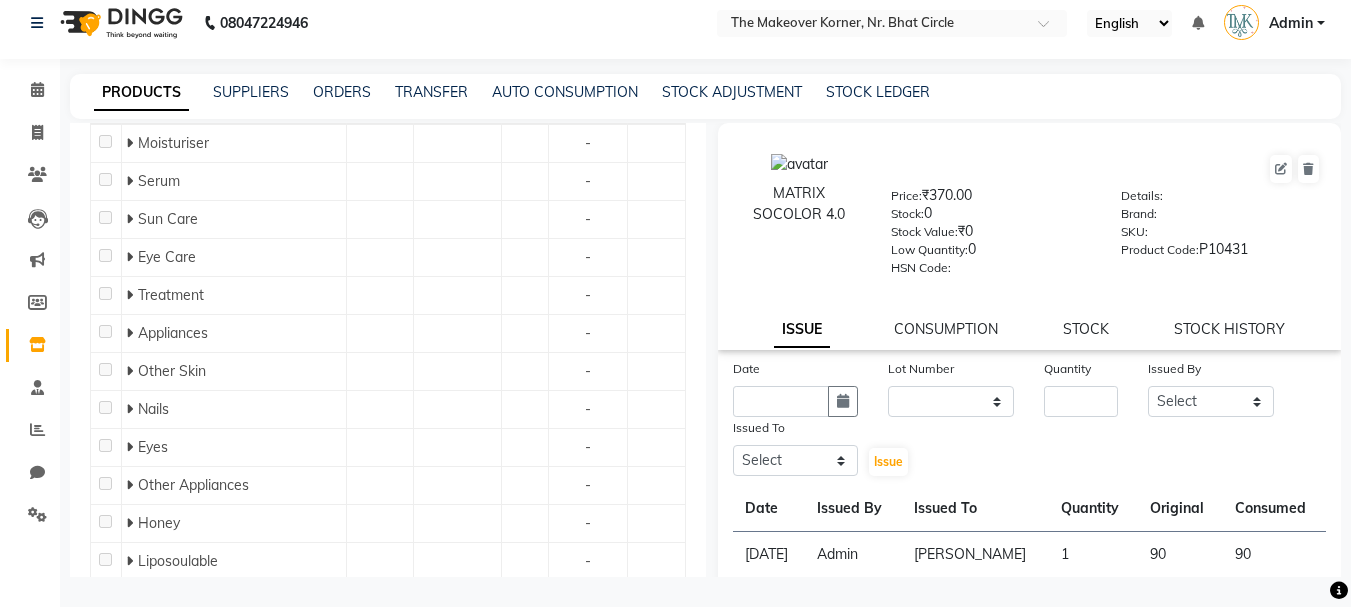 click 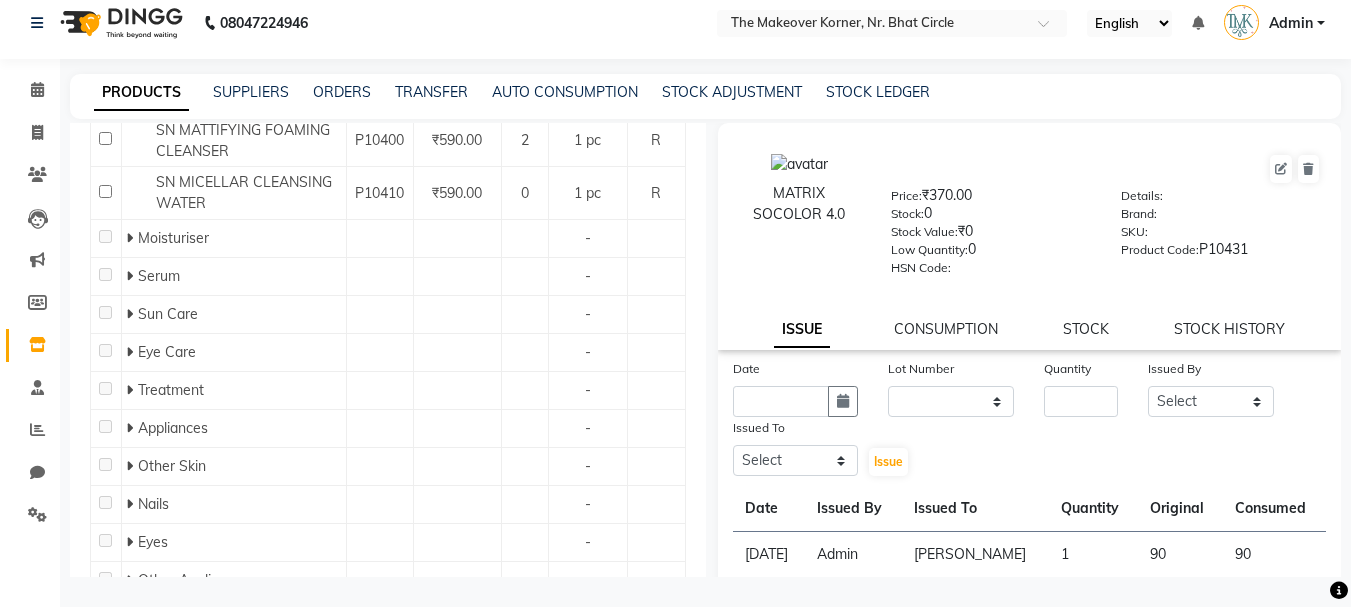 scroll, scrollTop: 15100, scrollLeft: 0, axis: vertical 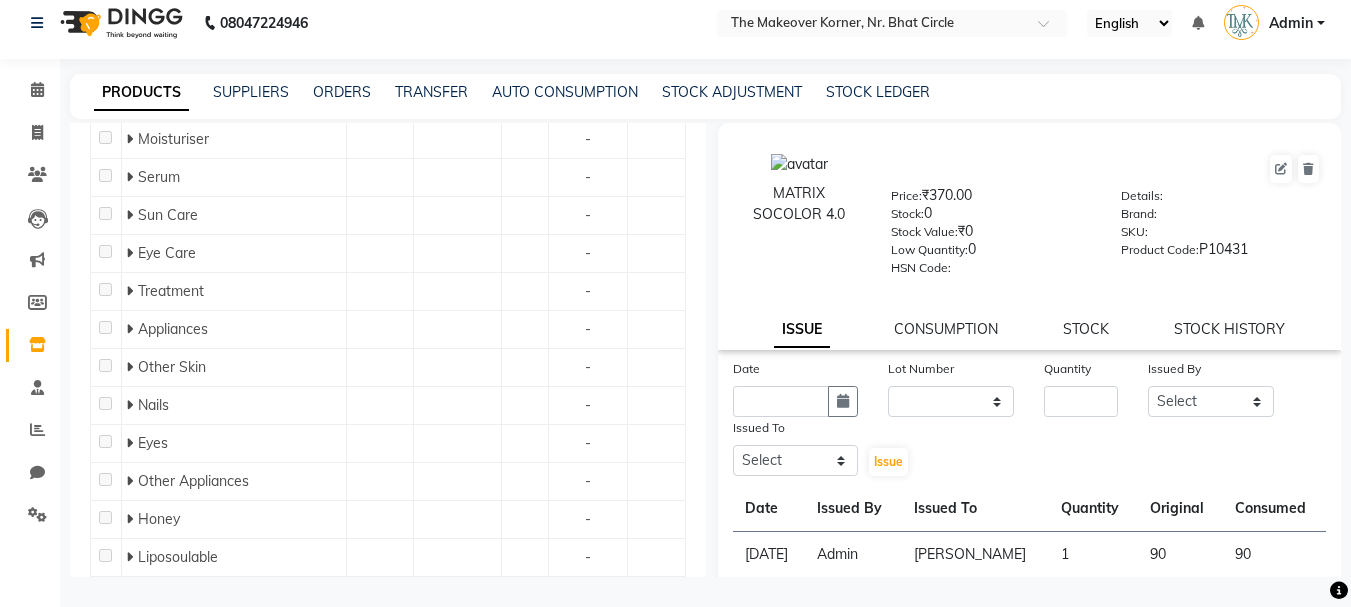 drag, startPoint x: 138, startPoint y: 191, endPoint x: 137, endPoint y: 215, distance: 24.020824 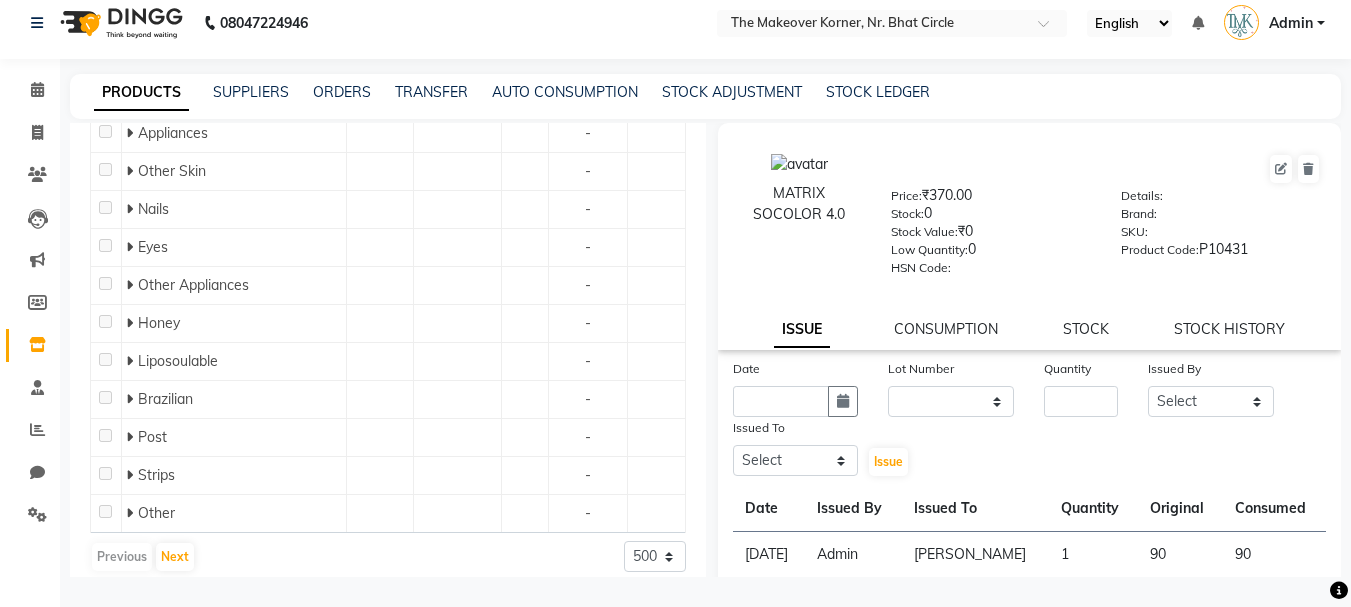 click 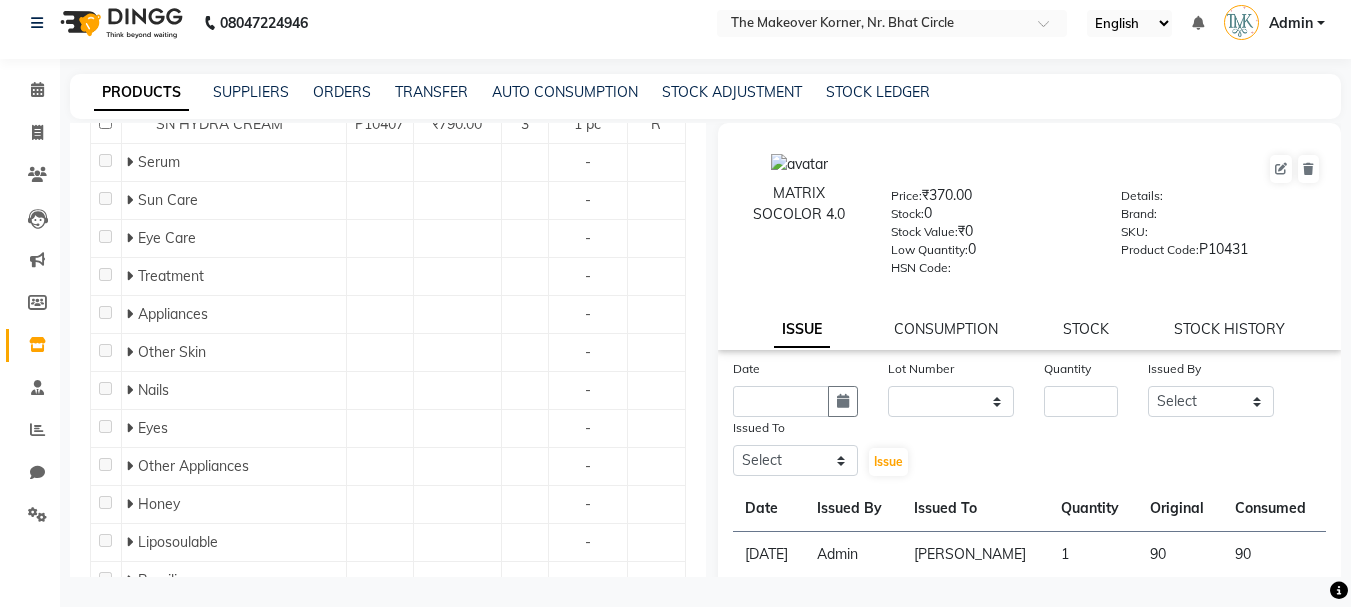 click 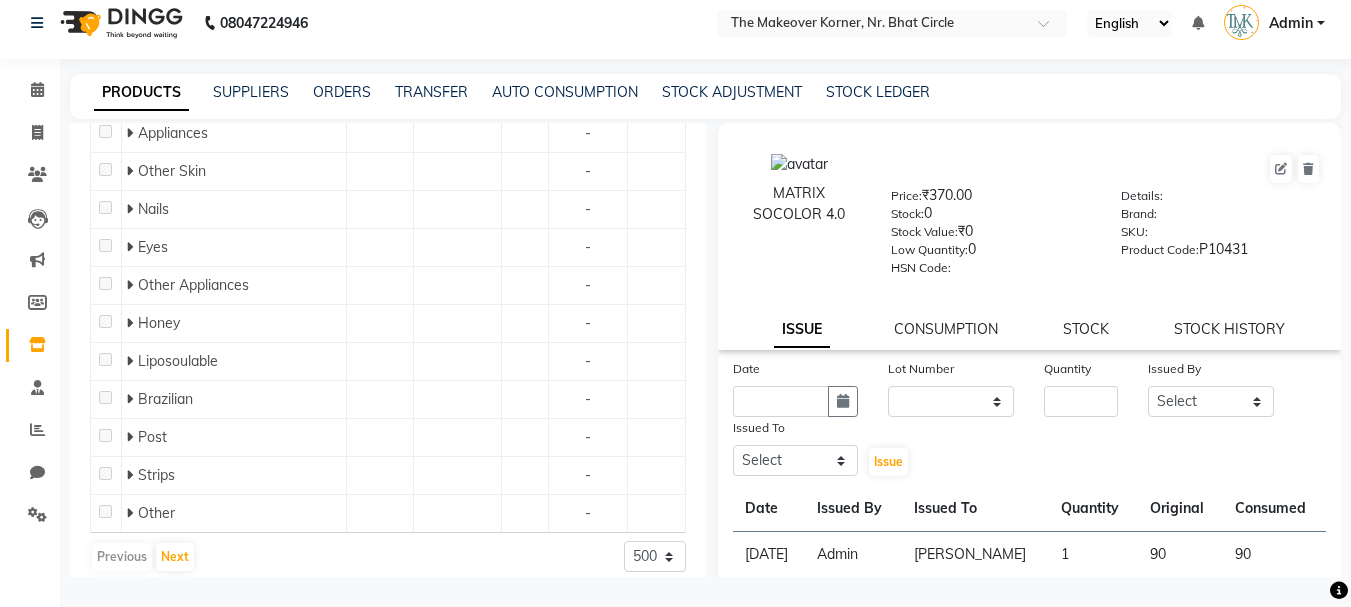 click 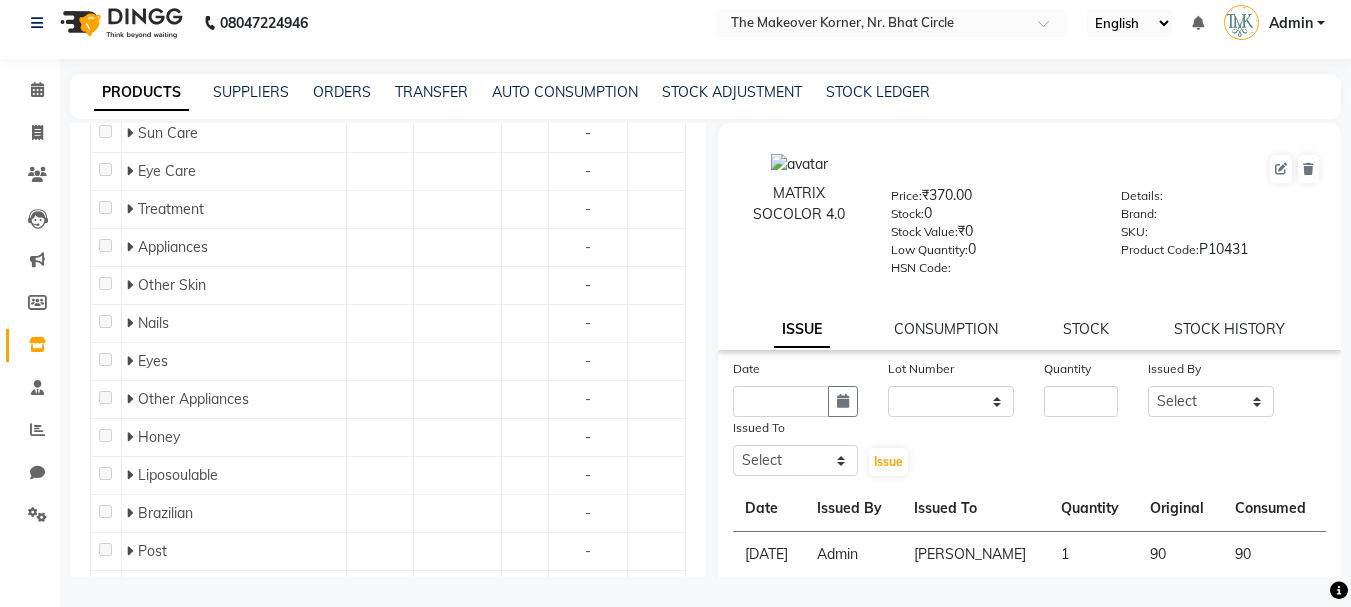 click 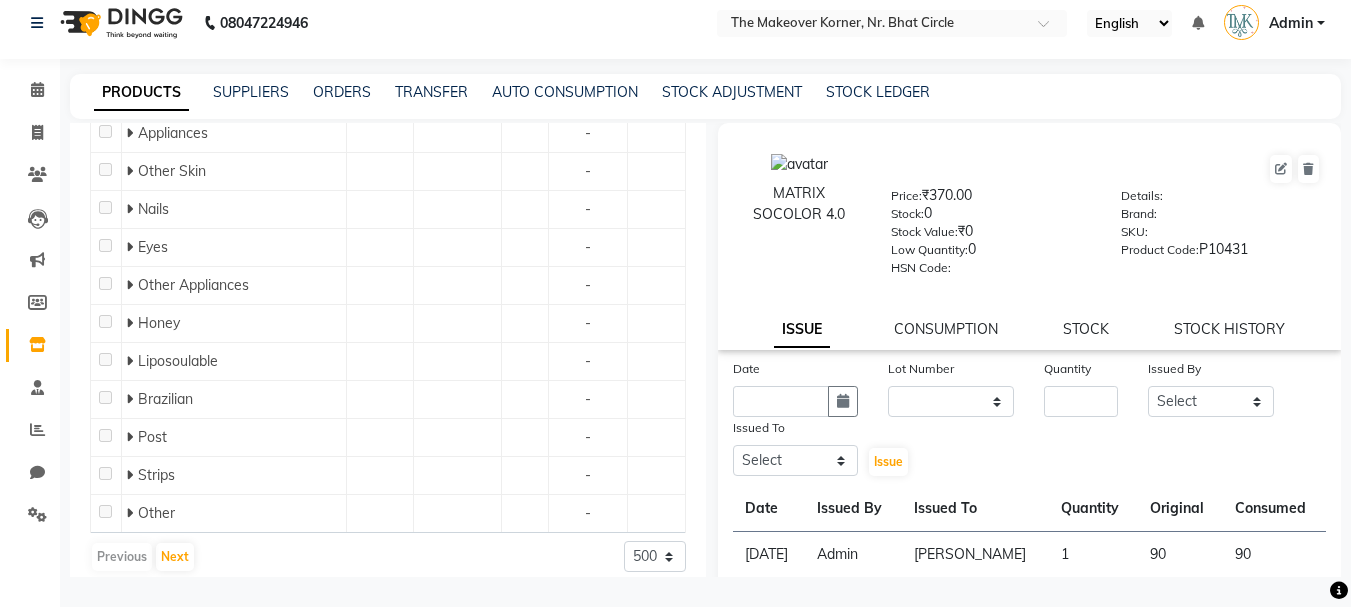 click 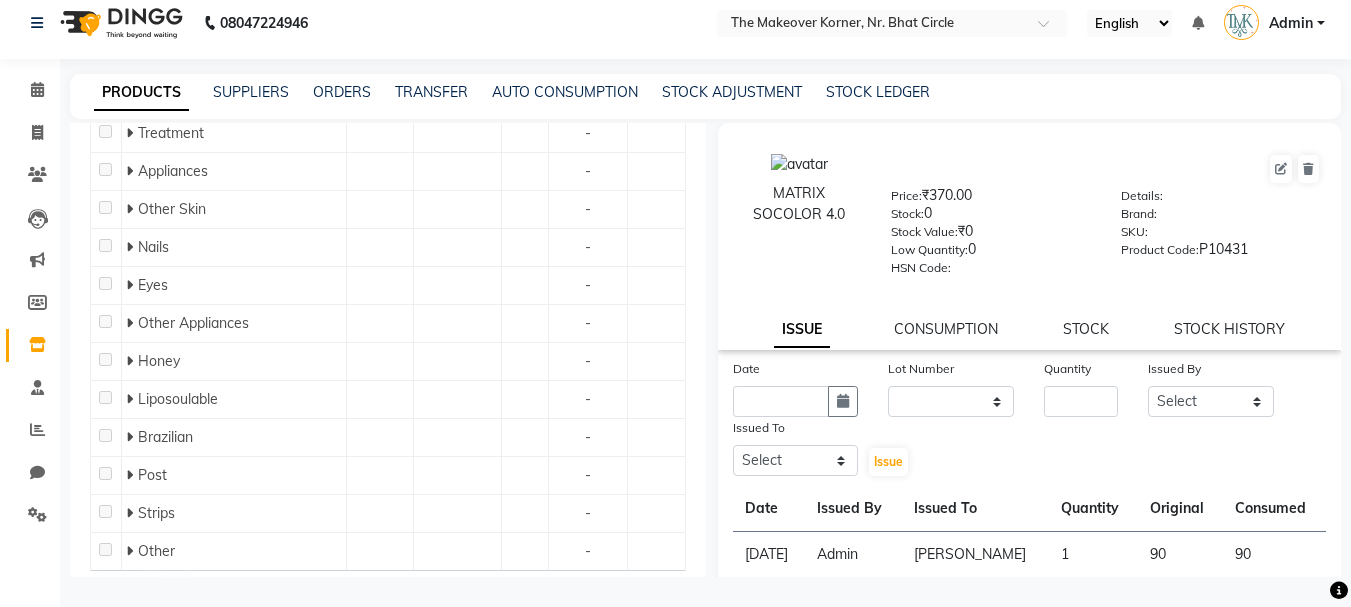 click 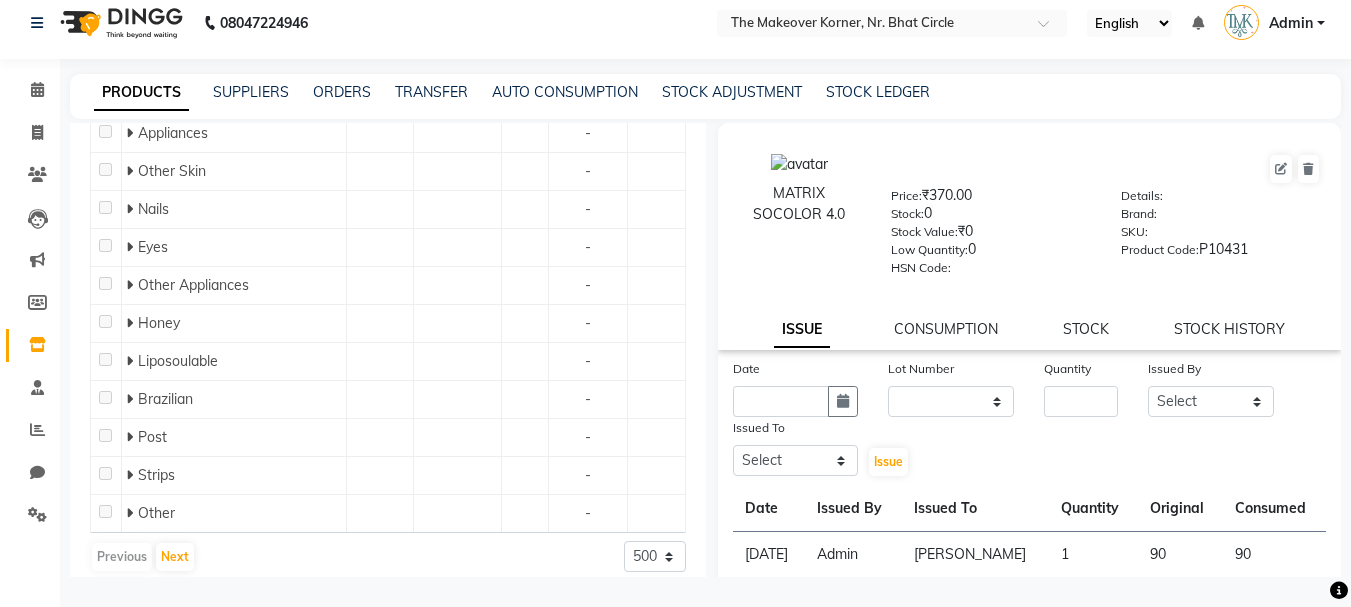 click 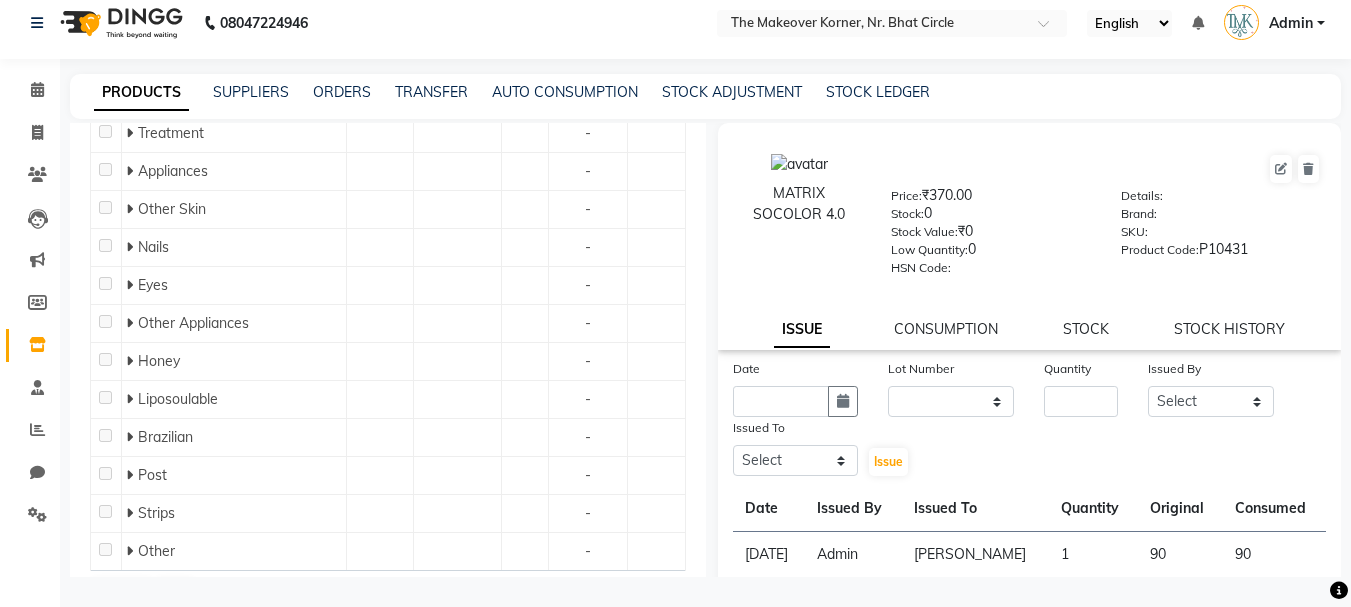 click 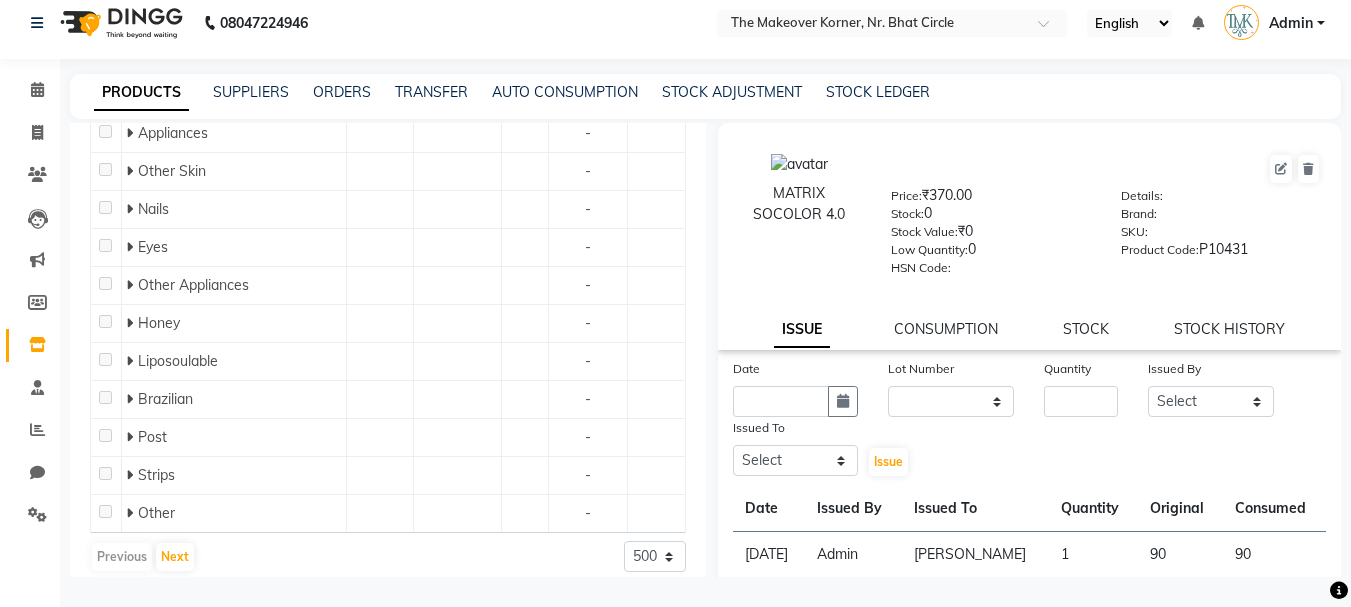 click 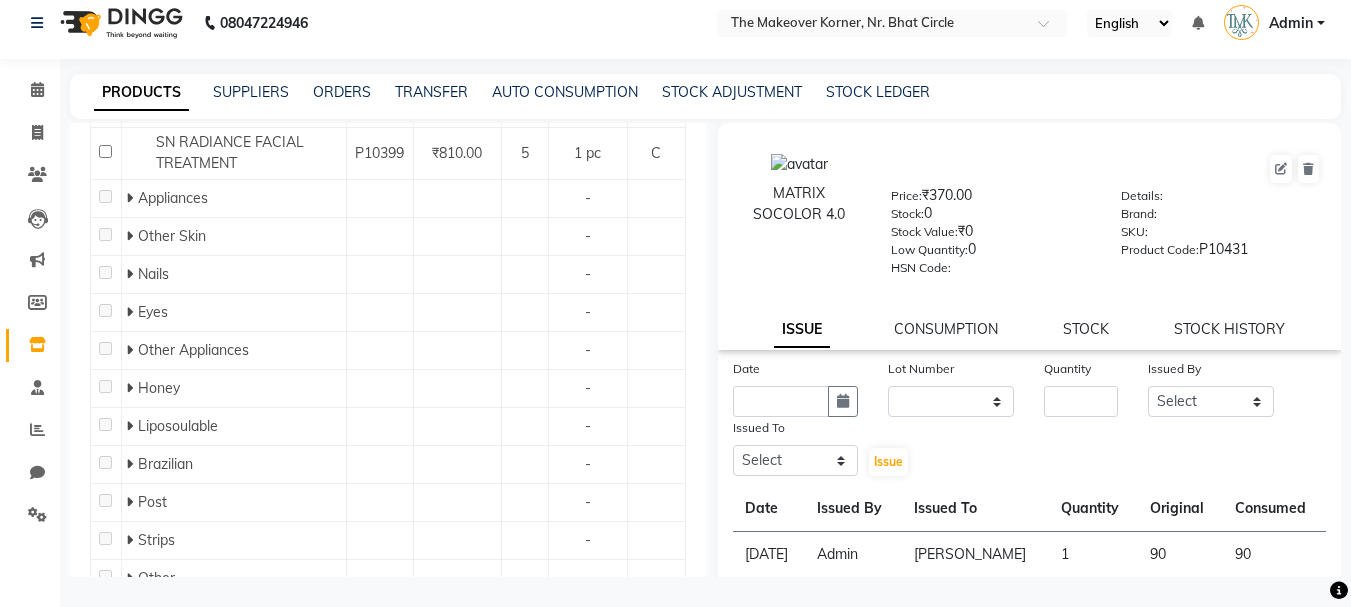 scroll, scrollTop: 15300, scrollLeft: 0, axis: vertical 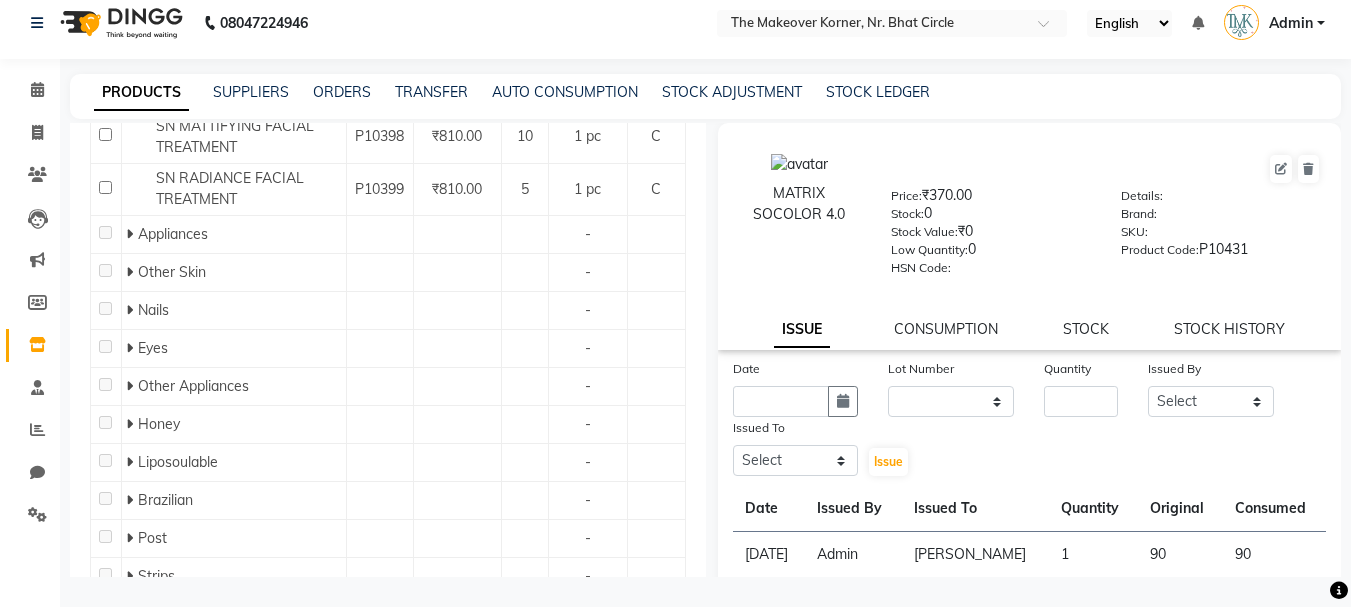 click on "SN AGE CONTROL FACIAL TREATMENT" 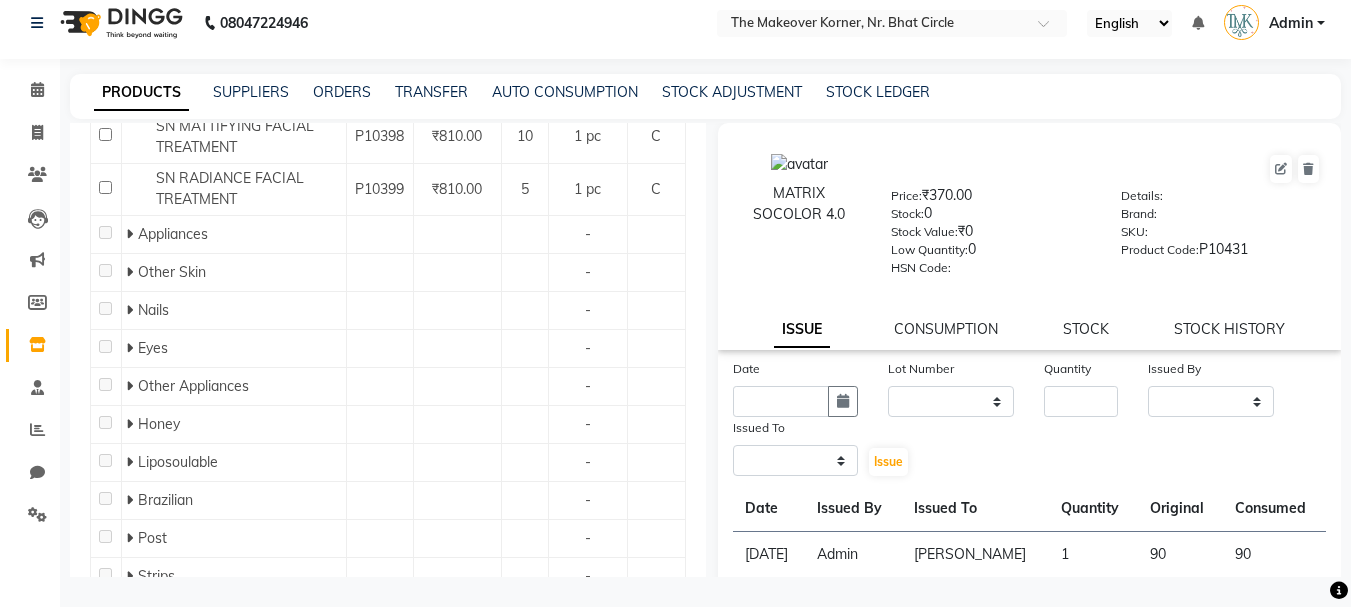 select 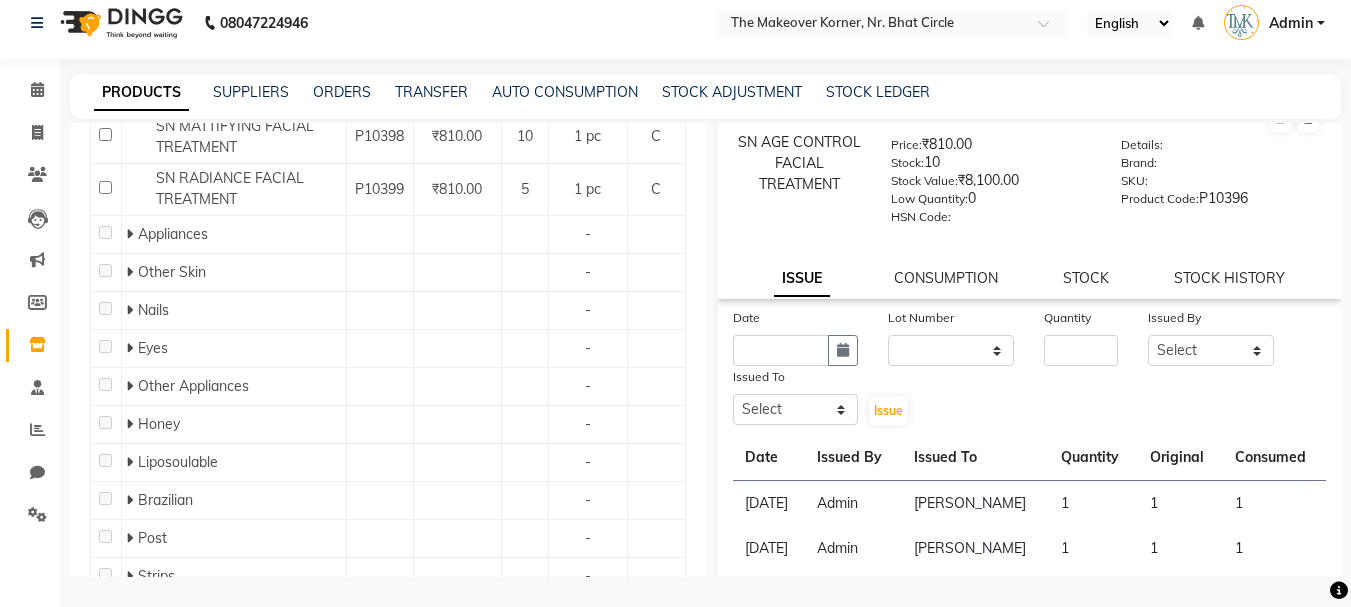 scroll, scrollTop: 0, scrollLeft: 0, axis: both 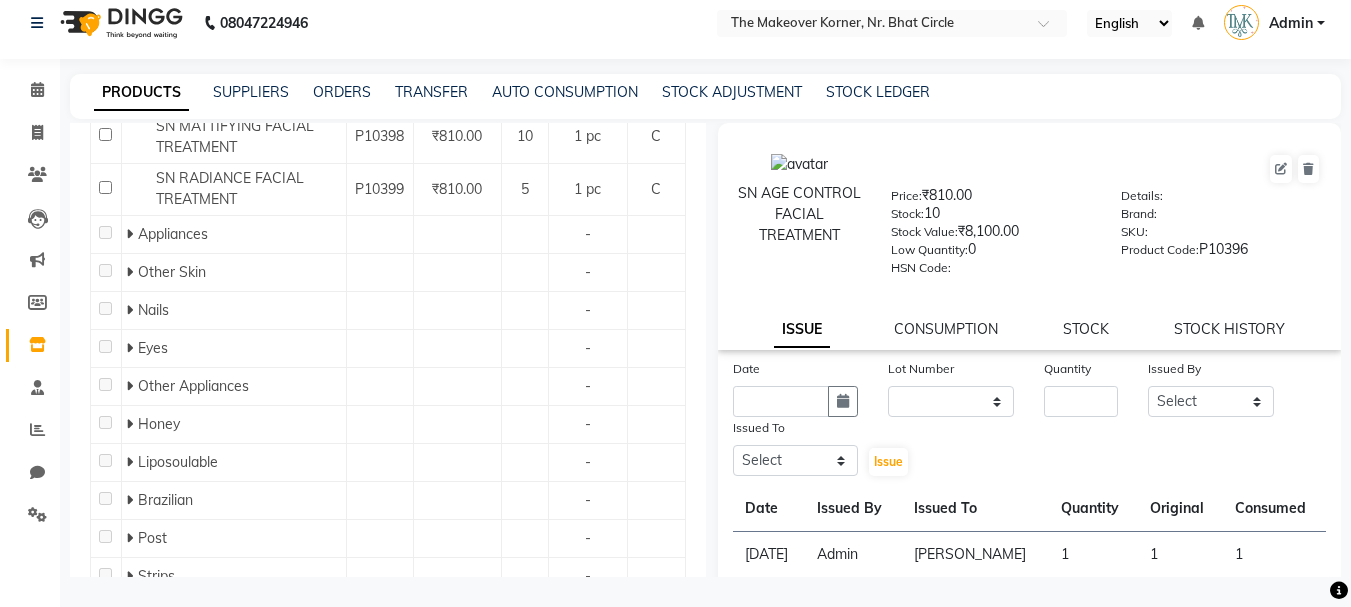 click 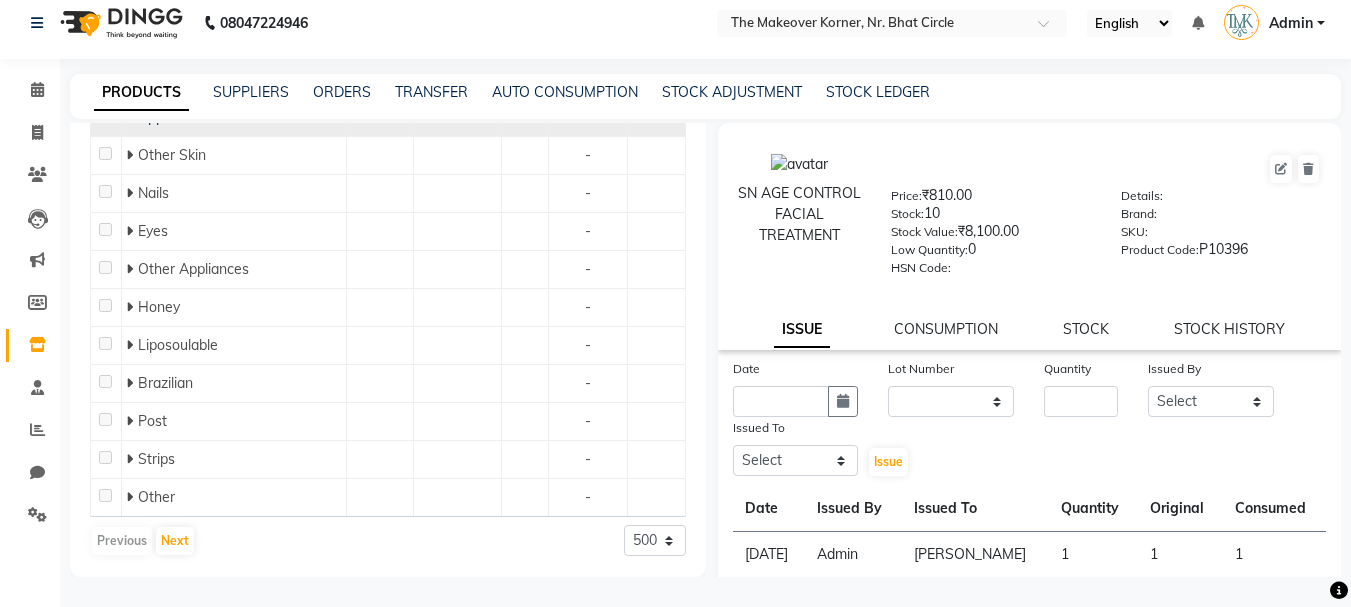 click 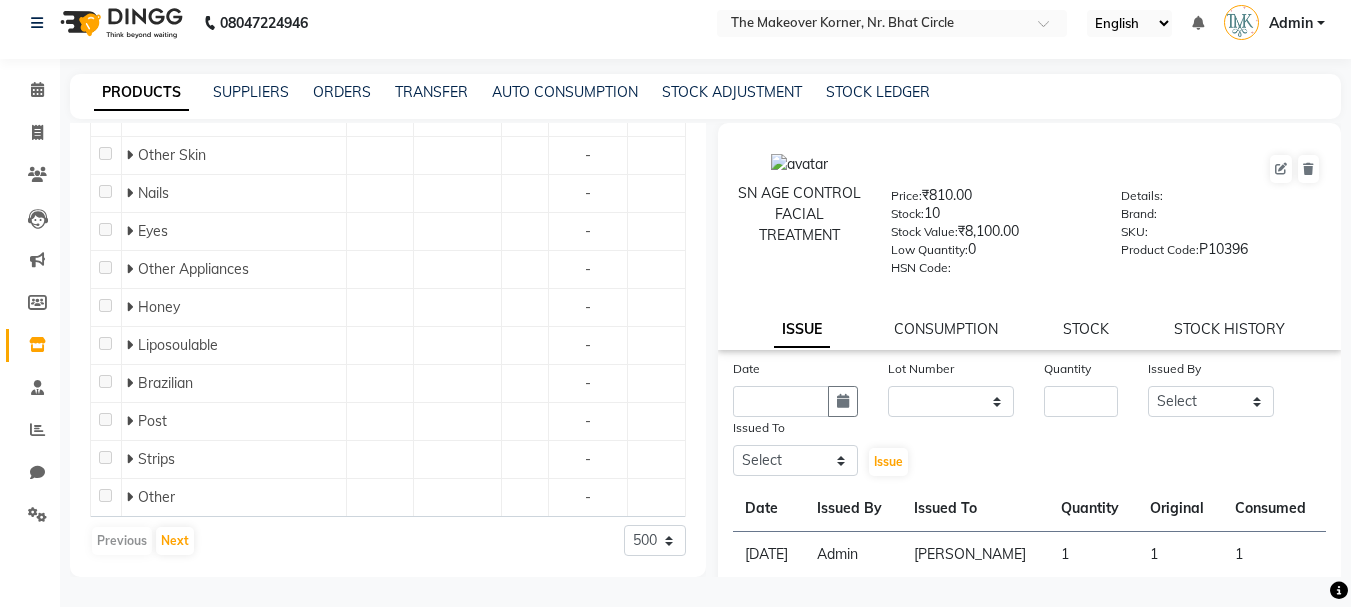 click on "BED SHEET" 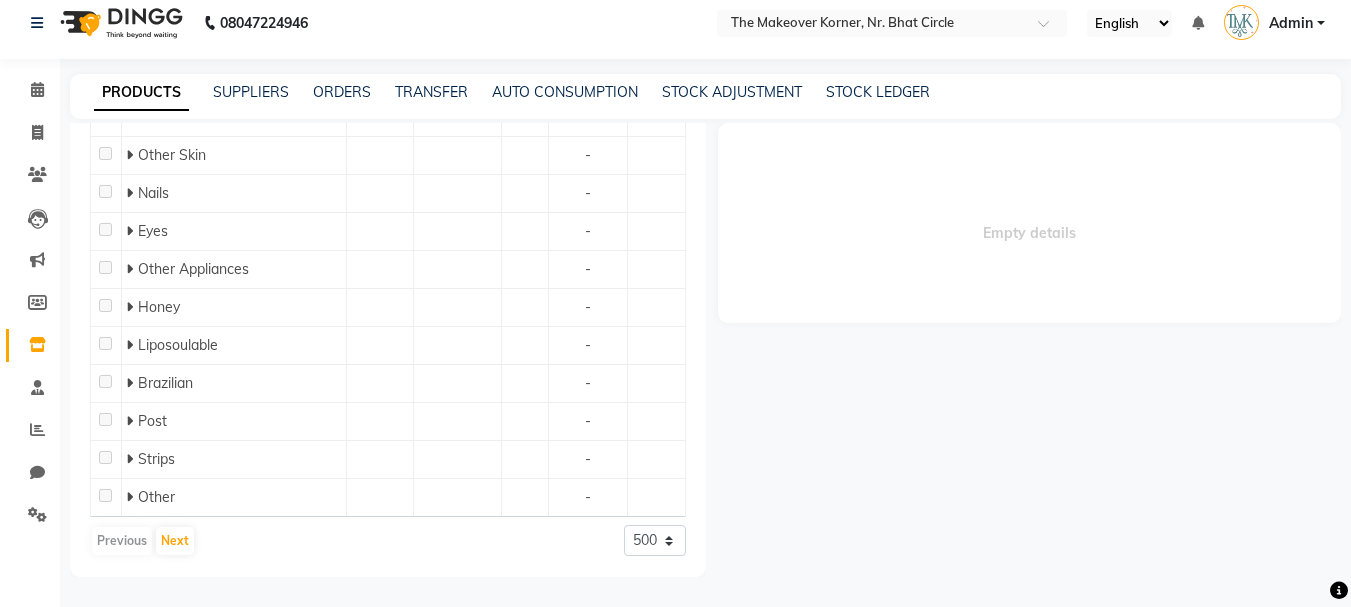 select 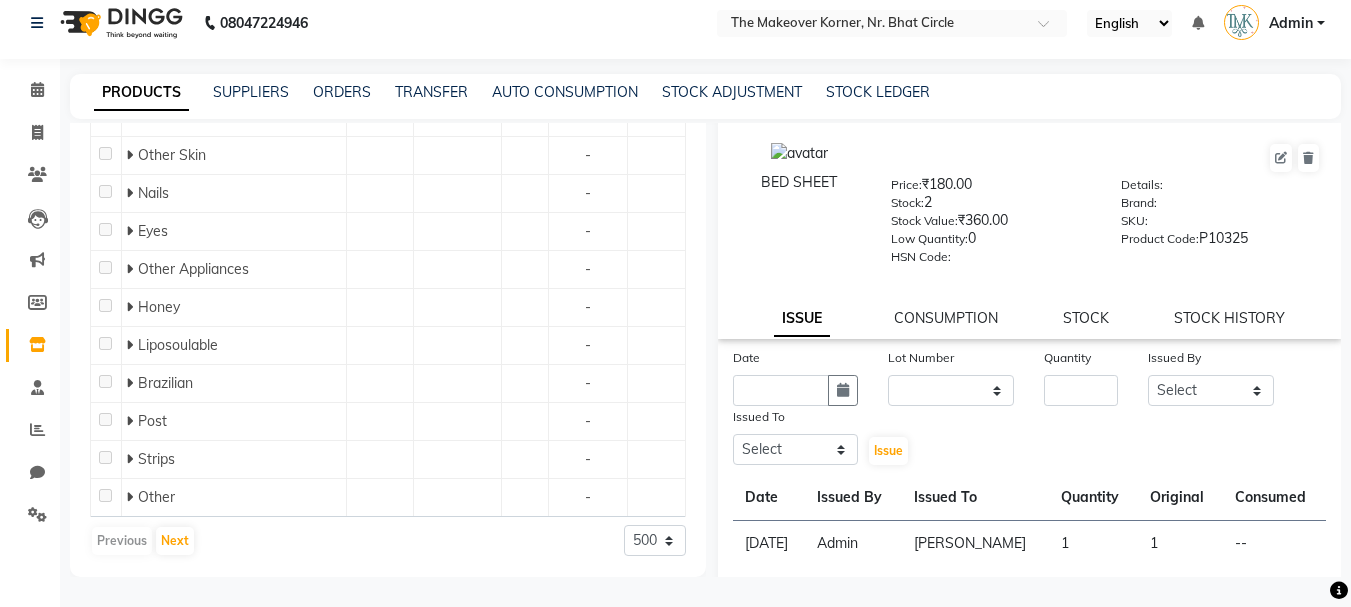 scroll, scrollTop: 0, scrollLeft: 0, axis: both 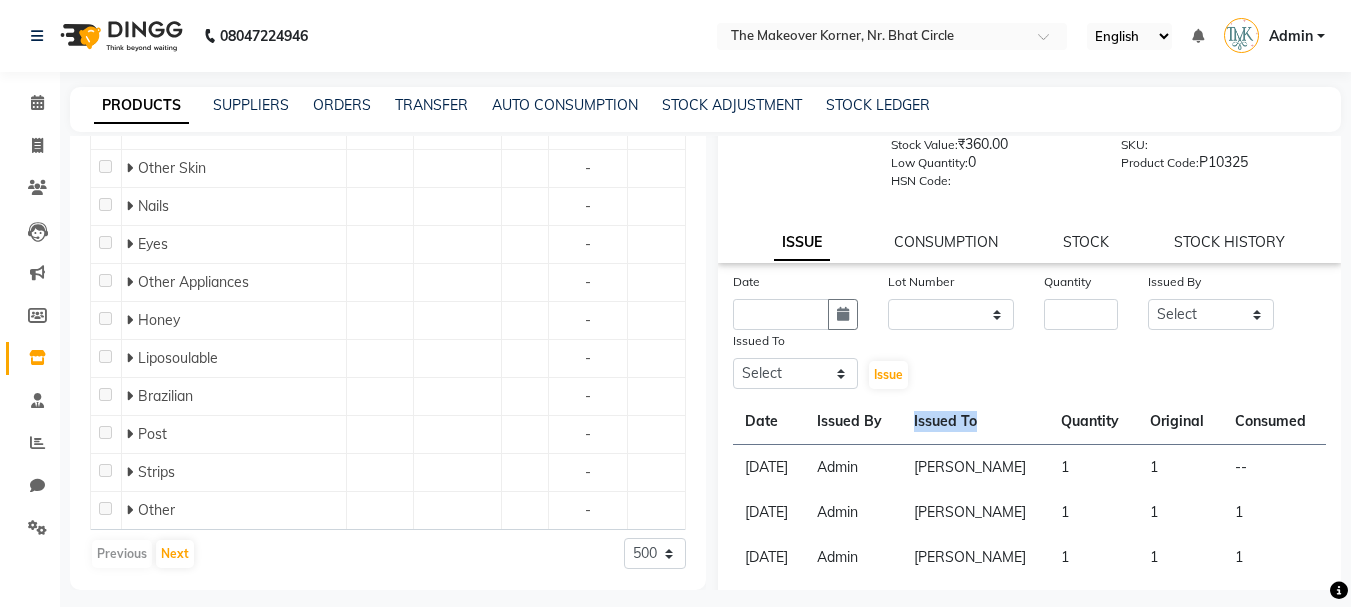 drag, startPoint x: 926, startPoint y: 442, endPoint x: 997, endPoint y: 442, distance: 71 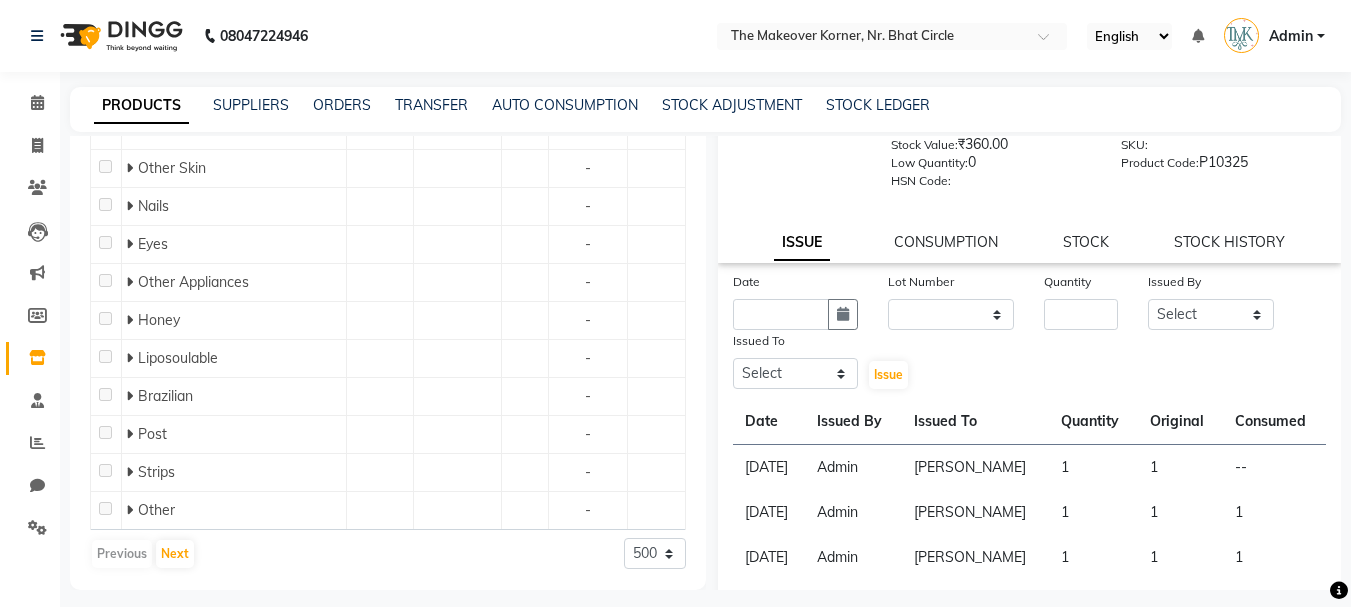 click on "Date Lot Number None Quantity Issued By Select Admin [PERSON_NAME] [PERSON_NAME] [PERSON_NAME] Issued To Select Admin [PERSON_NAME] [PERSON_NAME] [PERSON_NAME]  Issue" 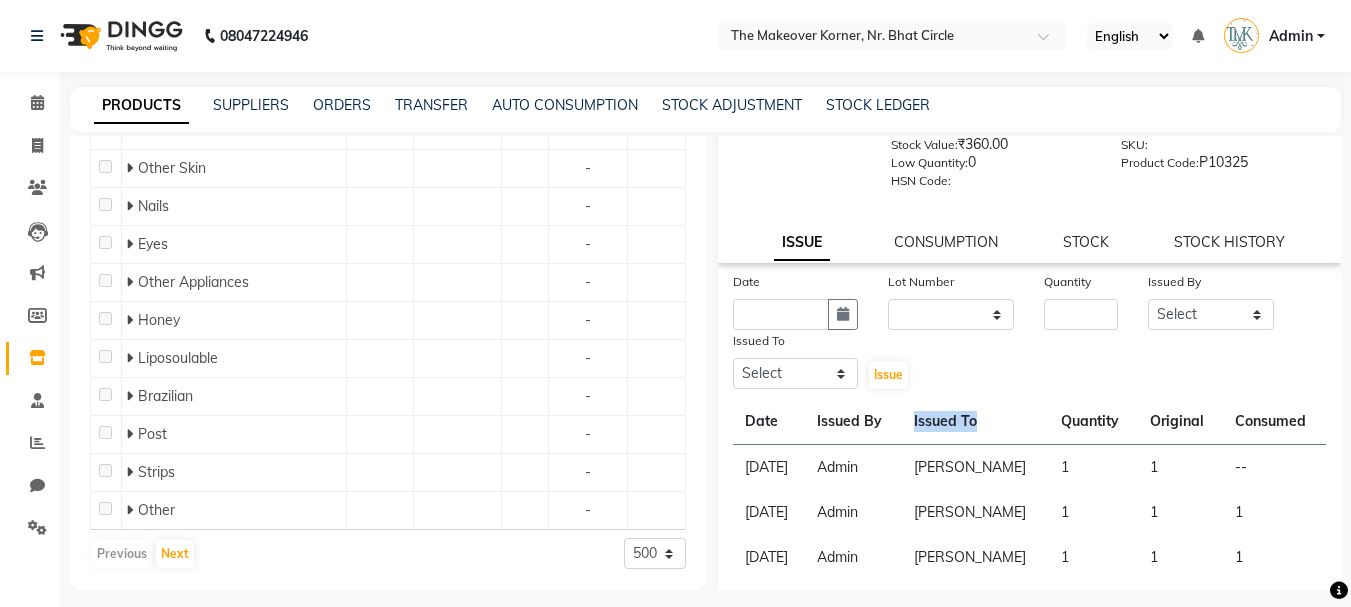 drag, startPoint x: 926, startPoint y: 441, endPoint x: 989, endPoint y: 435, distance: 63.28507 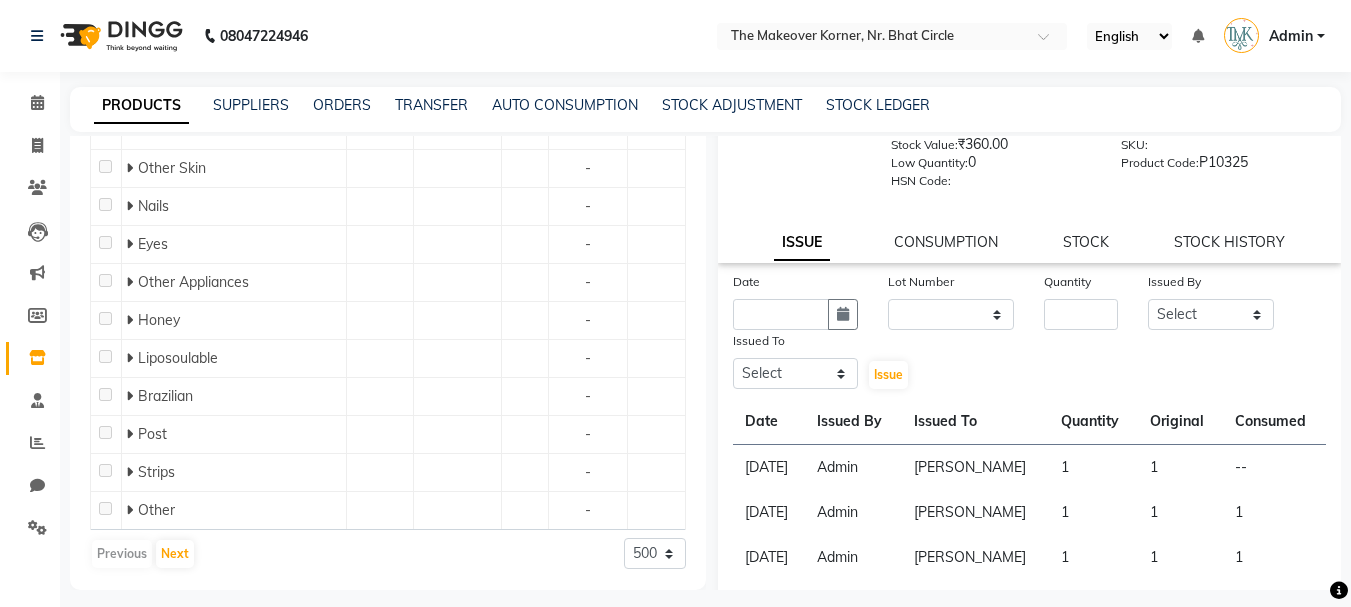 click on "Date Lot Number None Quantity Issued By Select Admin [PERSON_NAME] [PERSON_NAME] [PERSON_NAME] Issued To Select Admin [PERSON_NAME] [PERSON_NAME] [PERSON_NAME]  Issue" 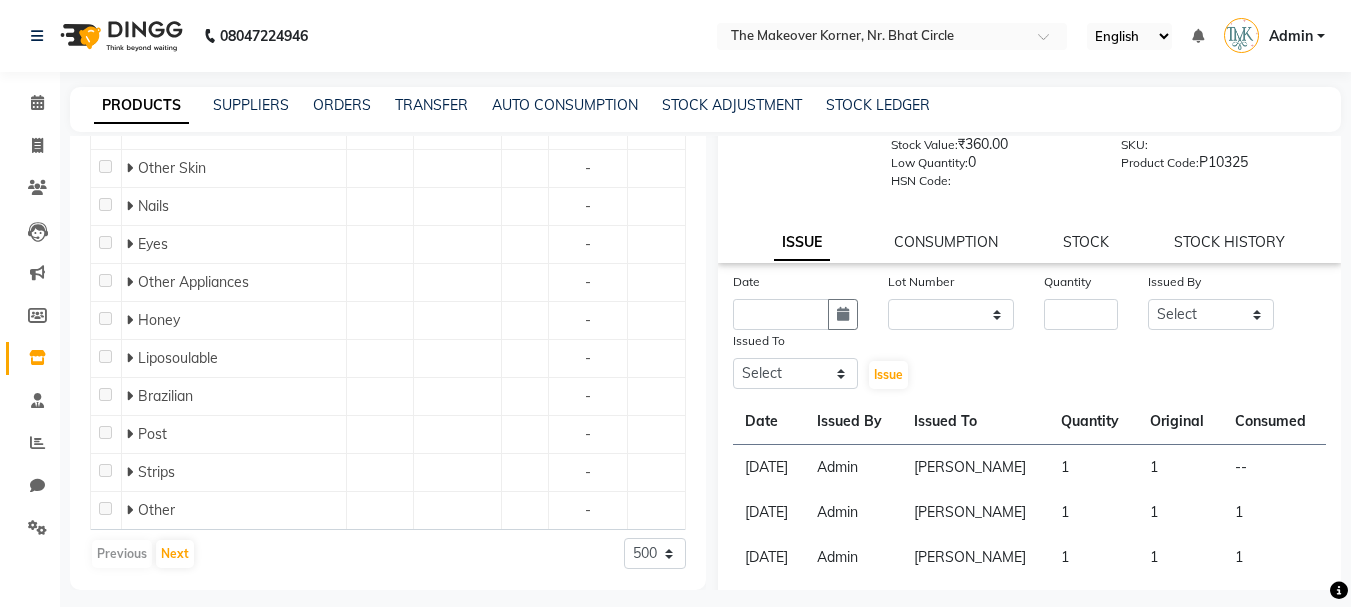 click on "COTTON" 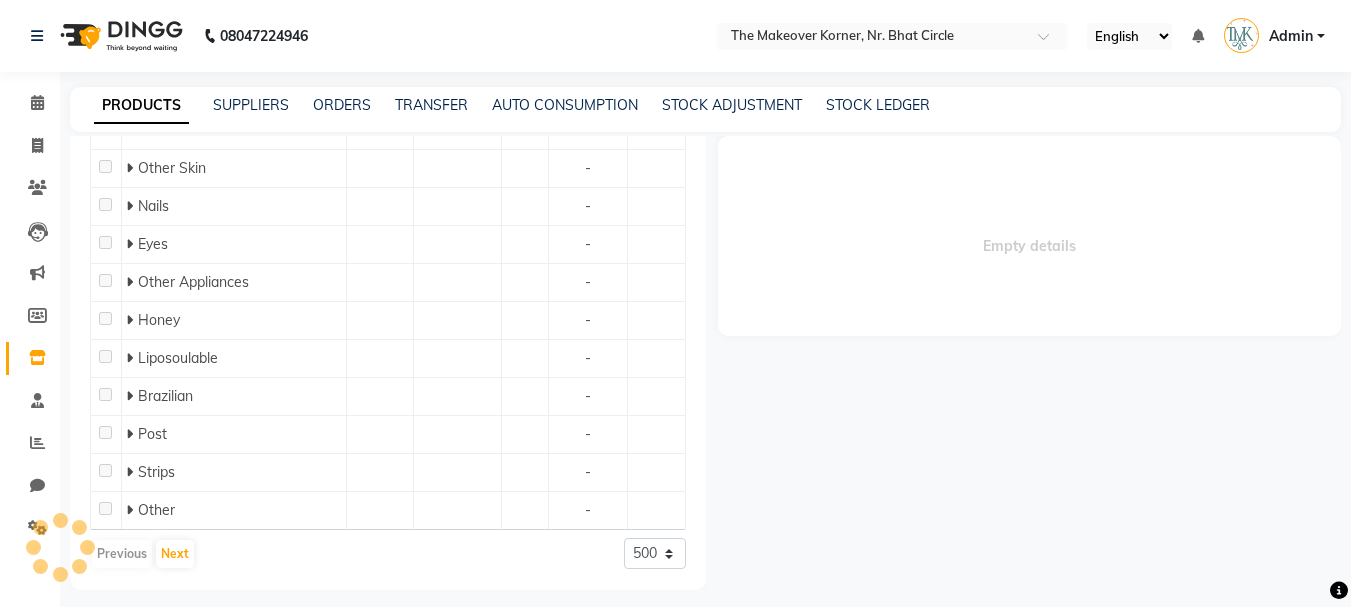 scroll, scrollTop: 0, scrollLeft: 0, axis: both 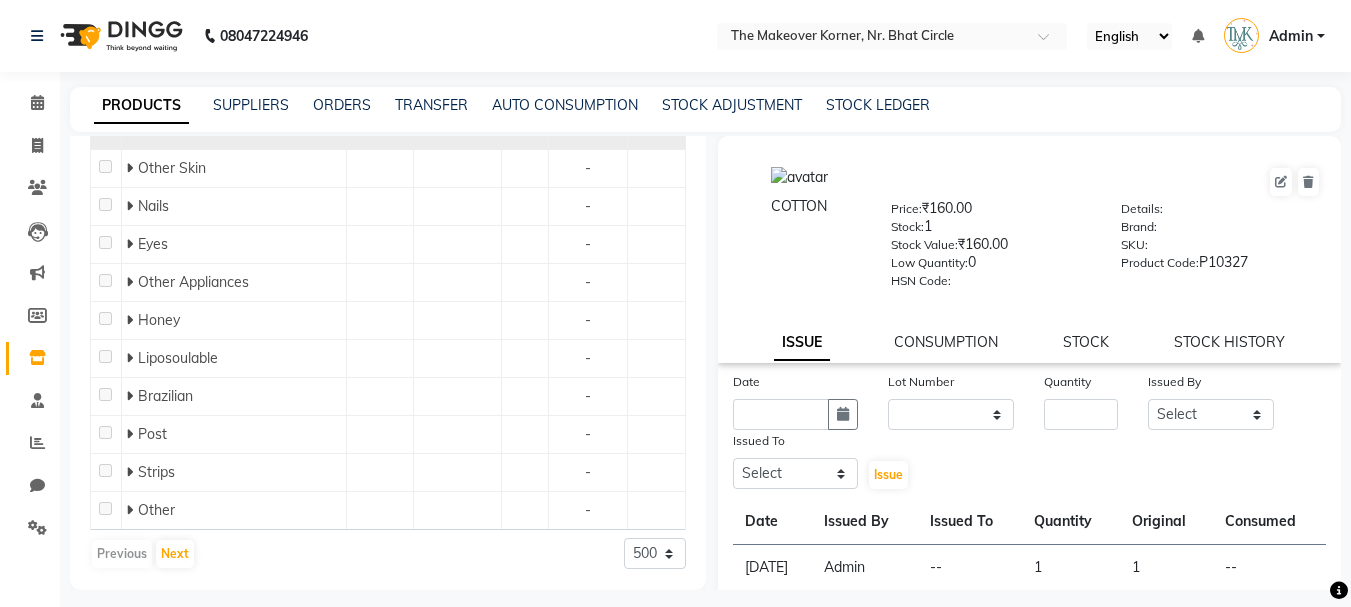 click on "WOODEN SPATULA" 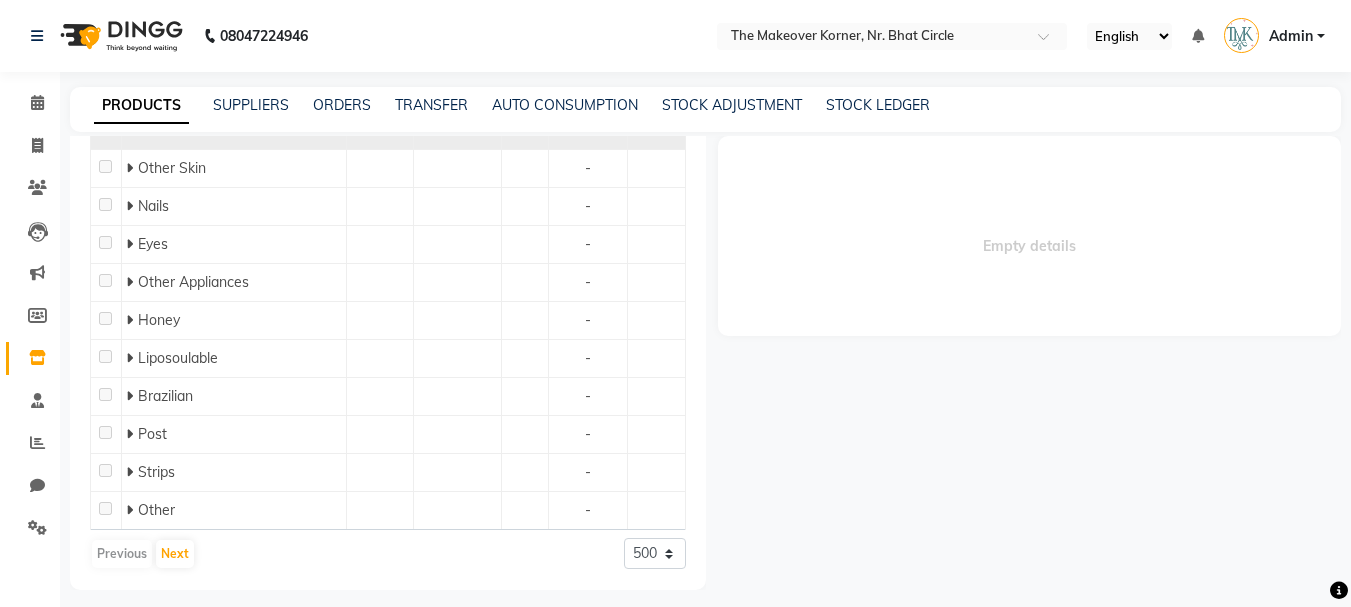 select 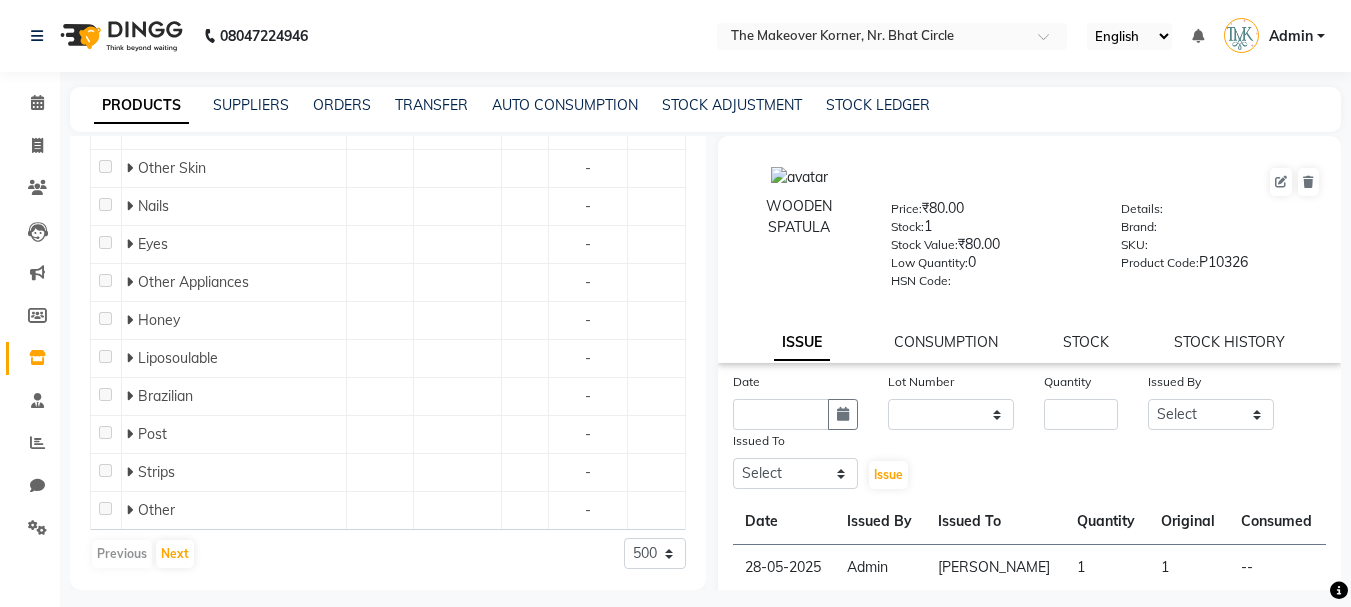 click 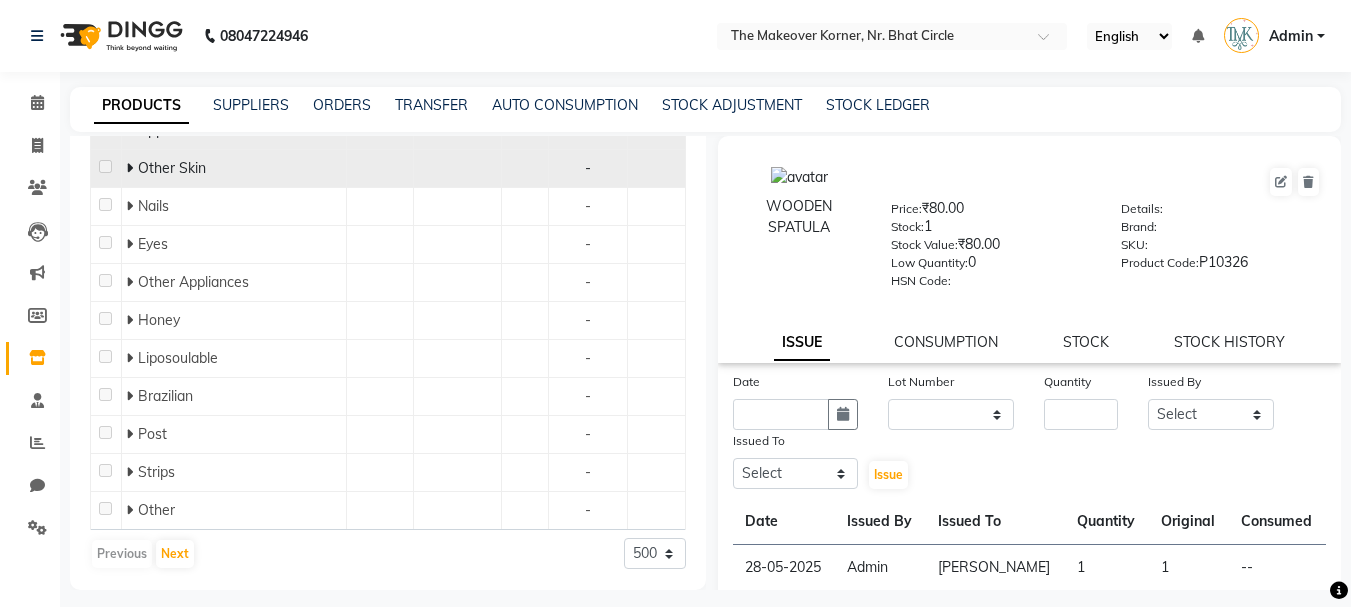 click 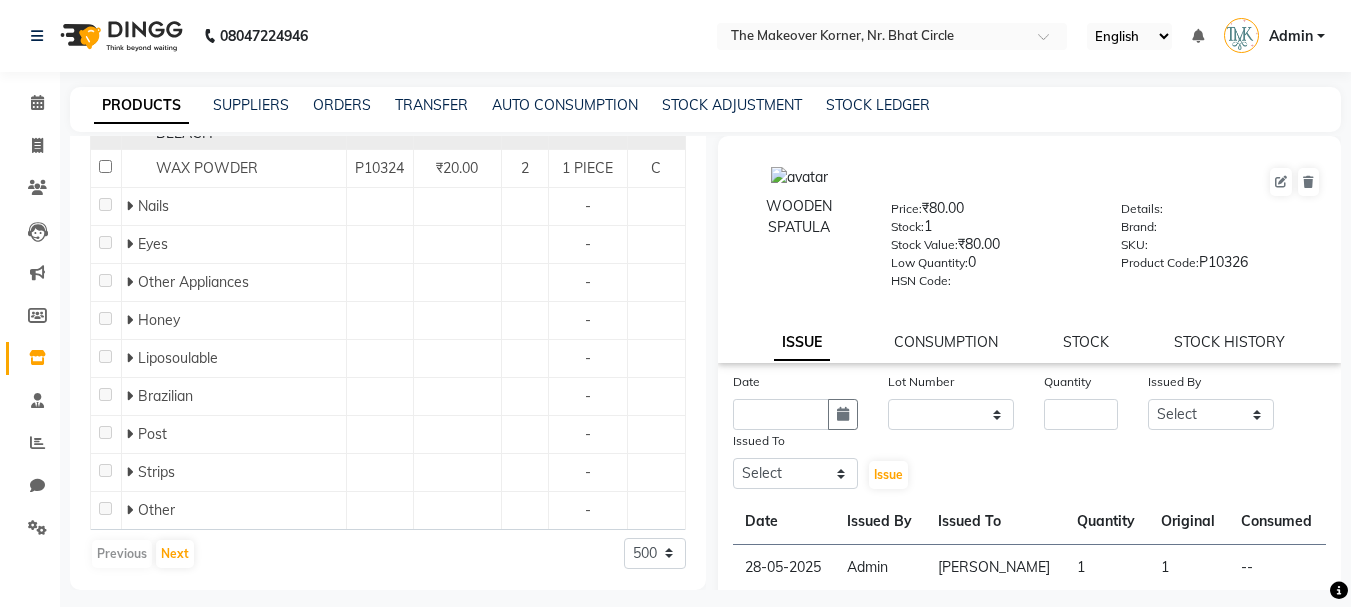 click on "OXY [MEDICAL_DATA] BLEACH" 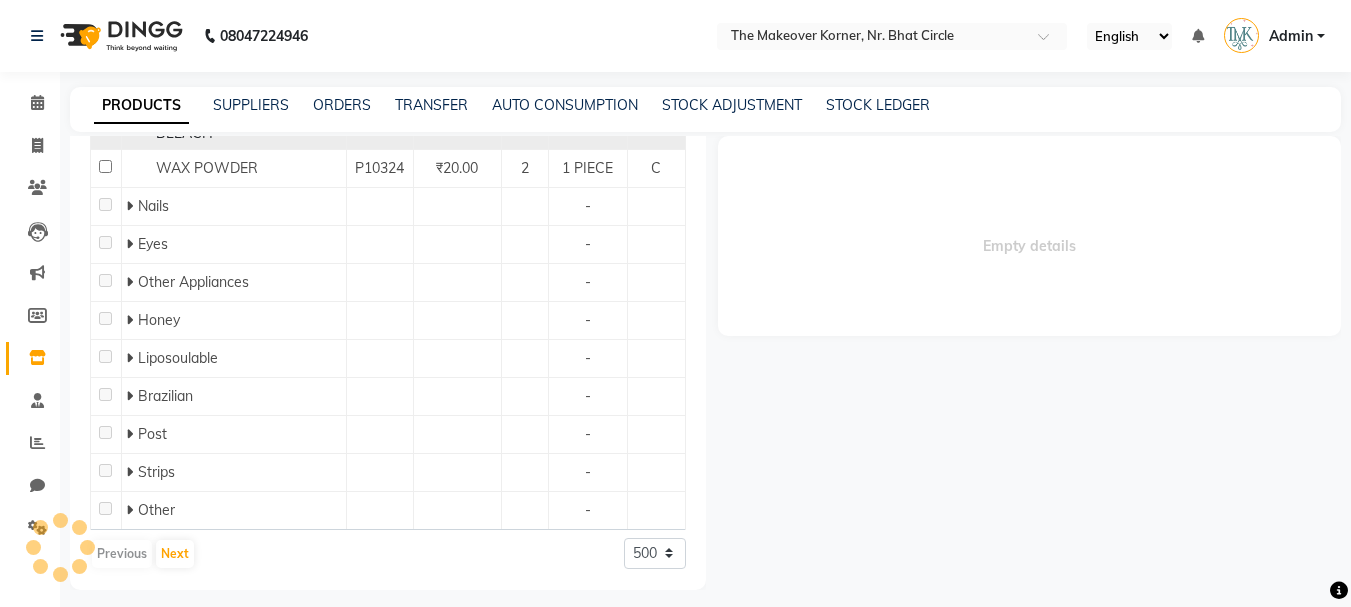 select 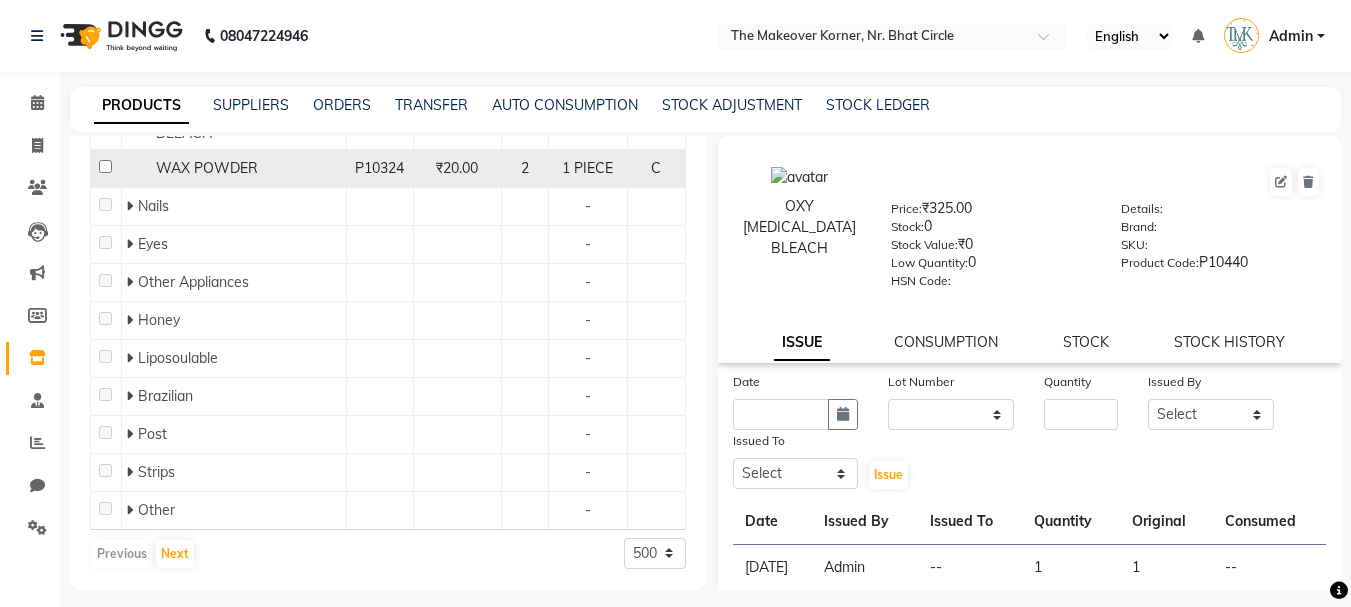click on "WAX POWDER" 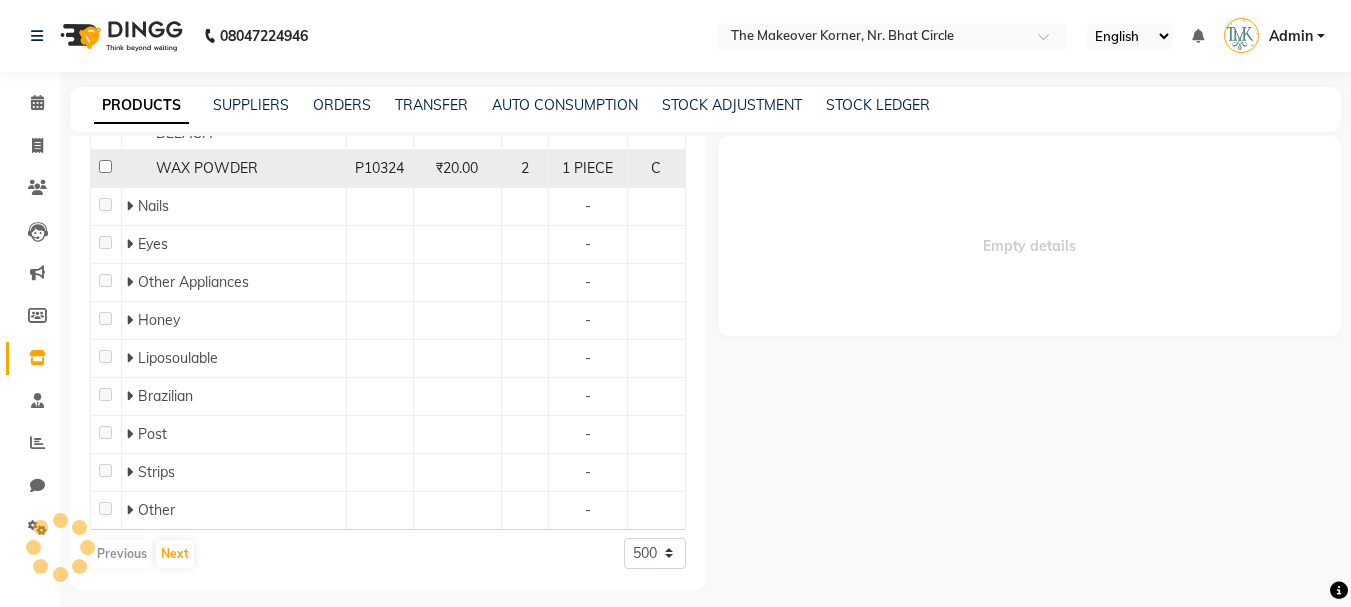 select 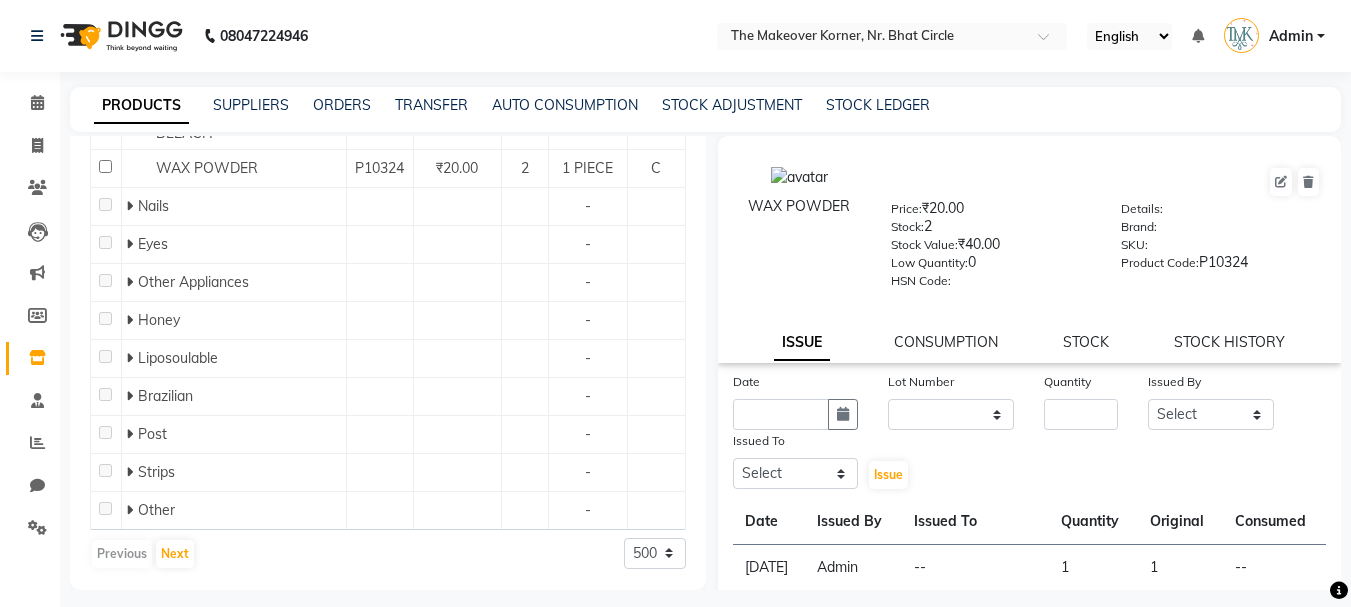 click 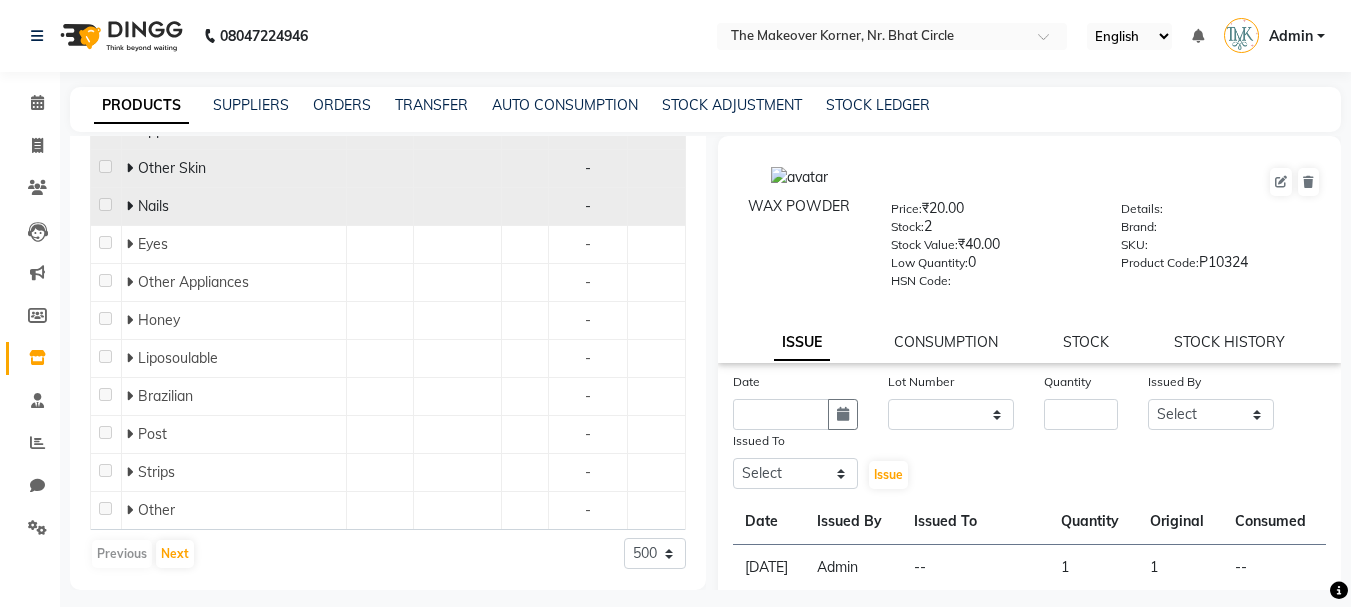 click 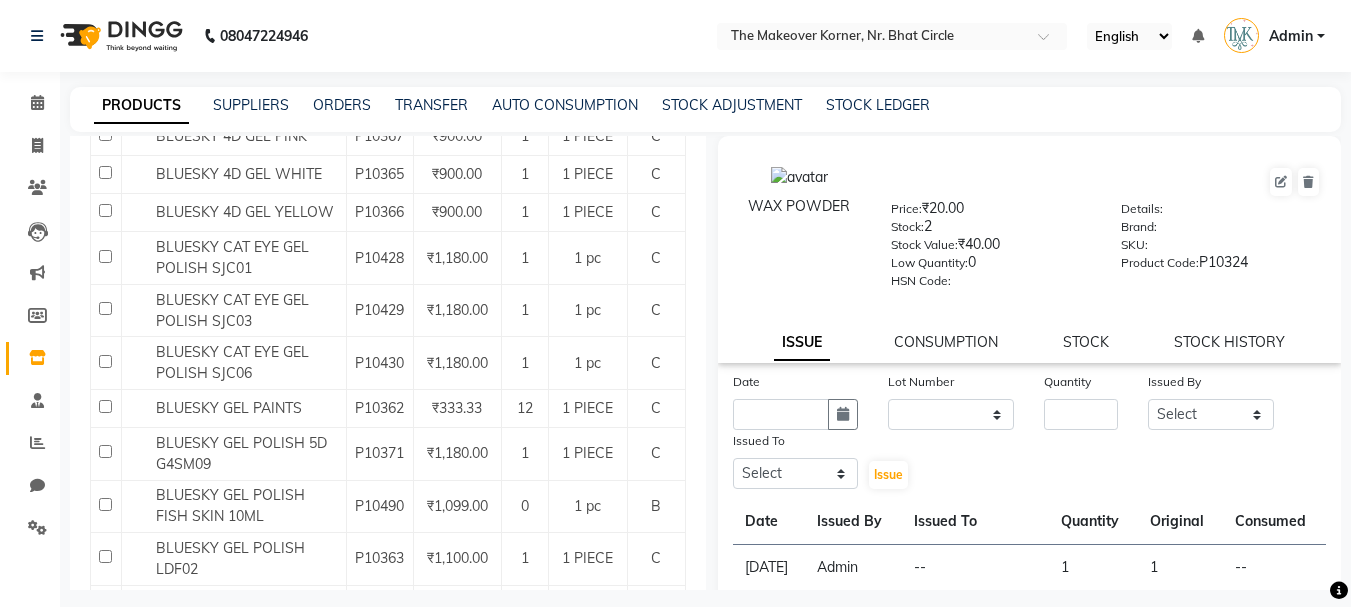 click 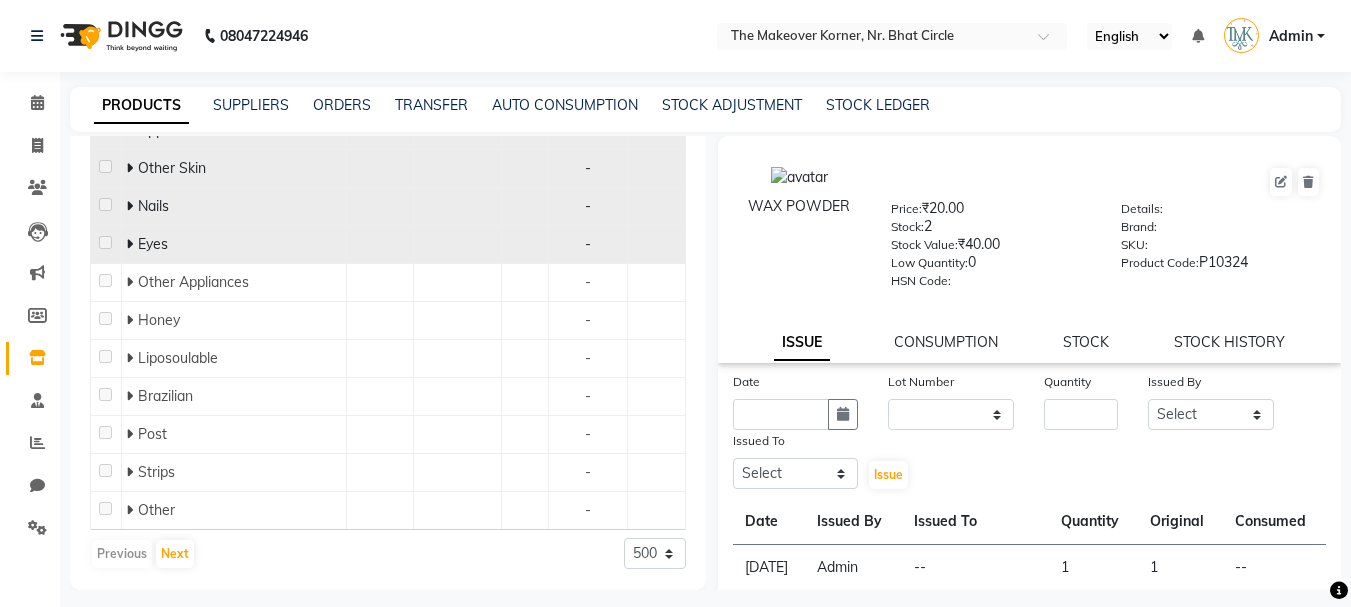 click 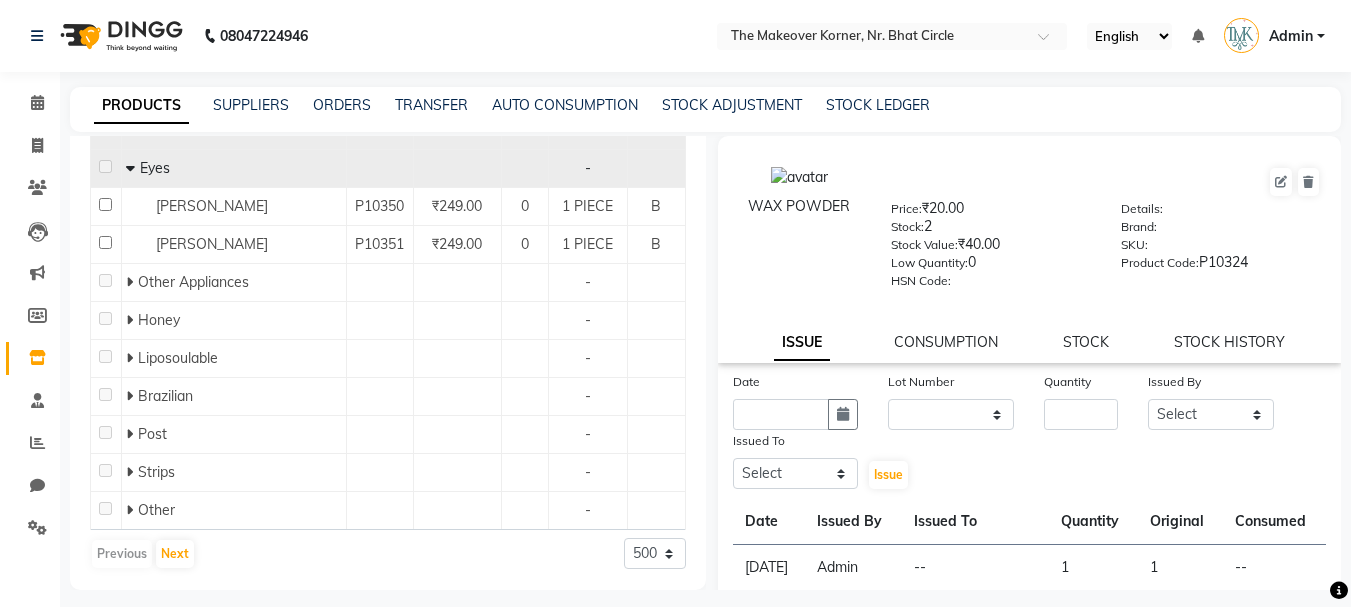 click 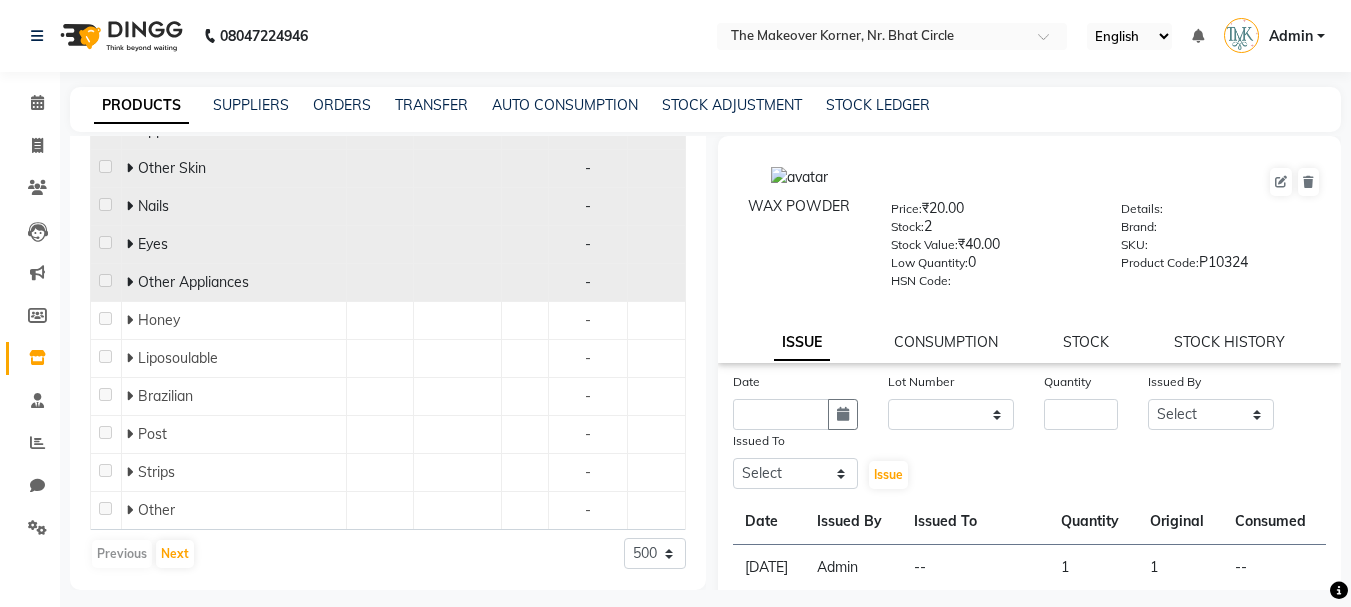 click on "Other Appliances" 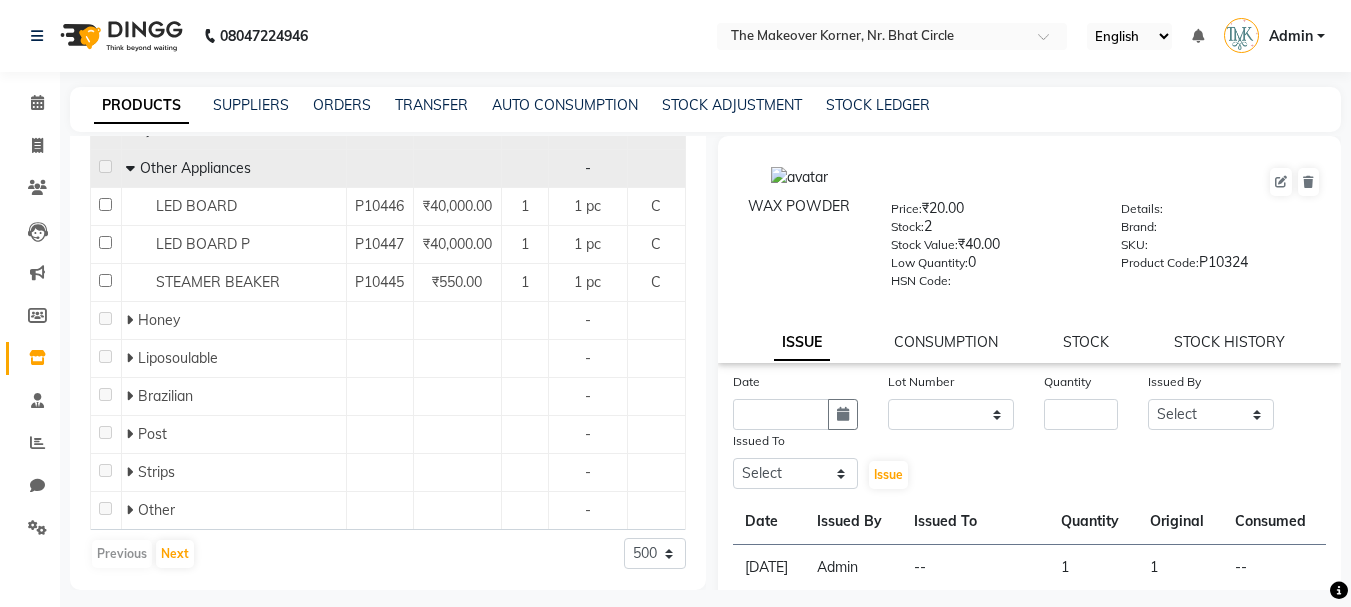 click 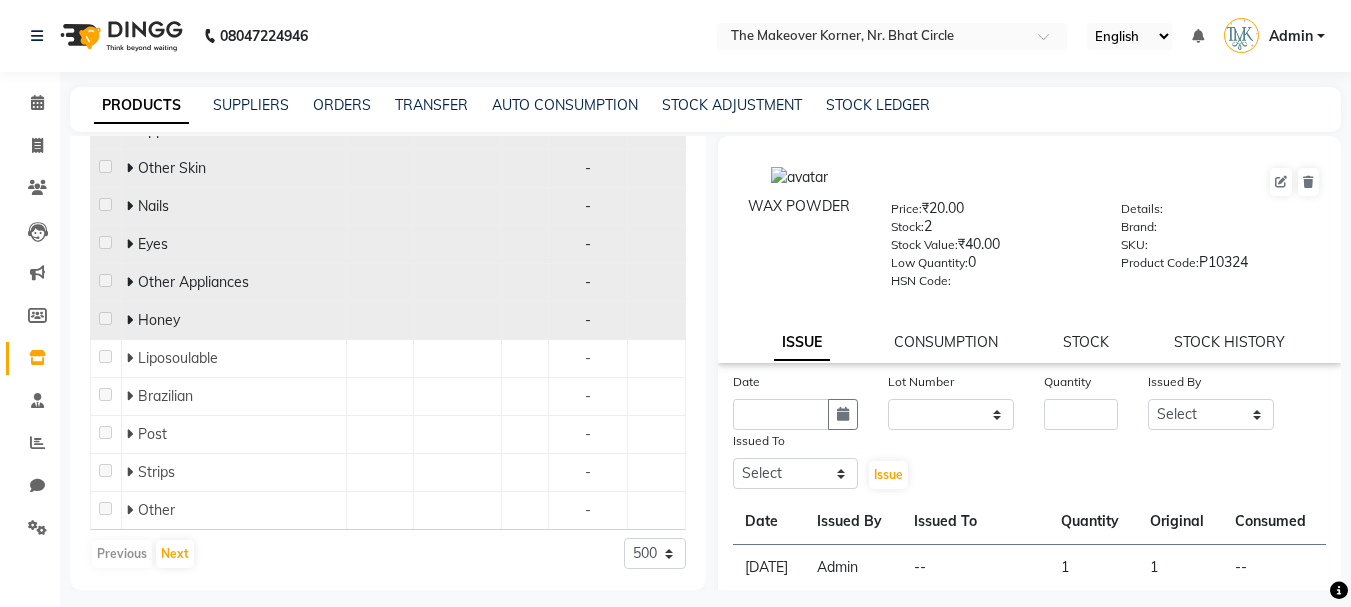click 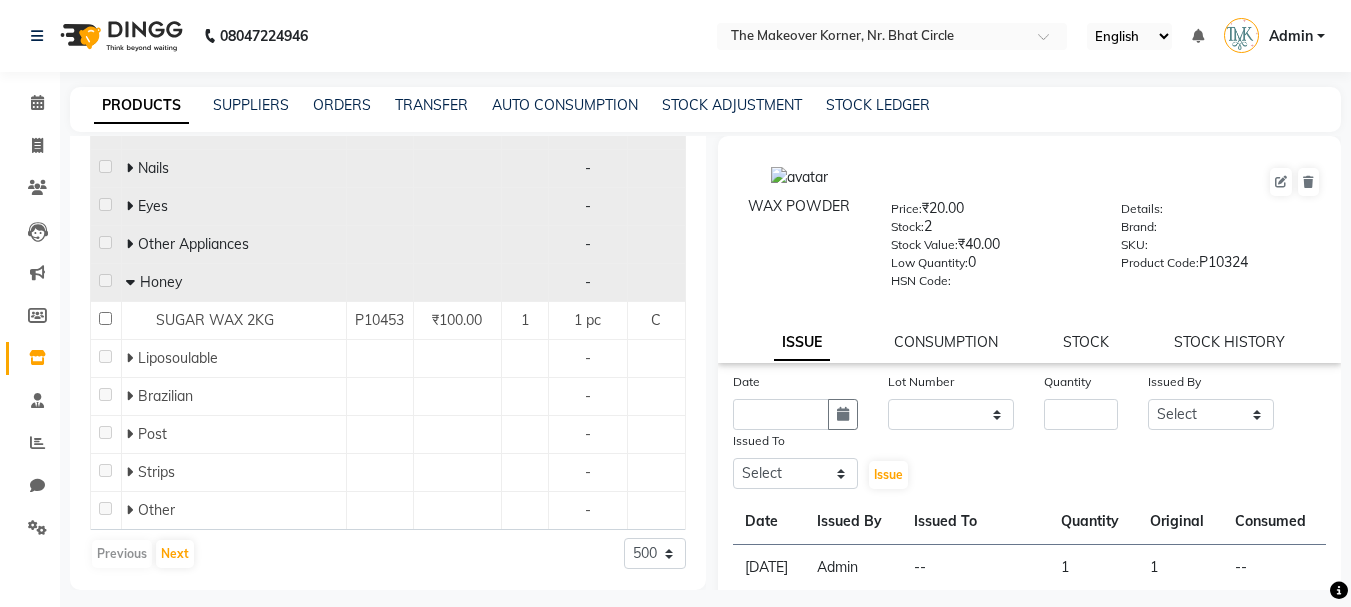 click 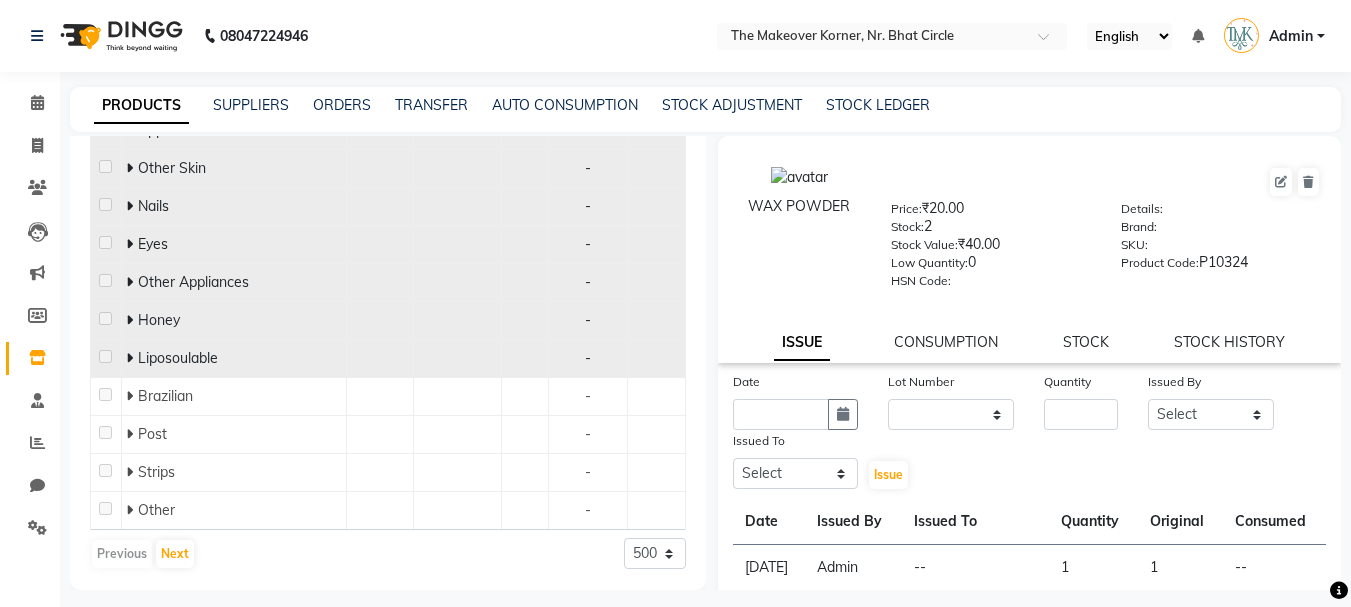 click 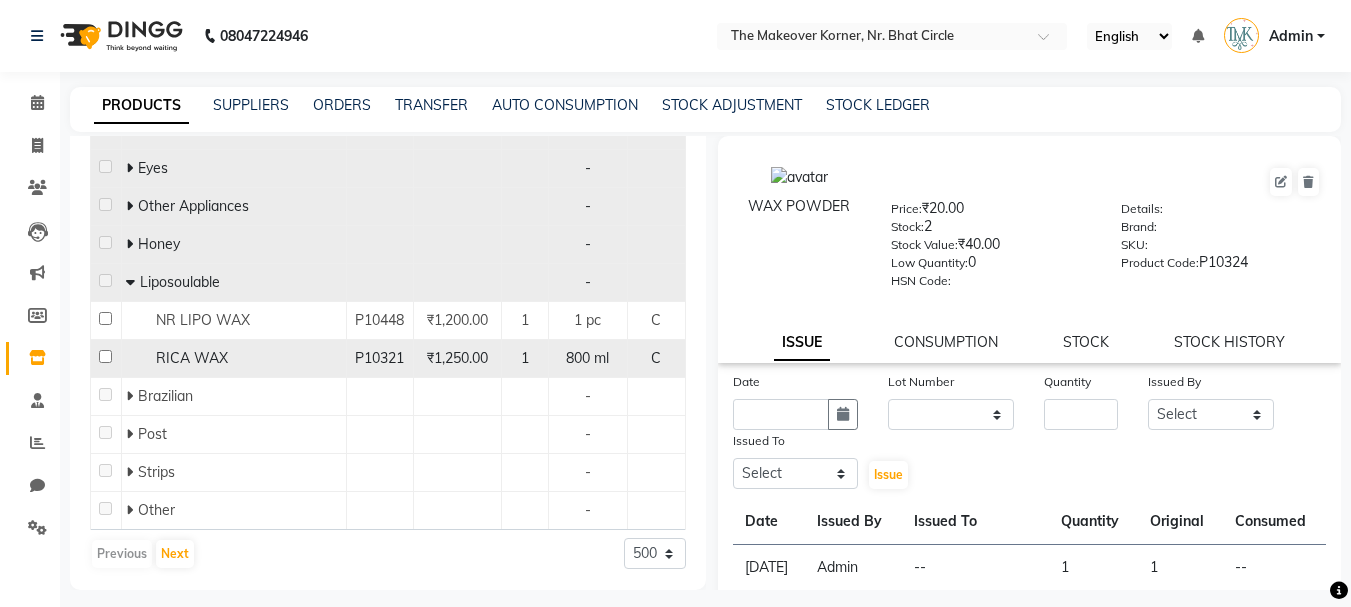 scroll, scrollTop: 15400, scrollLeft: 0, axis: vertical 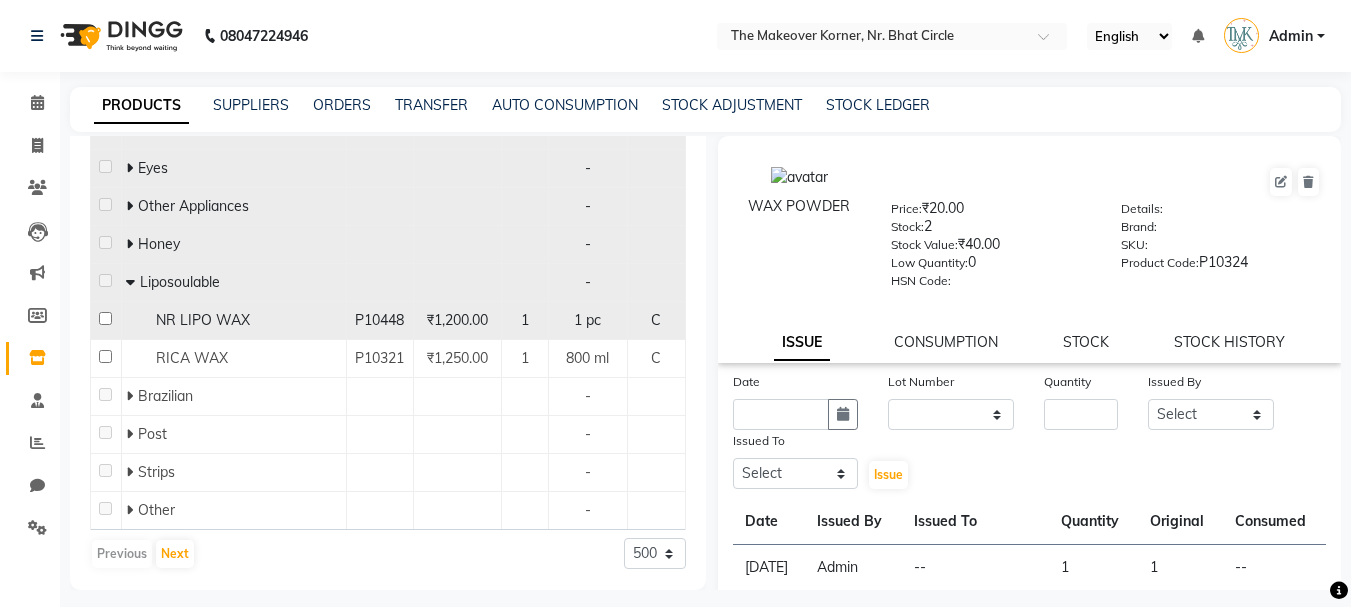 click on "NR LIPO WAX" 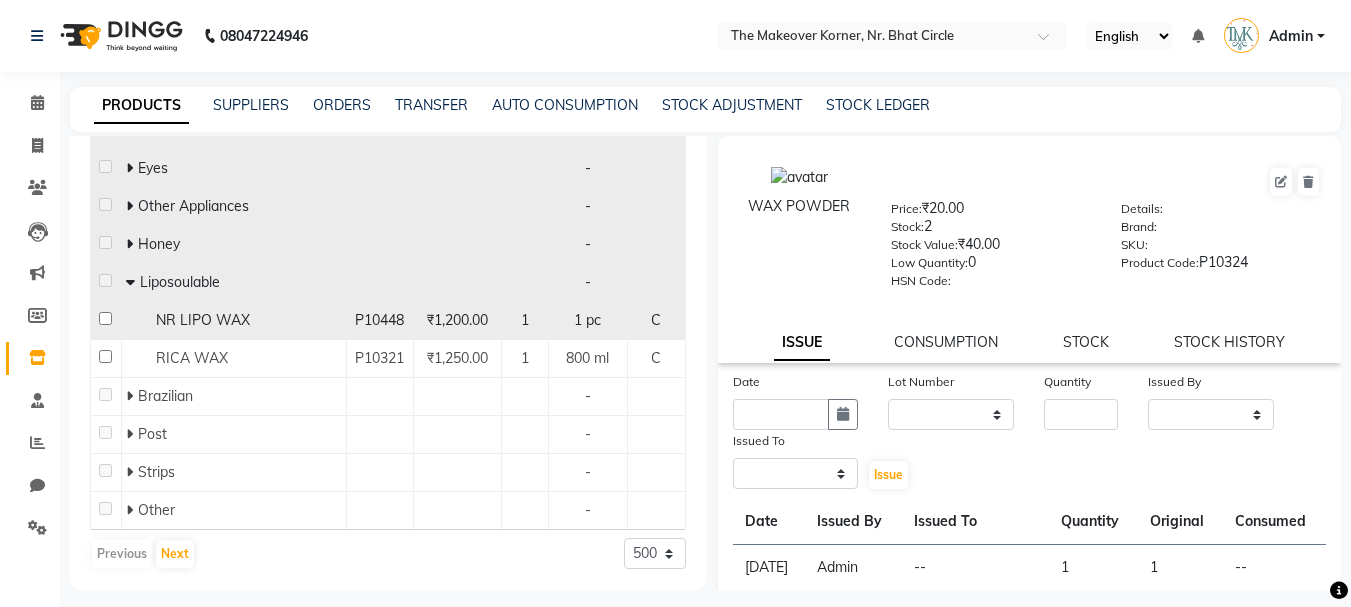 select 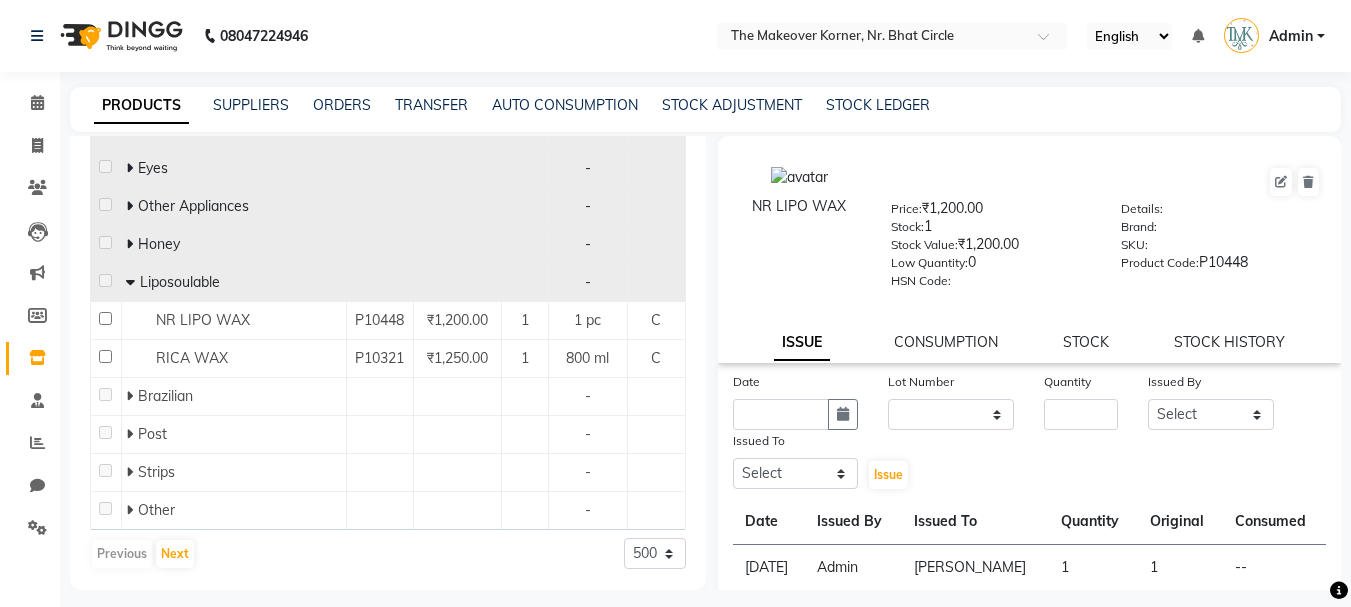click 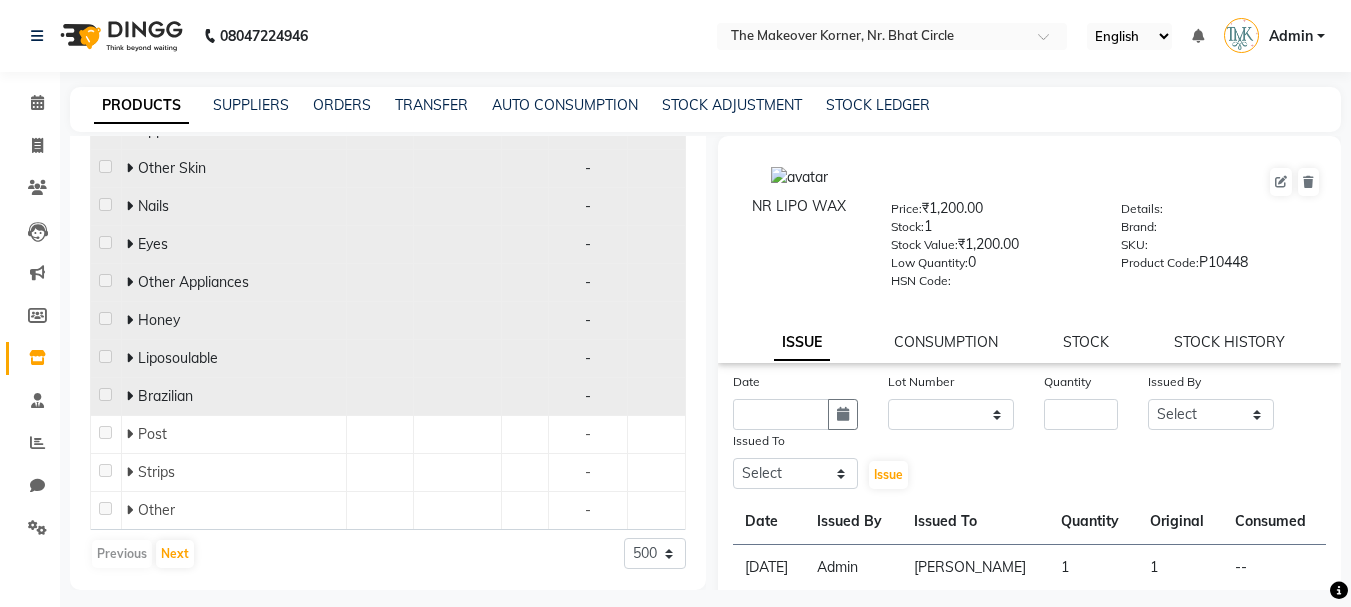 click 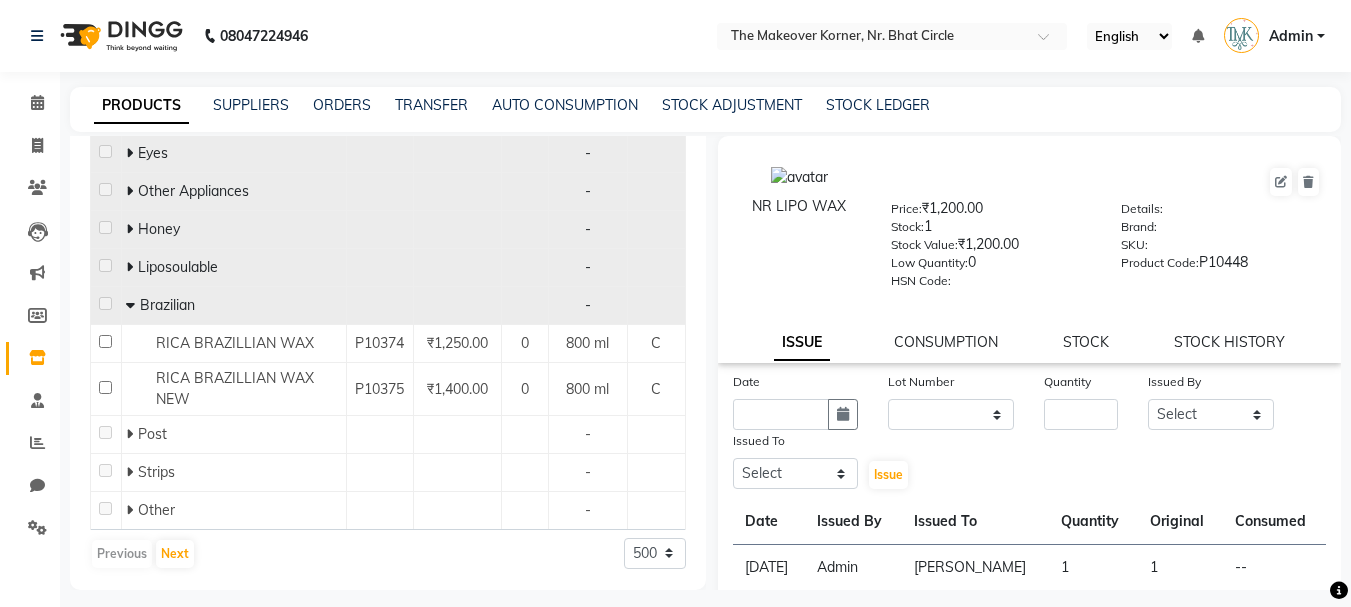 click 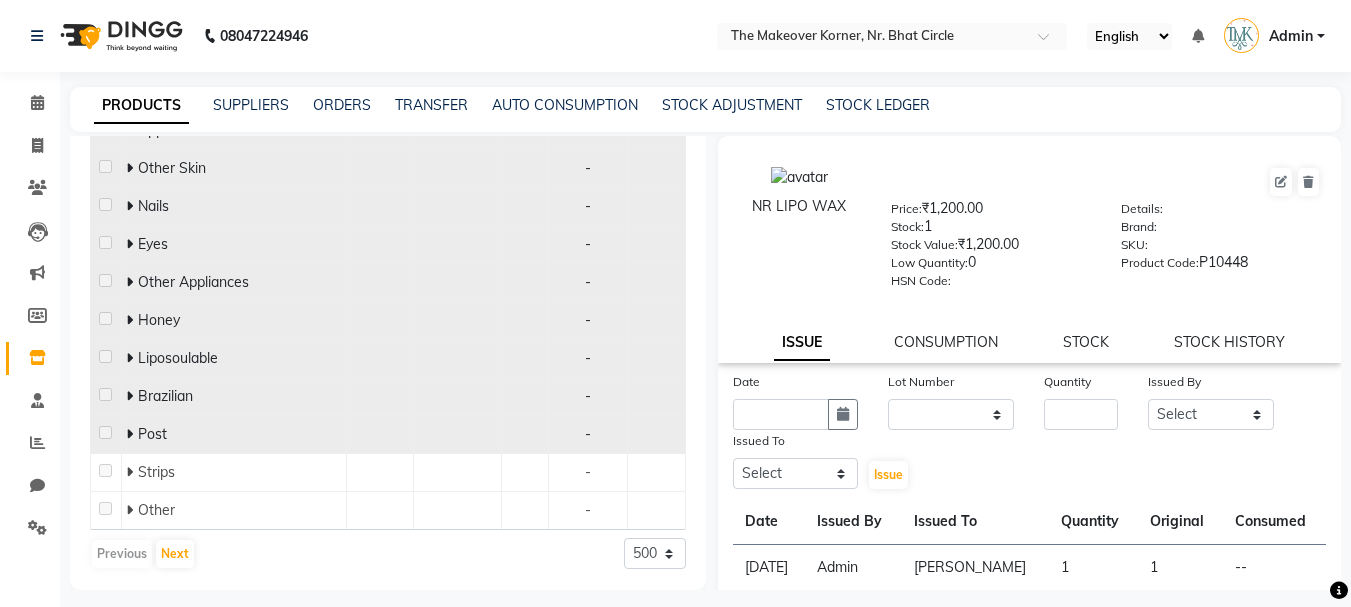 click 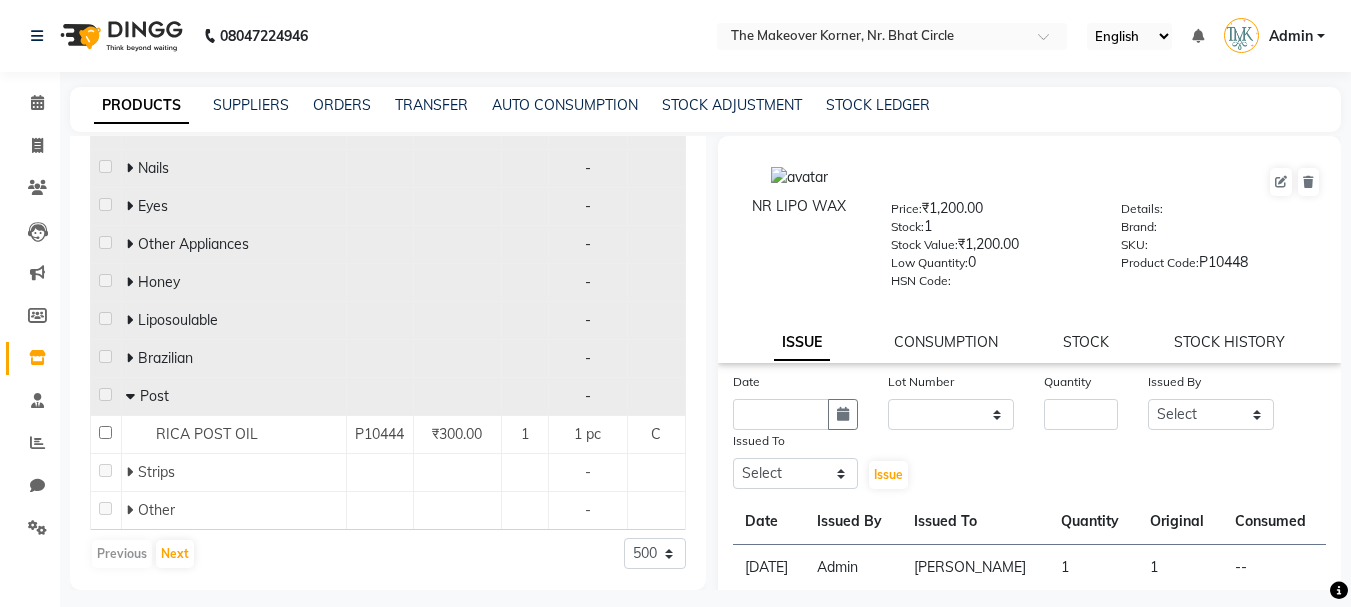 click 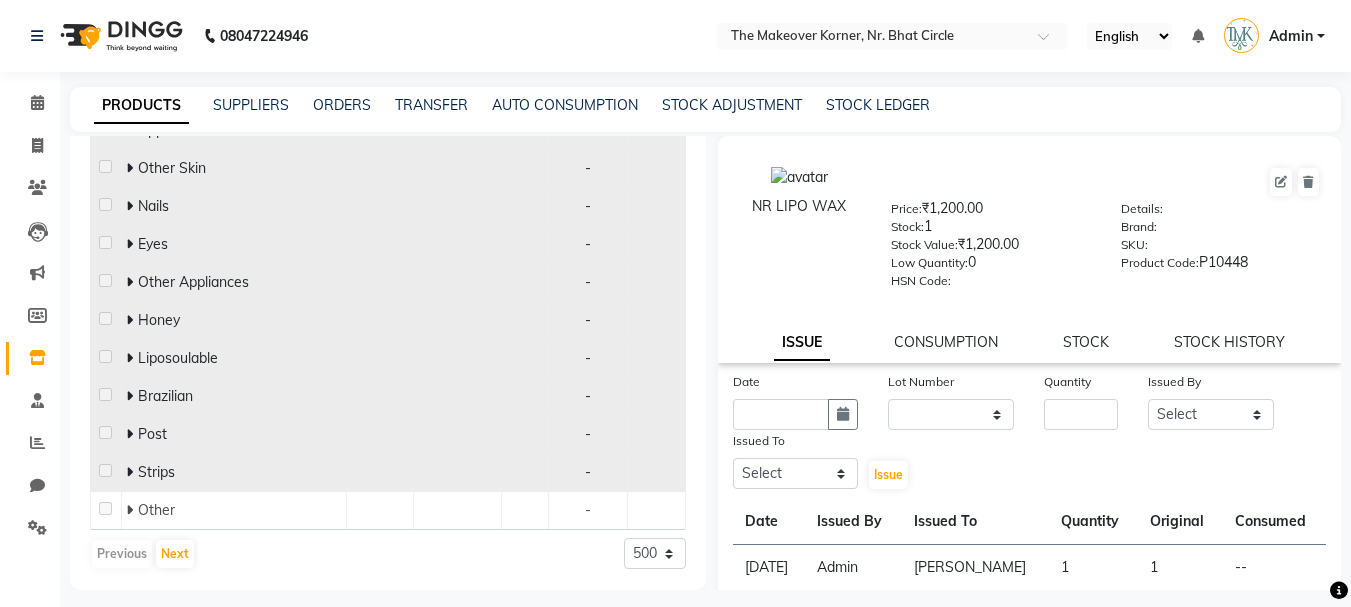 click 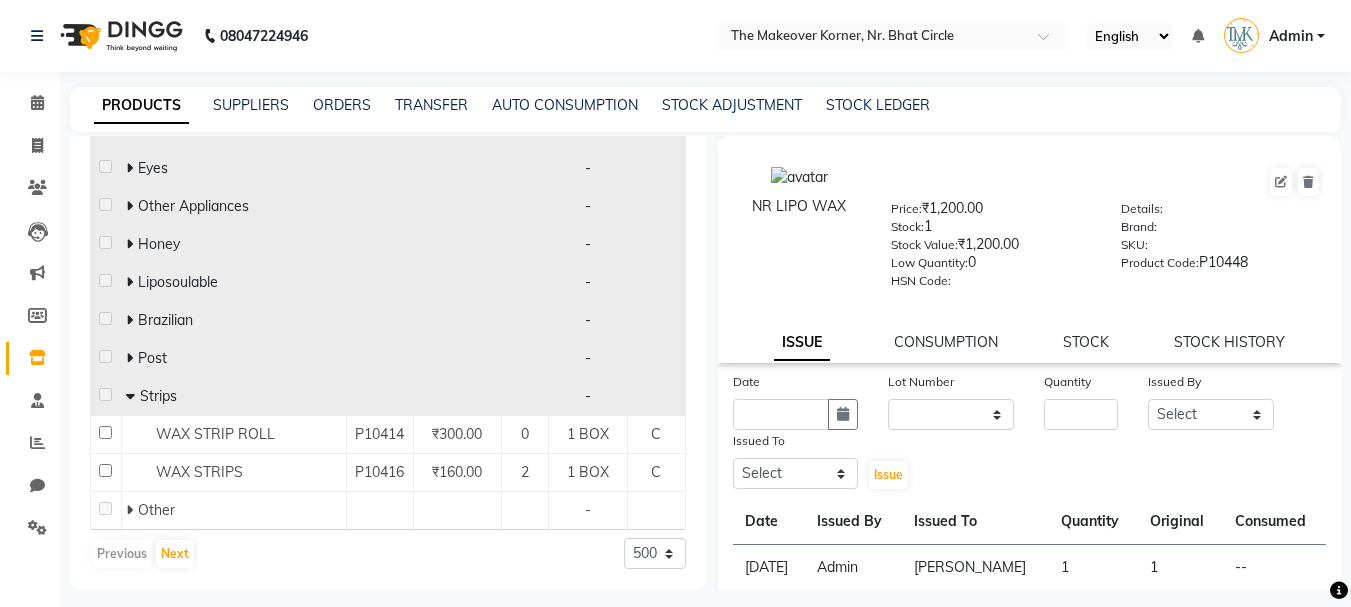 scroll, scrollTop: 15484, scrollLeft: 0, axis: vertical 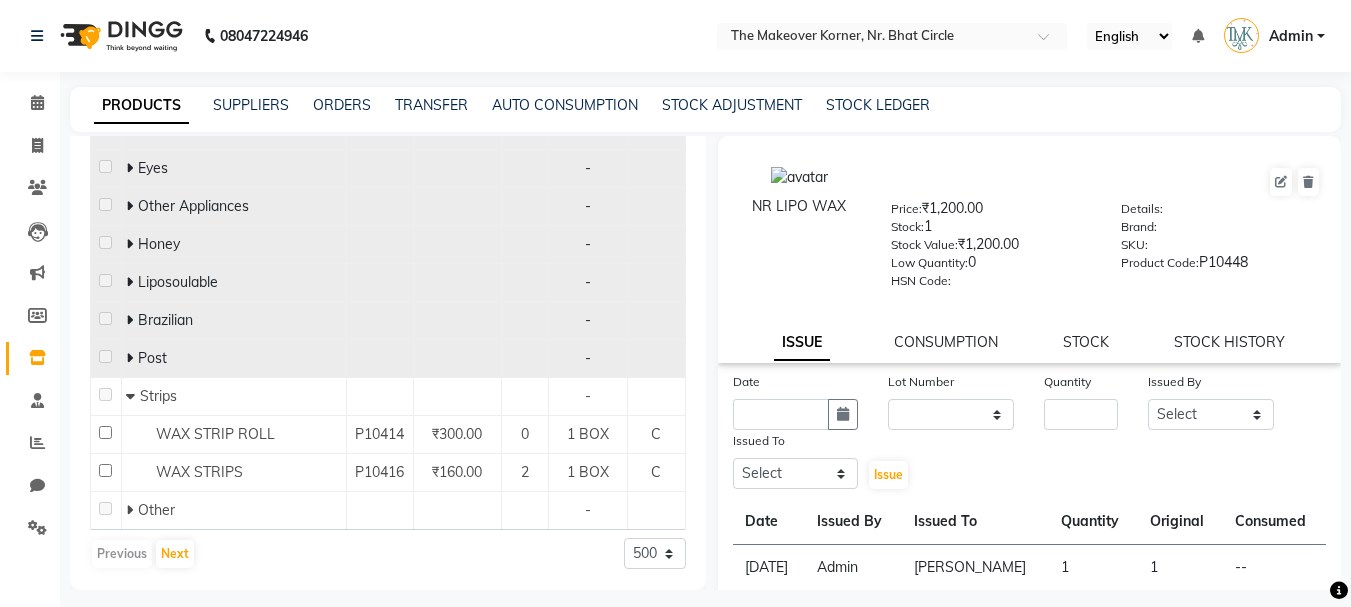 click 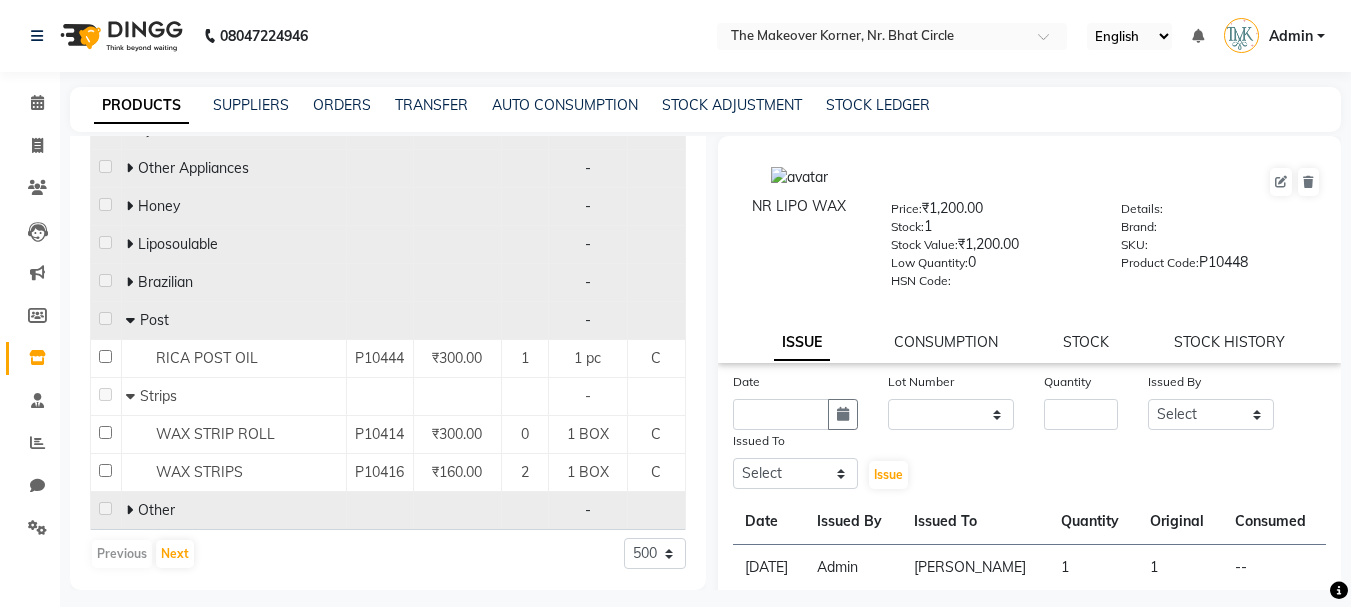 scroll, scrollTop: 15522, scrollLeft: 0, axis: vertical 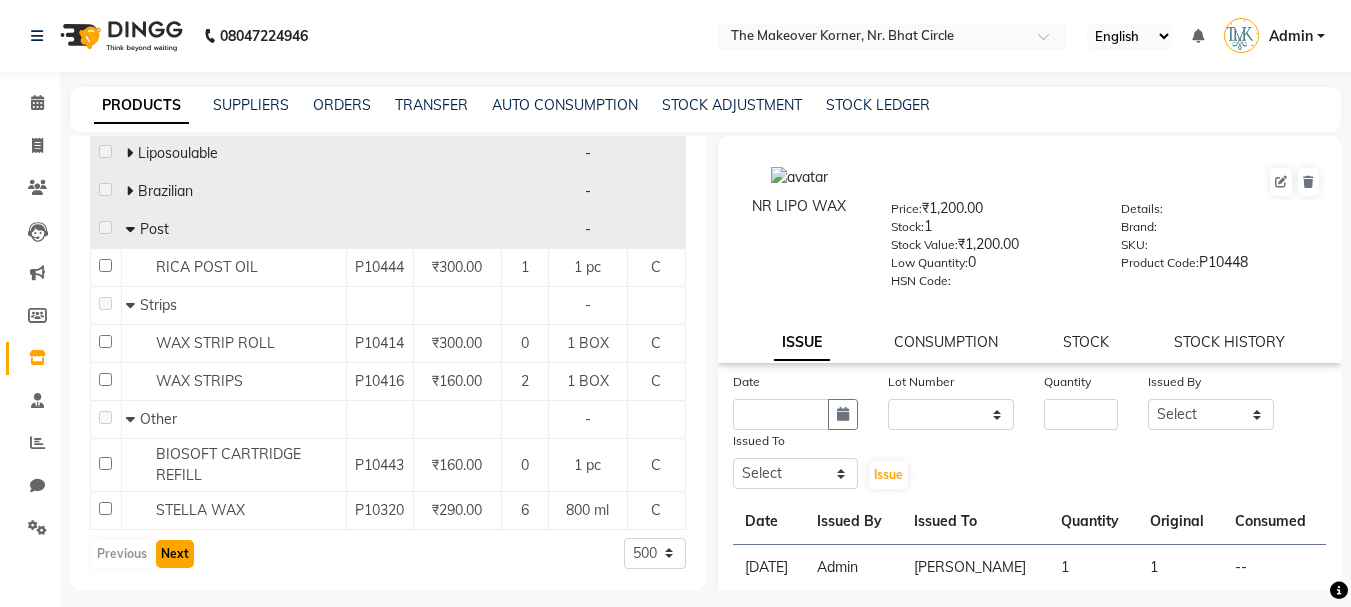 click on "Next" 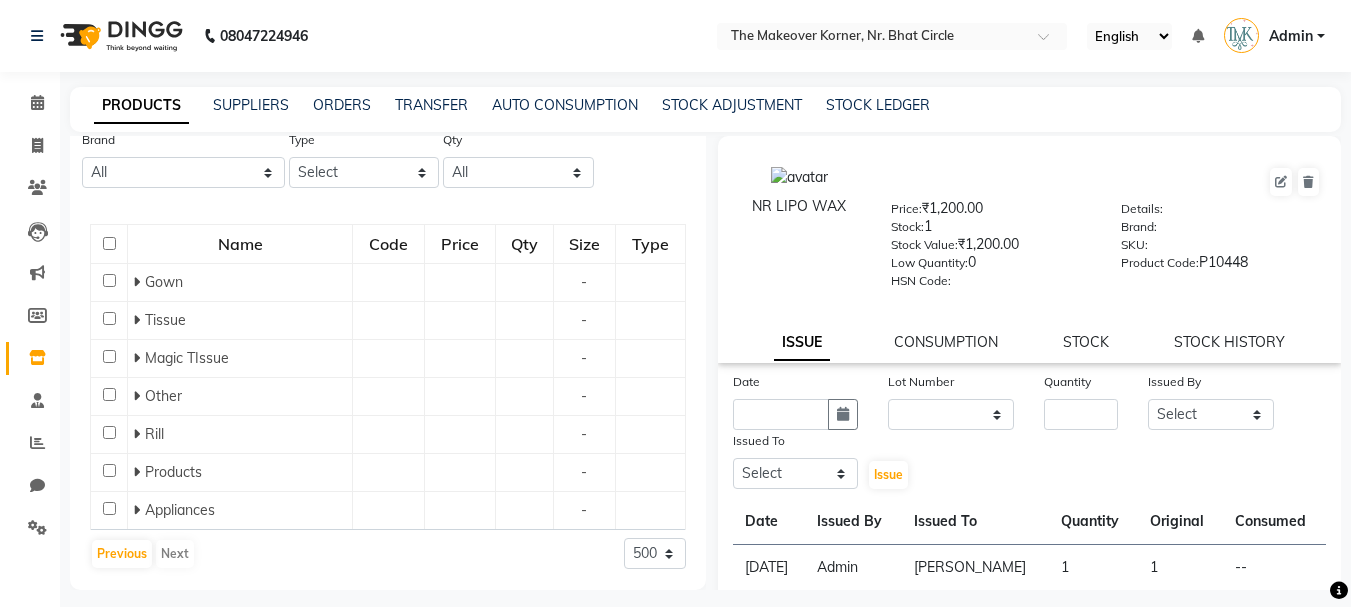 scroll, scrollTop: 161, scrollLeft: 0, axis: vertical 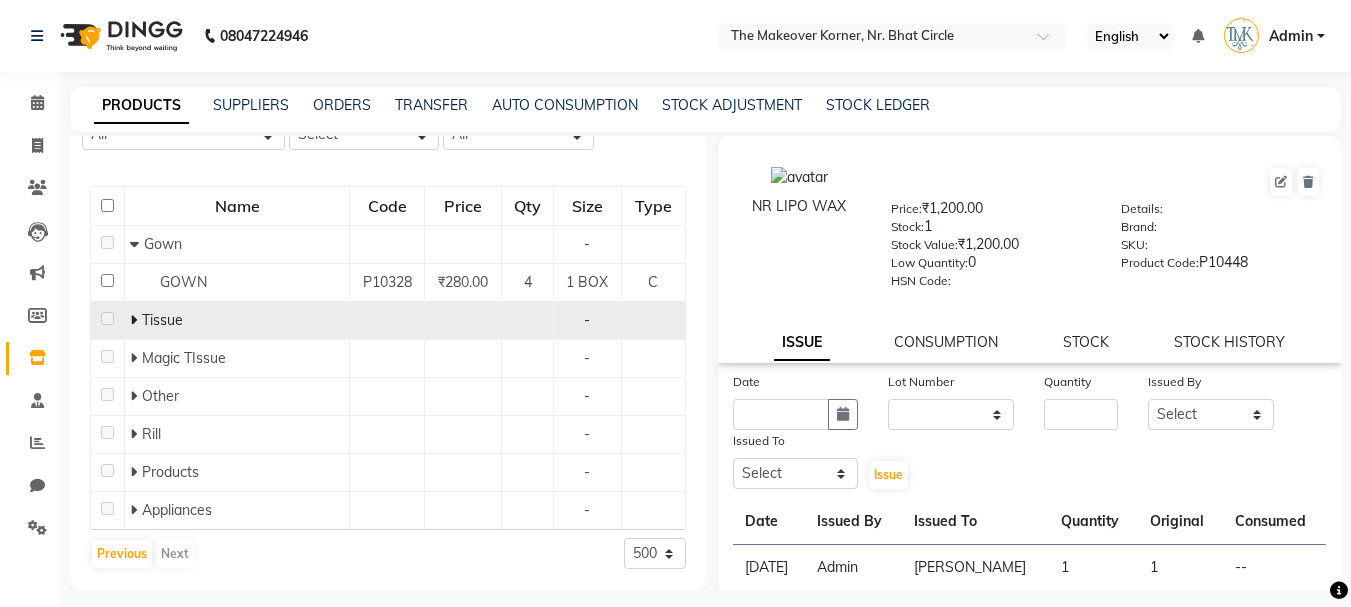 click 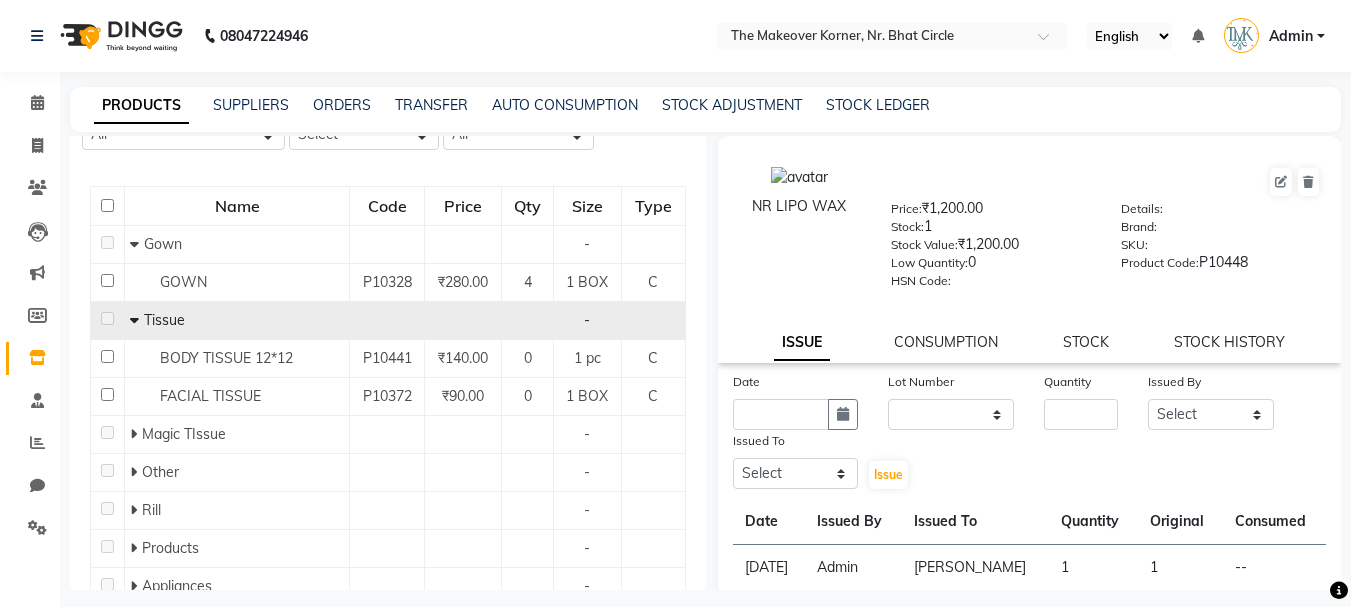 scroll, scrollTop: 237, scrollLeft: 0, axis: vertical 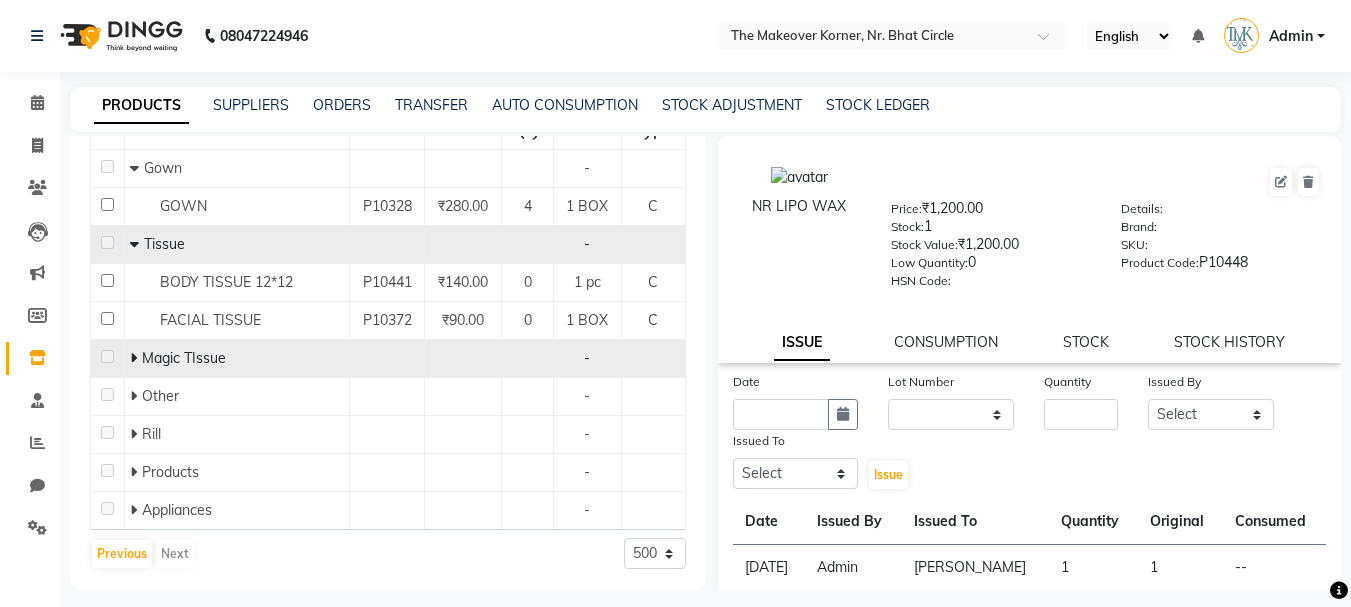 click on "Magic TIssue" 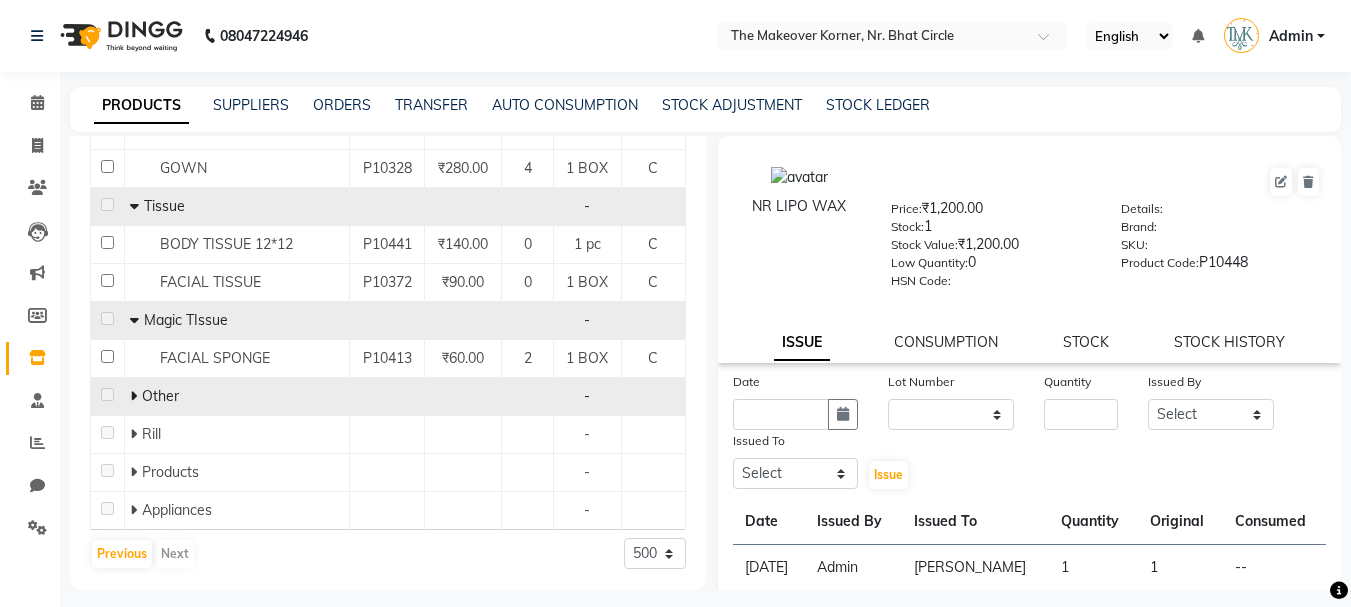 click 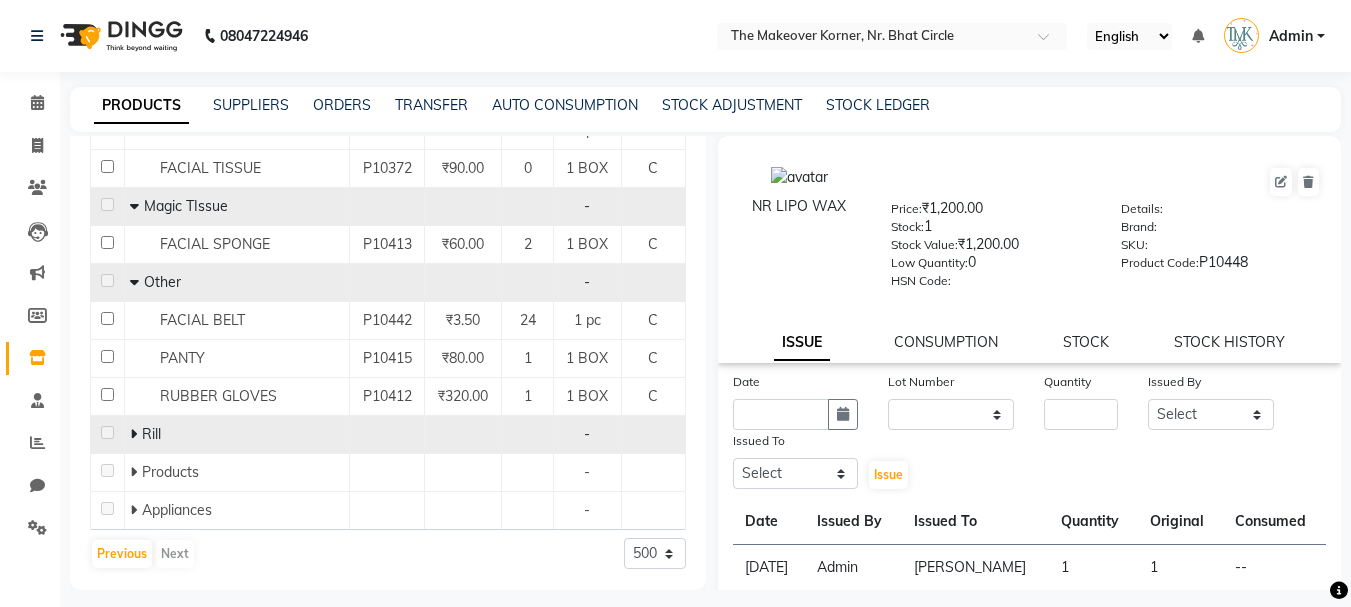click 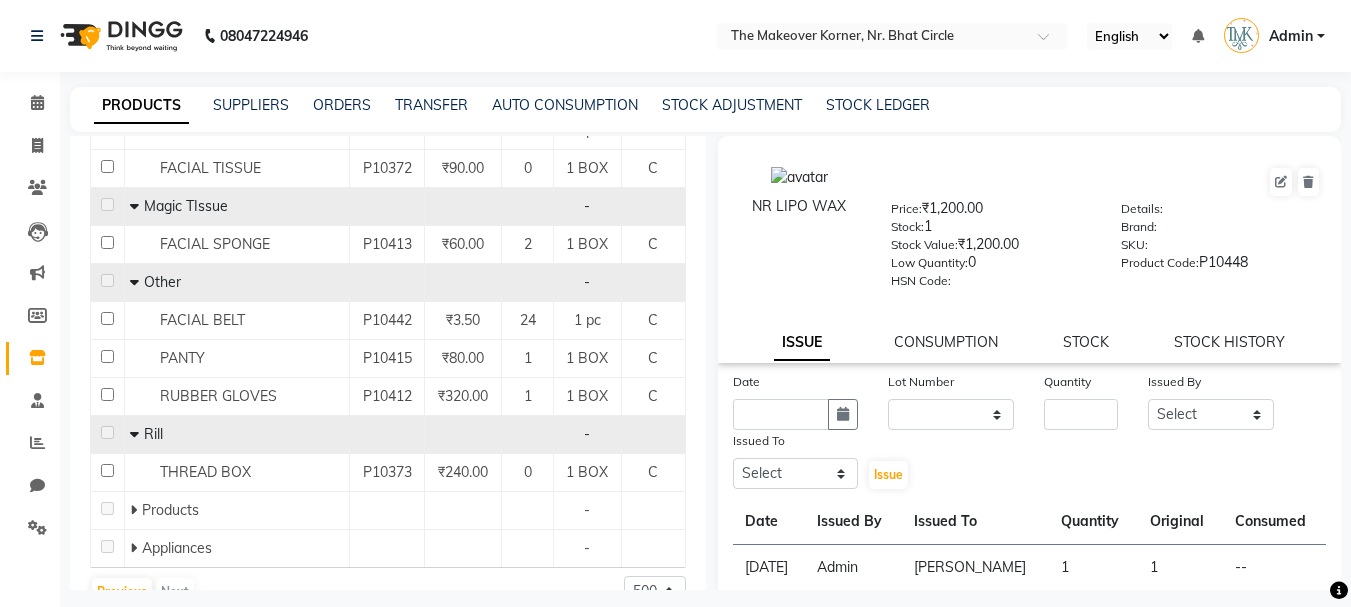 scroll, scrollTop: 427, scrollLeft: 0, axis: vertical 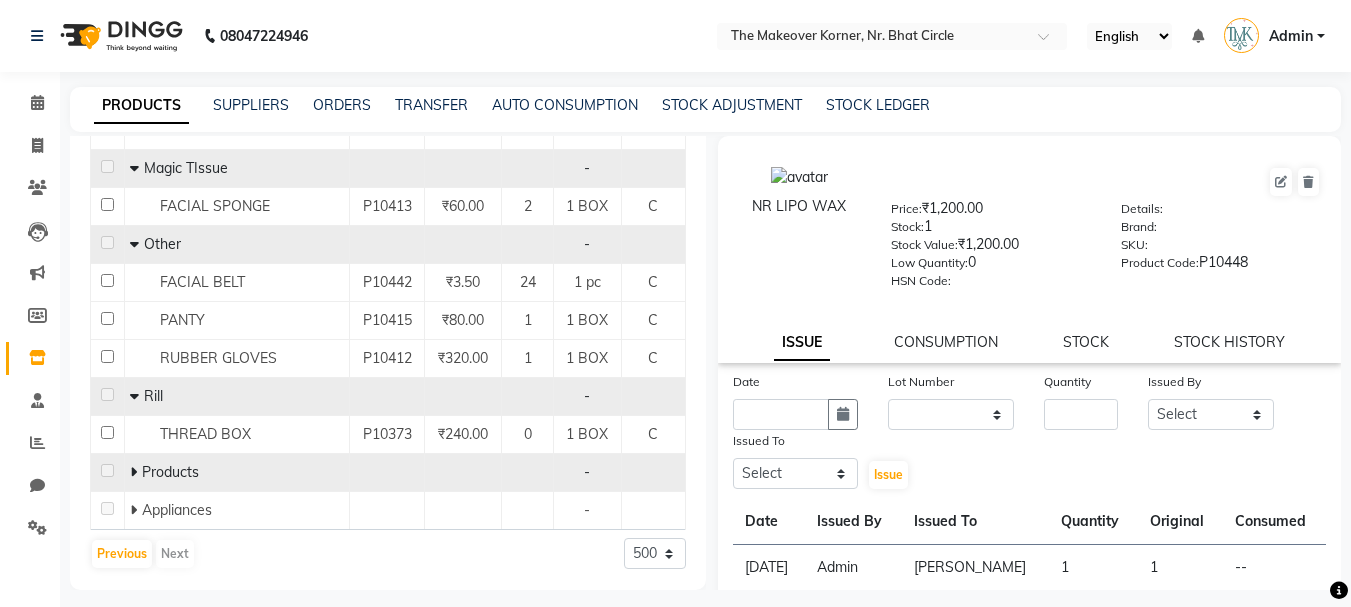 click 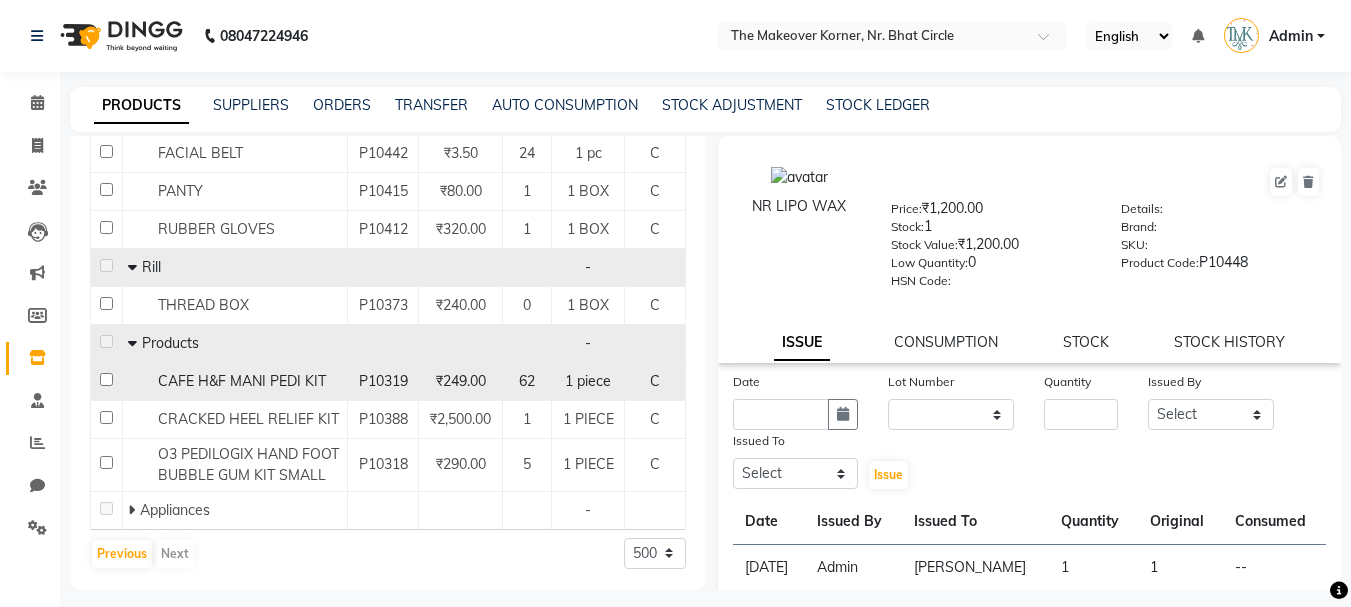 click on "CAFE H&F MANI PEDI KIT" 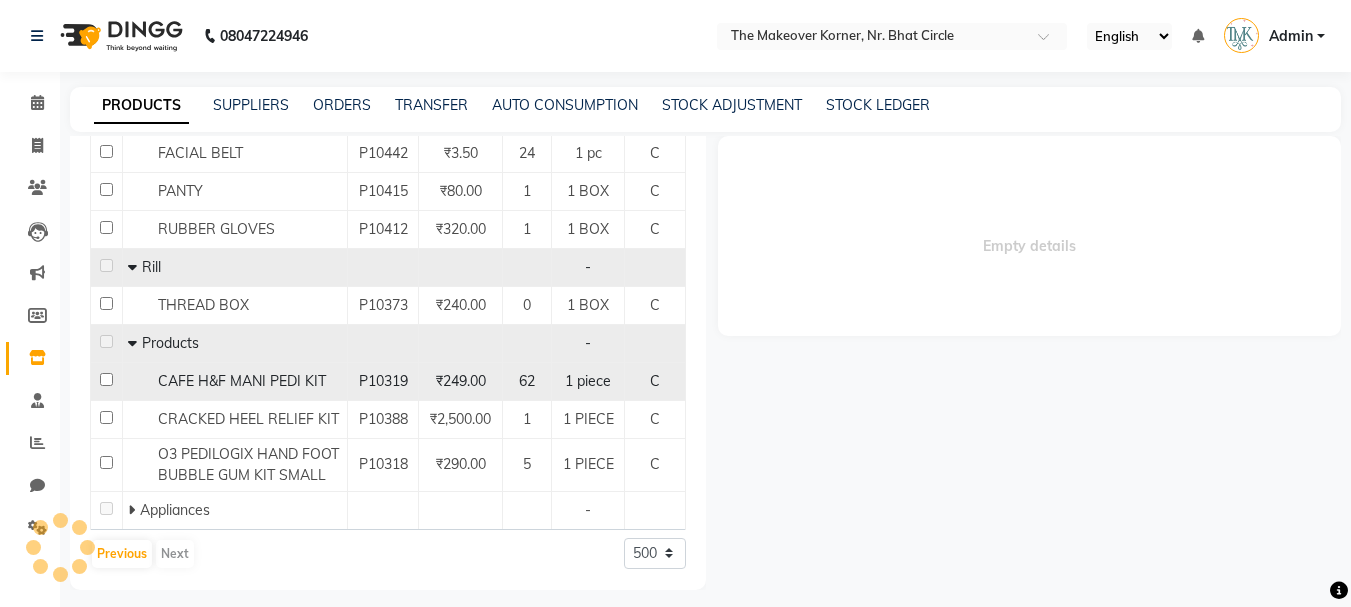 select 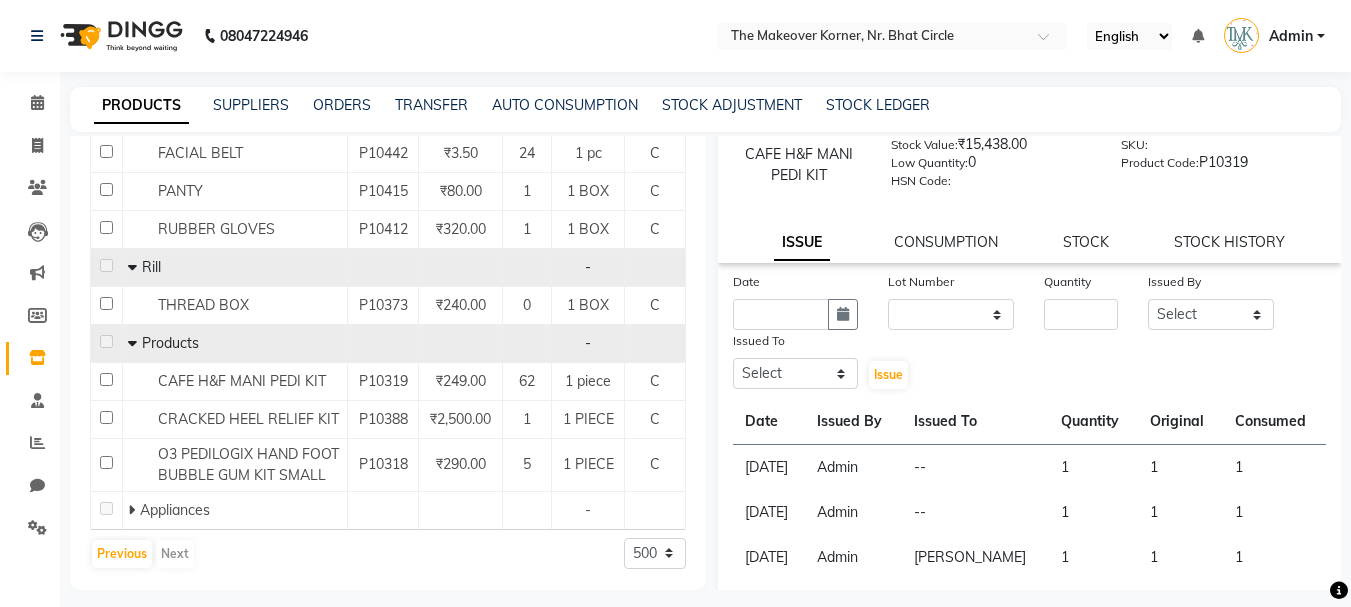 scroll, scrollTop: 0, scrollLeft: 0, axis: both 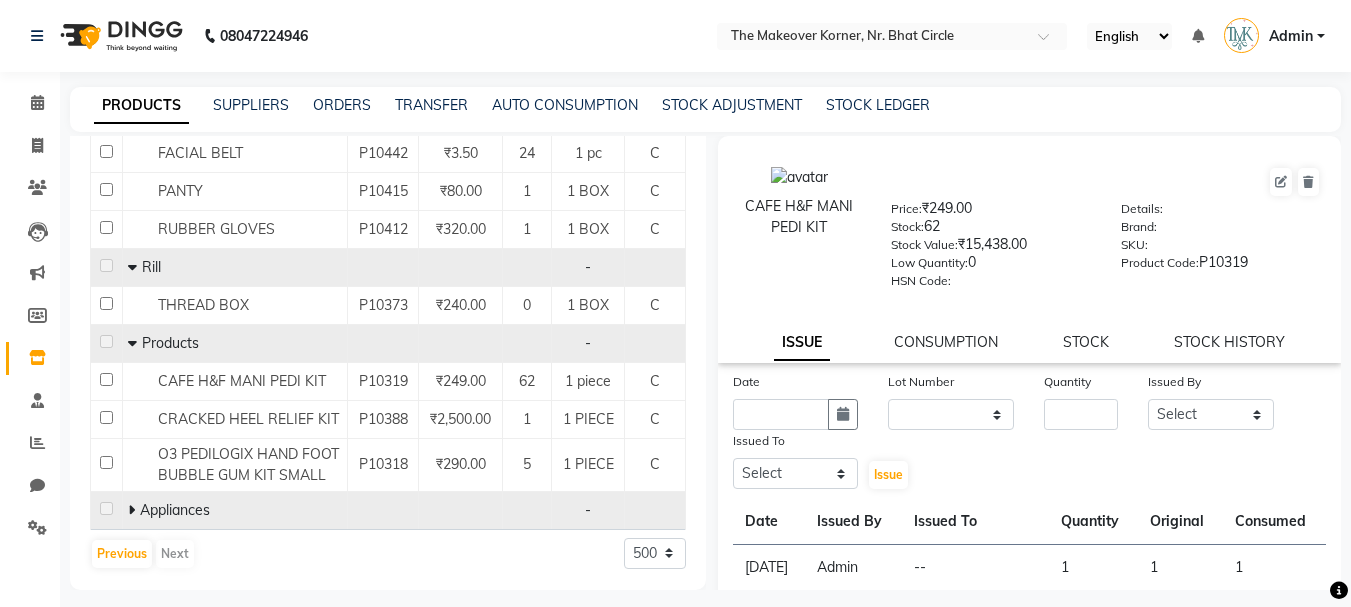click 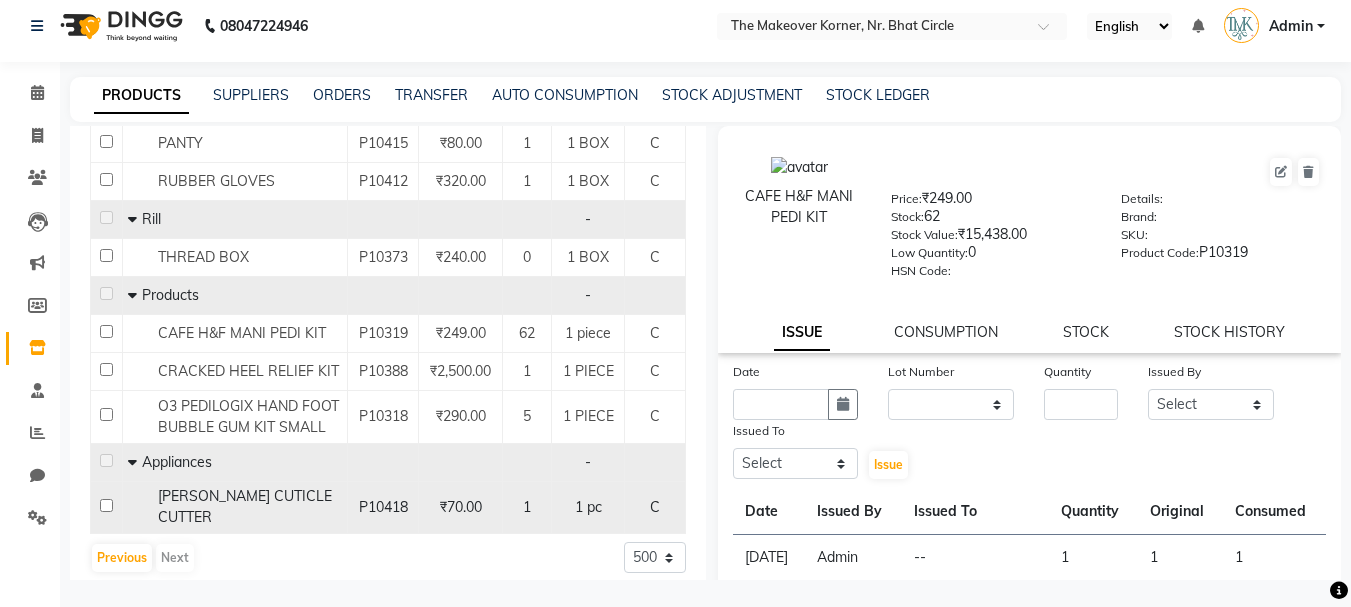 scroll, scrollTop: 13, scrollLeft: 0, axis: vertical 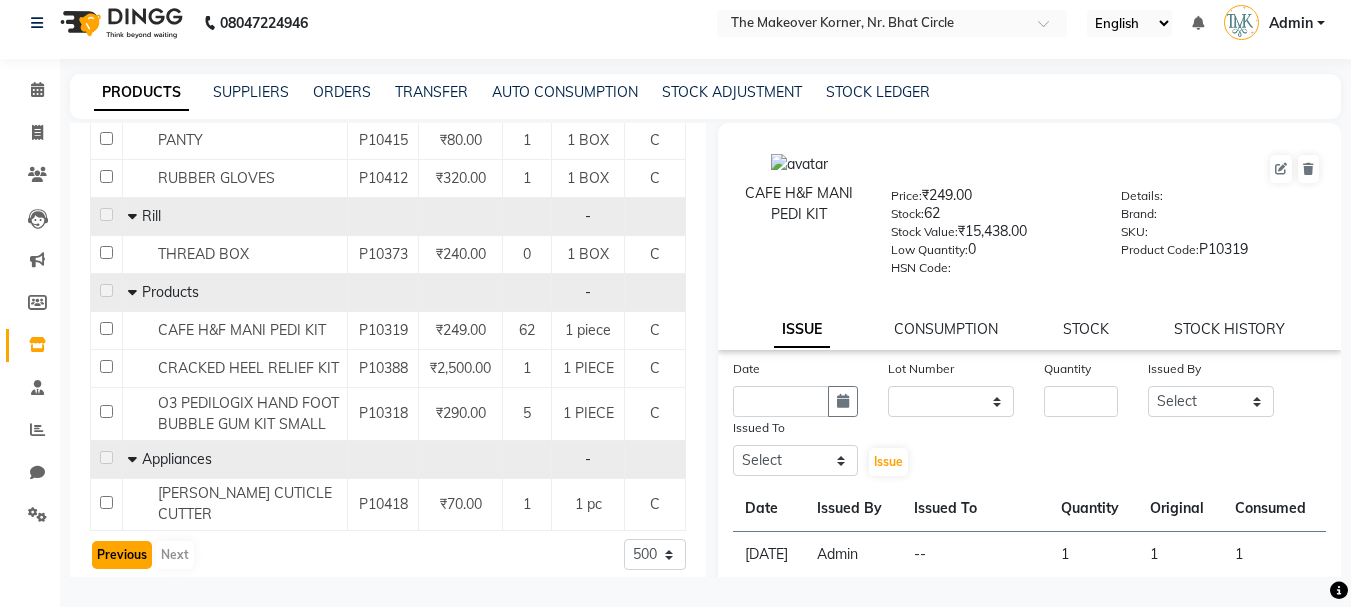 click on "Previous" 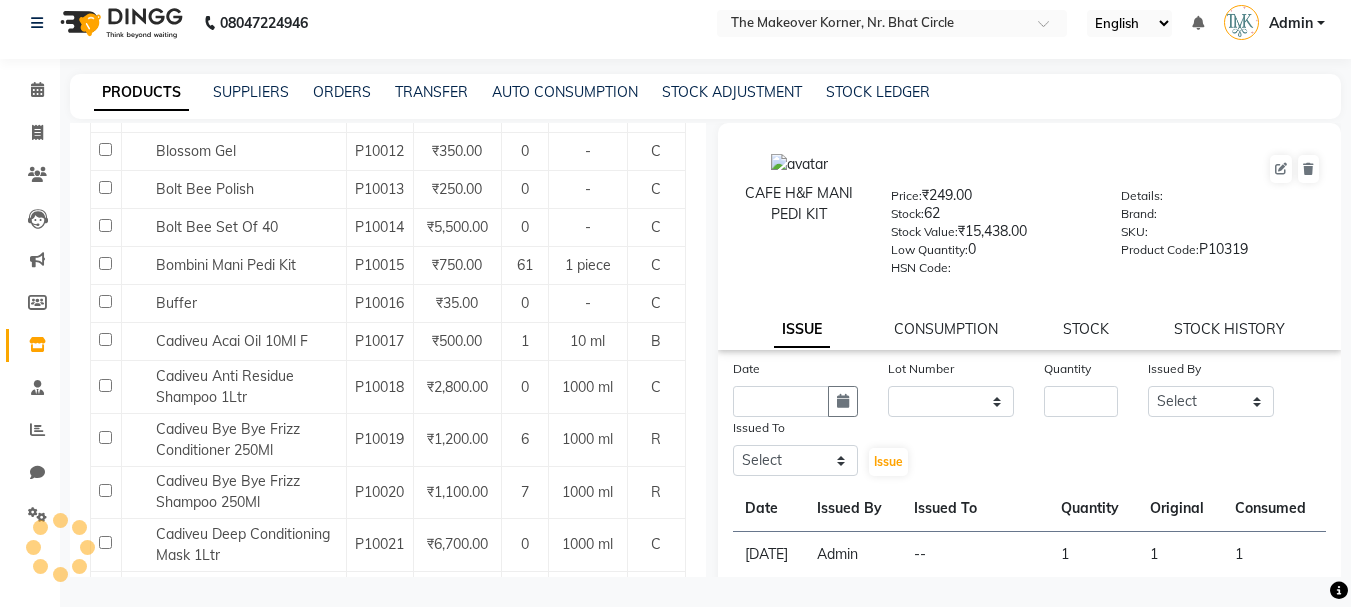 scroll, scrollTop: 2094, scrollLeft: 0, axis: vertical 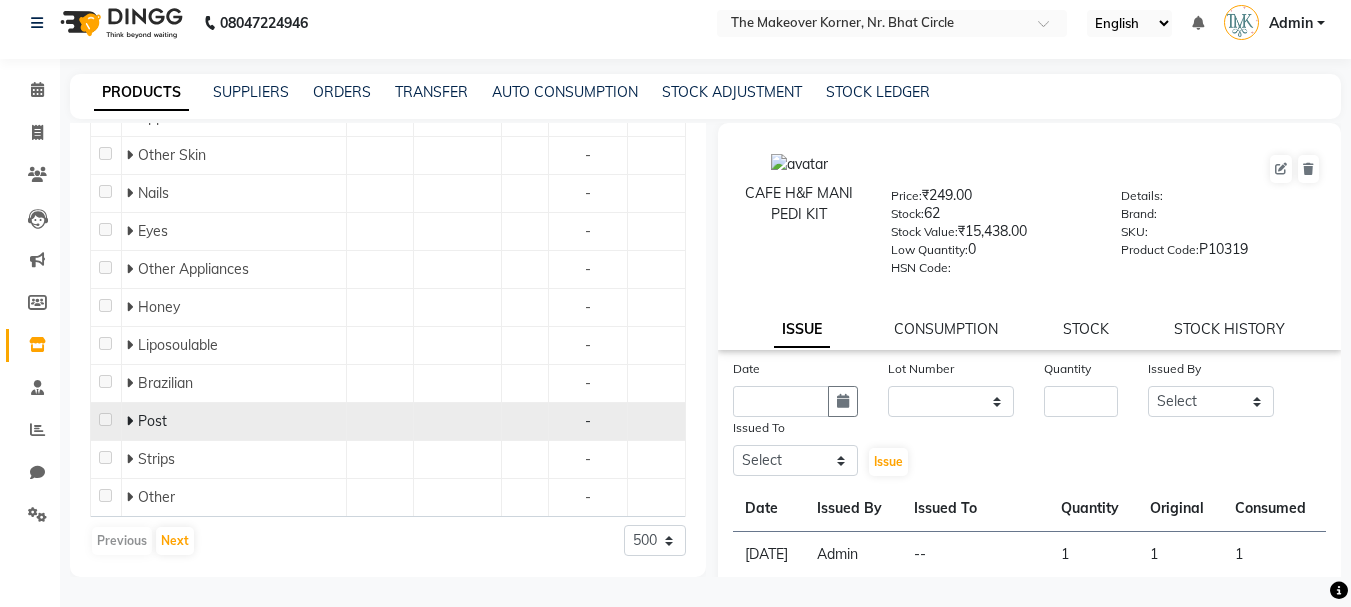 click 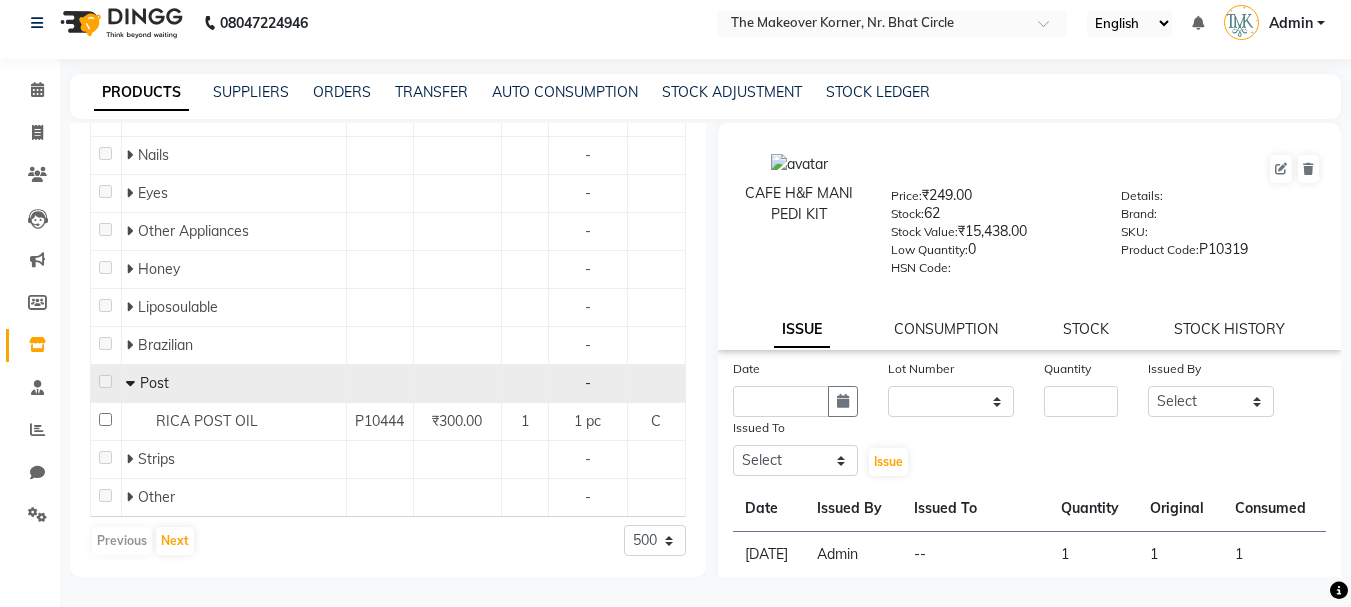 scroll, scrollTop: 15446, scrollLeft: 0, axis: vertical 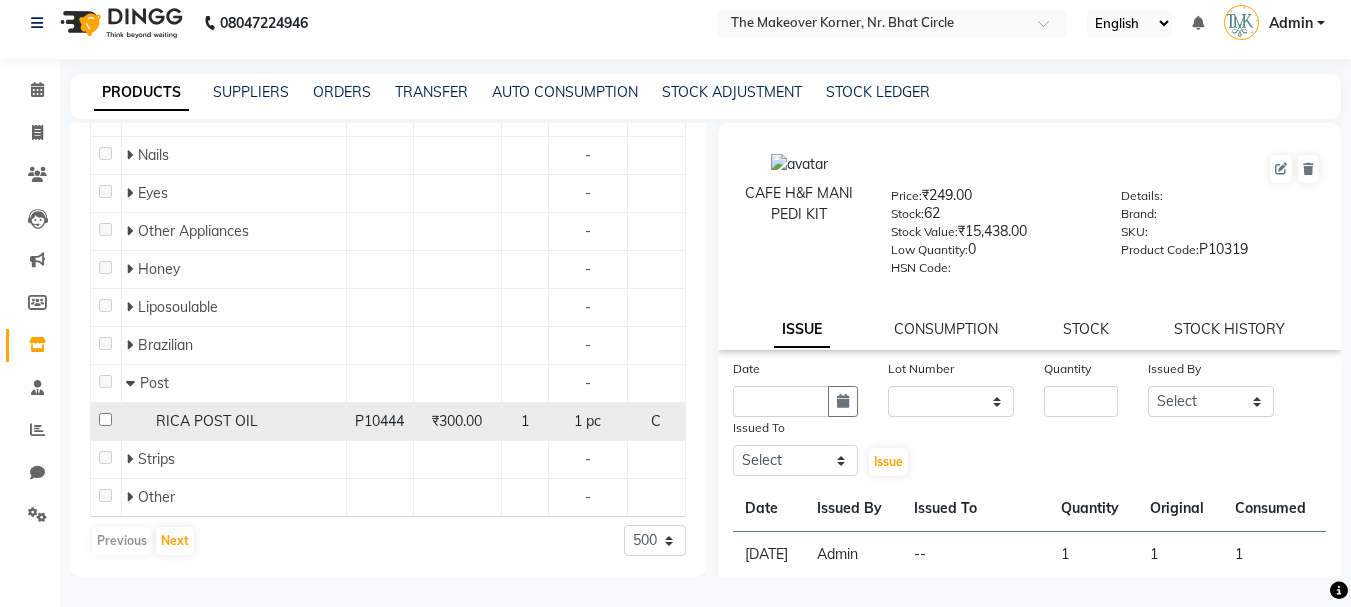 click on "RICA POST OIL" 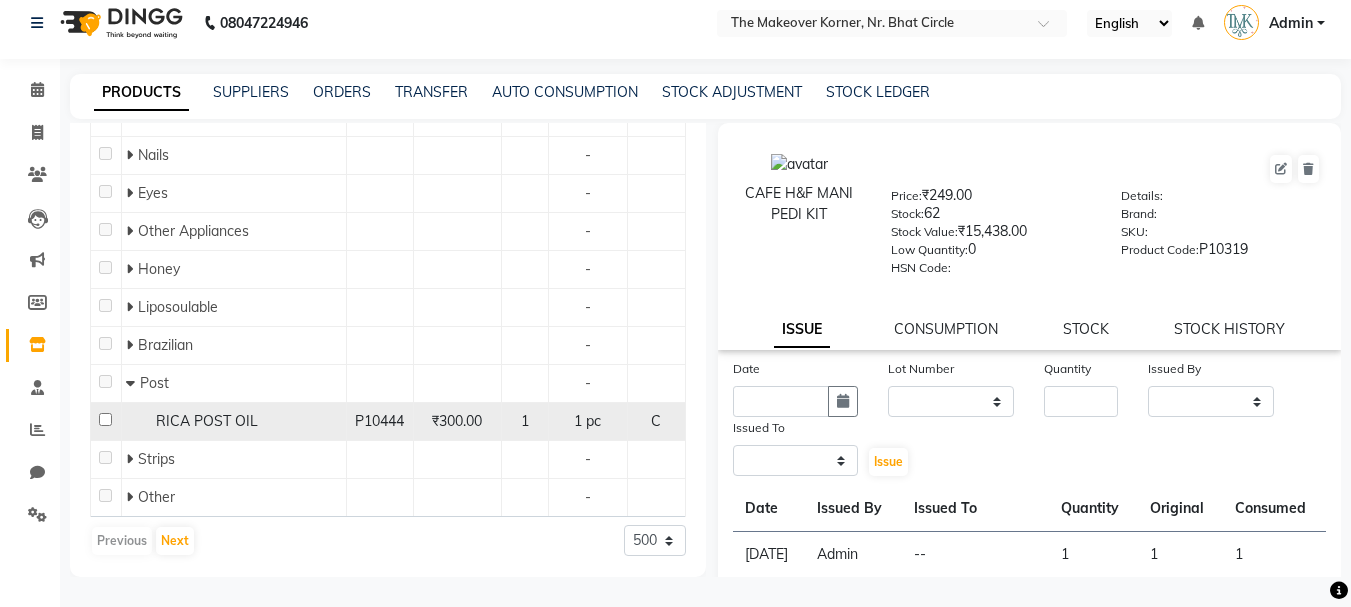 select 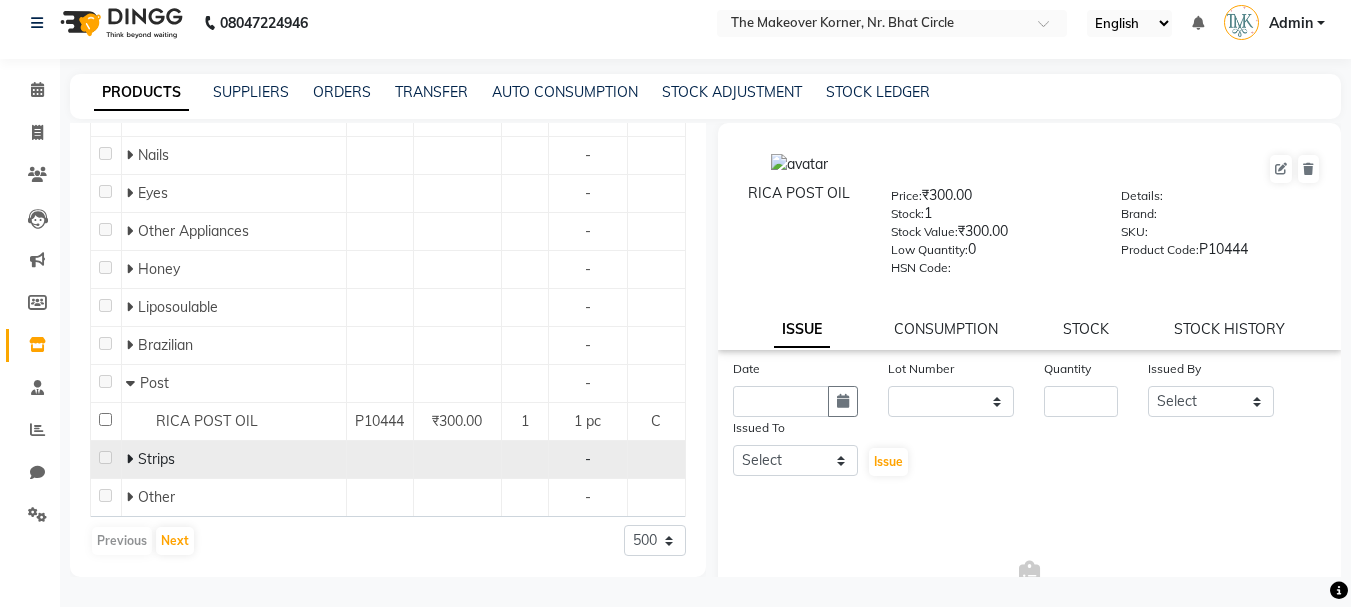 scroll, scrollTop: 15146, scrollLeft: 0, axis: vertical 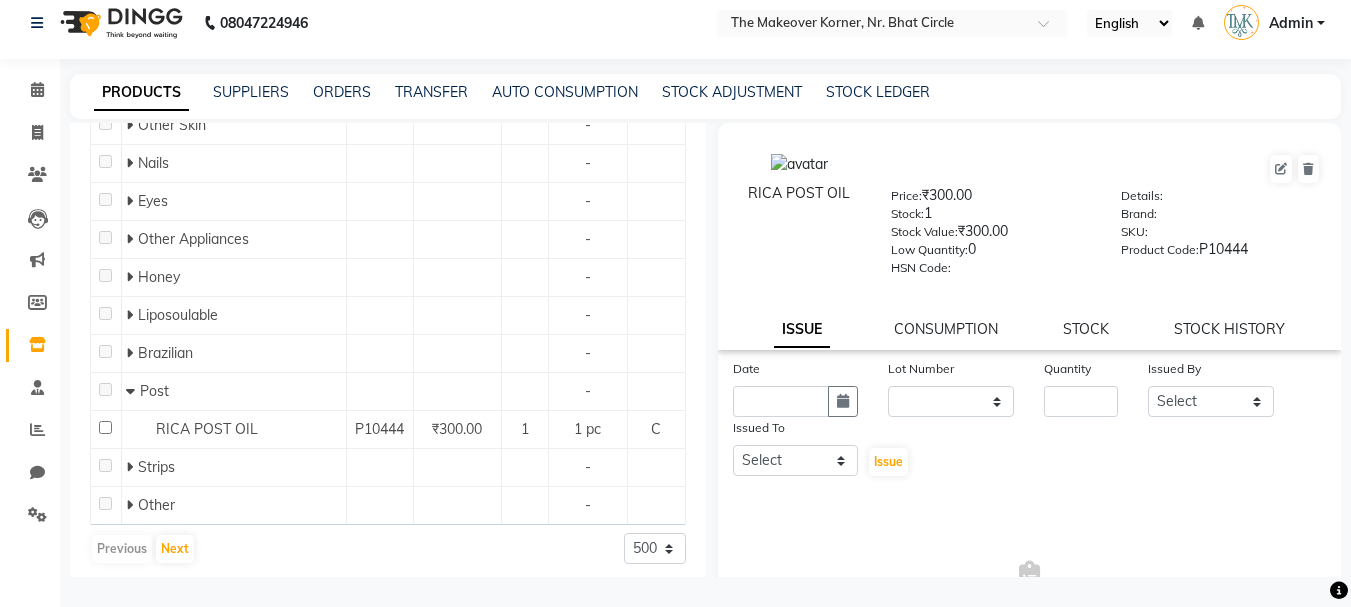 click 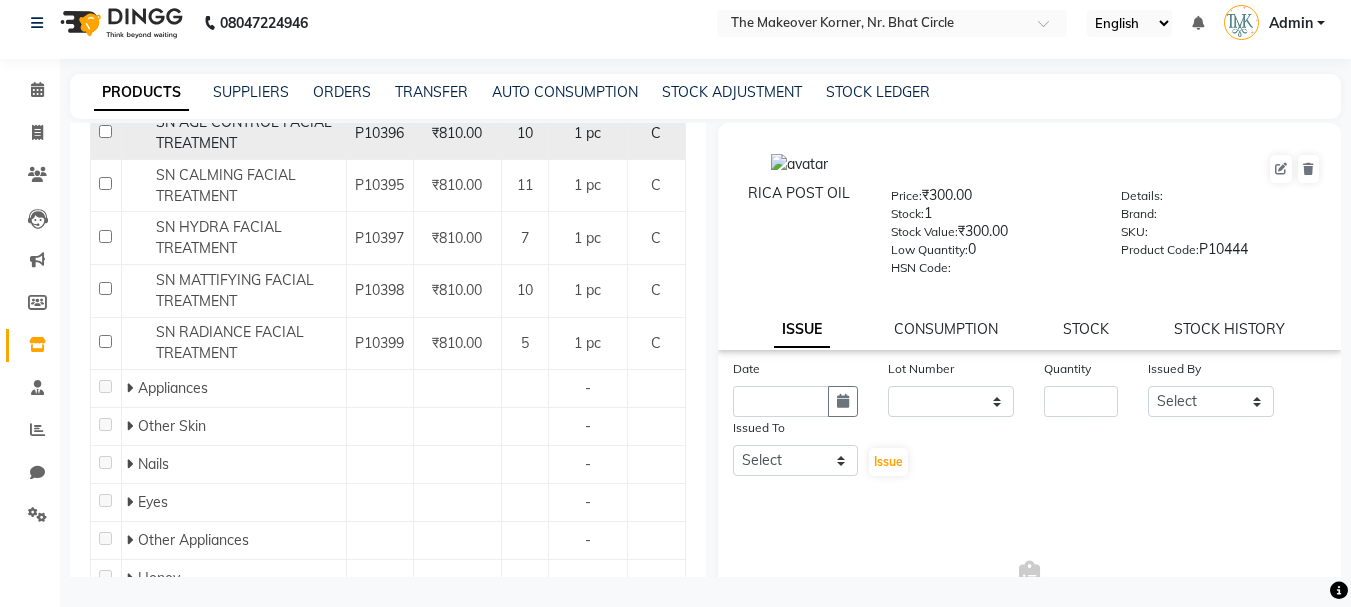 scroll, scrollTop: 15246, scrollLeft: 0, axis: vertical 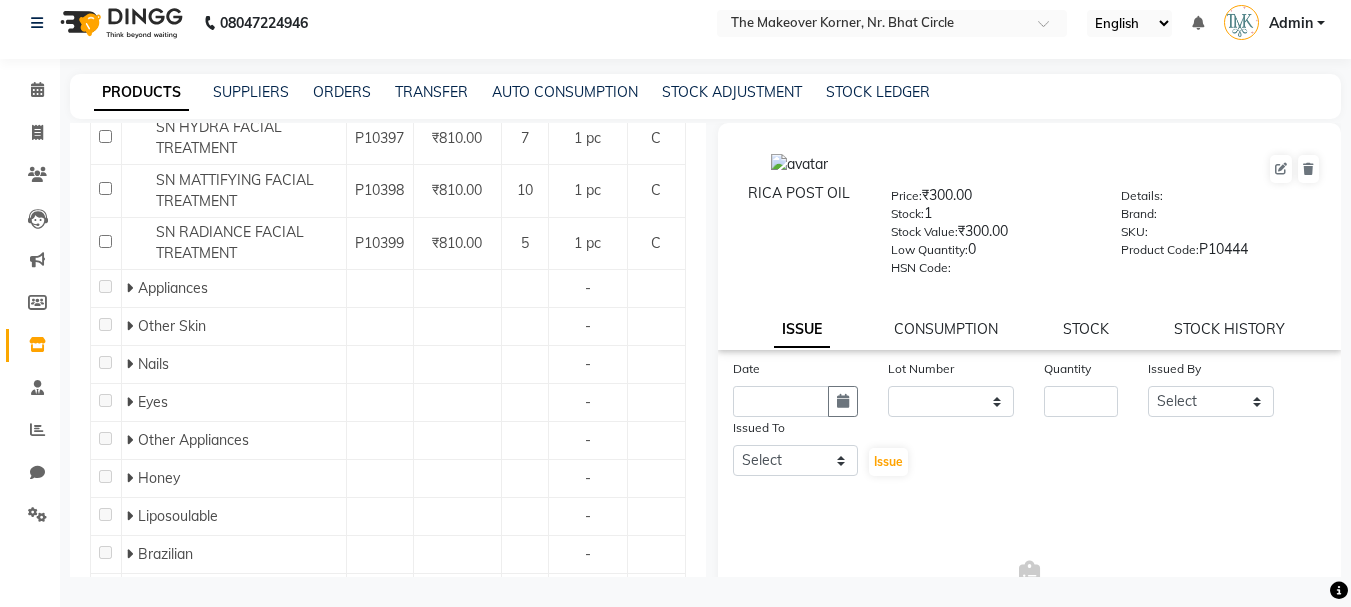 click on "SN CALMING FACIAL TREATMENT" 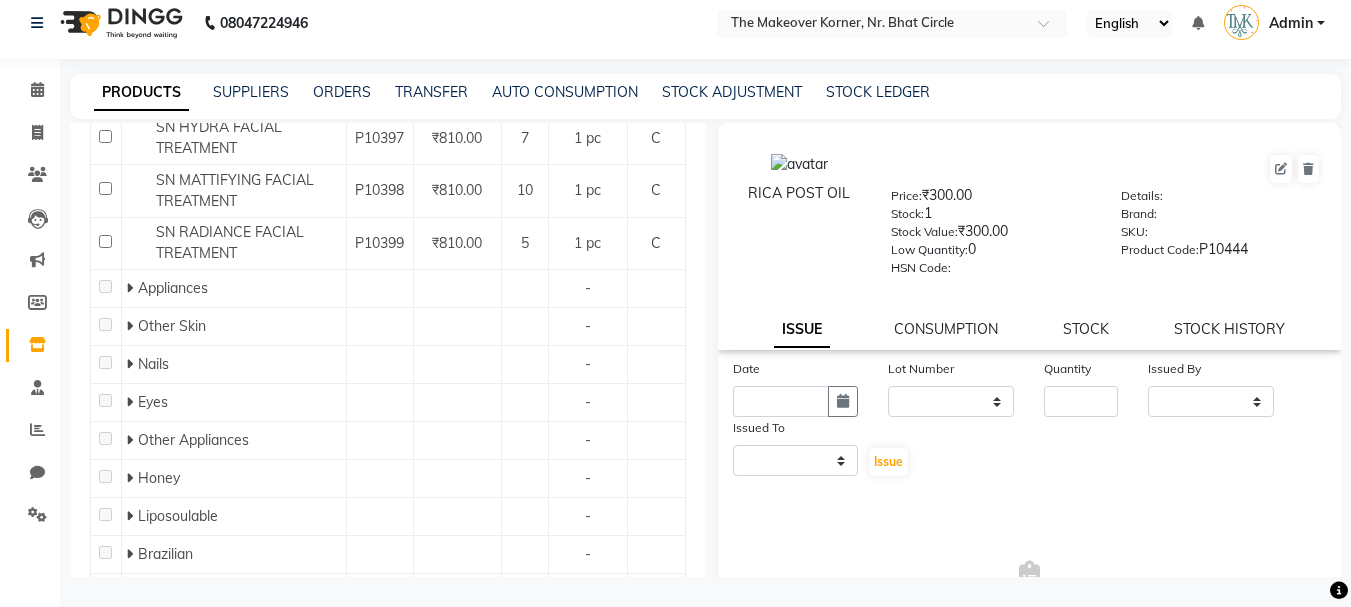select 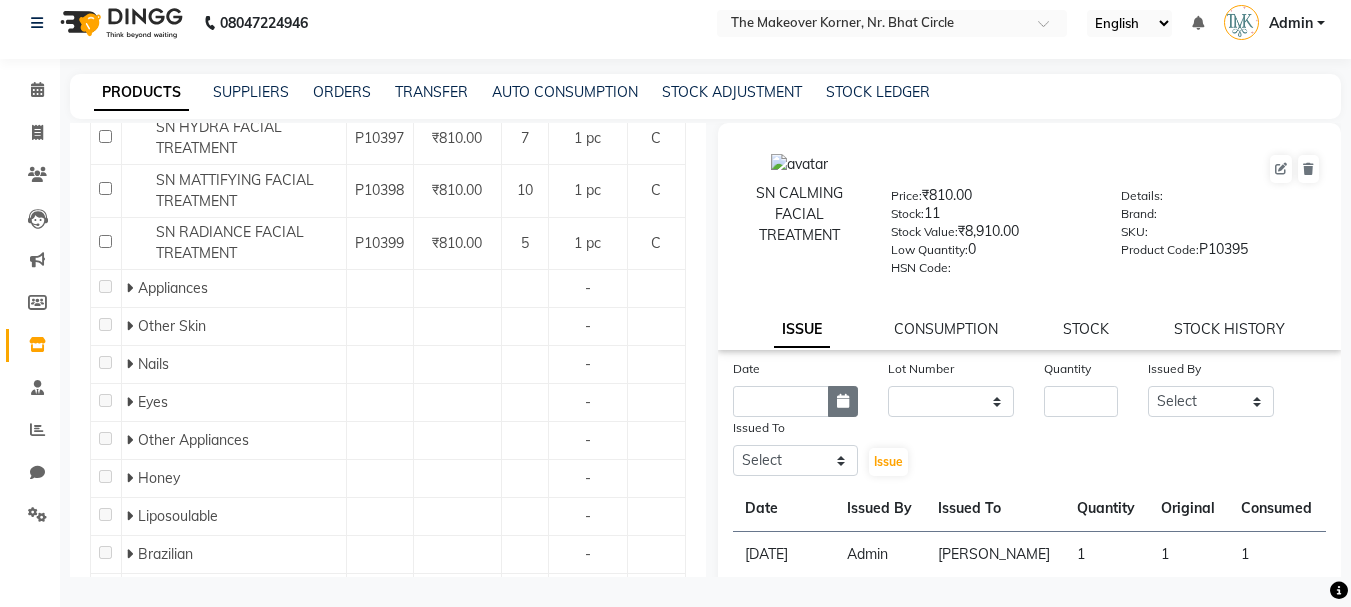 click 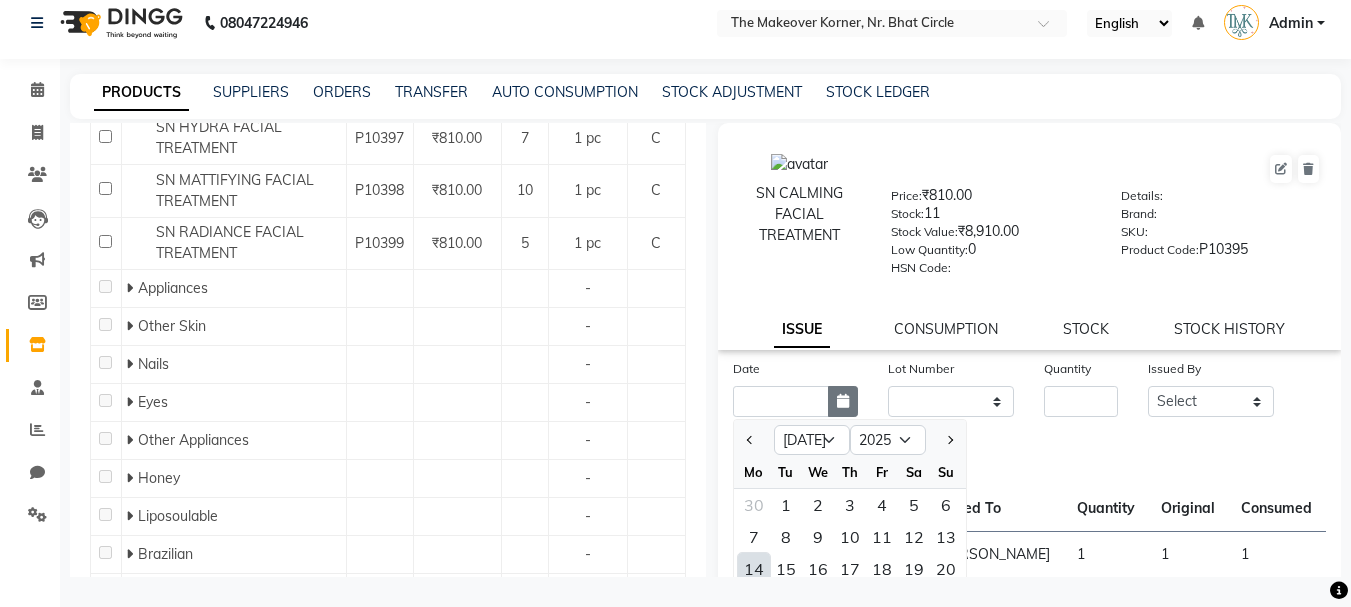 scroll, scrollTop: 8, scrollLeft: 0, axis: vertical 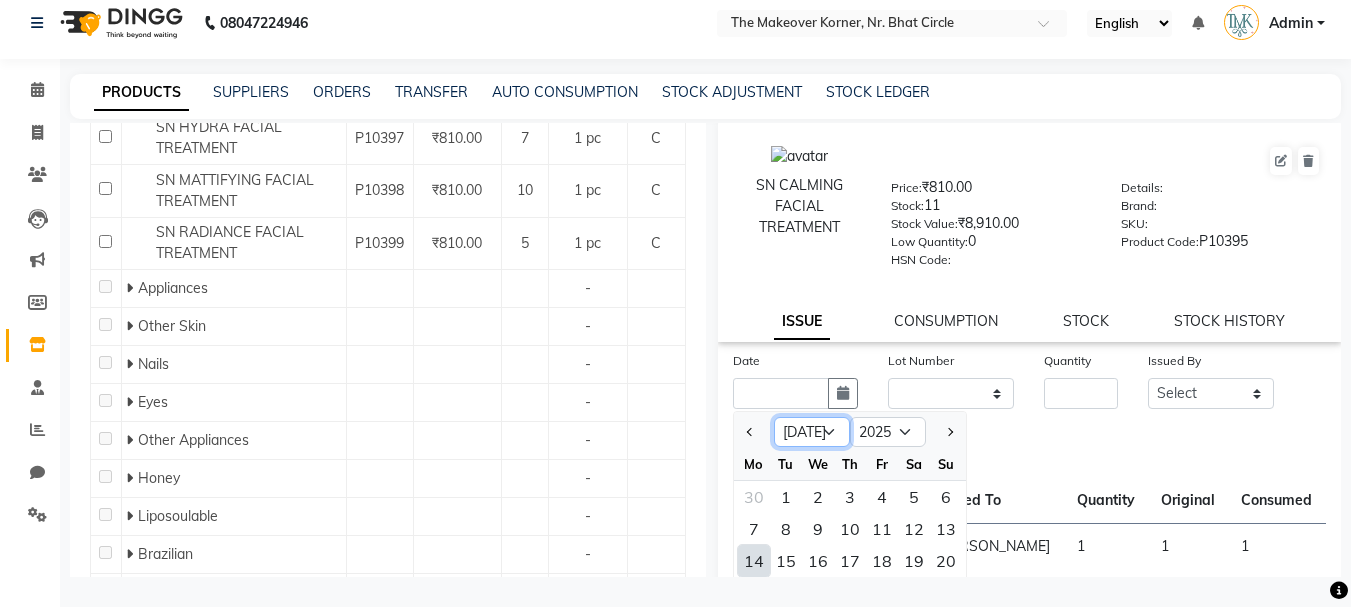 click on "Jan Feb Mar Apr May Jun [DATE] Aug Sep Oct Nov Dec" 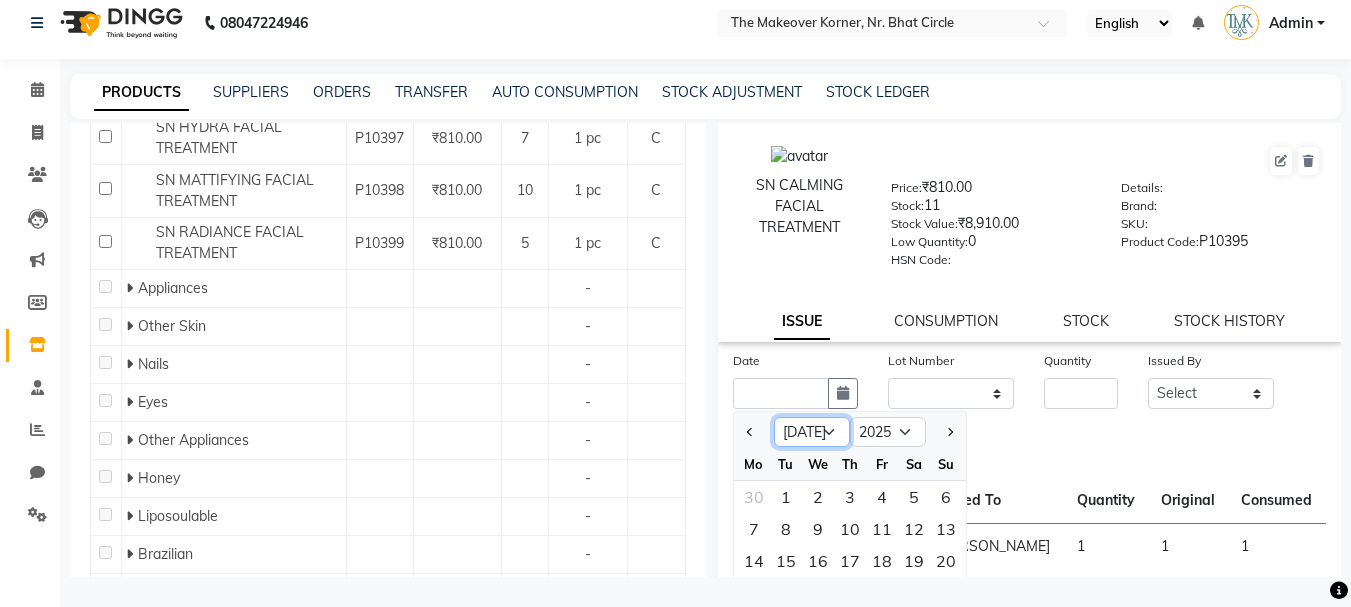 select on "6" 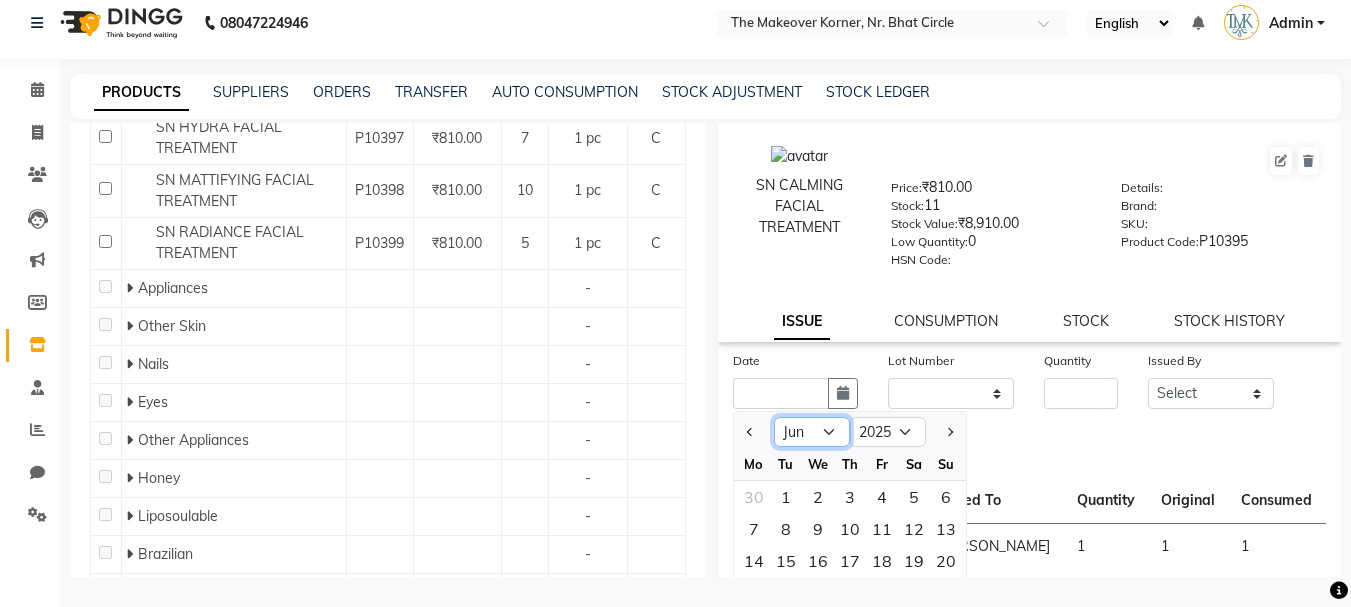 click on "Jan Feb Mar Apr May Jun [DATE] Aug Sep Oct Nov Dec" 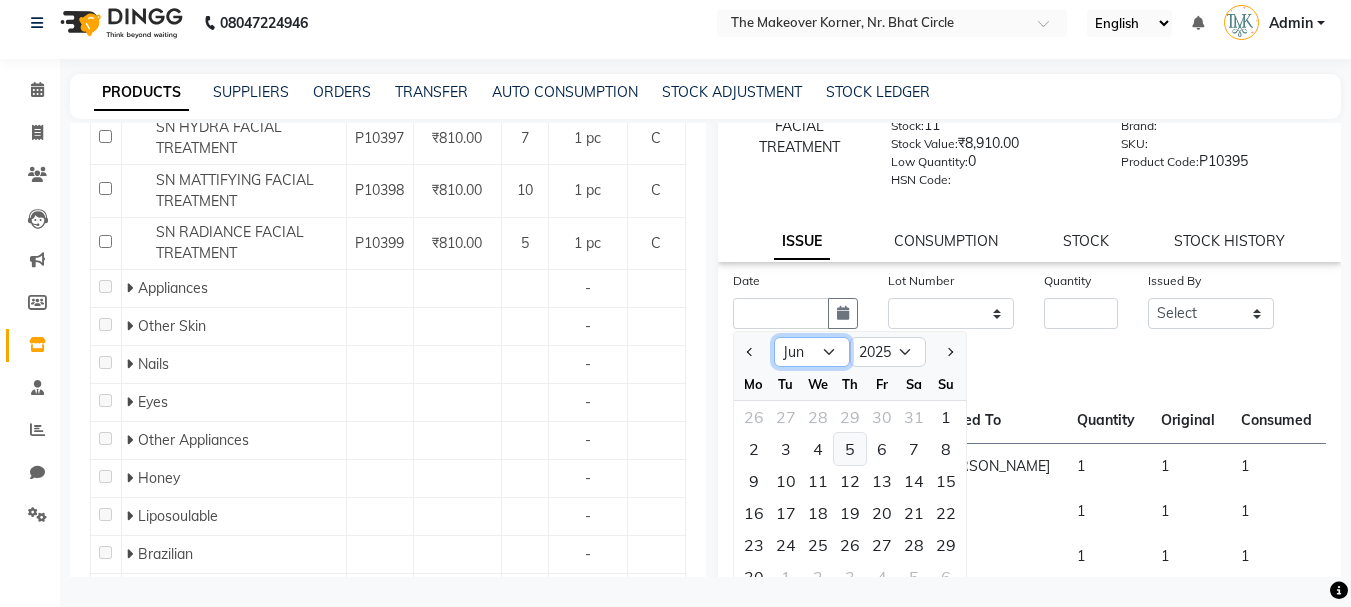 scroll, scrollTop: 208, scrollLeft: 0, axis: vertical 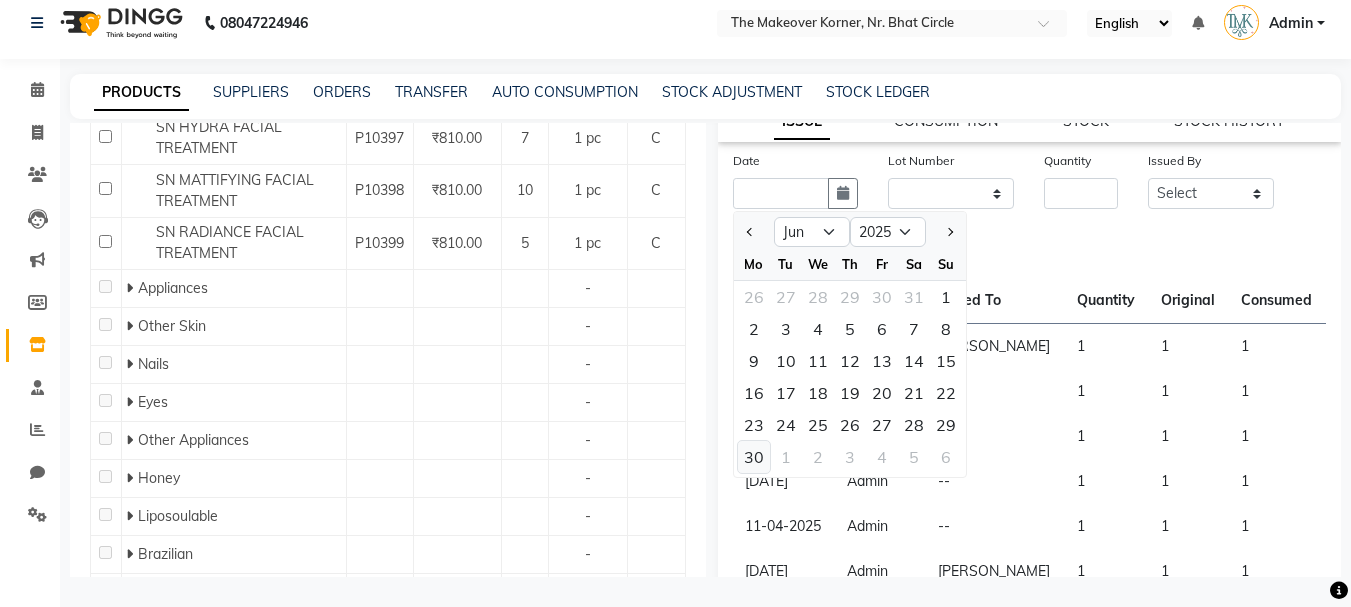 click on "30" 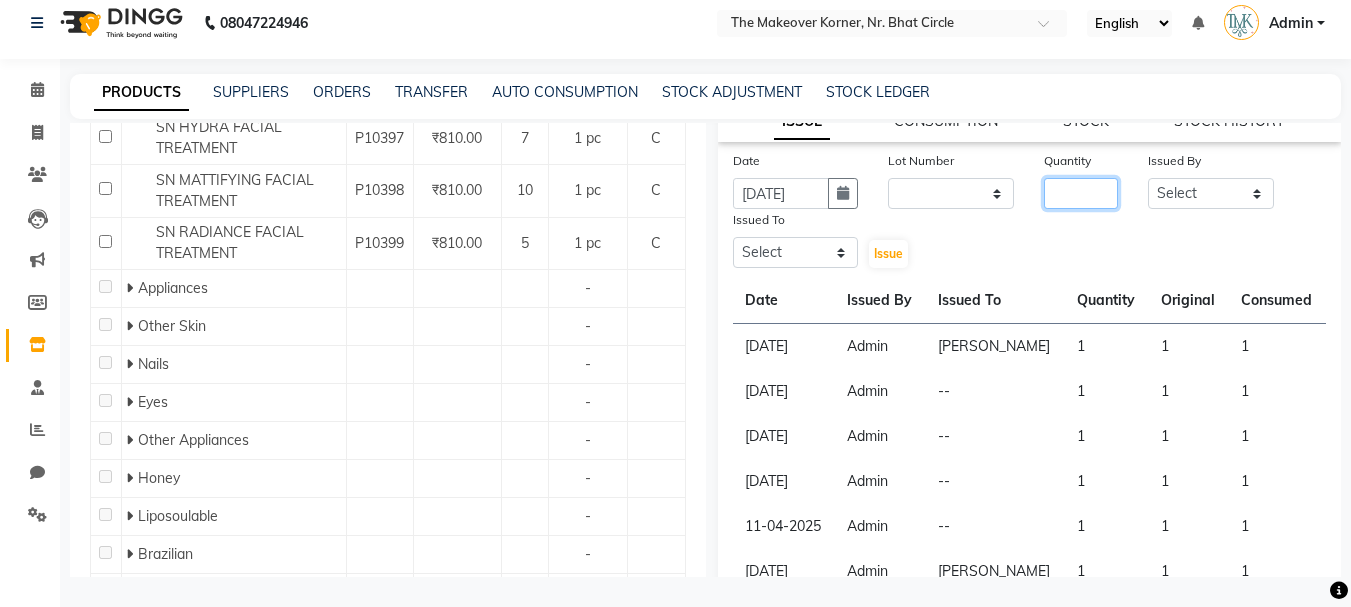 click 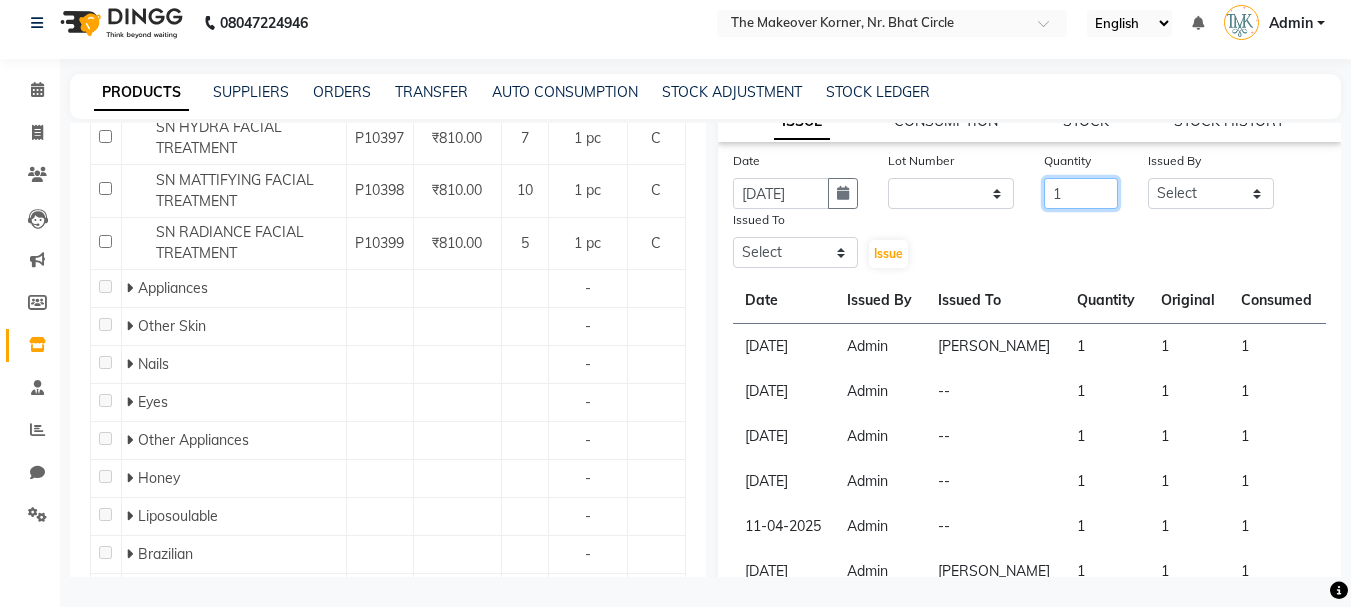 type on "1" 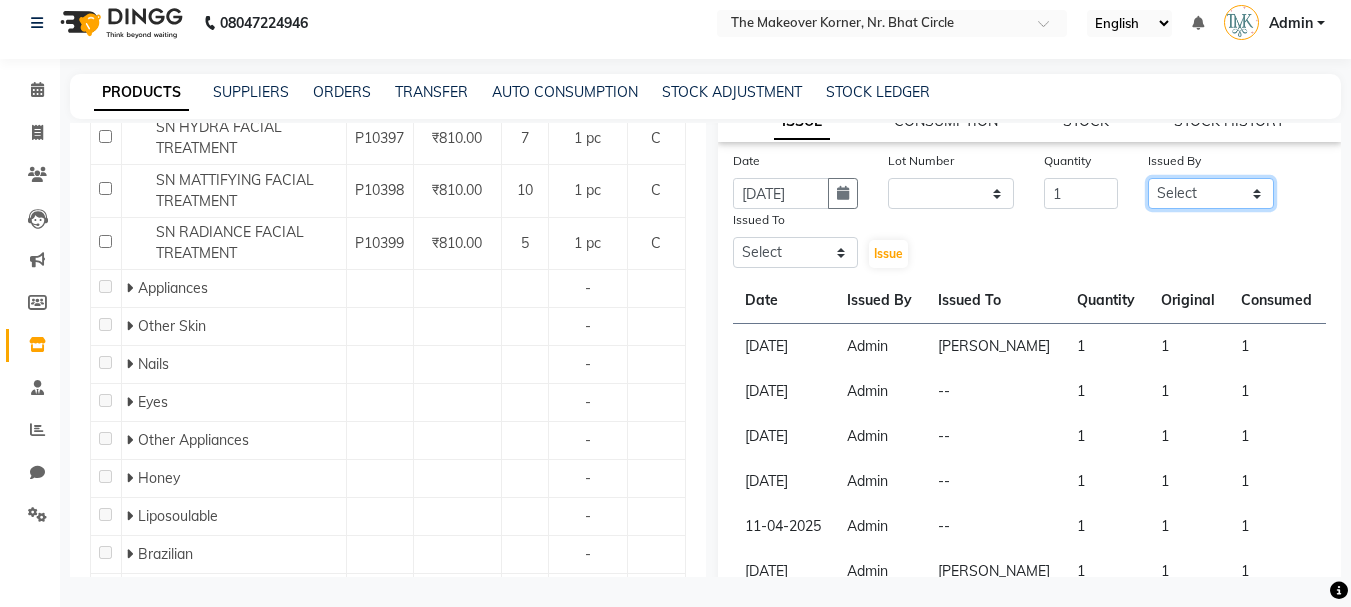 click on "Select Admin [PERSON_NAME] [PERSON_NAME] [PERSON_NAME]" 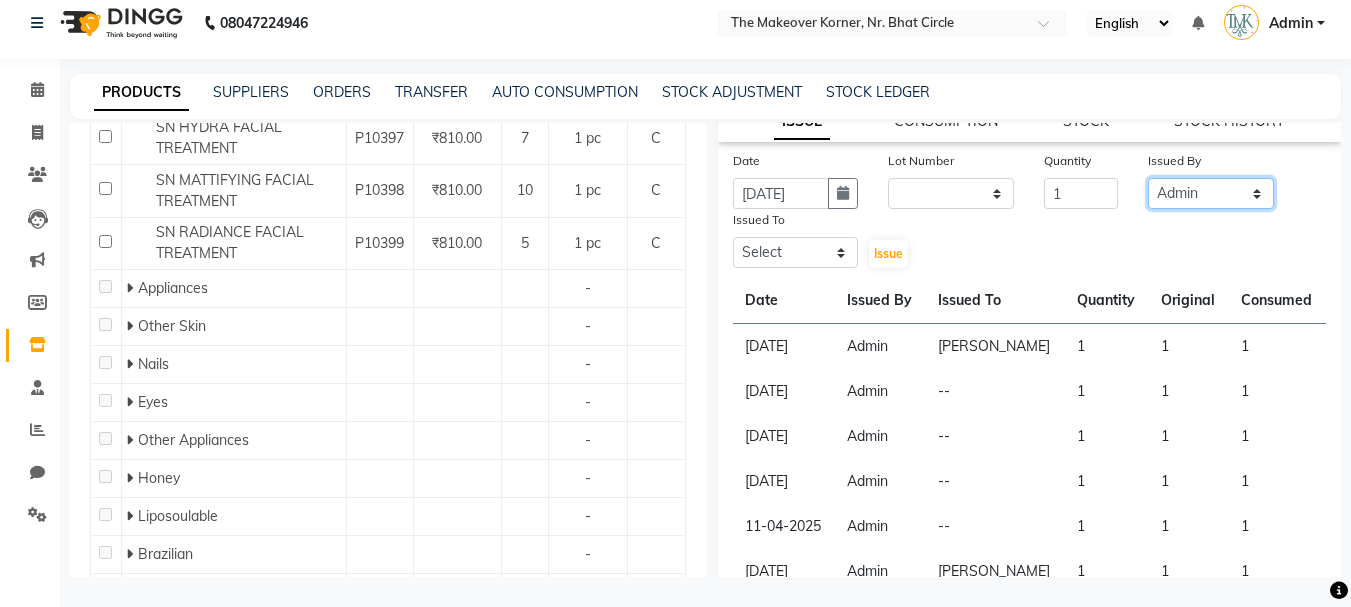 click on "Select Admin [PERSON_NAME] [PERSON_NAME] [PERSON_NAME]" 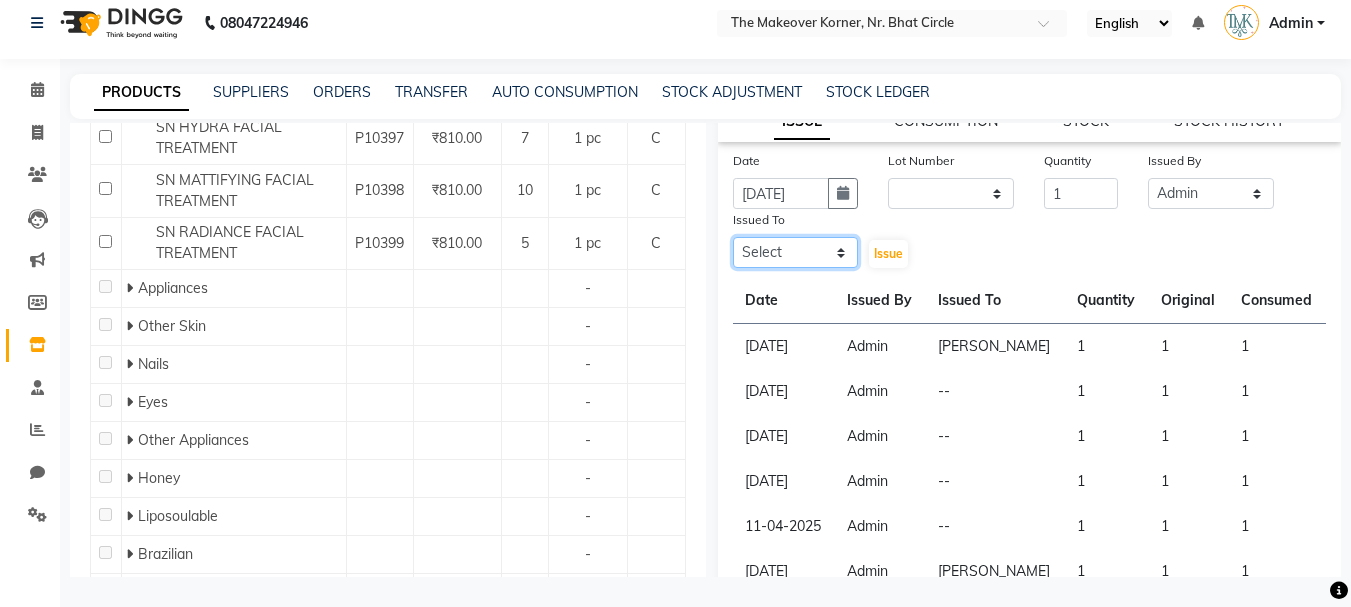 click on "Select Admin [PERSON_NAME] [PERSON_NAME] [PERSON_NAME]" 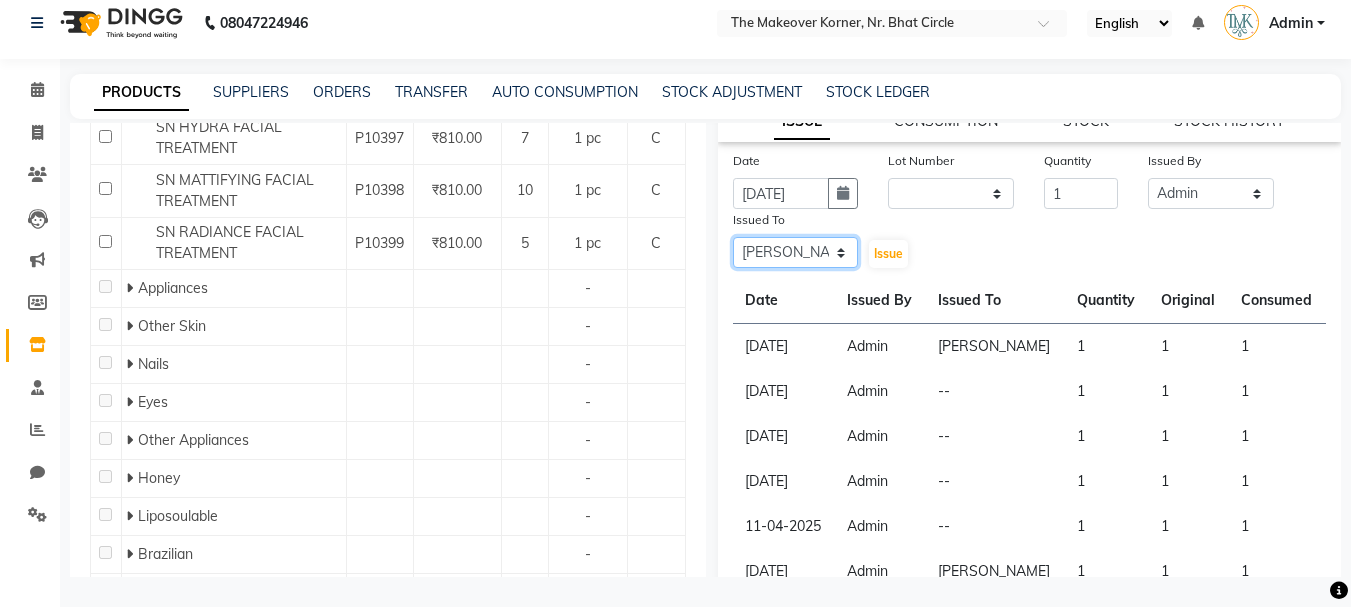 click on "Select Admin [PERSON_NAME] [PERSON_NAME] [PERSON_NAME]" 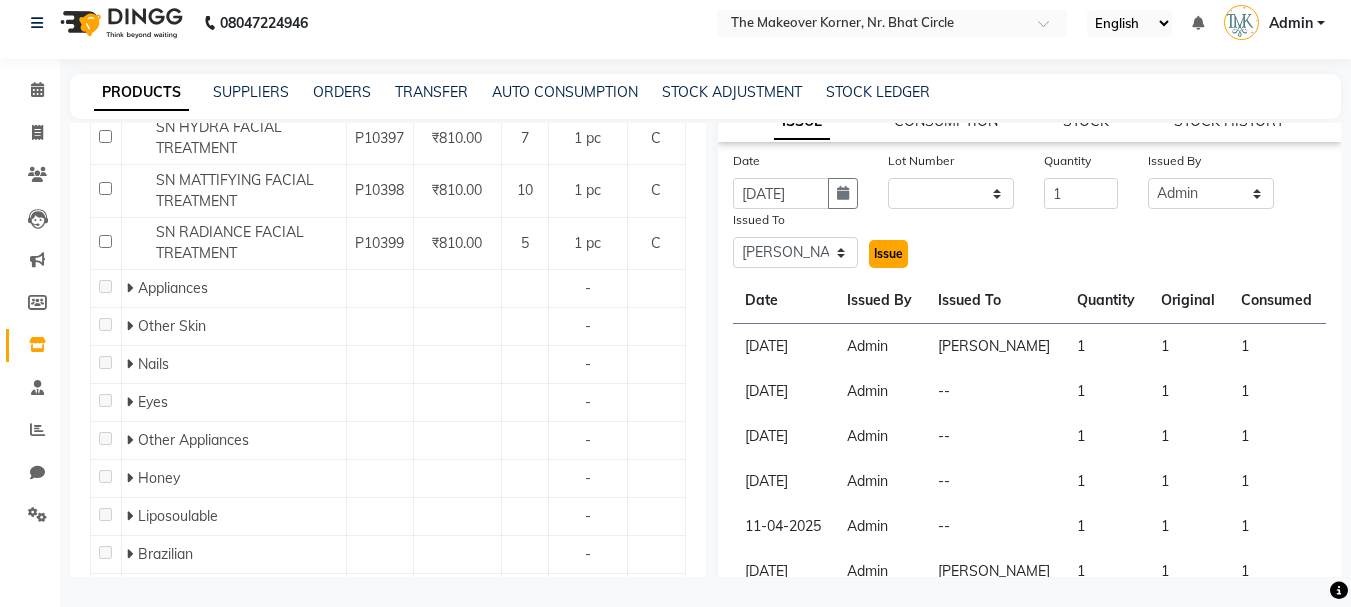 click on "Issue" 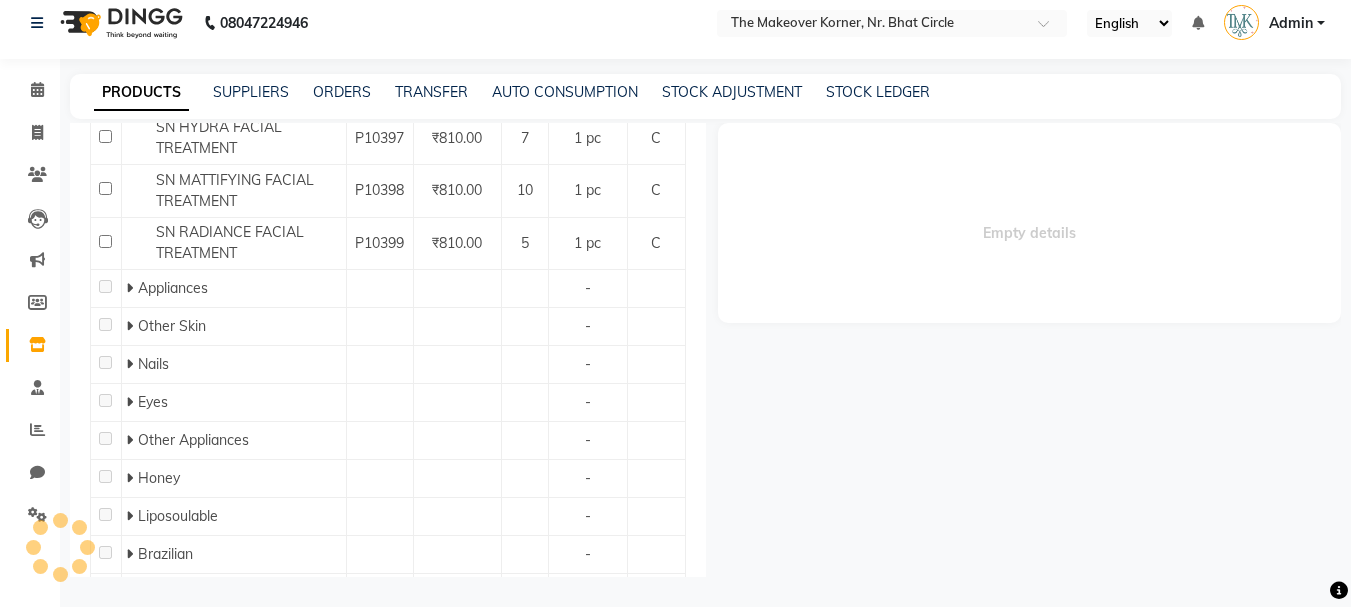 select 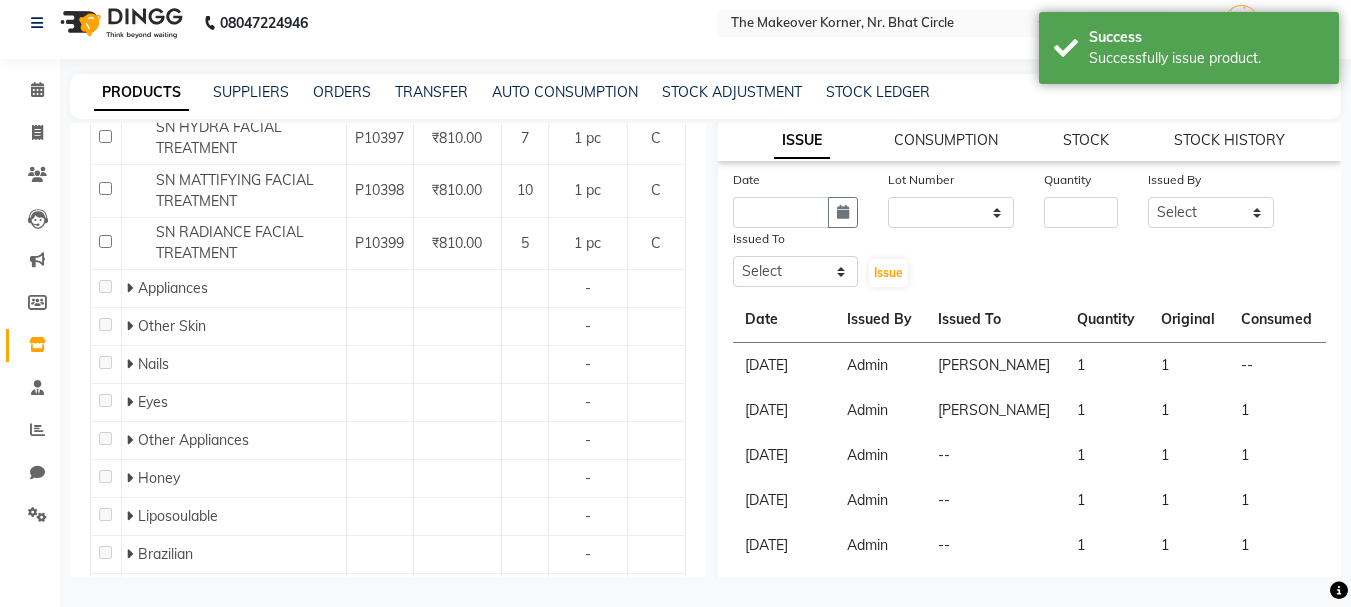 scroll, scrollTop: 0, scrollLeft: 0, axis: both 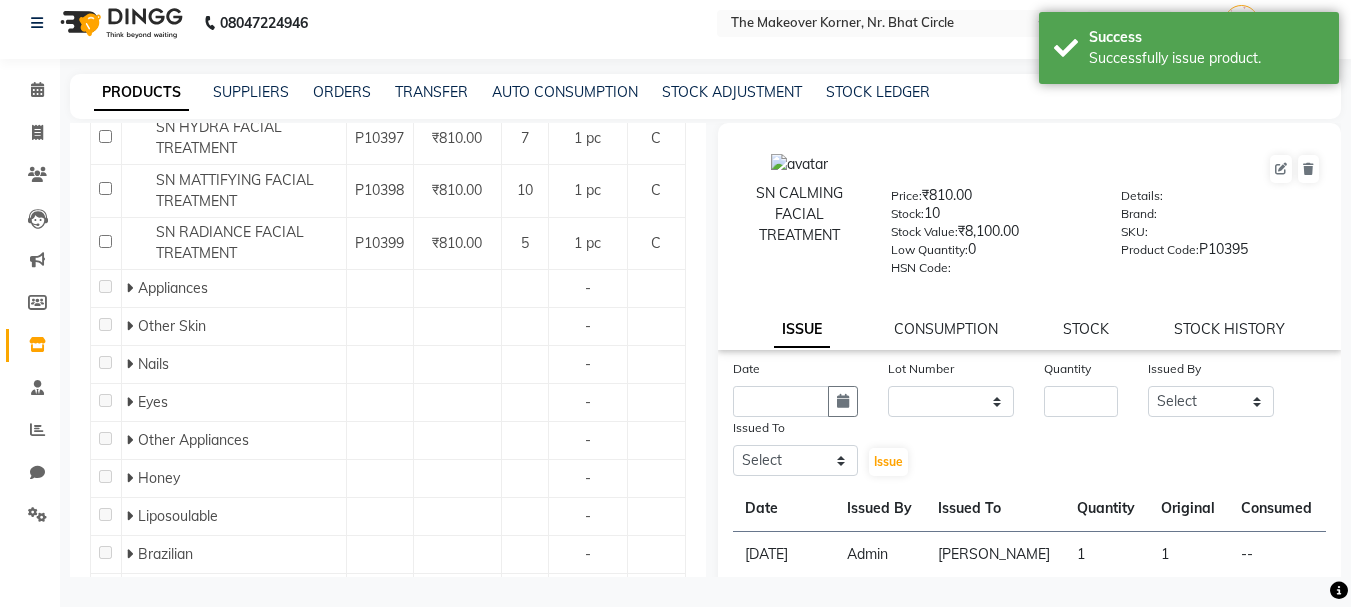click on "CONSUMPTION" 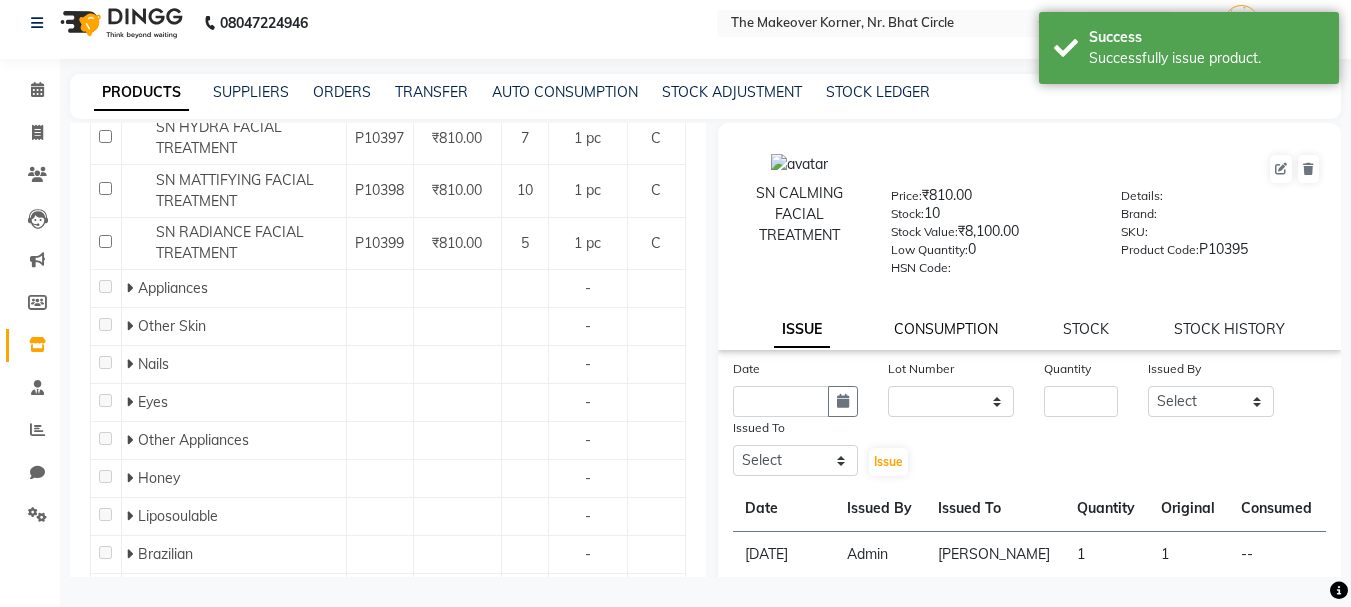 click on "CONSUMPTION" 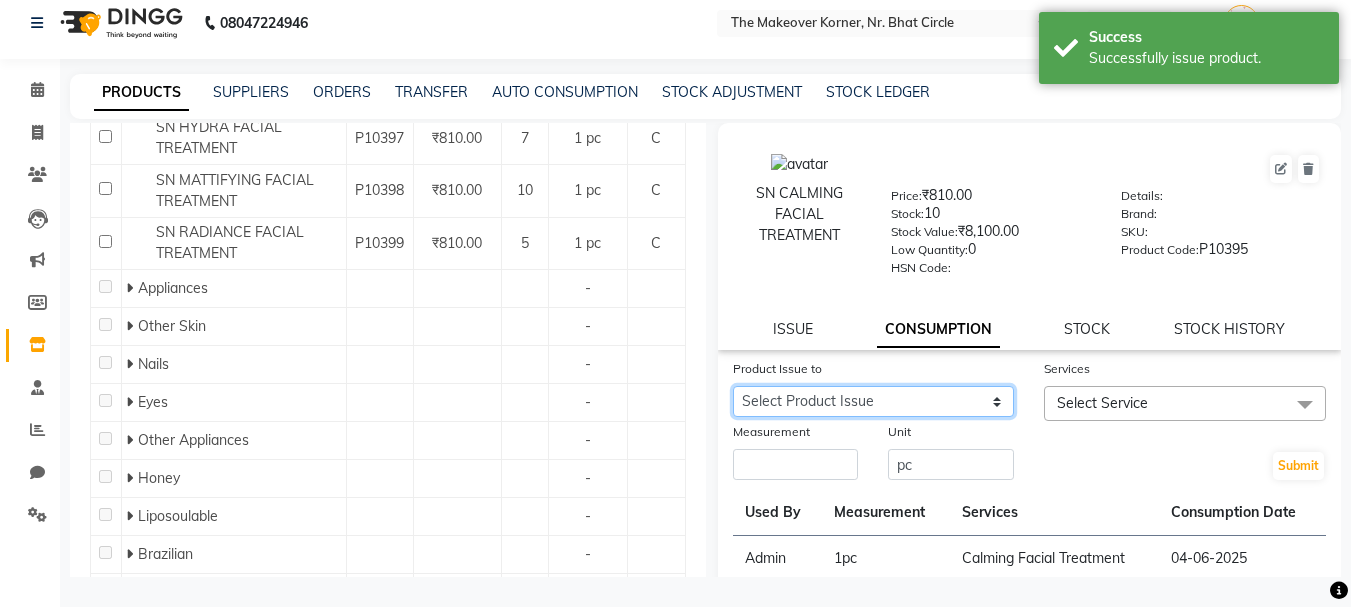 click on "Select Product Issue [DATE], Issued to: [PERSON_NAME], Balance: 1" 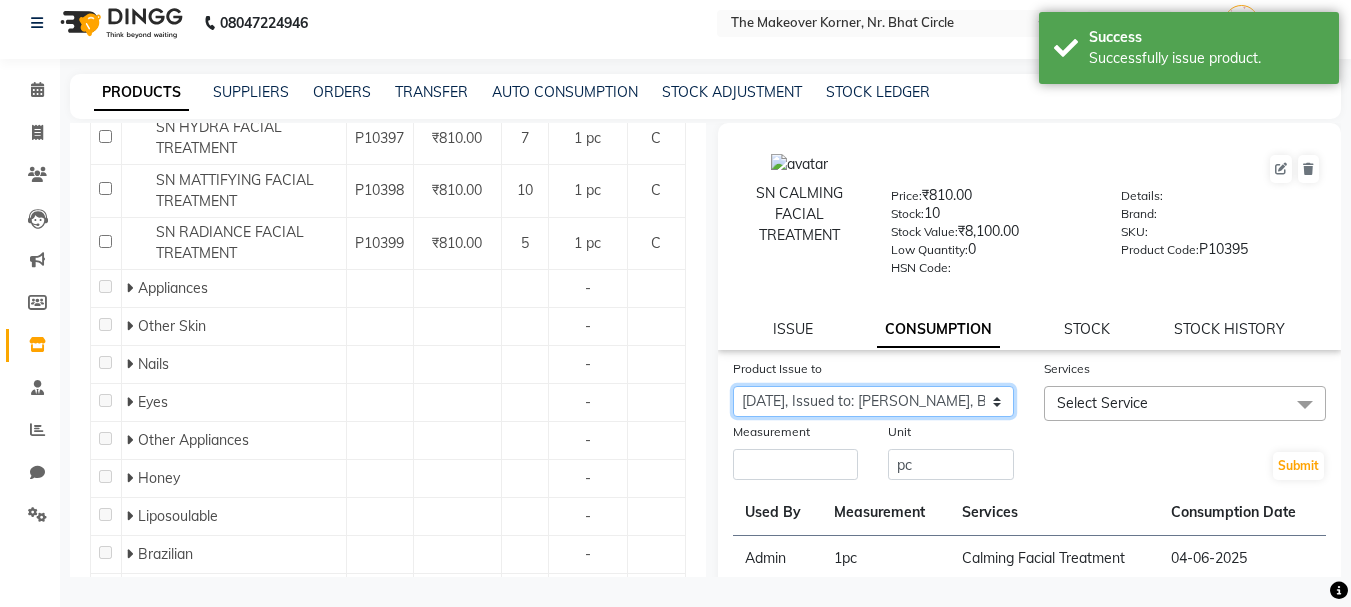 click on "Select Product Issue [DATE], Issued to: [PERSON_NAME], Balance: 1" 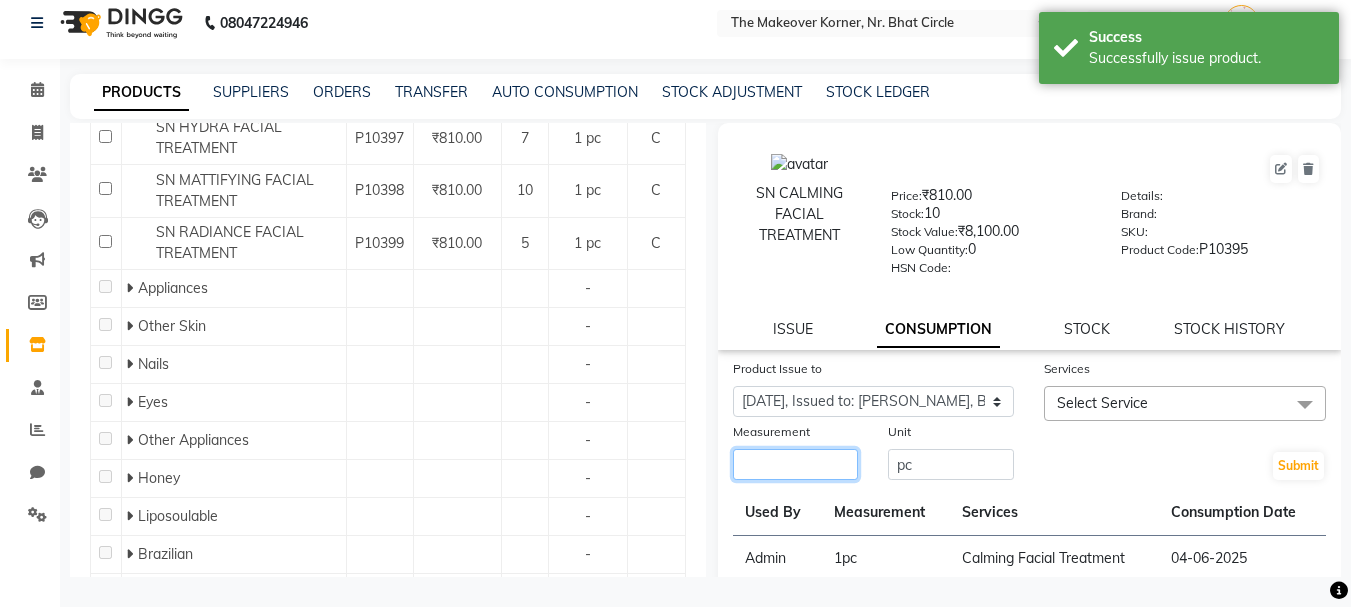 click 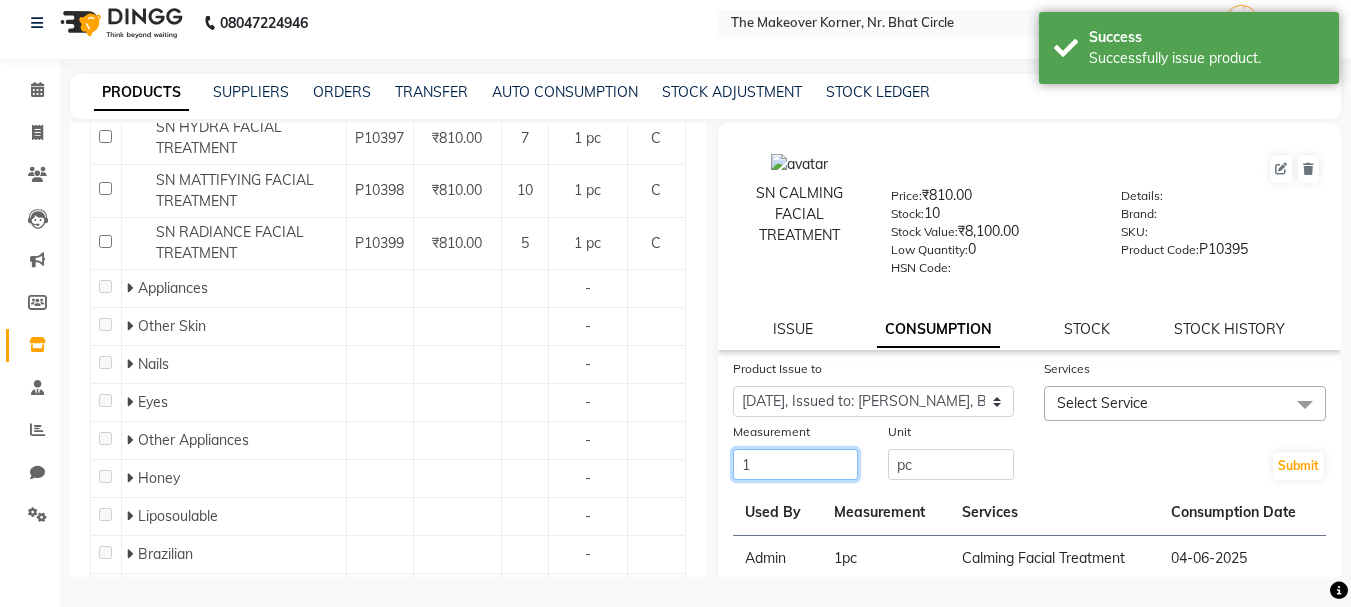 type on "1" 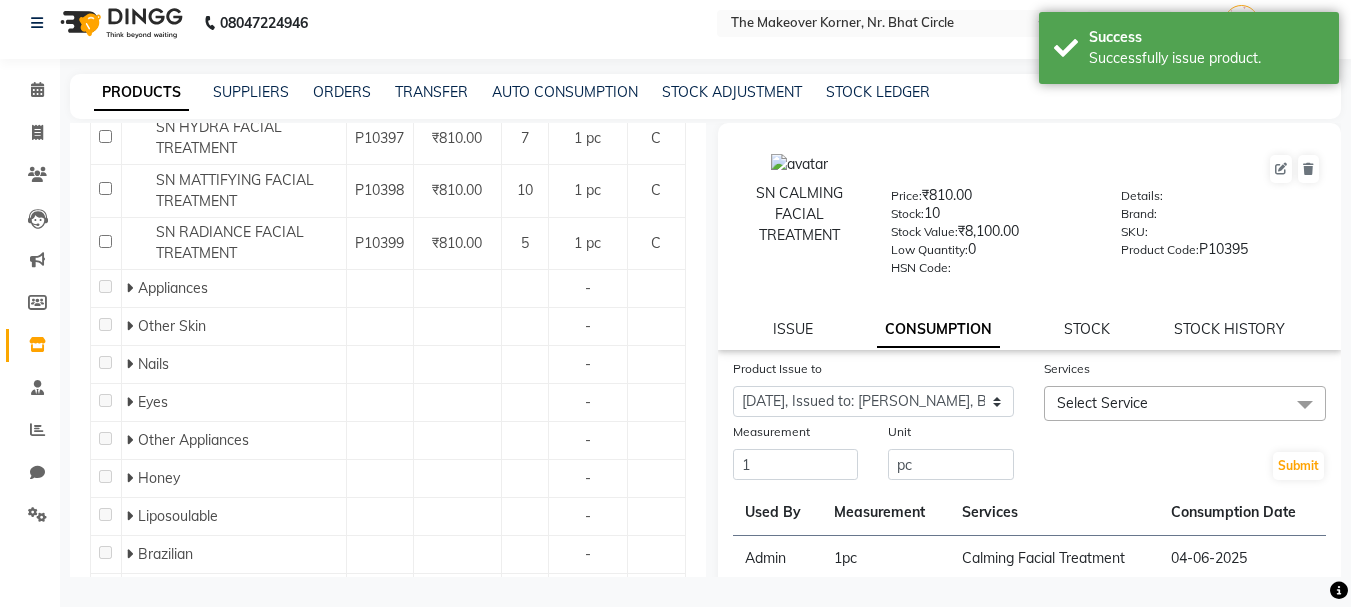 click on "Select Service" 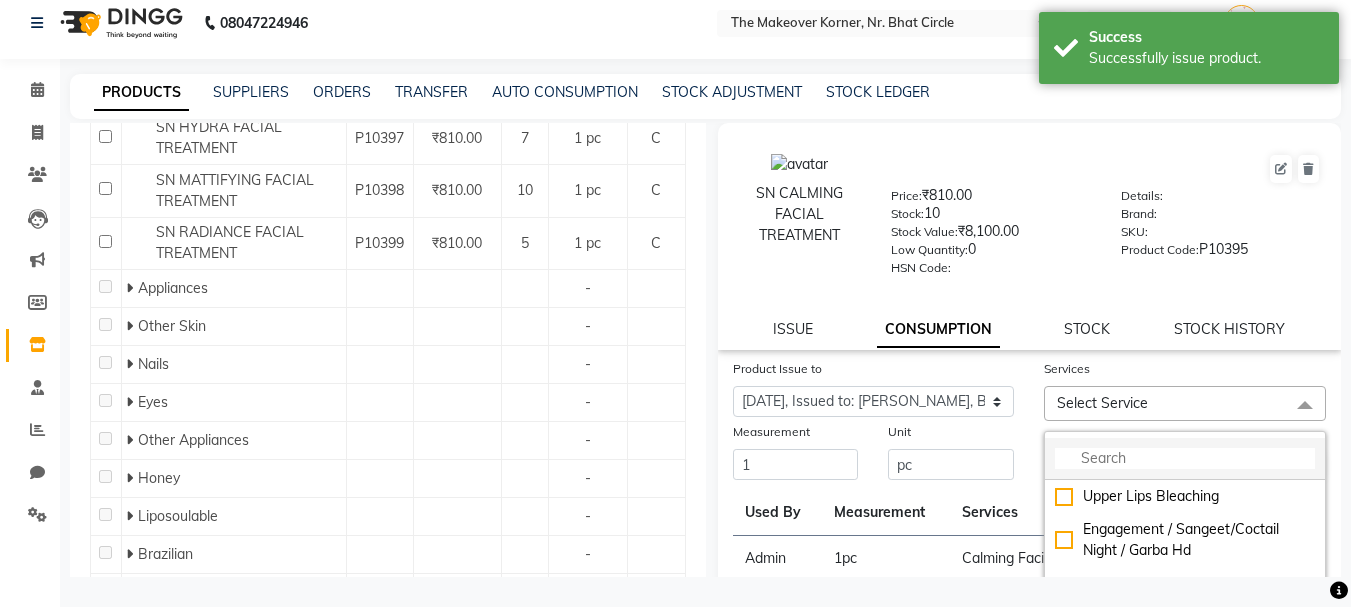 click 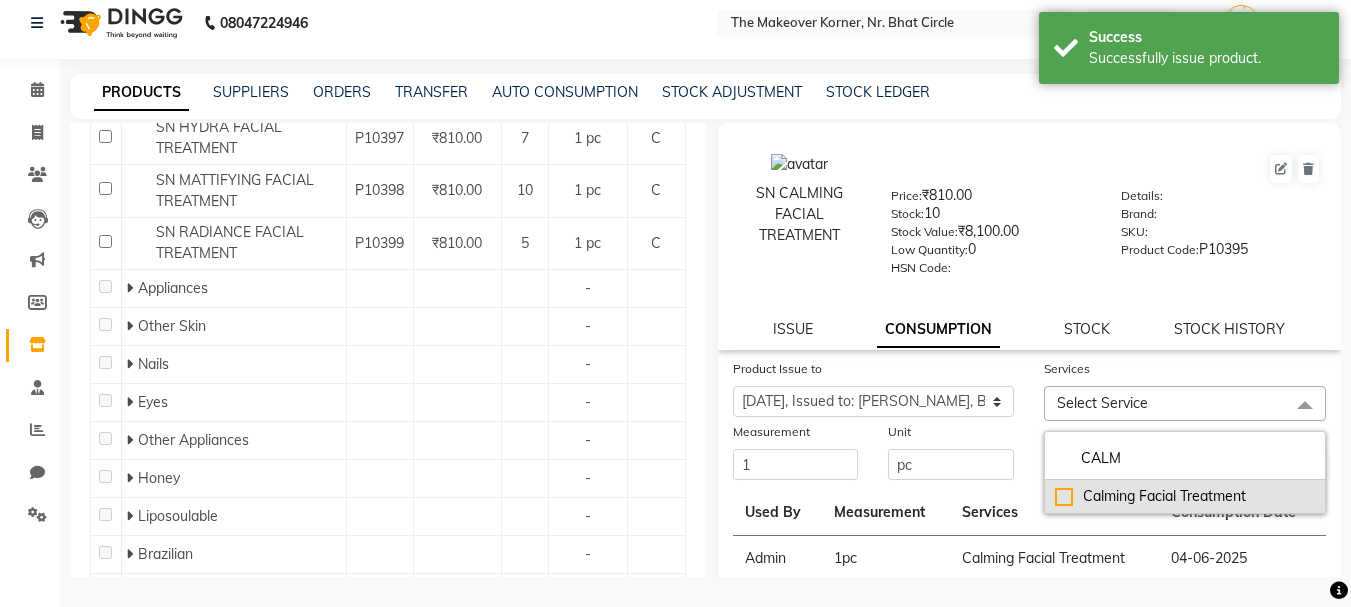 type on "CALM" 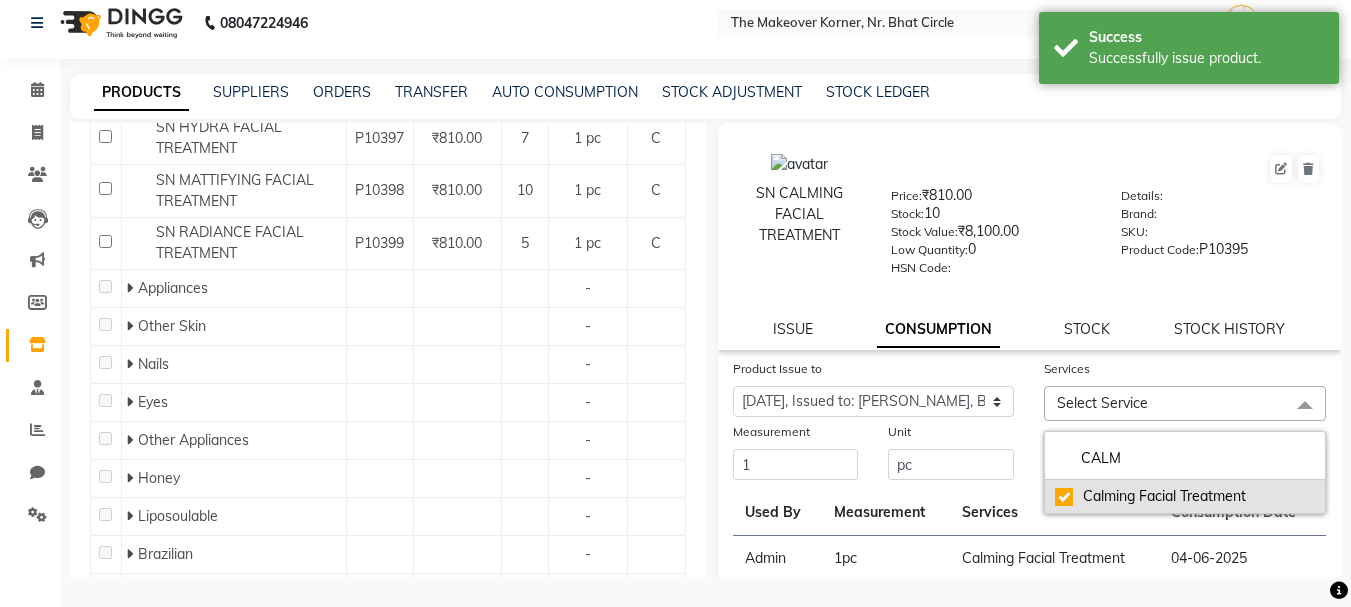 checkbox on "true" 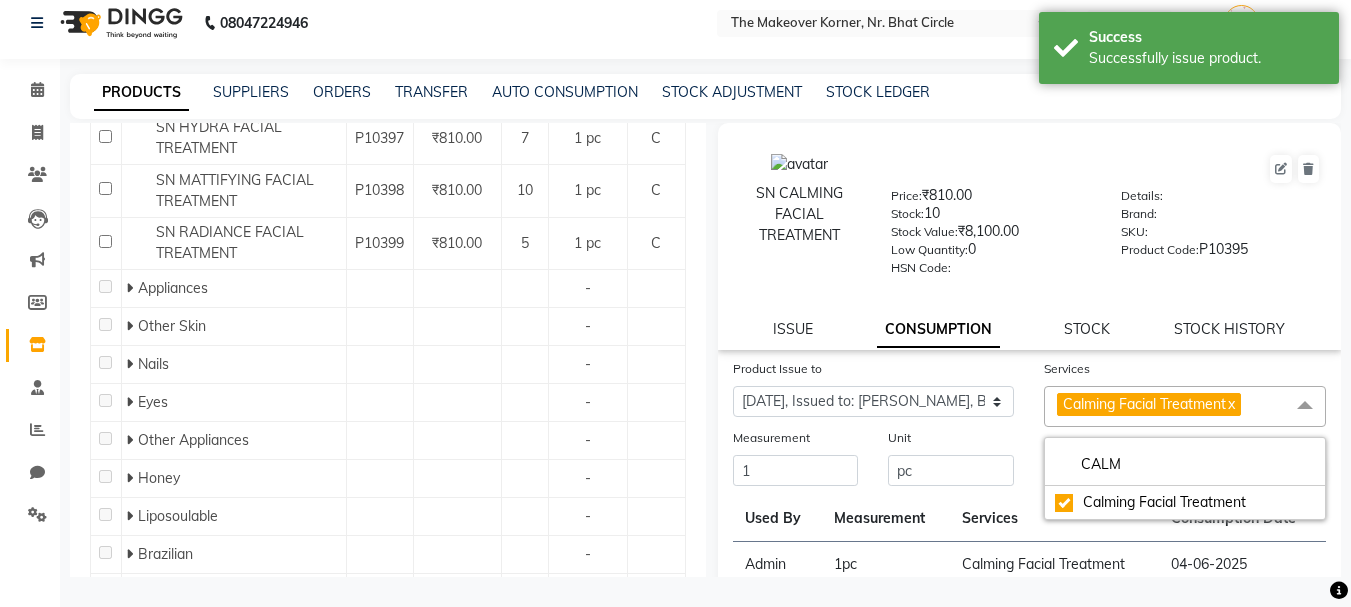 click on "Unit pc" 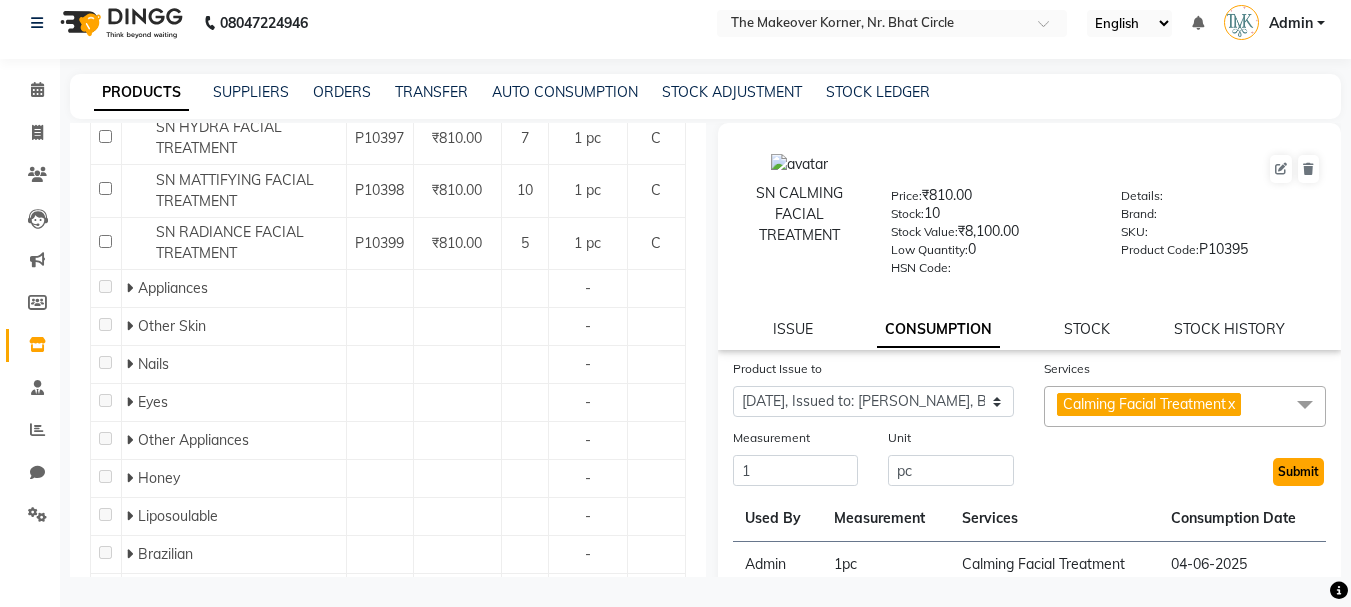 click on "Submit" 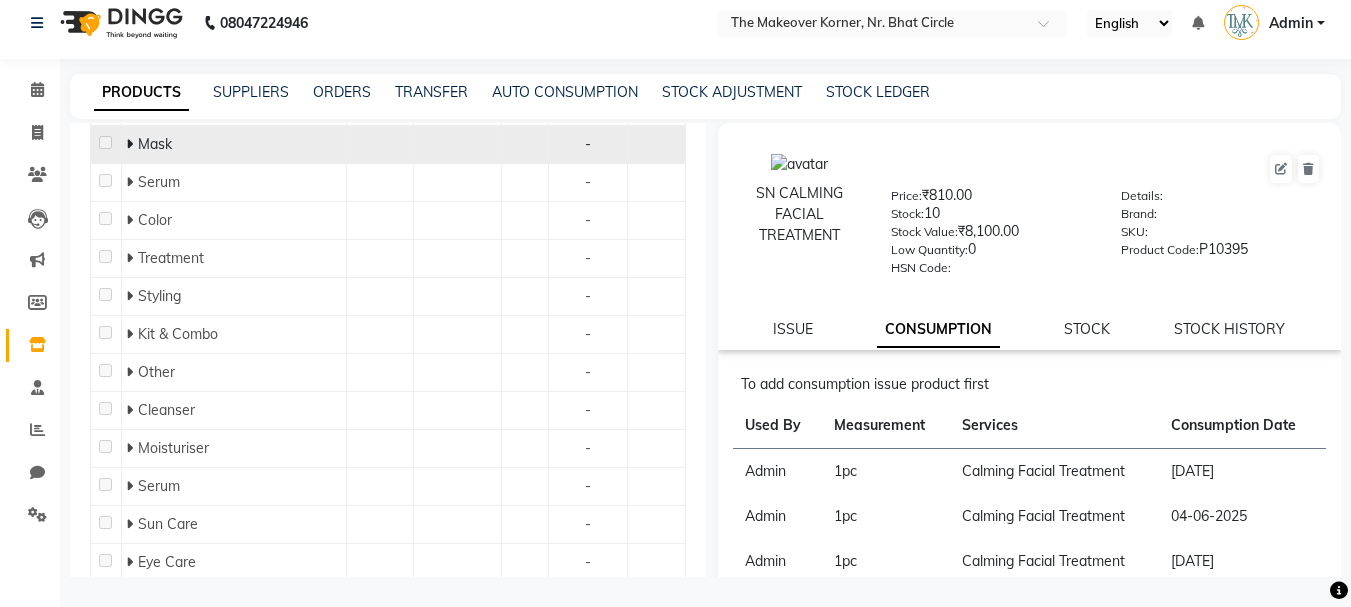 scroll, scrollTop: 14546, scrollLeft: 0, axis: vertical 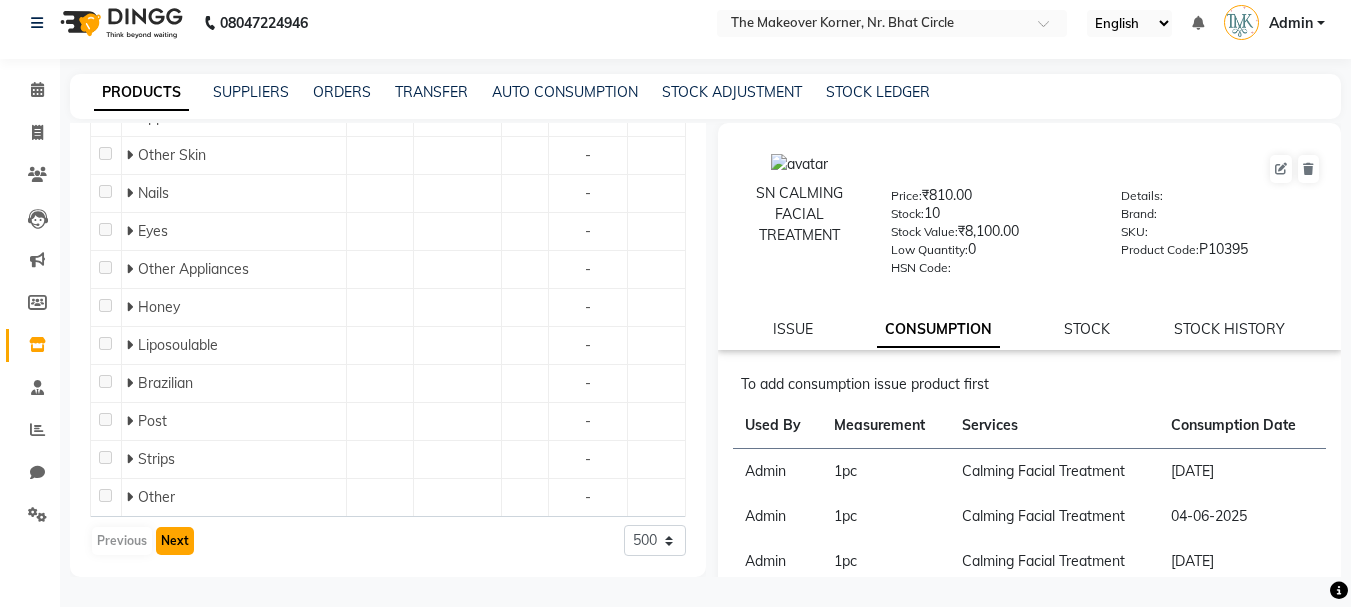 click on "Next" 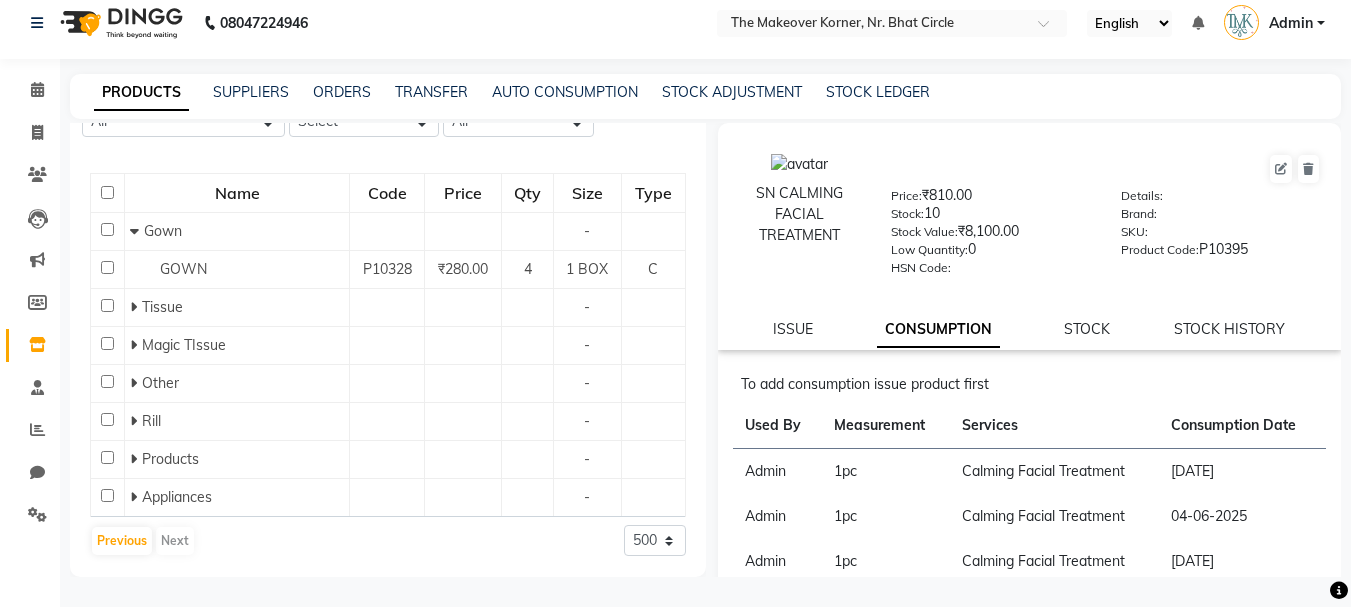 scroll, scrollTop: 161, scrollLeft: 0, axis: vertical 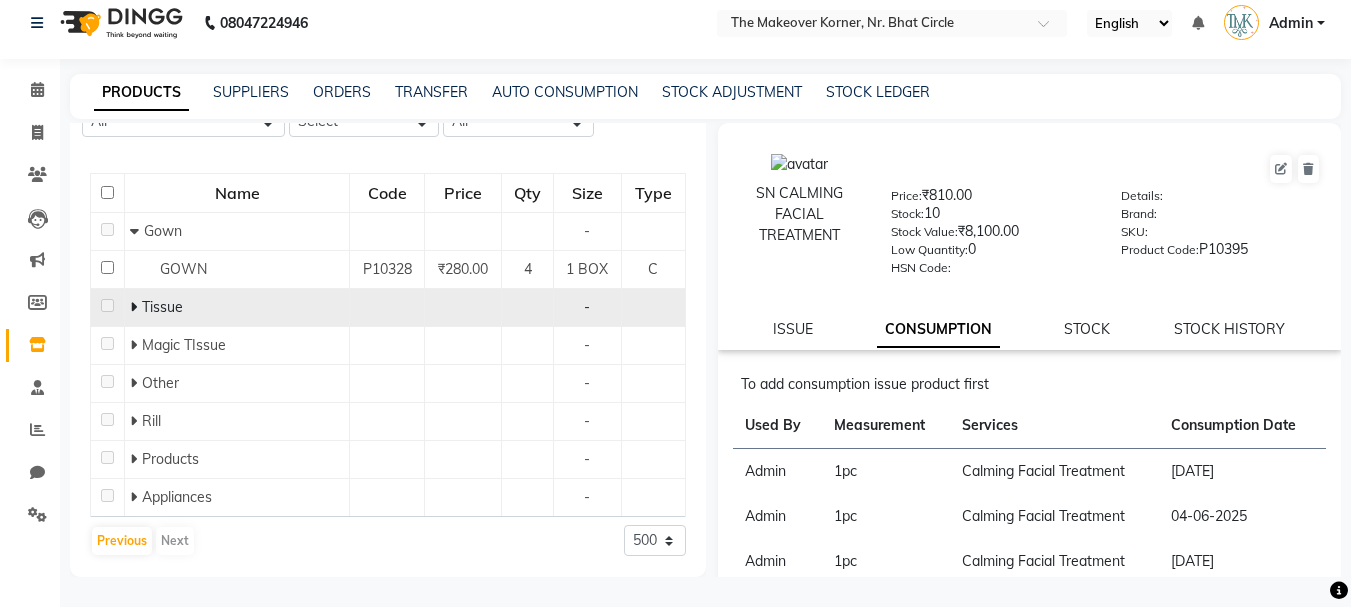 click 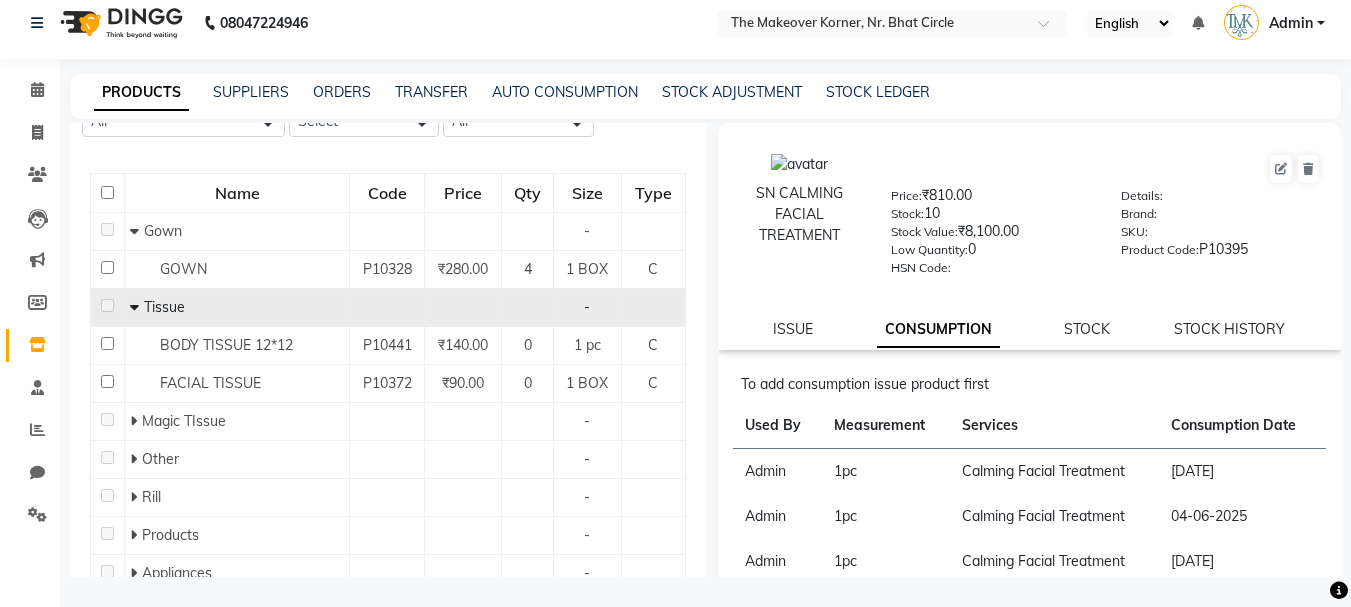 scroll, scrollTop: 237, scrollLeft: 0, axis: vertical 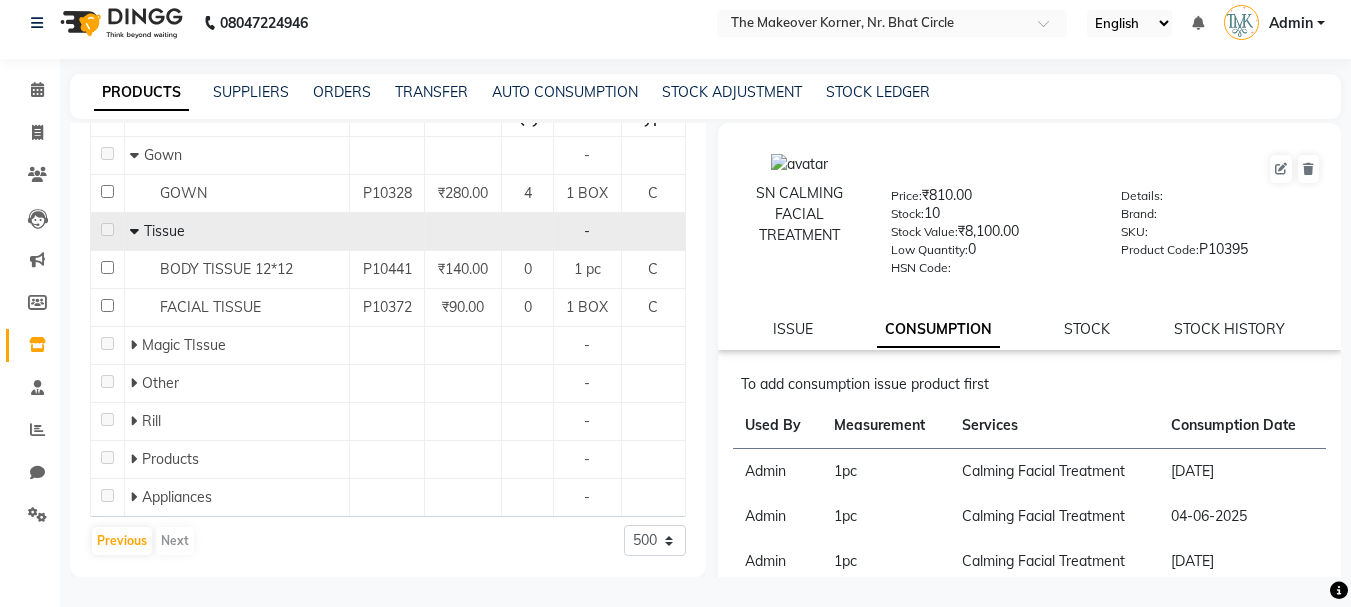 click 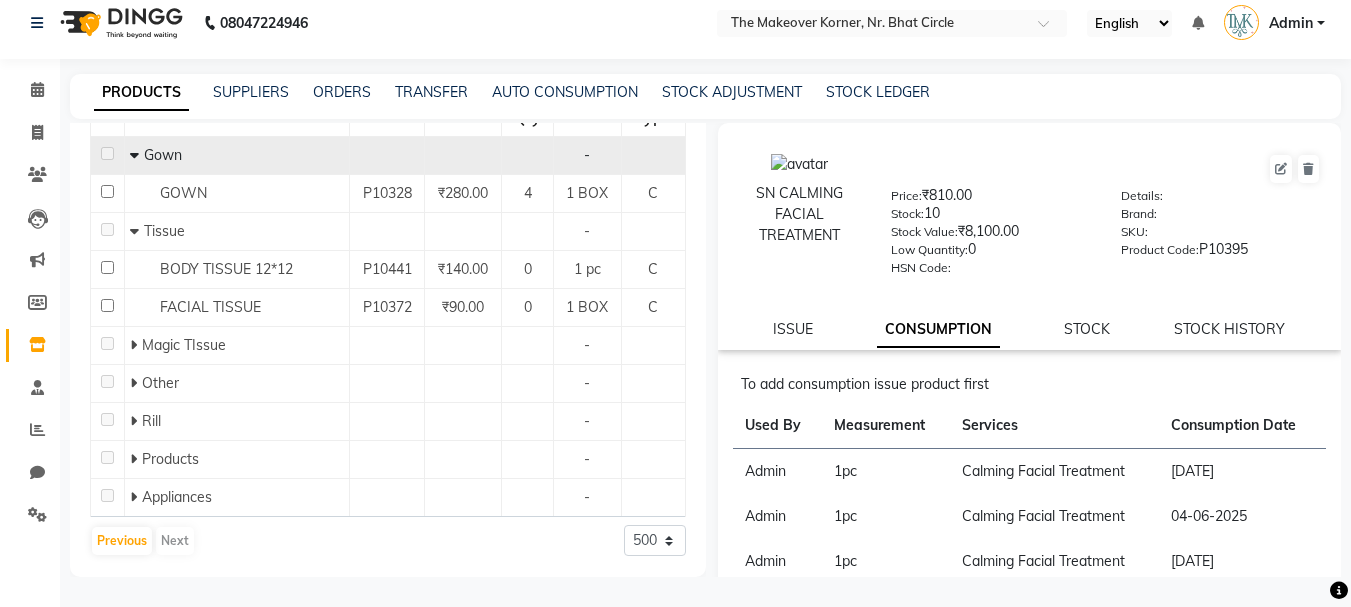 scroll, scrollTop: 161, scrollLeft: 0, axis: vertical 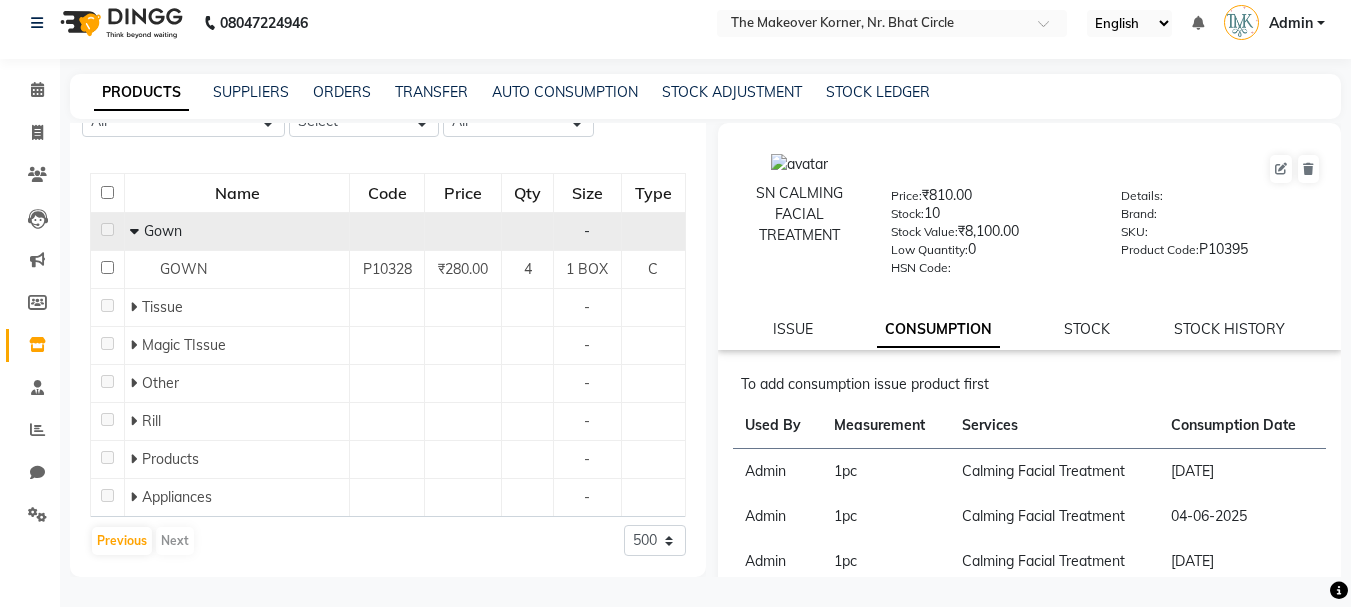 click 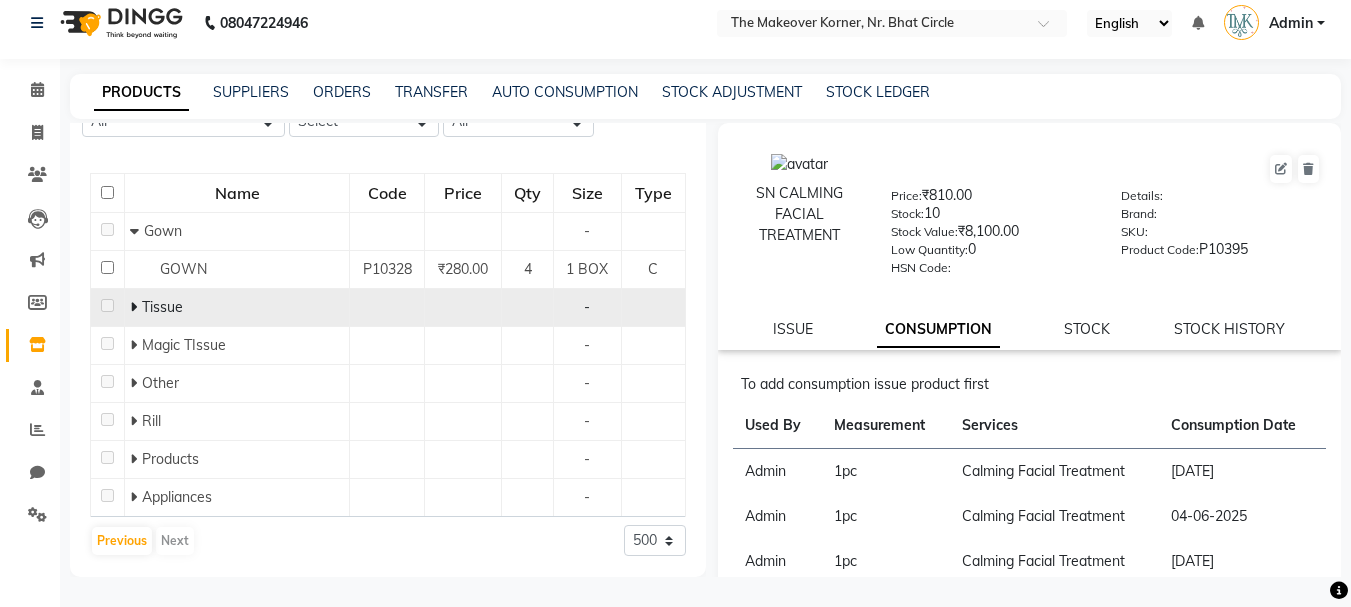 scroll, scrollTop: 123, scrollLeft: 0, axis: vertical 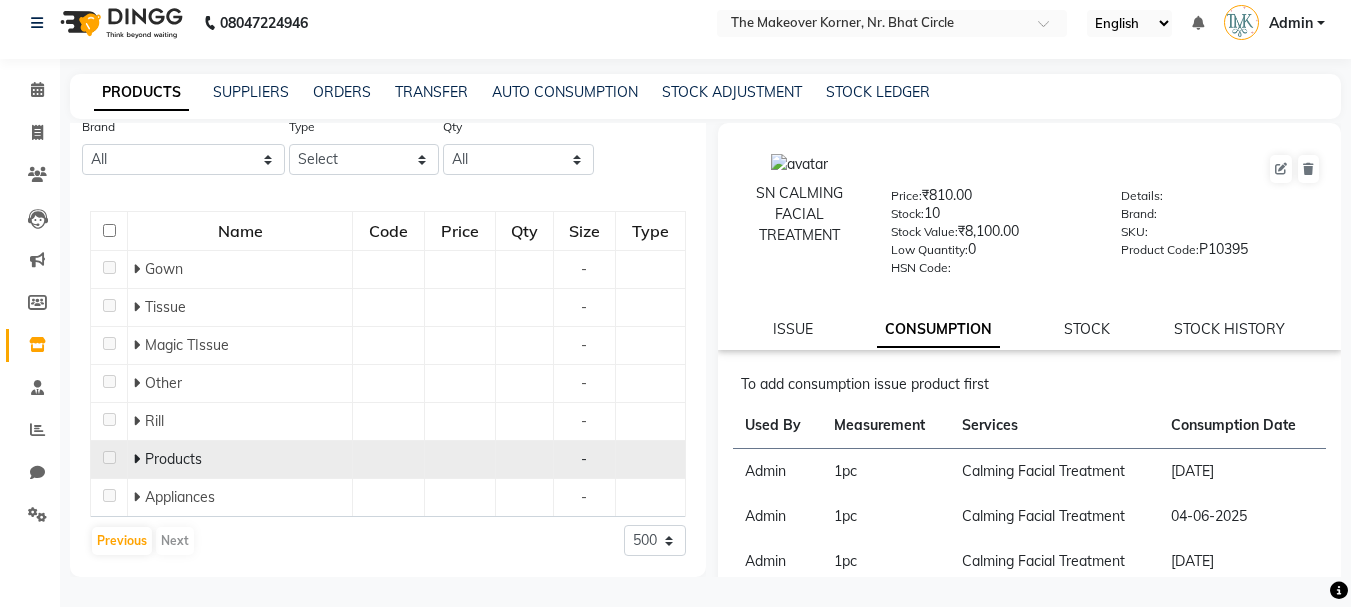 click 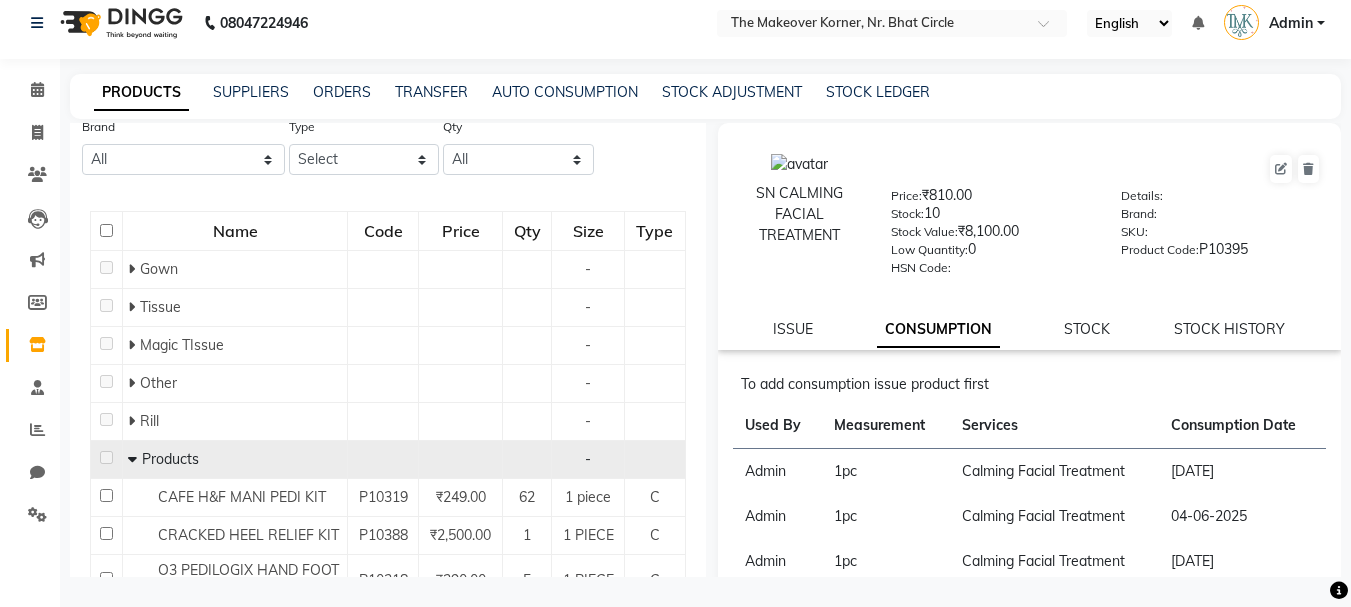 scroll, scrollTop: 252, scrollLeft: 0, axis: vertical 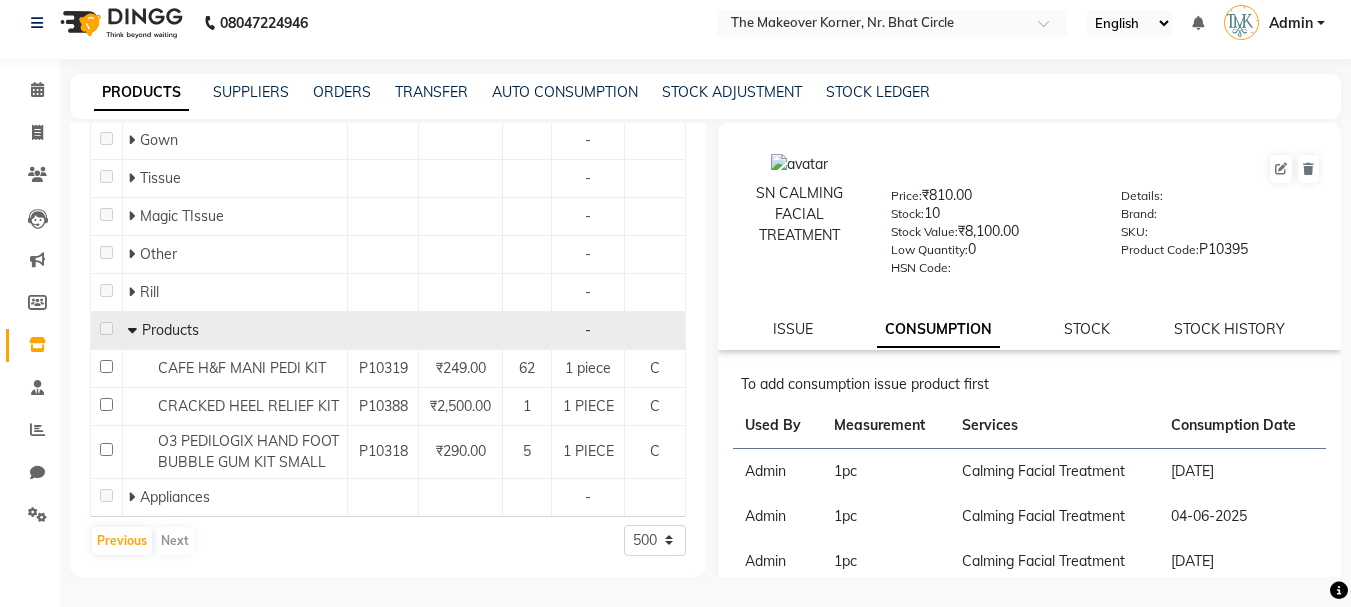 click 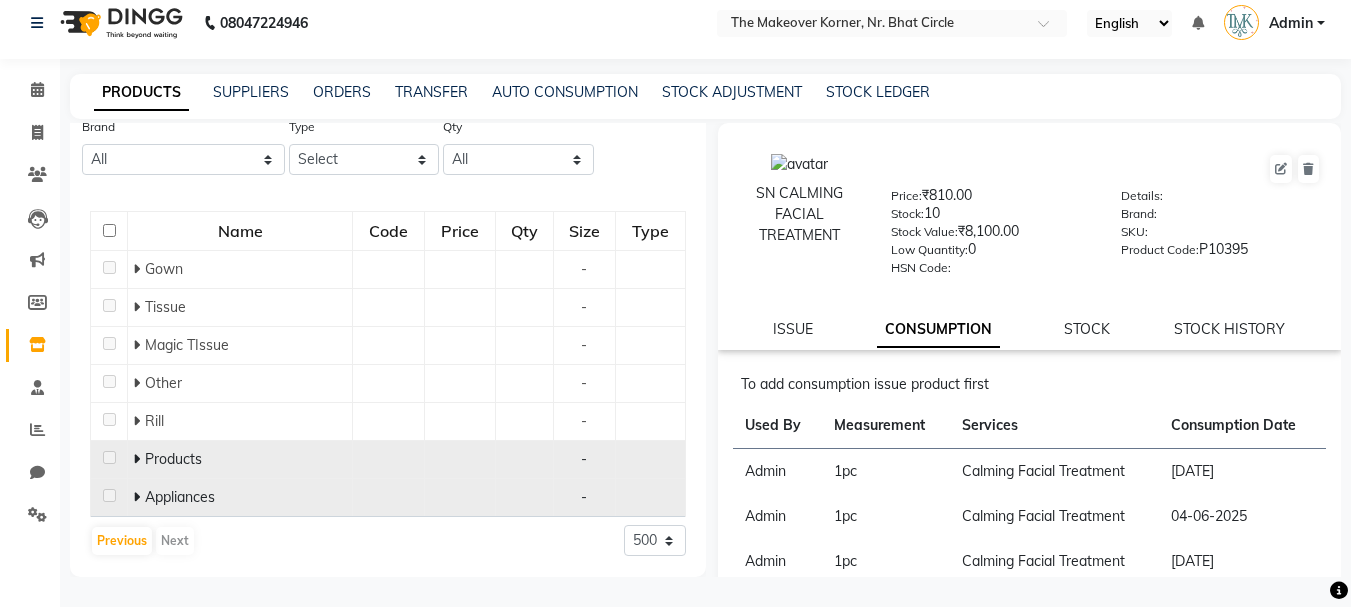 click 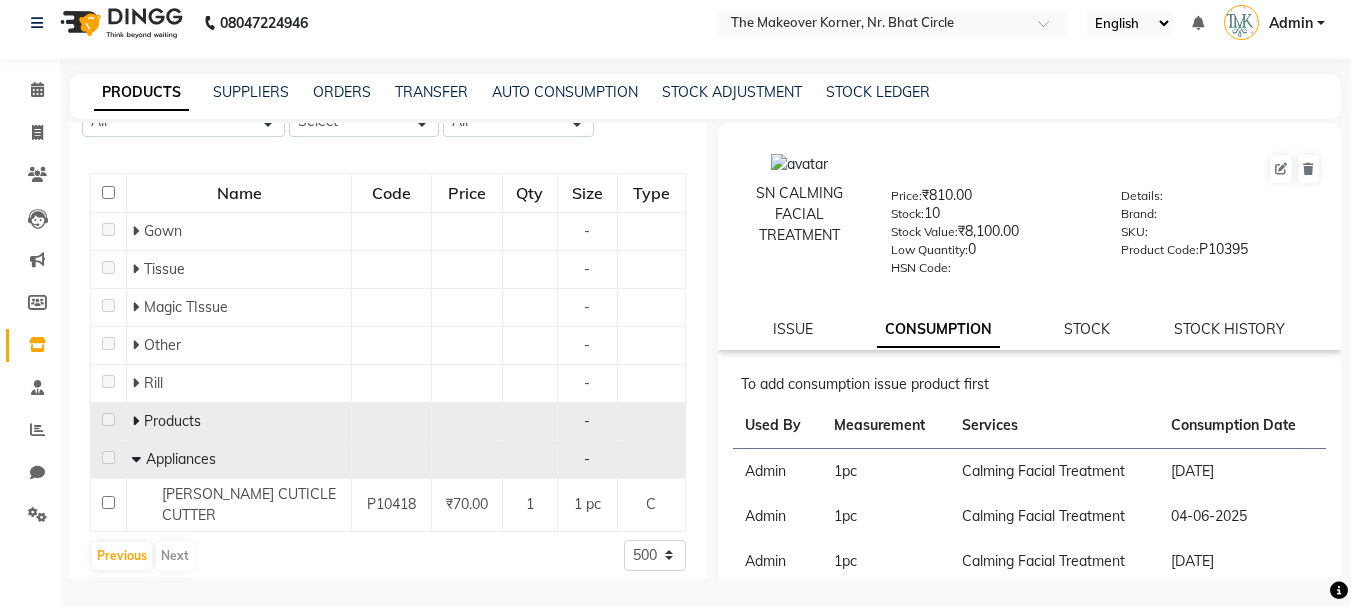 click 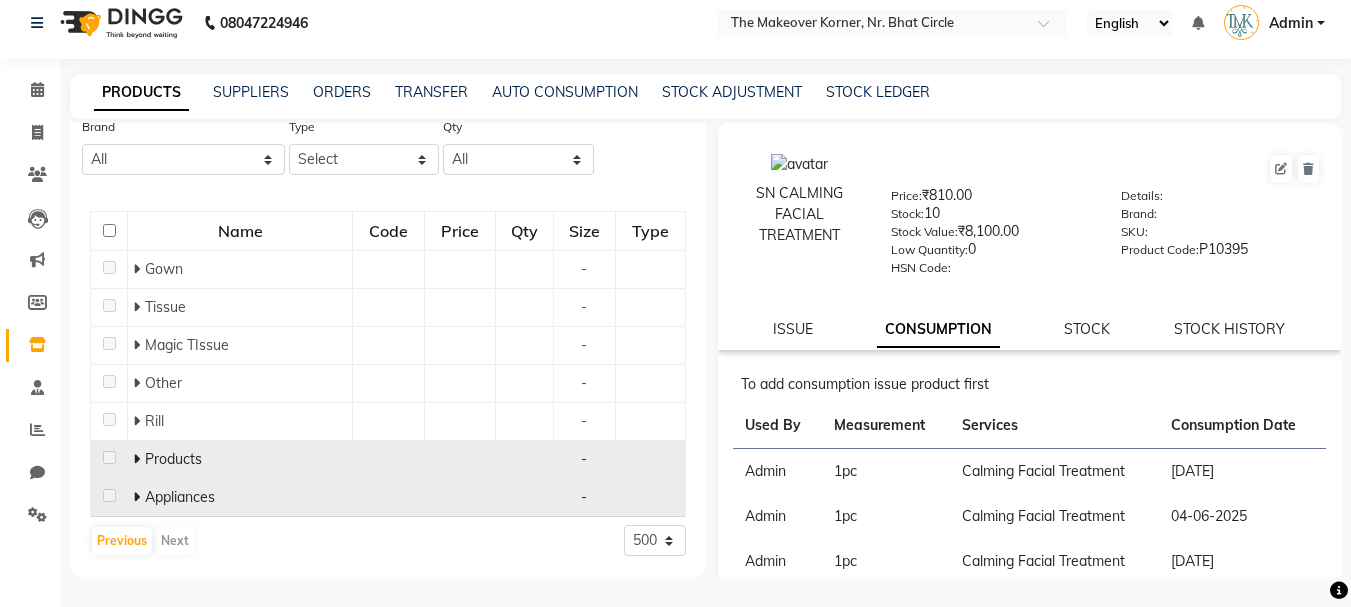 scroll, scrollTop: 123, scrollLeft: 0, axis: vertical 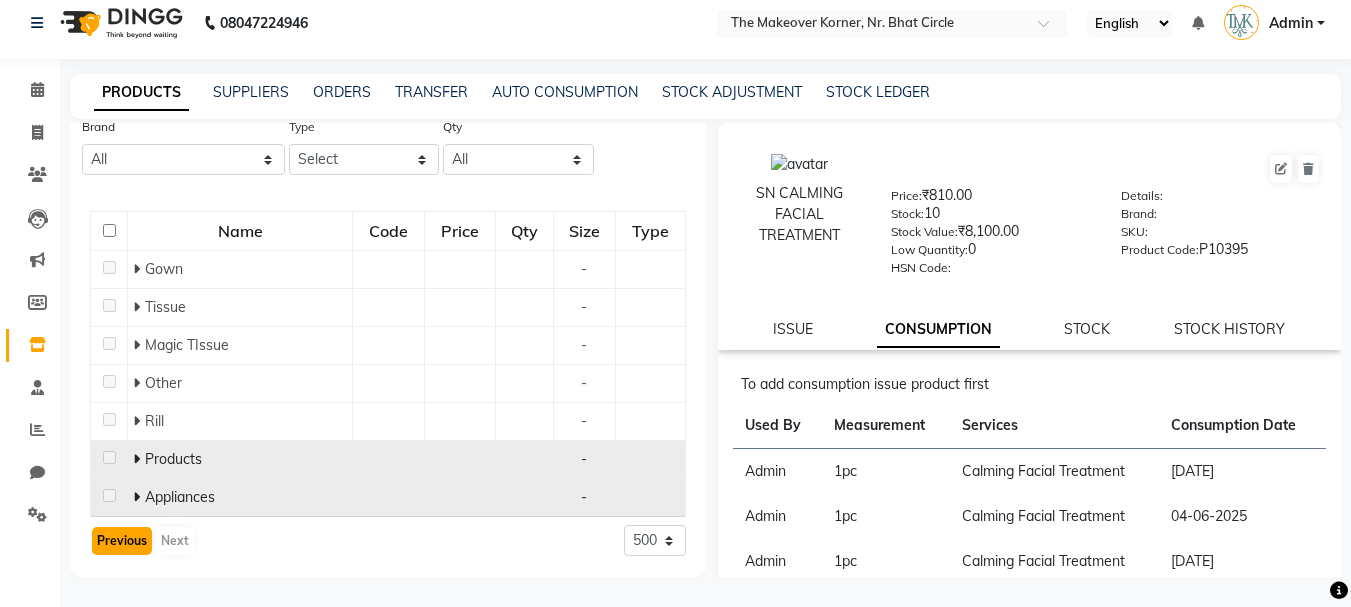 click on "Previous" 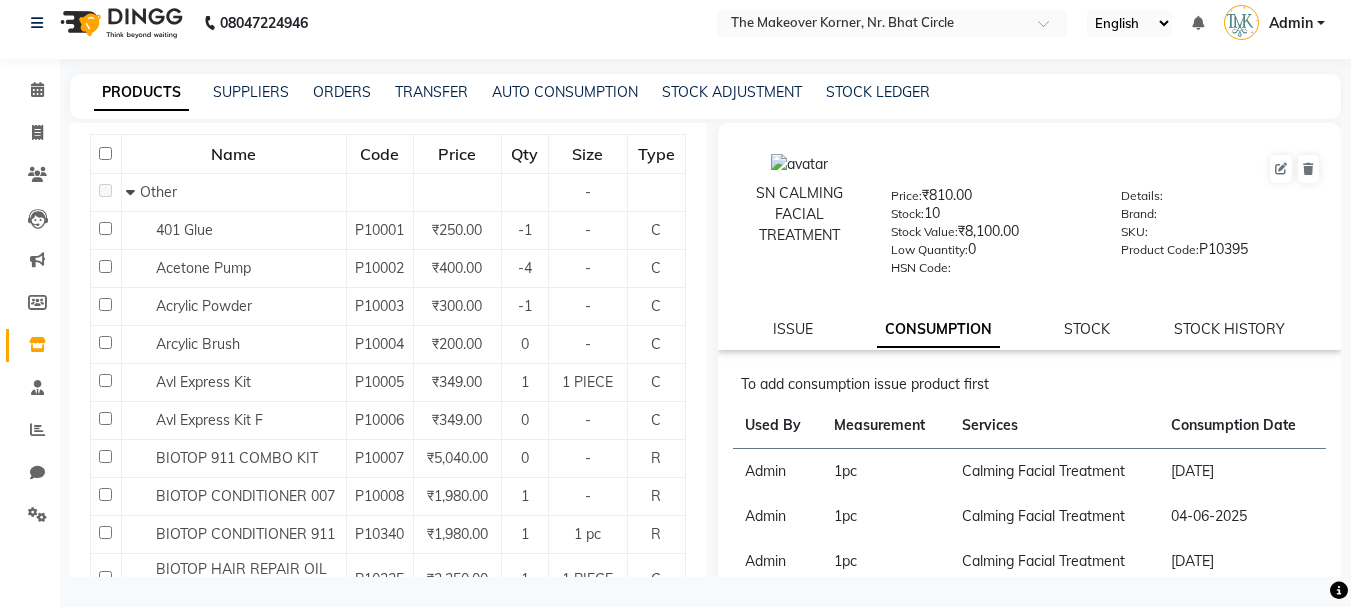 scroll, scrollTop: 0, scrollLeft: 0, axis: both 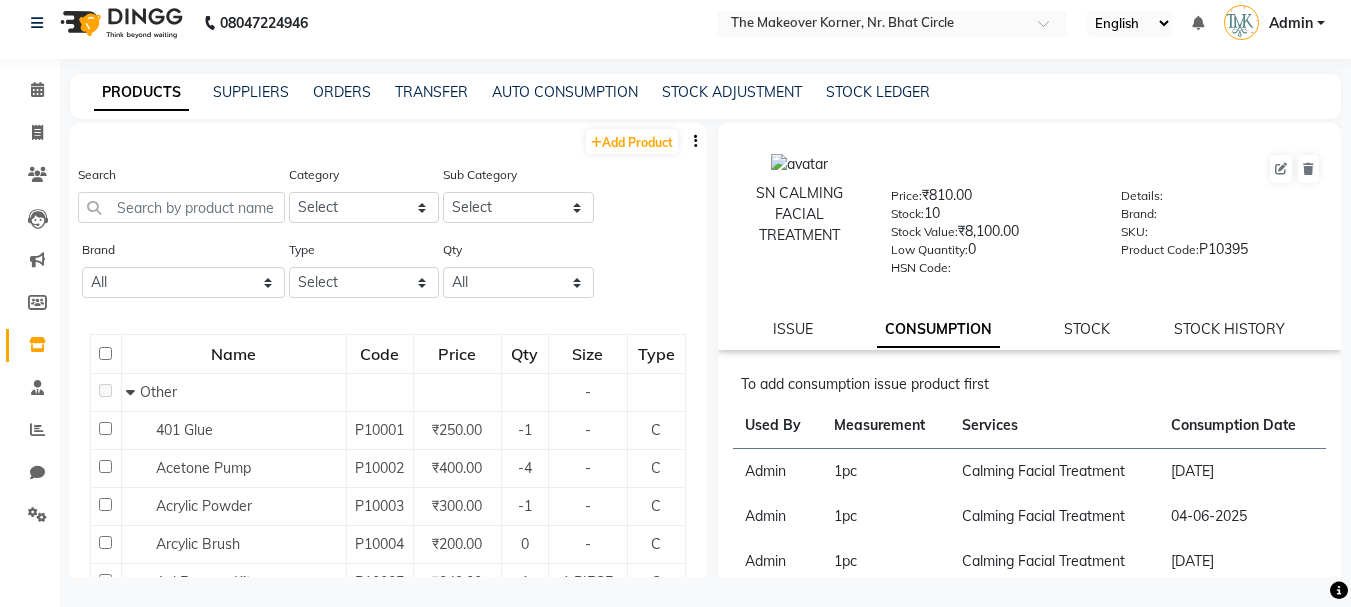 click on "Search Category Select Hair Skin Makeup Personal Care Appliances [PERSON_NAME] Waxing Disposable Threading Hands and Feet Beauty Planet [MEDICAL_DATA] Cadiveu Casmara Cheryls Loreal Olaplex Other Sub Category Select" 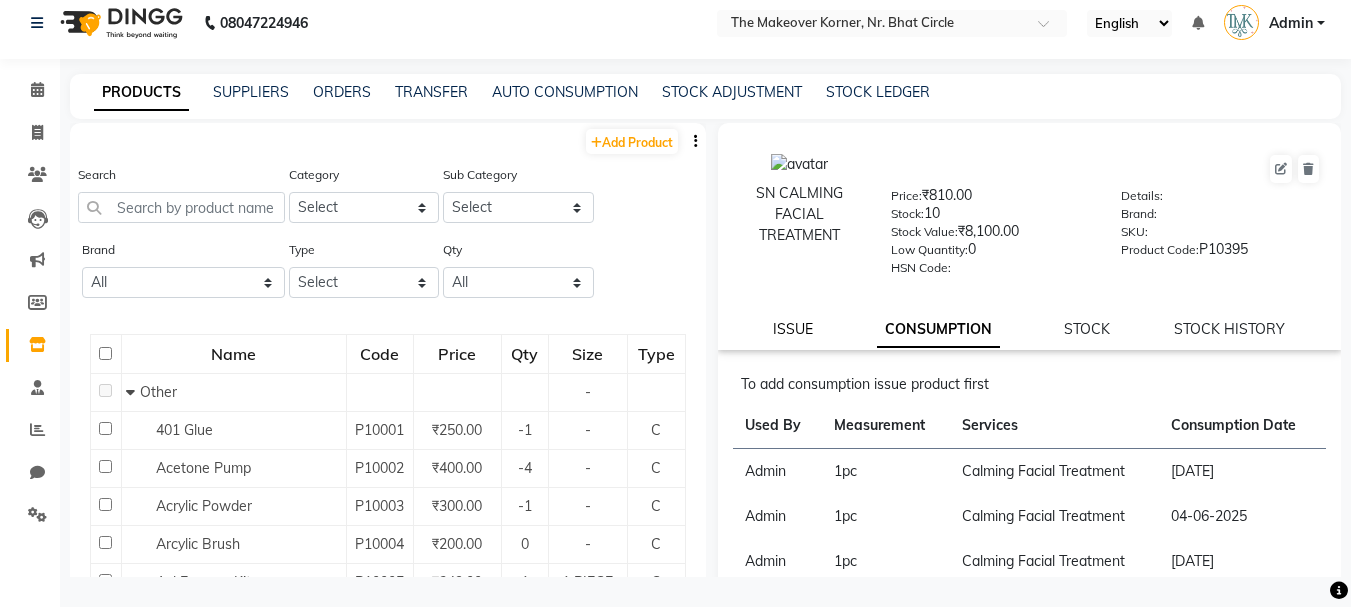 click on "ISSUE" 